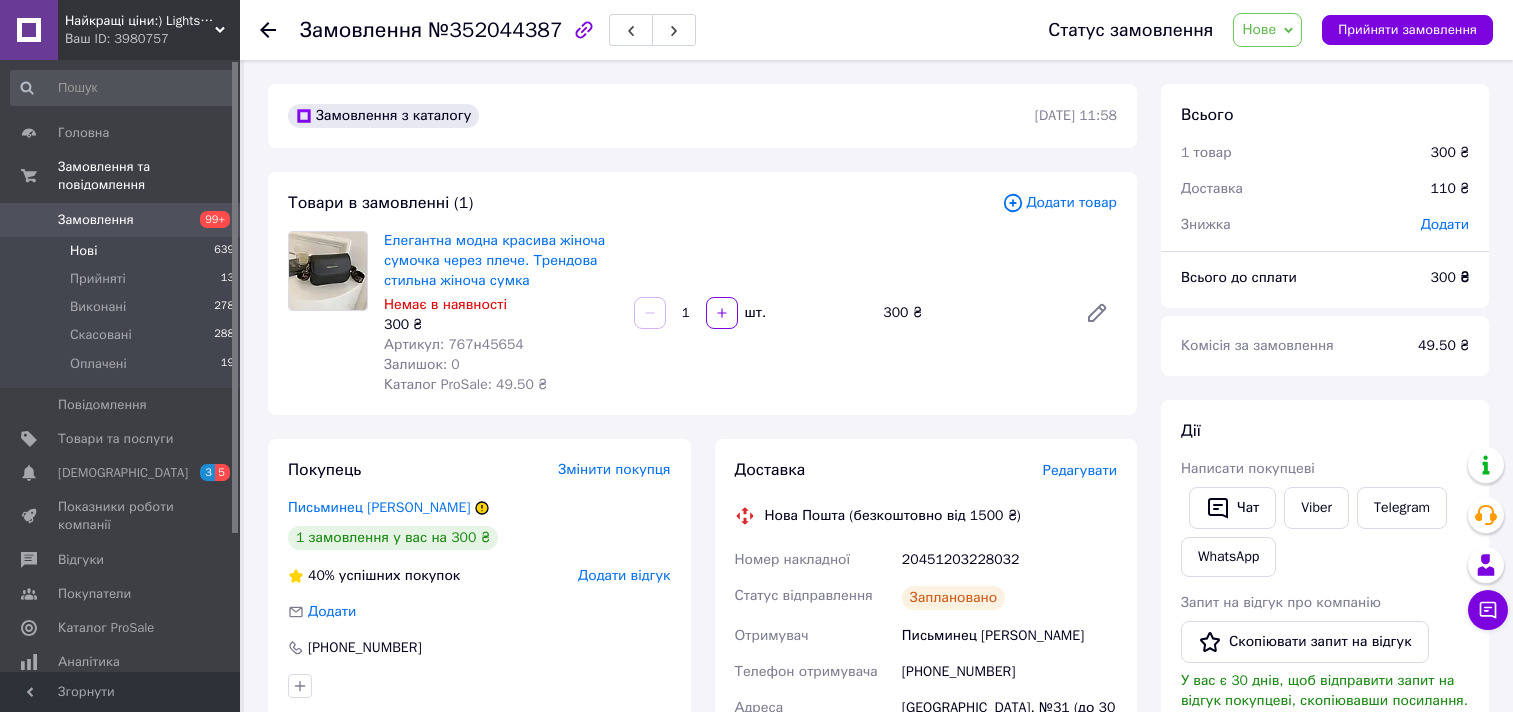 scroll, scrollTop: 200, scrollLeft: 0, axis: vertical 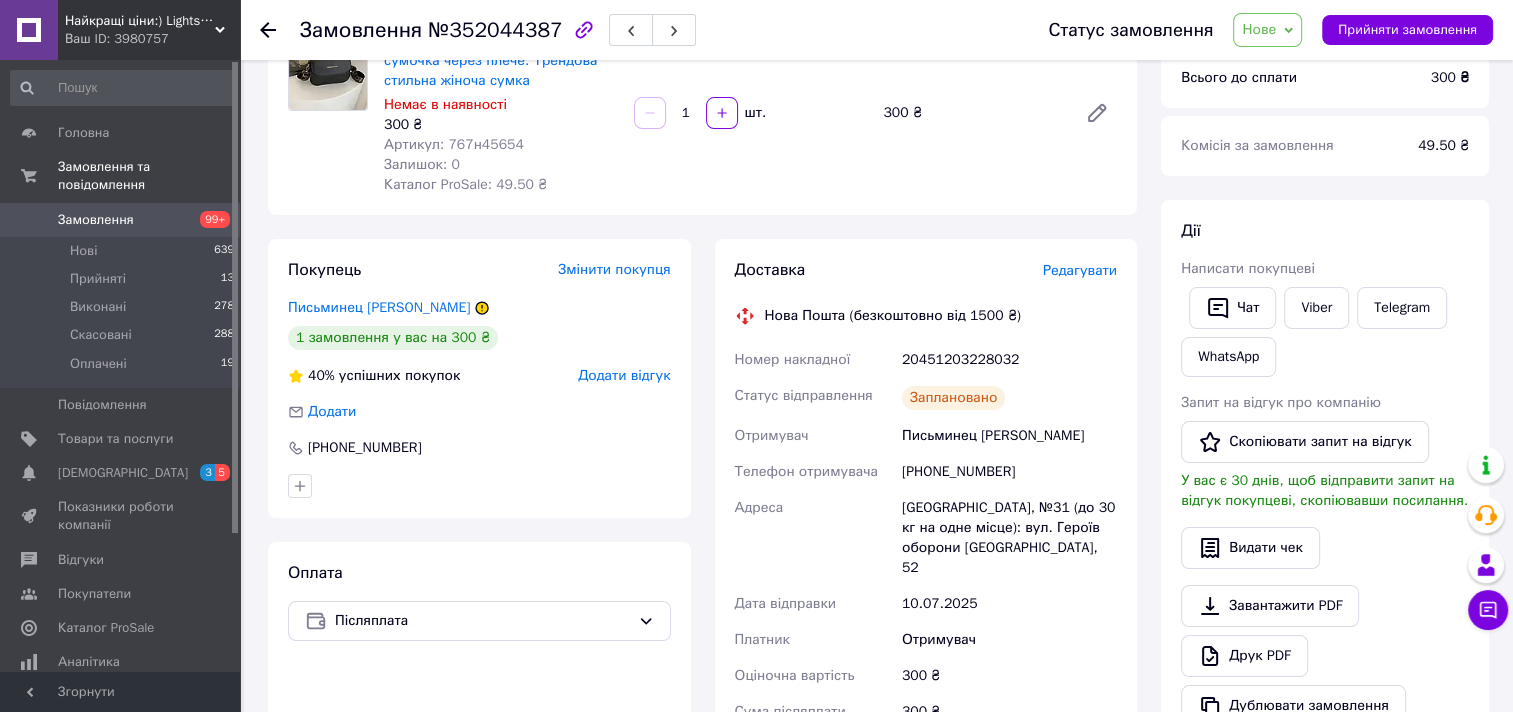 click on "Замовлення" at bounding box center (121, 220) 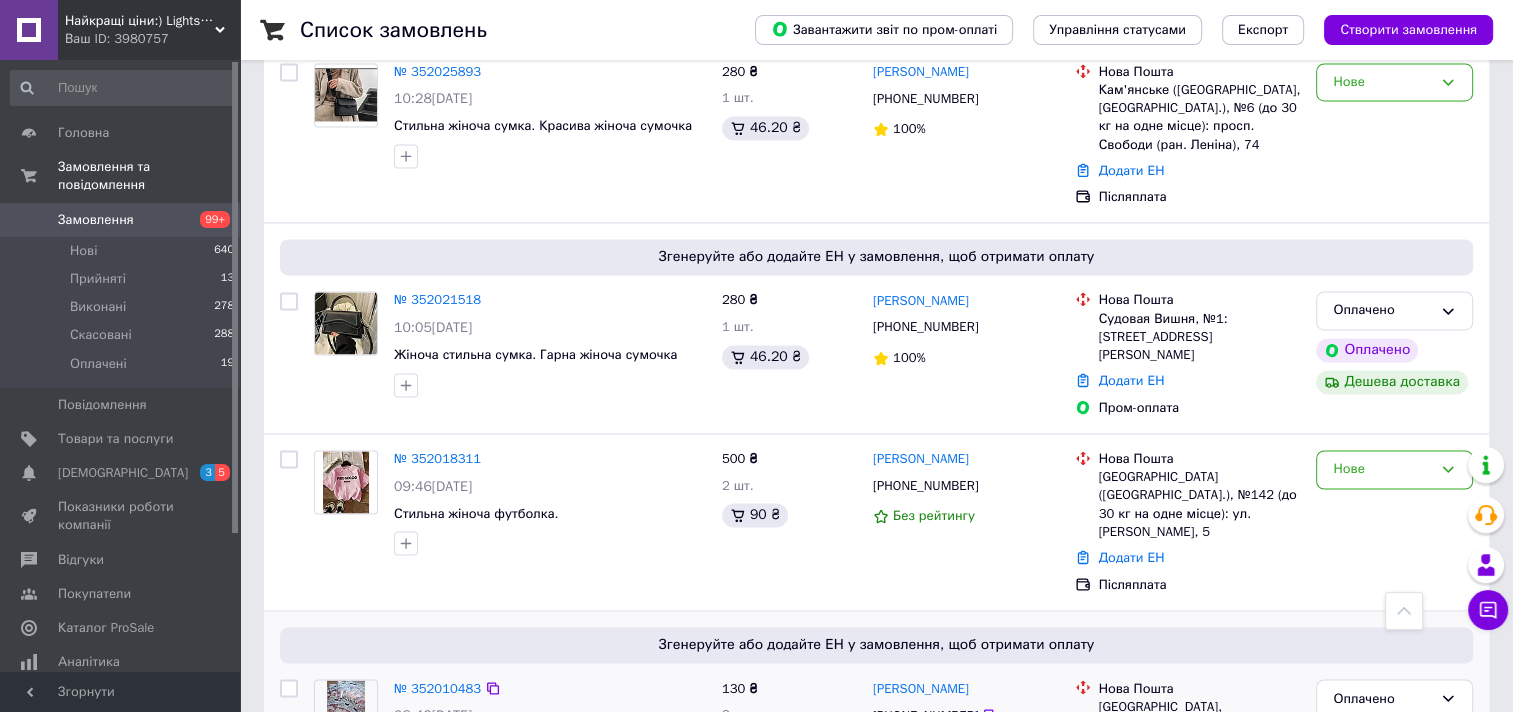 scroll, scrollTop: 3233, scrollLeft: 0, axis: vertical 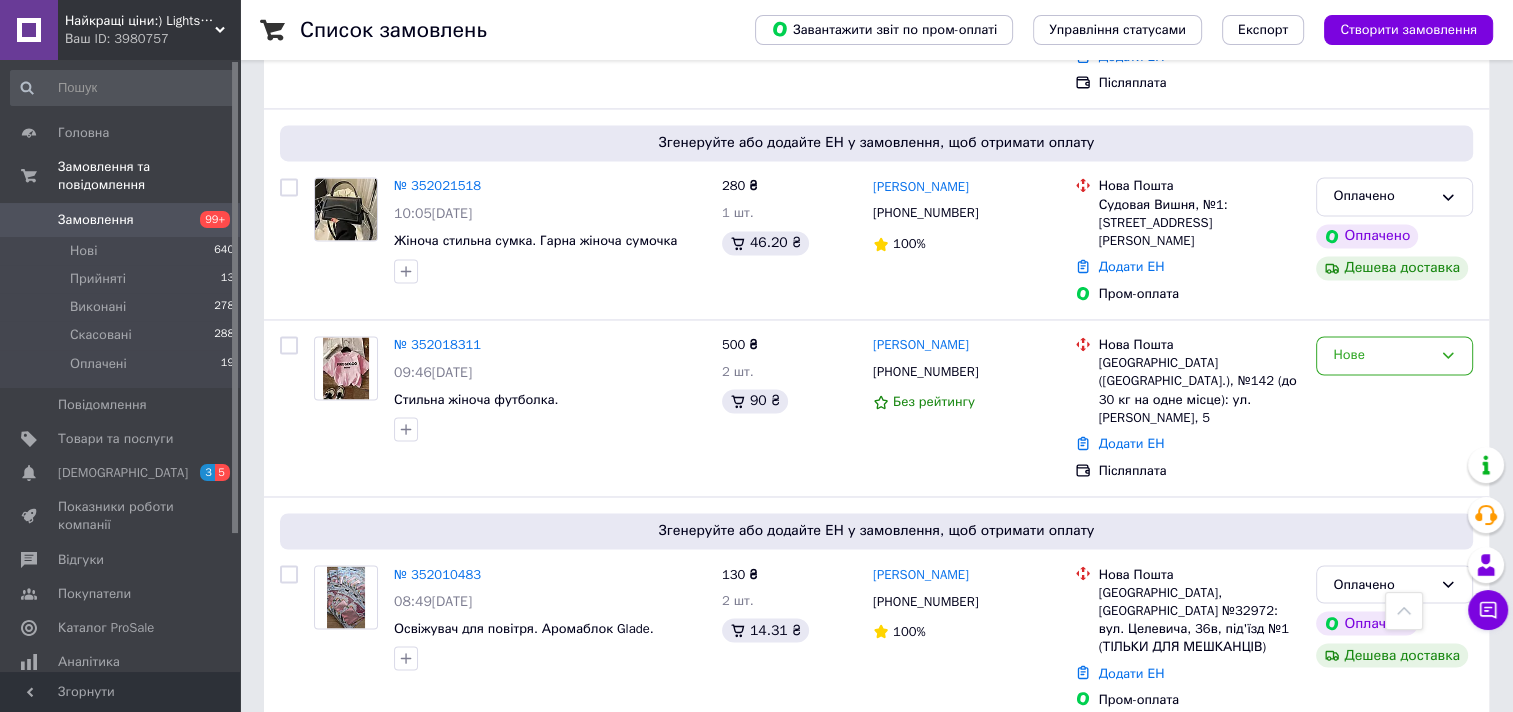 click on "2" at bounding box center [327, 956] 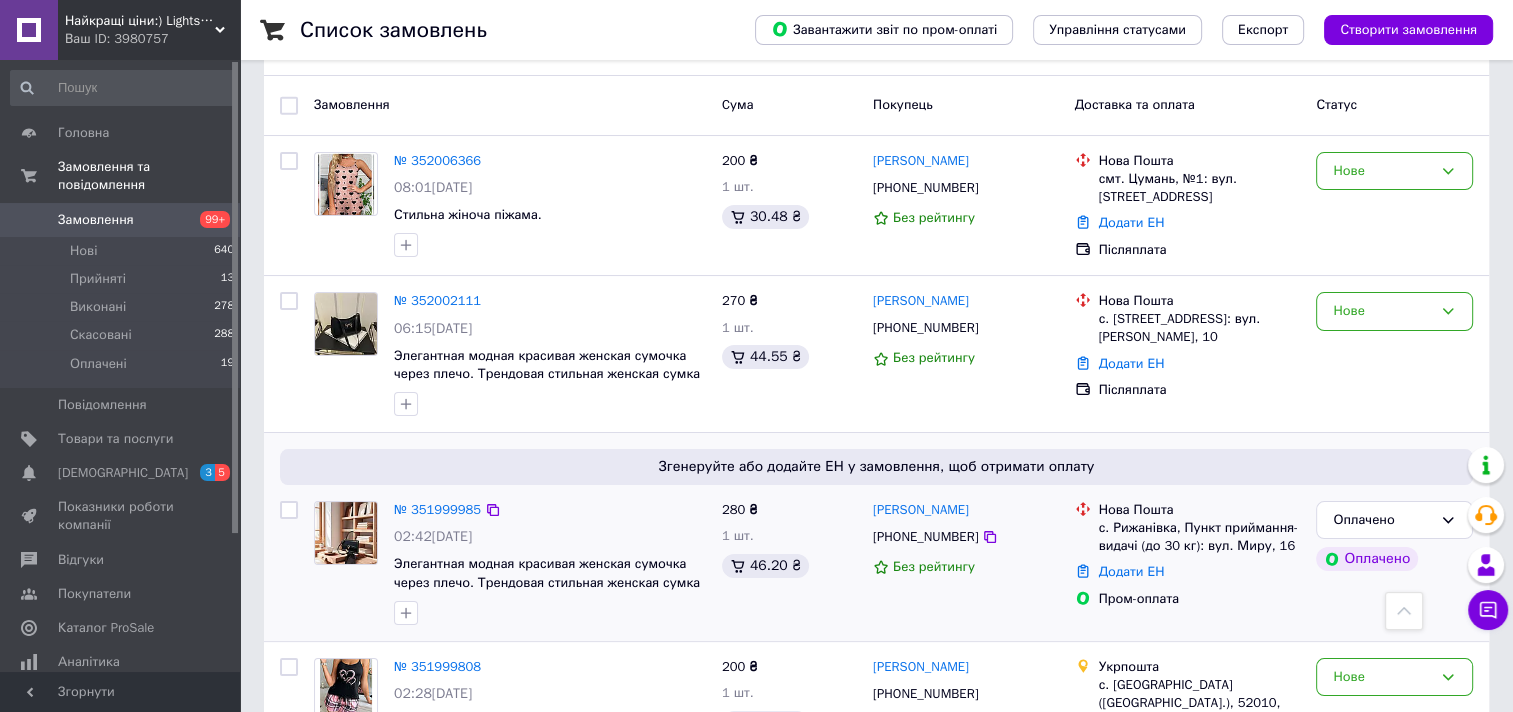 scroll, scrollTop: 0, scrollLeft: 0, axis: both 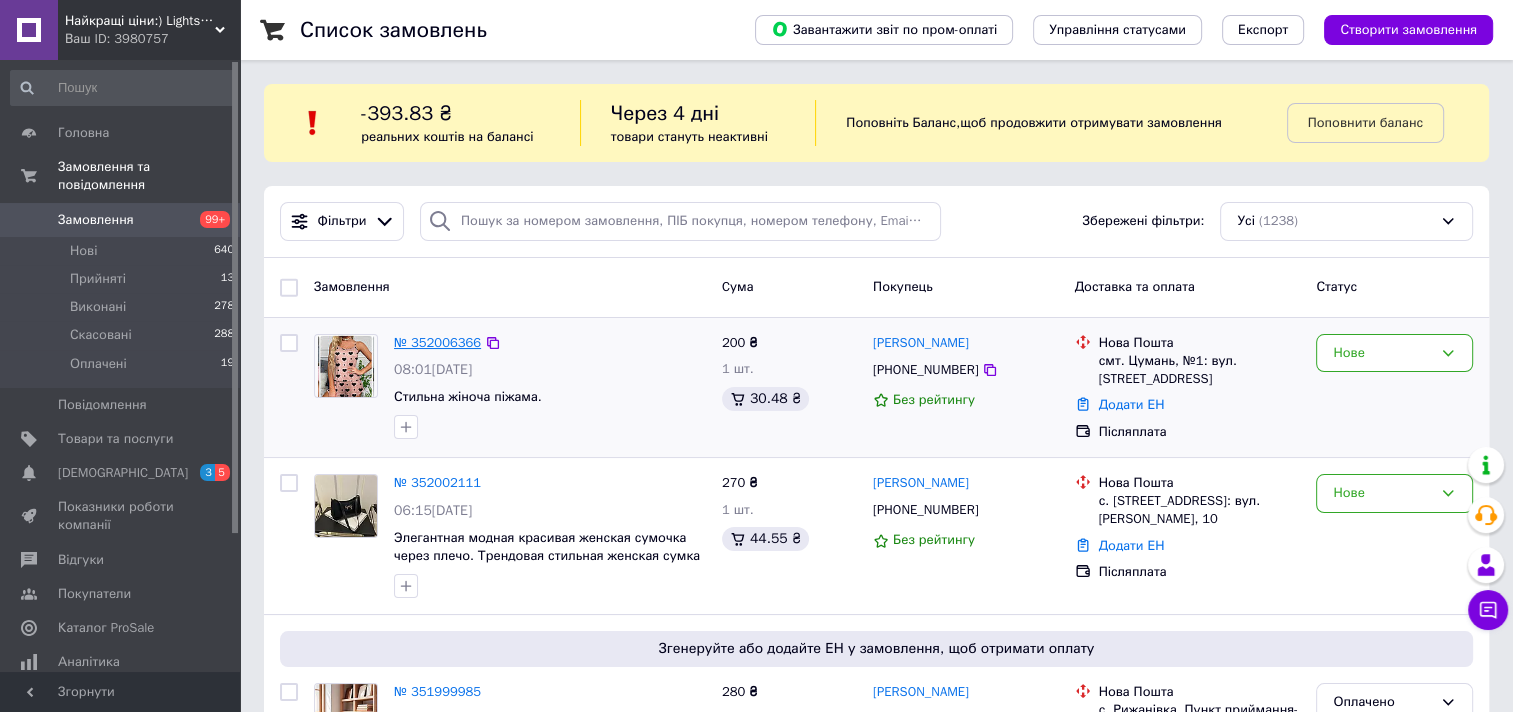 click on "№ 352006366" at bounding box center (437, 342) 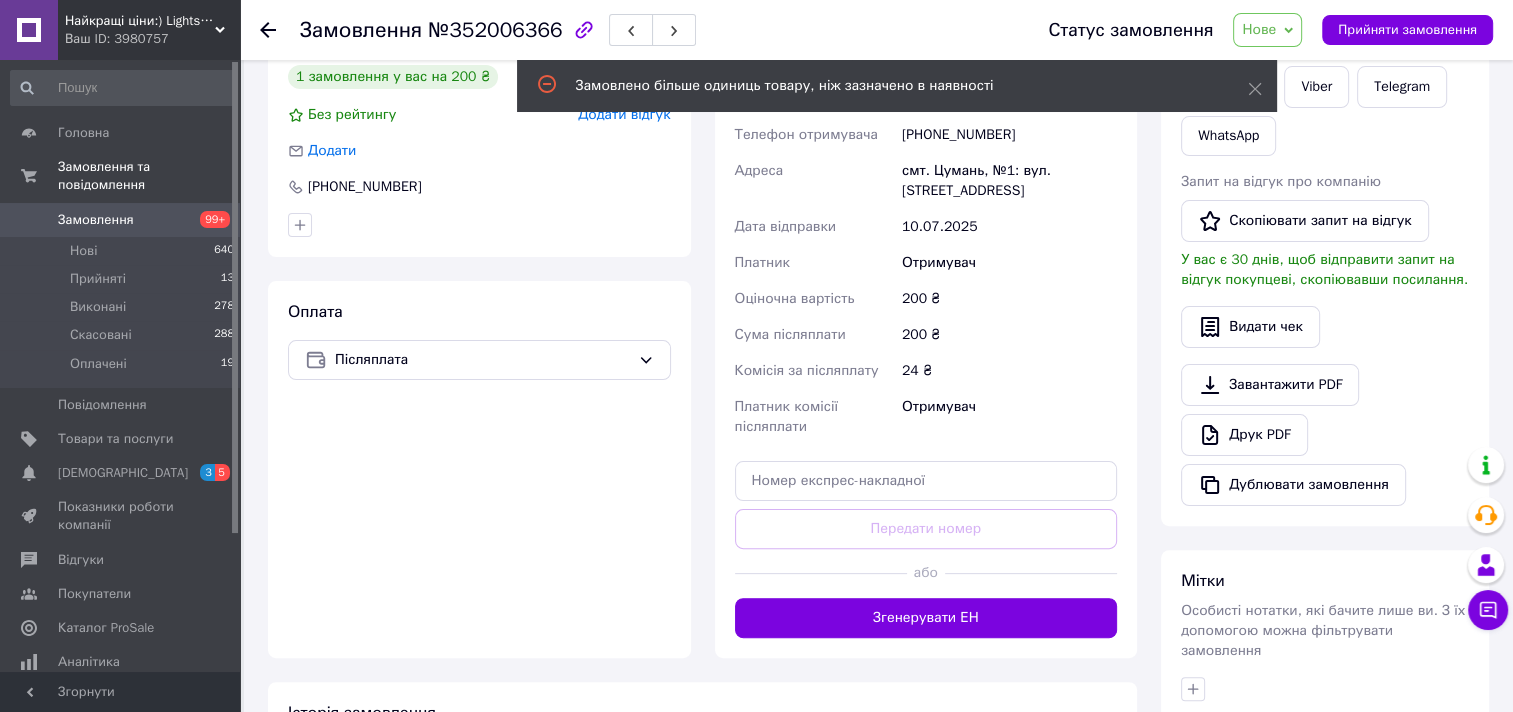 scroll, scrollTop: 500, scrollLeft: 0, axis: vertical 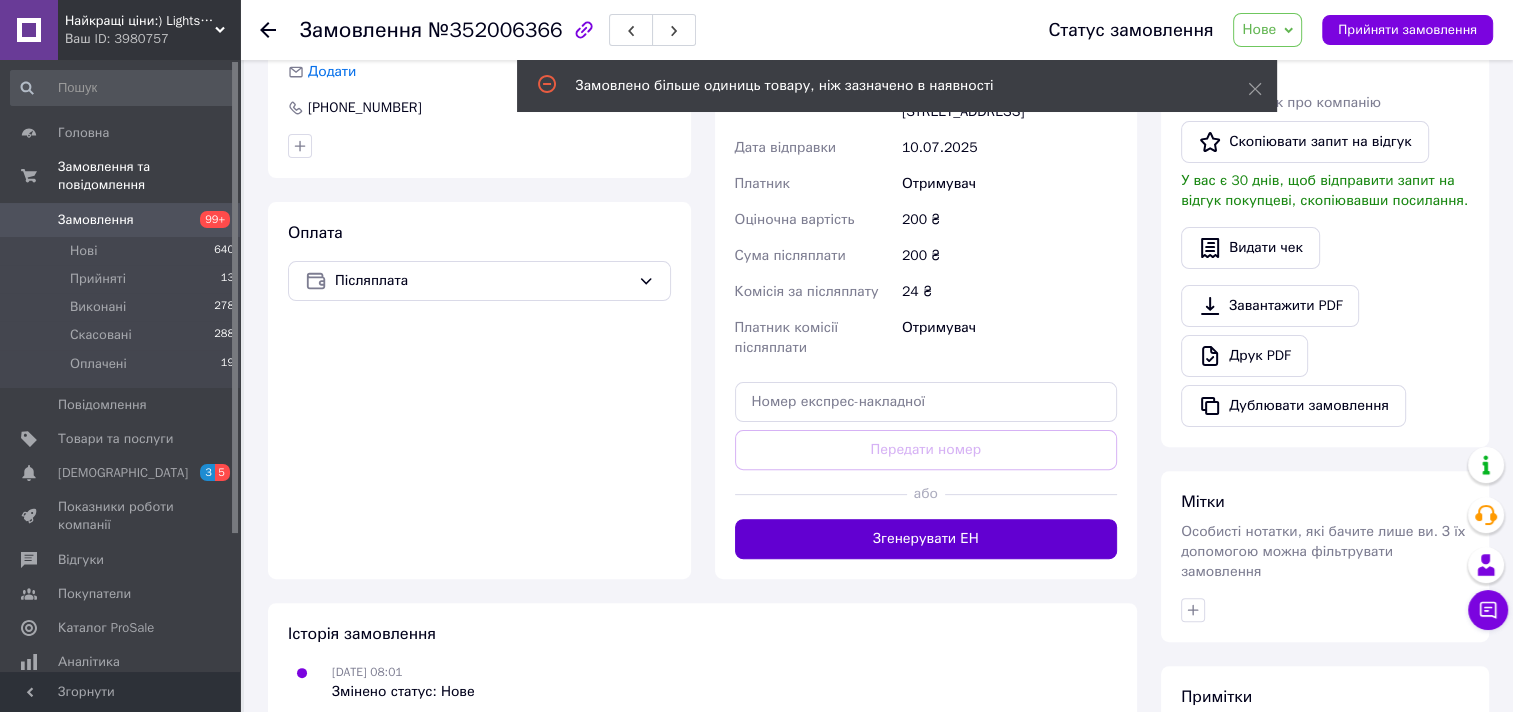 click on "Згенерувати ЕН" at bounding box center [926, 539] 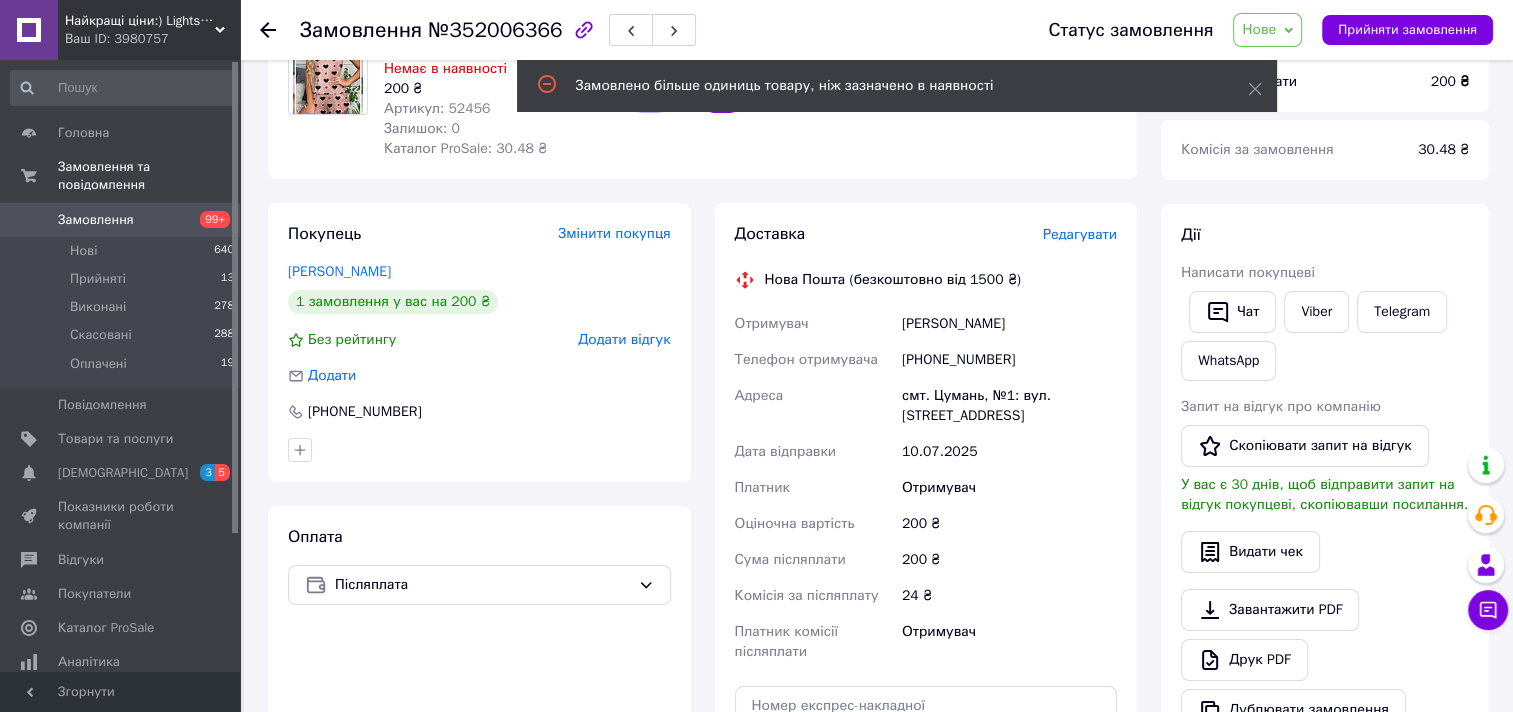 scroll, scrollTop: 0, scrollLeft: 0, axis: both 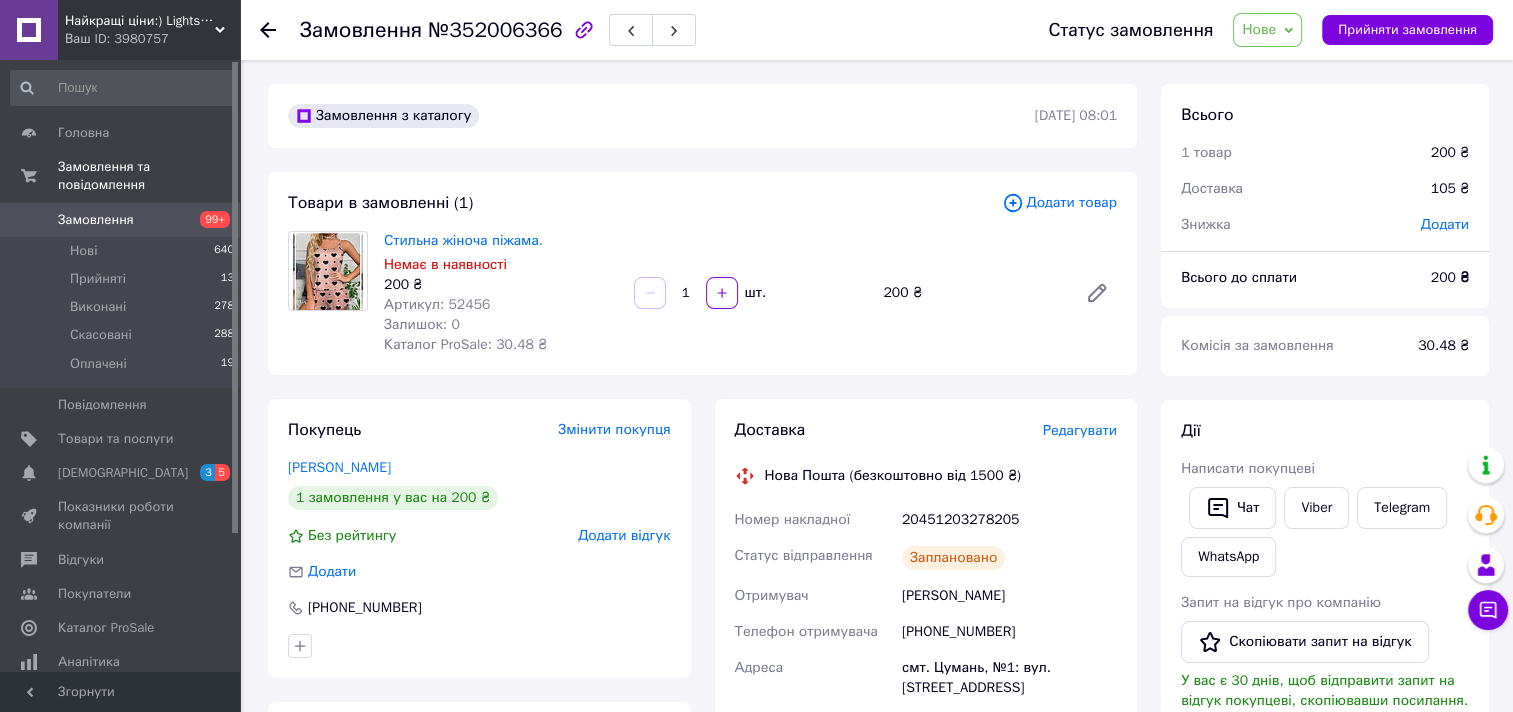click on "Замовлення" at bounding box center (96, 220) 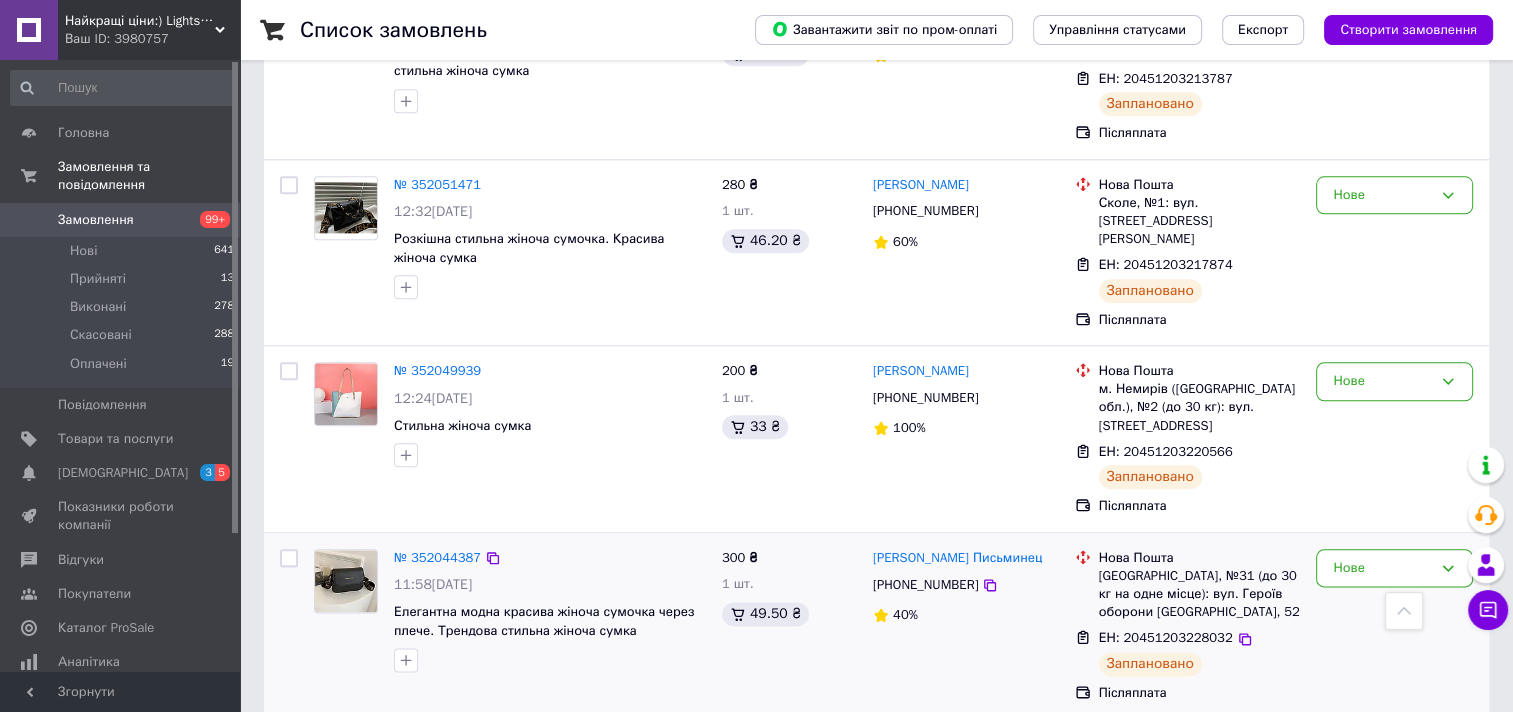 scroll, scrollTop: 2400, scrollLeft: 0, axis: vertical 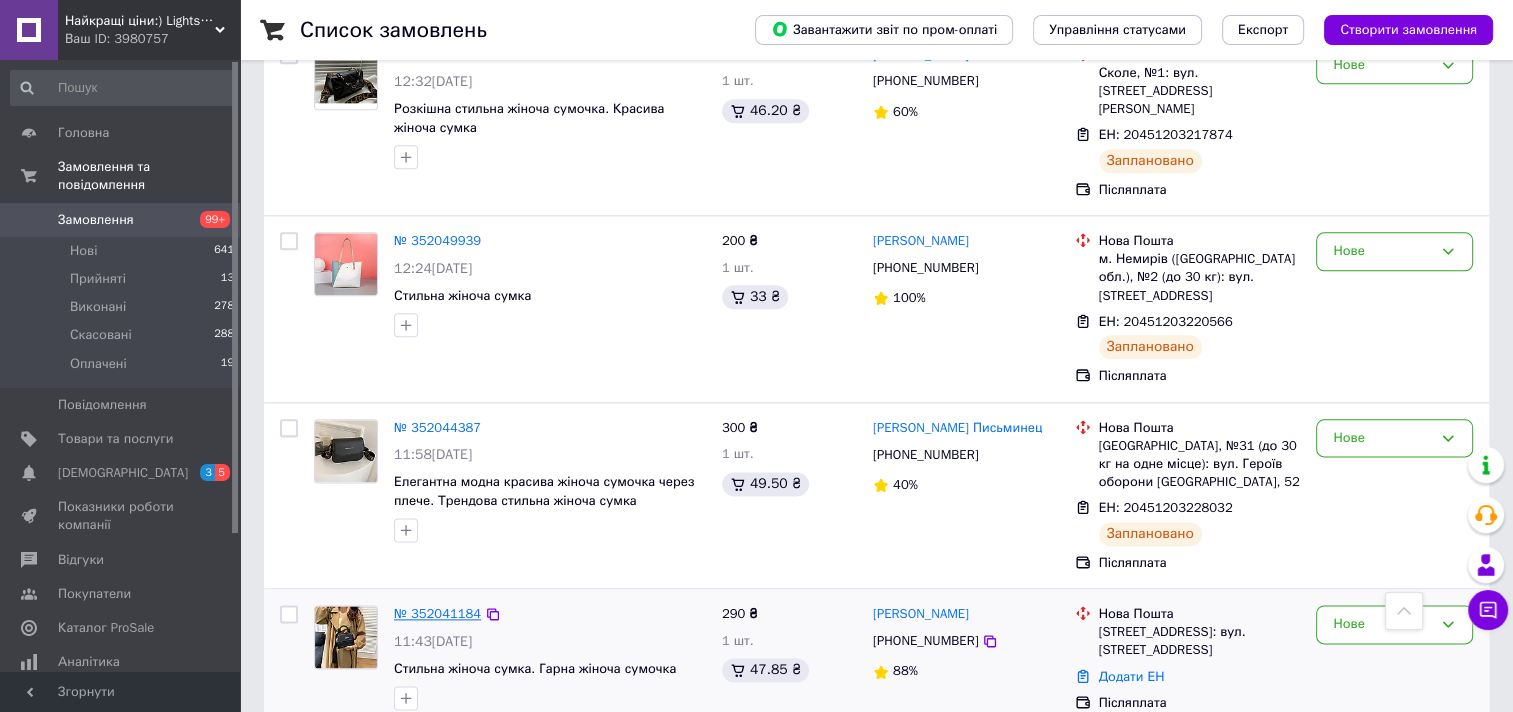 click on "№ 352041184" at bounding box center [437, 613] 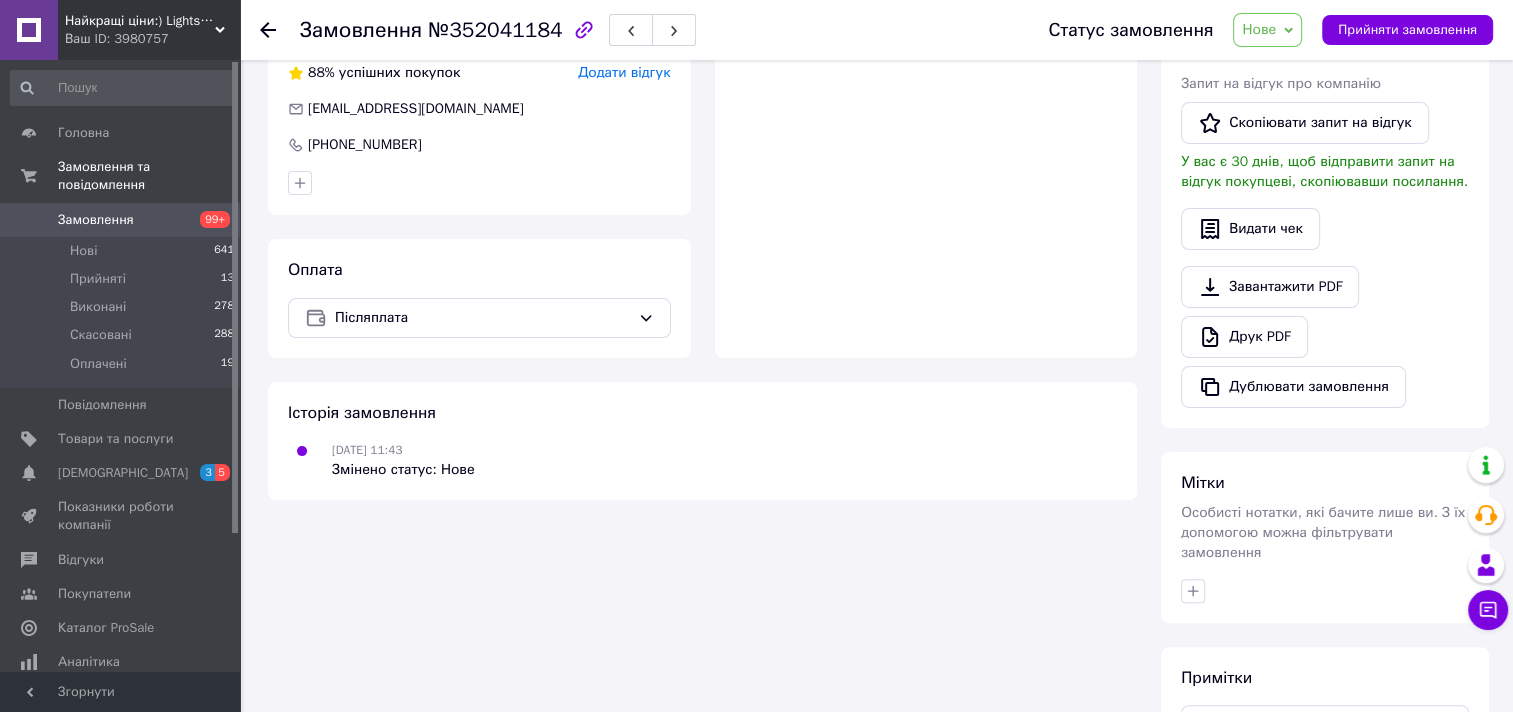 scroll, scrollTop: 719, scrollLeft: 0, axis: vertical 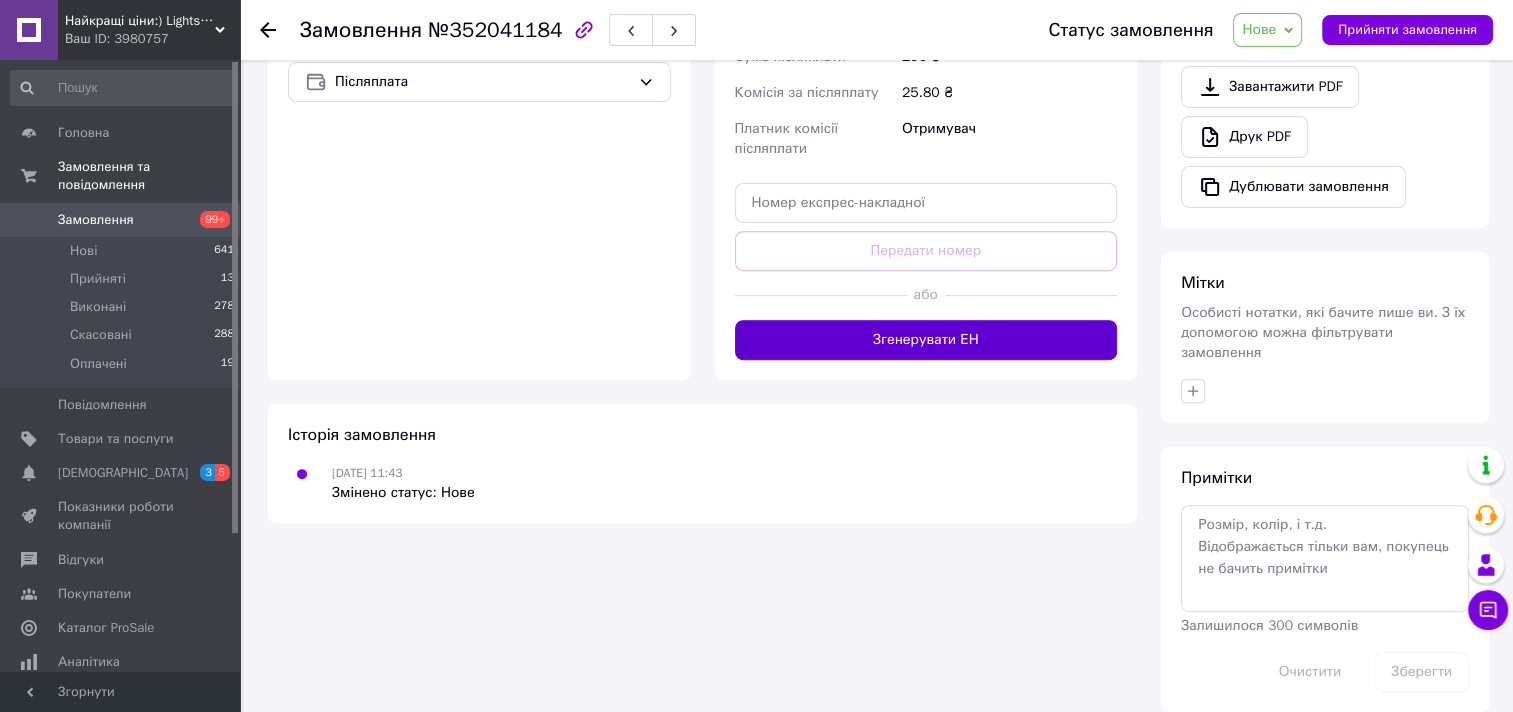 click on "Згенерувати ЕН" at bounding box center (926, 340) 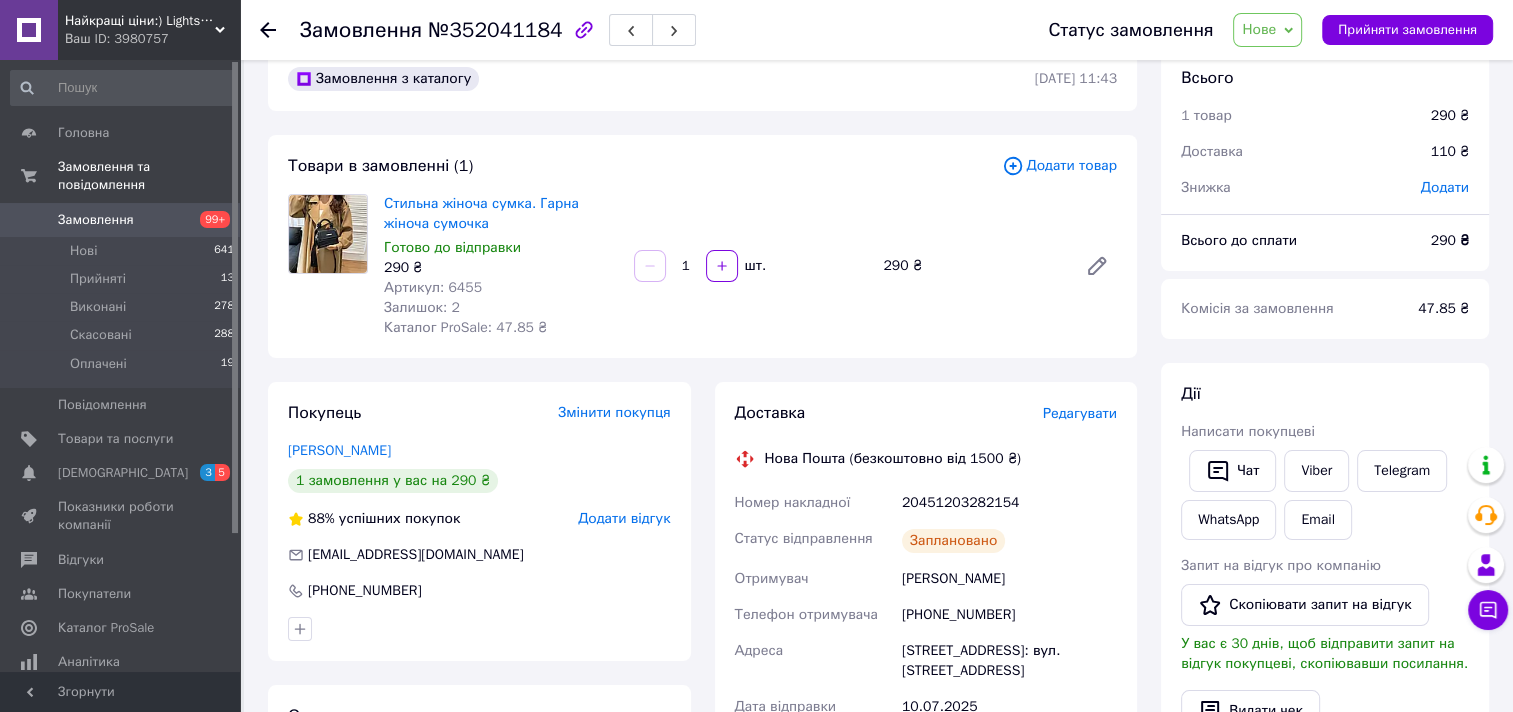 scroll, scrollTop: 0, scrollLeft: 0, axis: both 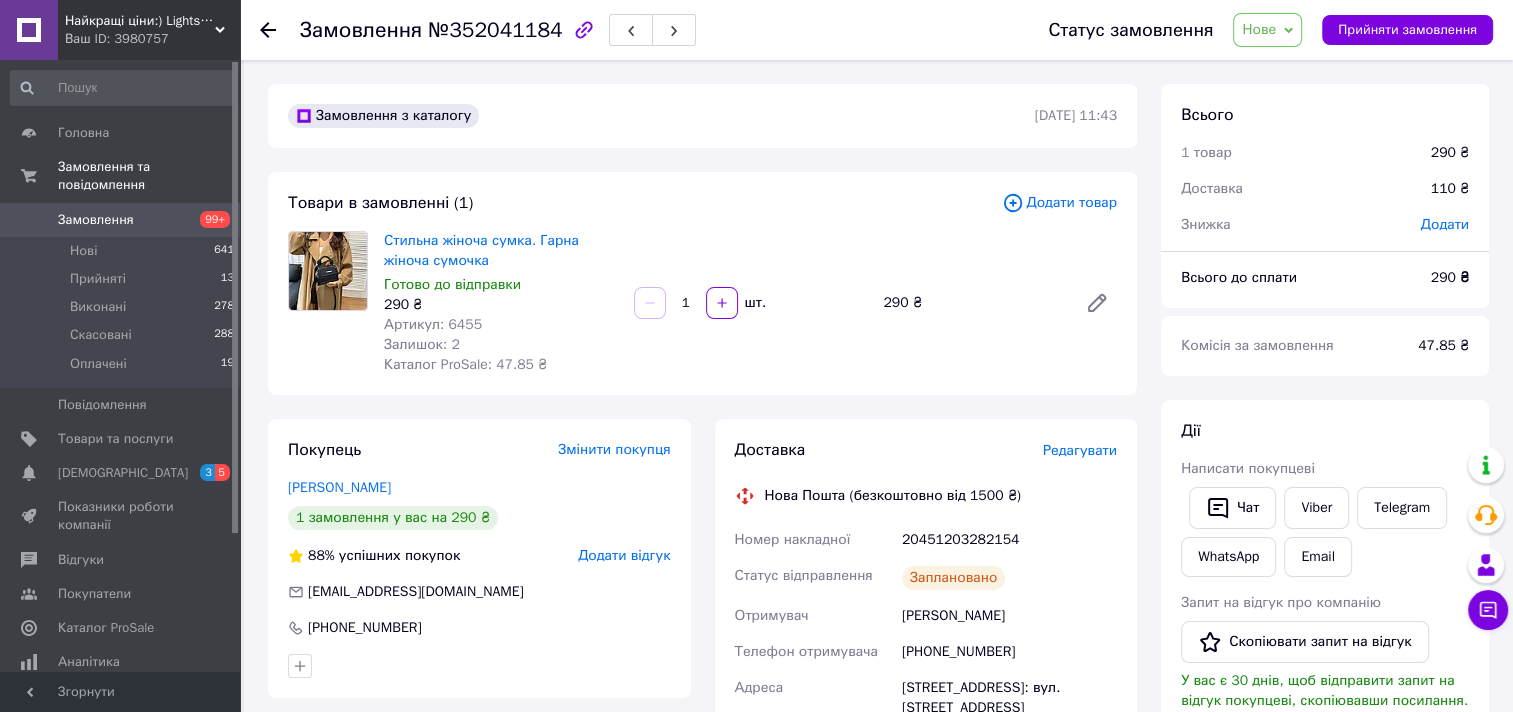 click on "Замовлення 99+" at bounding box center (123, 220) 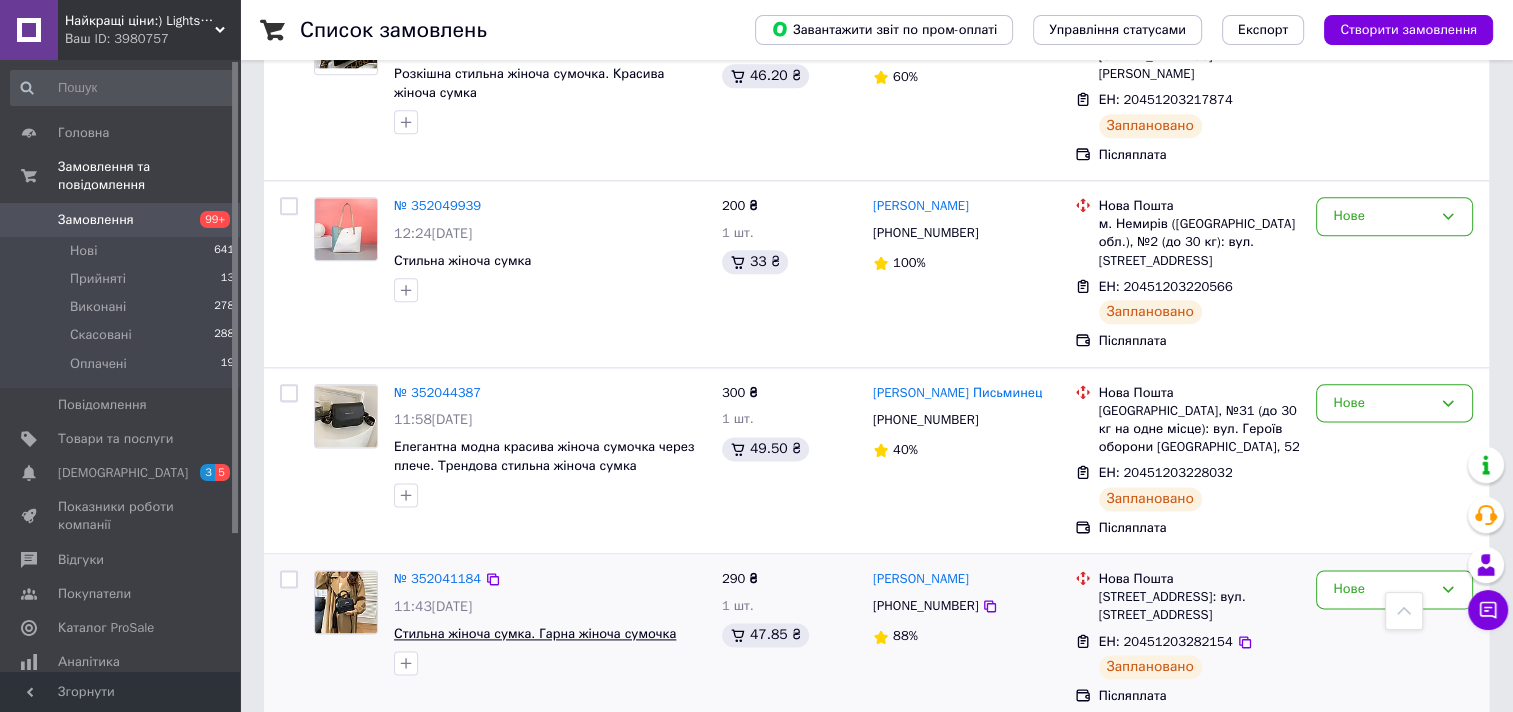 scroll, scrollTop: 2500, scrollLeft: 0, axis: vertical 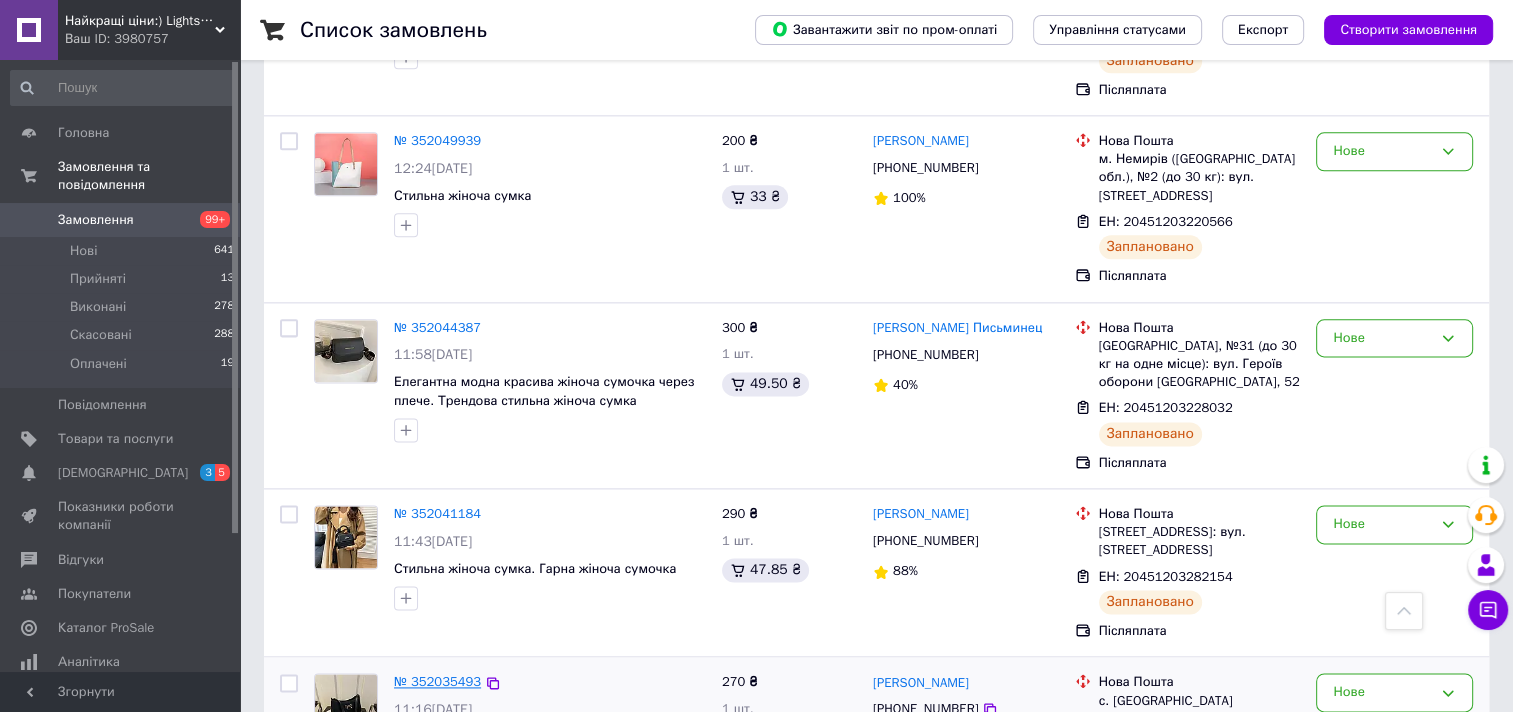 click on "№ 352035493" at bounding box center [437, 681] 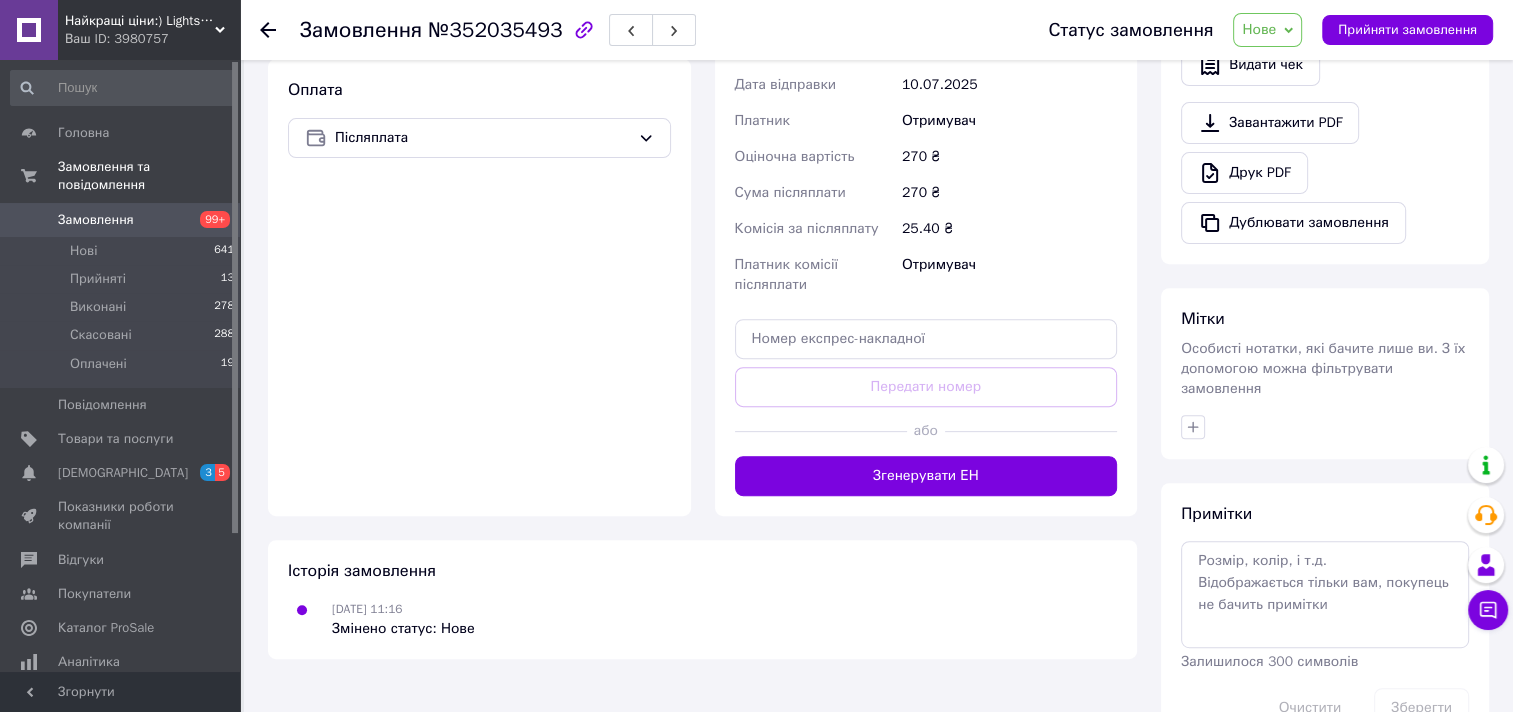 scroll, scrollTop: 719, scrollLeft: 0, axis: vertical 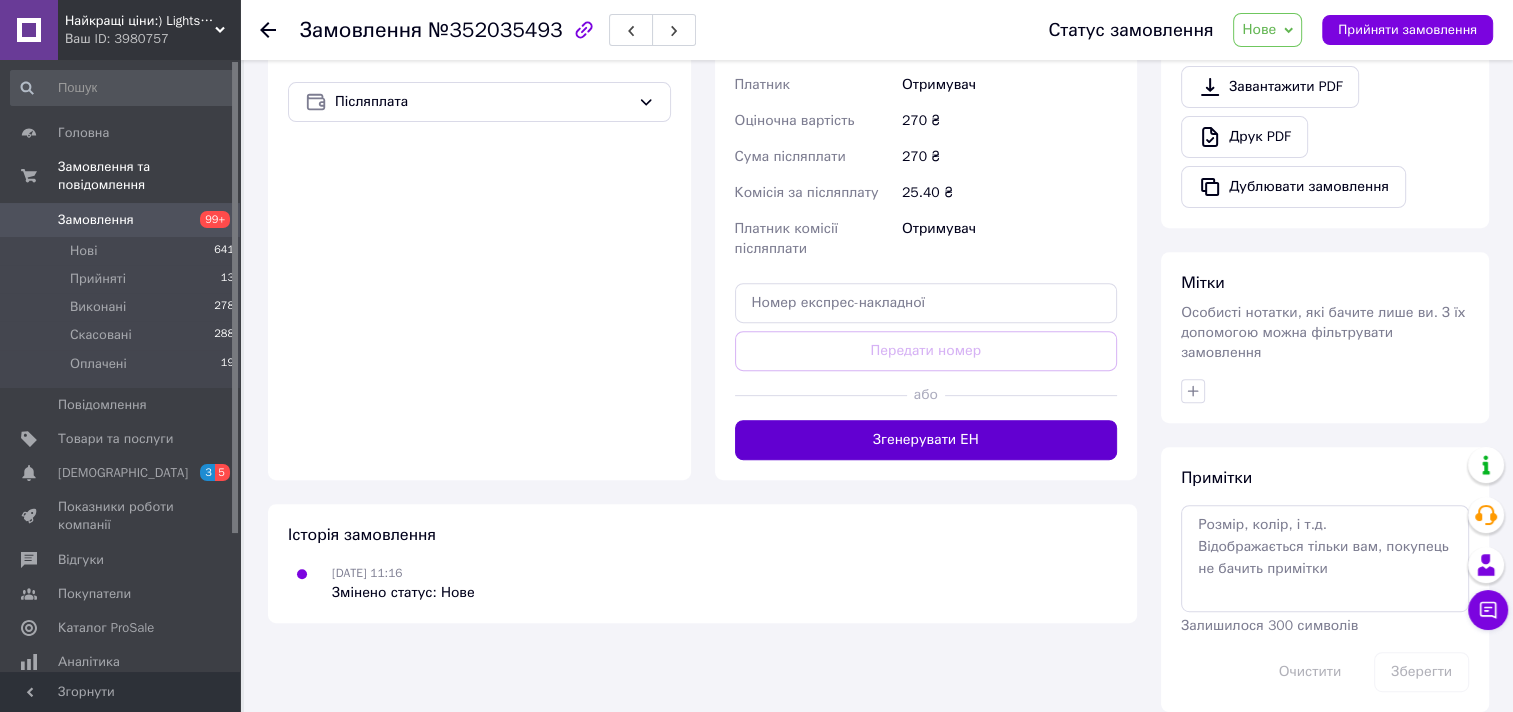 click on "Згенерувати ЕН" at bounding box center [926, 440] 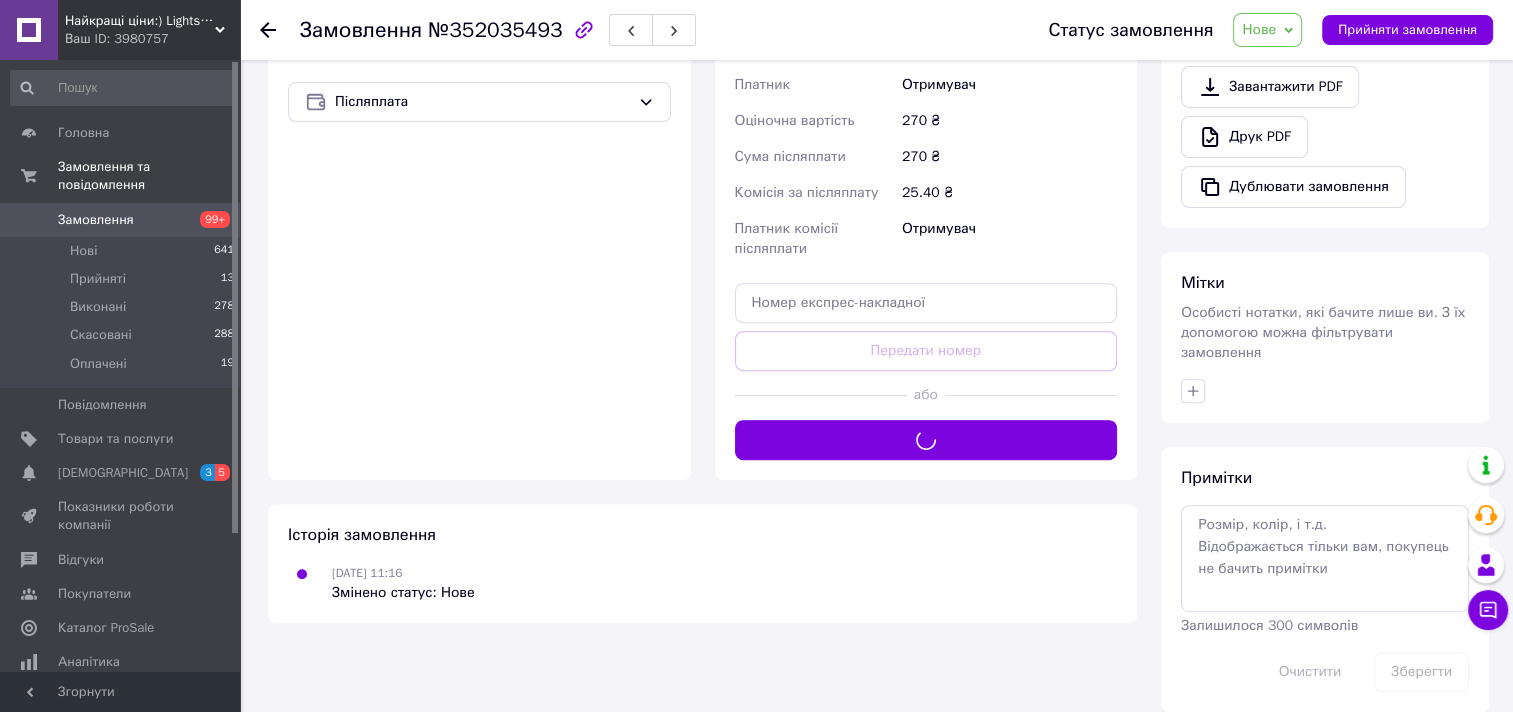scroll, scrollTop: 519, scrollLeft: 0, axis: vertical 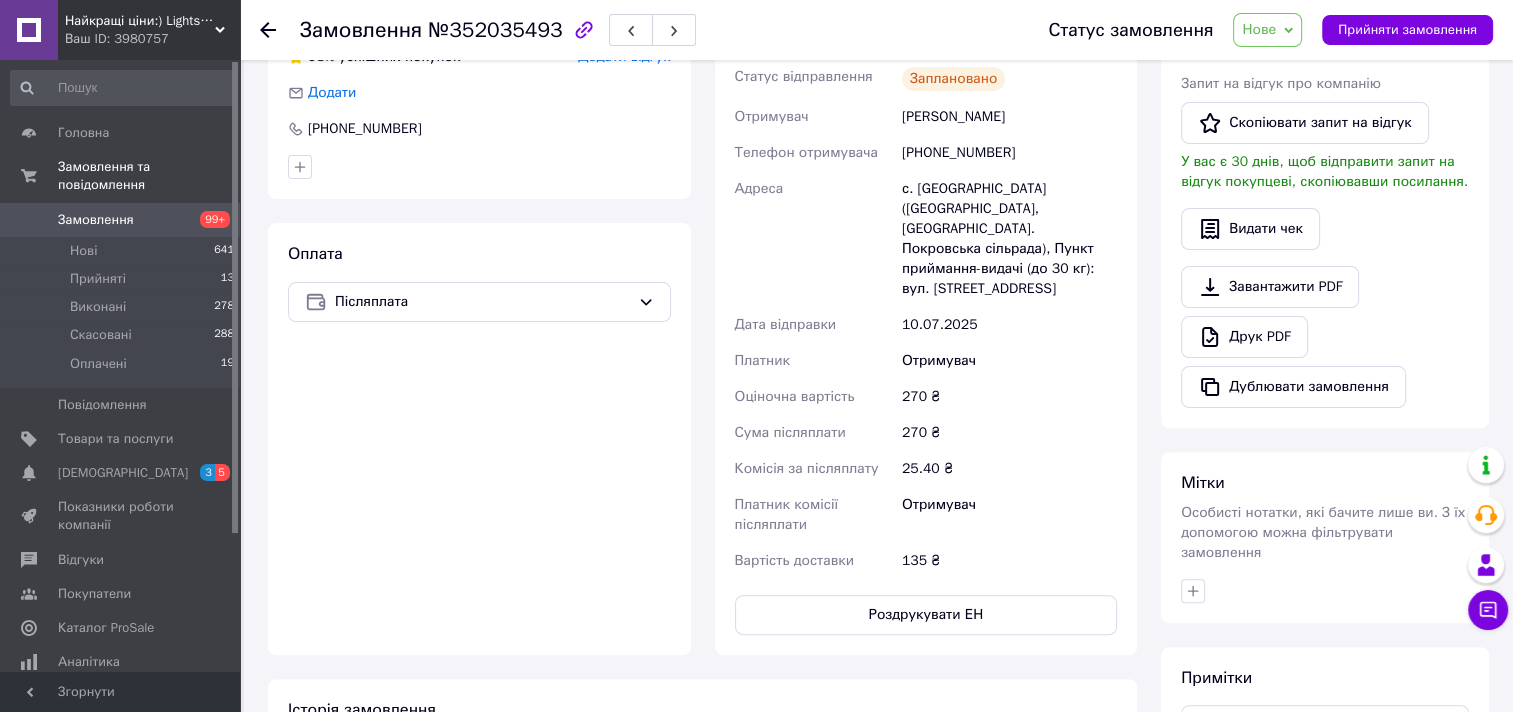 drag, startPoint x: 961, startPoint y: 456, endPoint x: 454, endPoint y: 580, distance: 521.9435 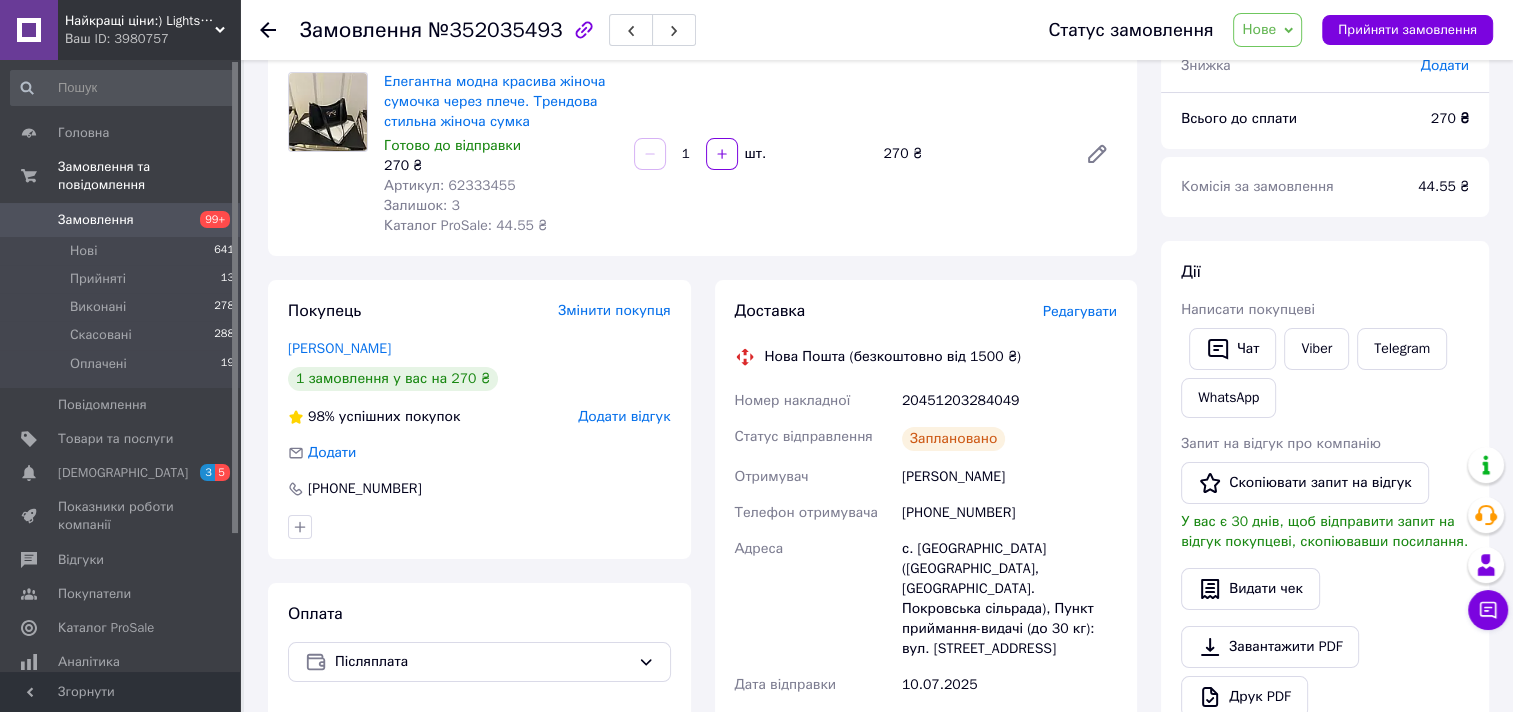 scroll, scrollTop: 19, scrollLeft: 0, axis: vertical 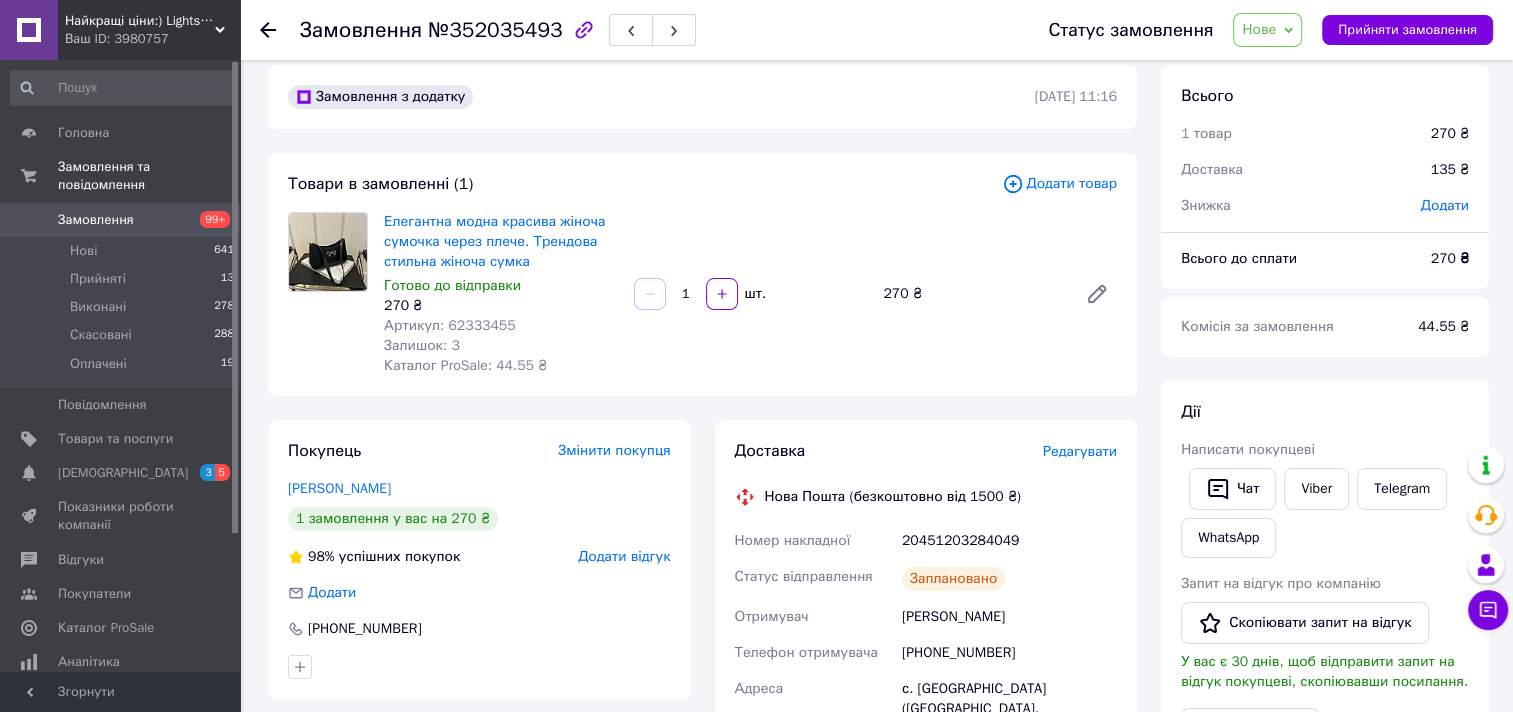 click on "Замовлення 99+" at bounding box center (123, 220) 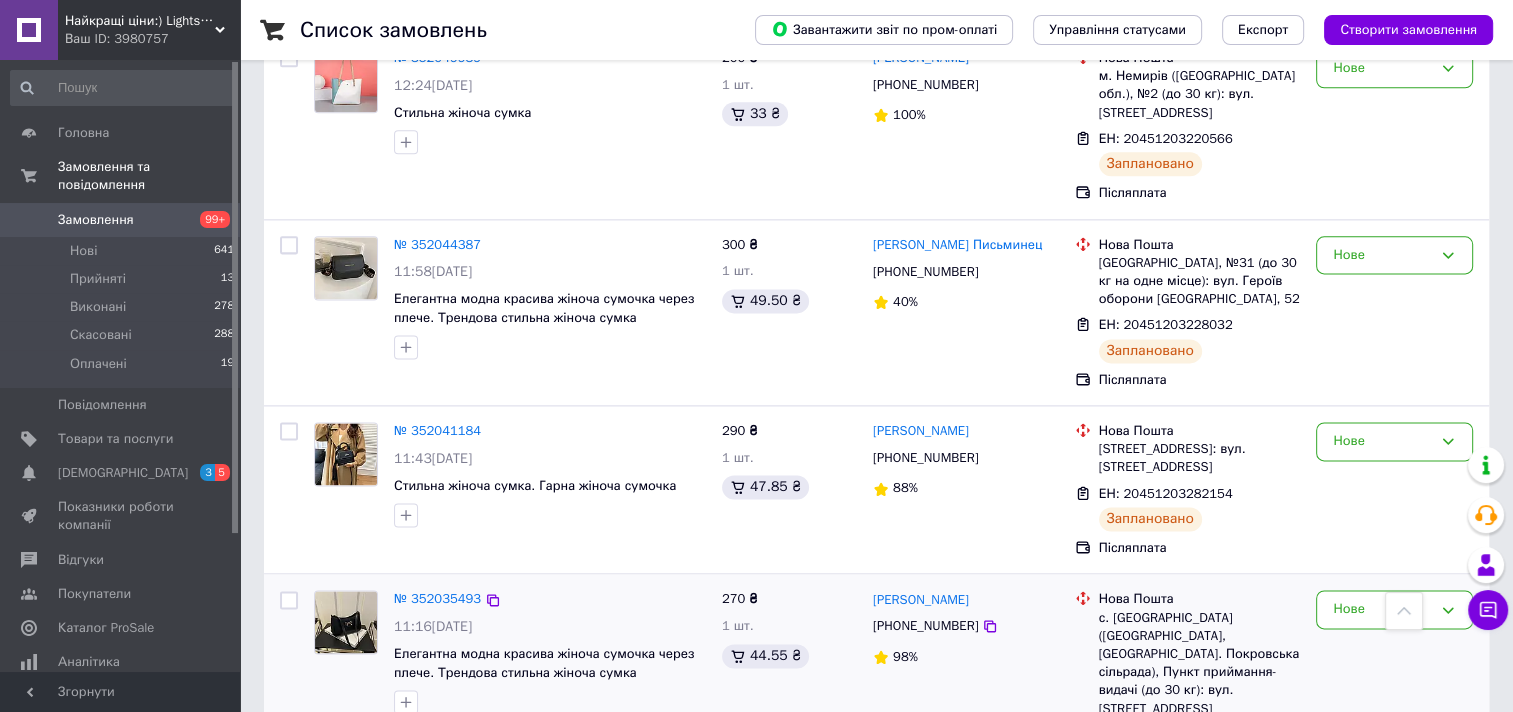 scroll, scrollTop: 2600, scrollLeft: 0, axis: vertical 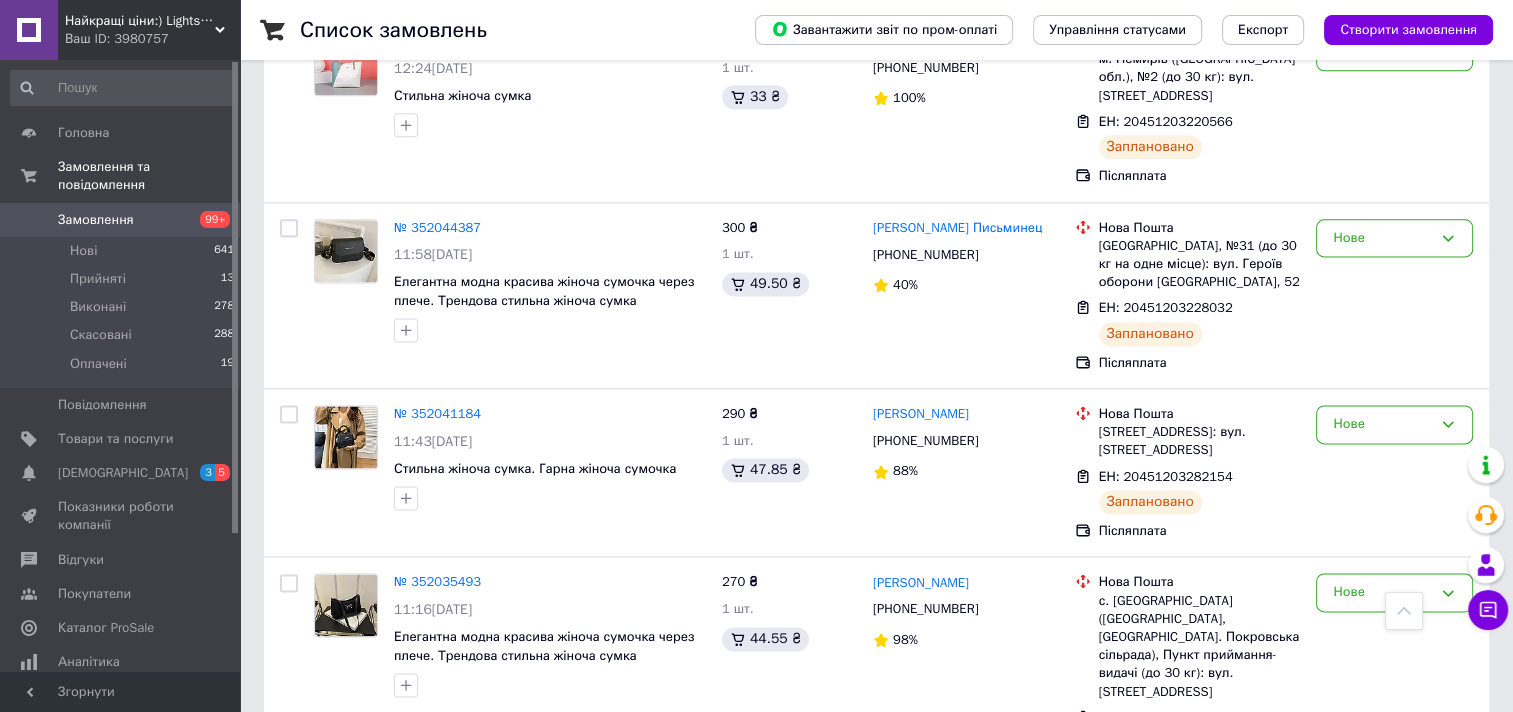 click on "№ 352025893" at bounding box center (437, 822) 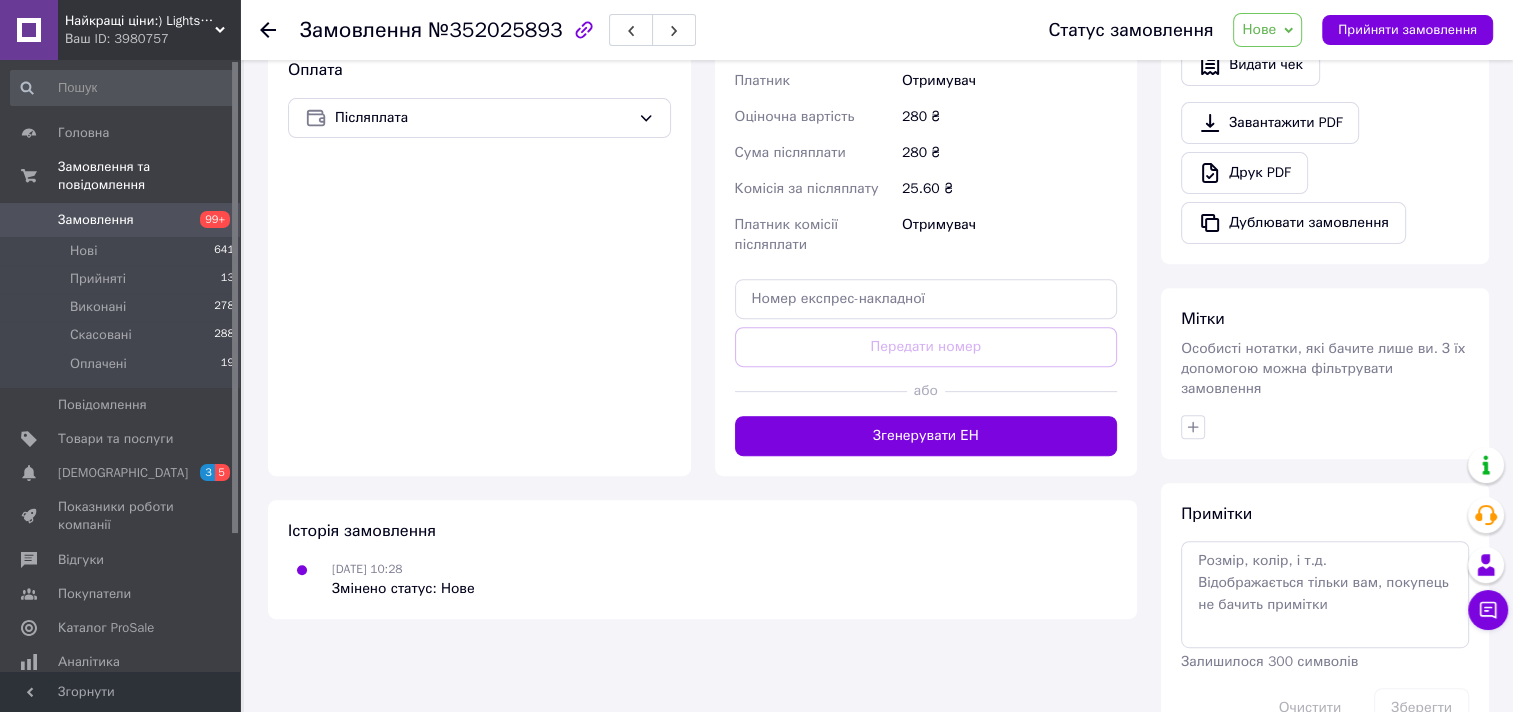 scroll, scrollTop: 719, scrollLeft: 0, axis: vertical 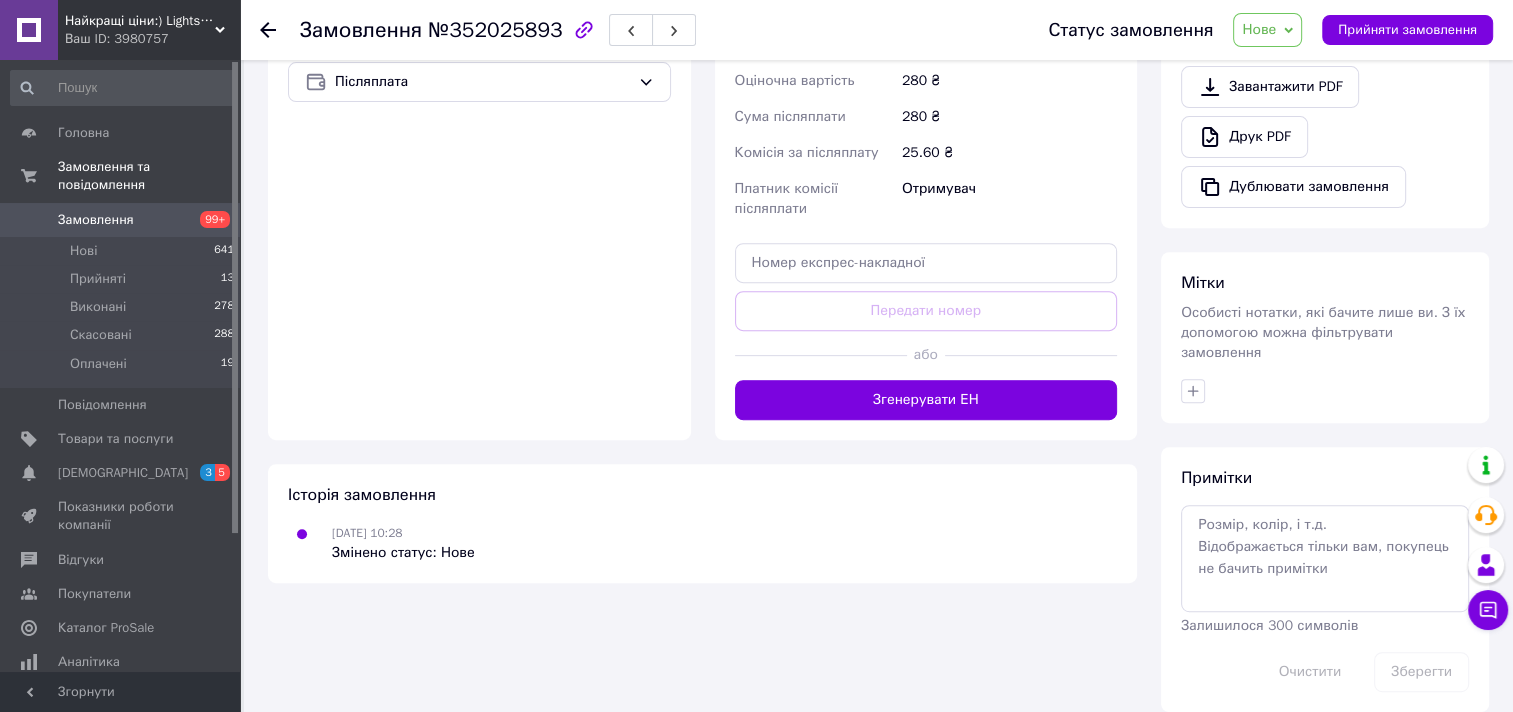 drag, startPoint x: 932, startPoint y: 375, endPoint x: 1069, endPoint y: 441, distance: 152.06906 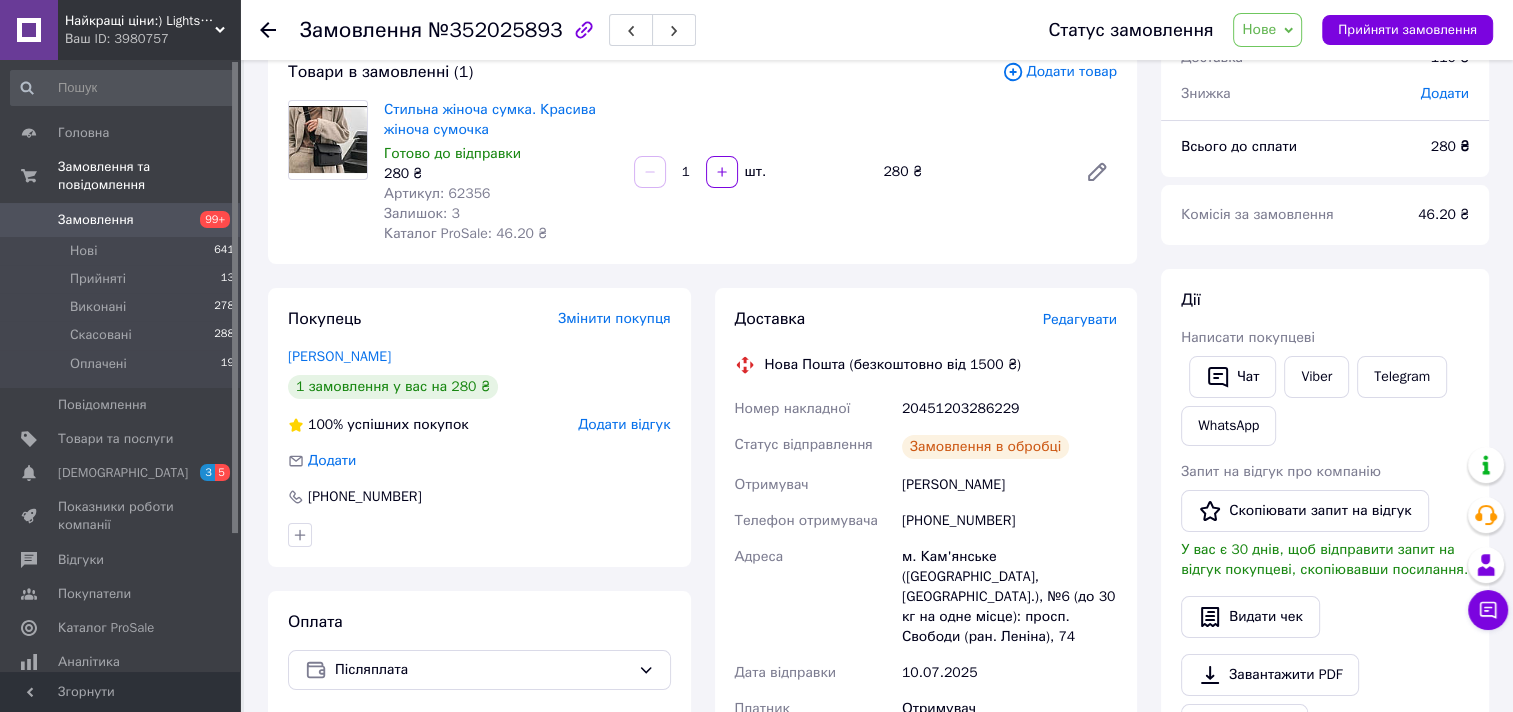 scroll, scrollTop: 119, scrollLeft: 0, axis: vertical 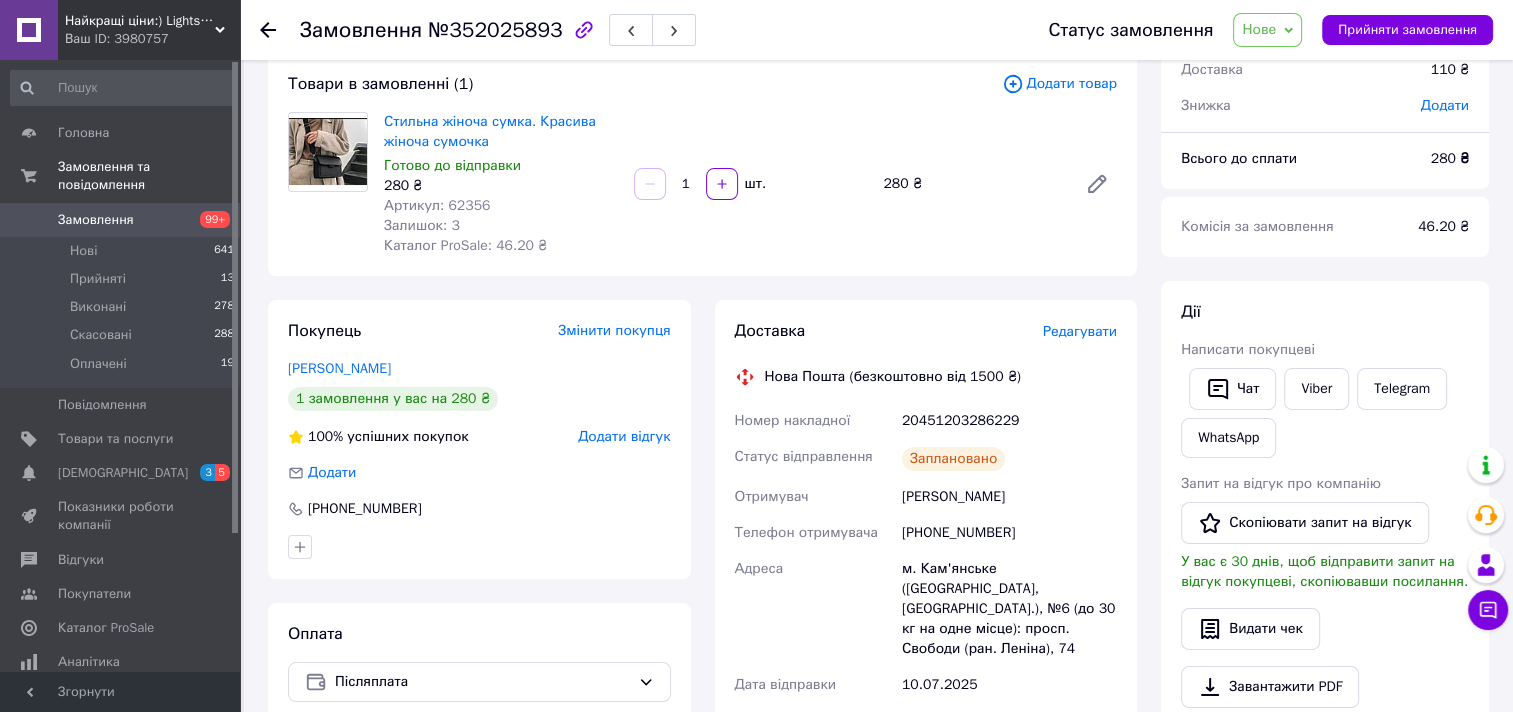 click on "Замовлення" at bounding box center (121, 220) 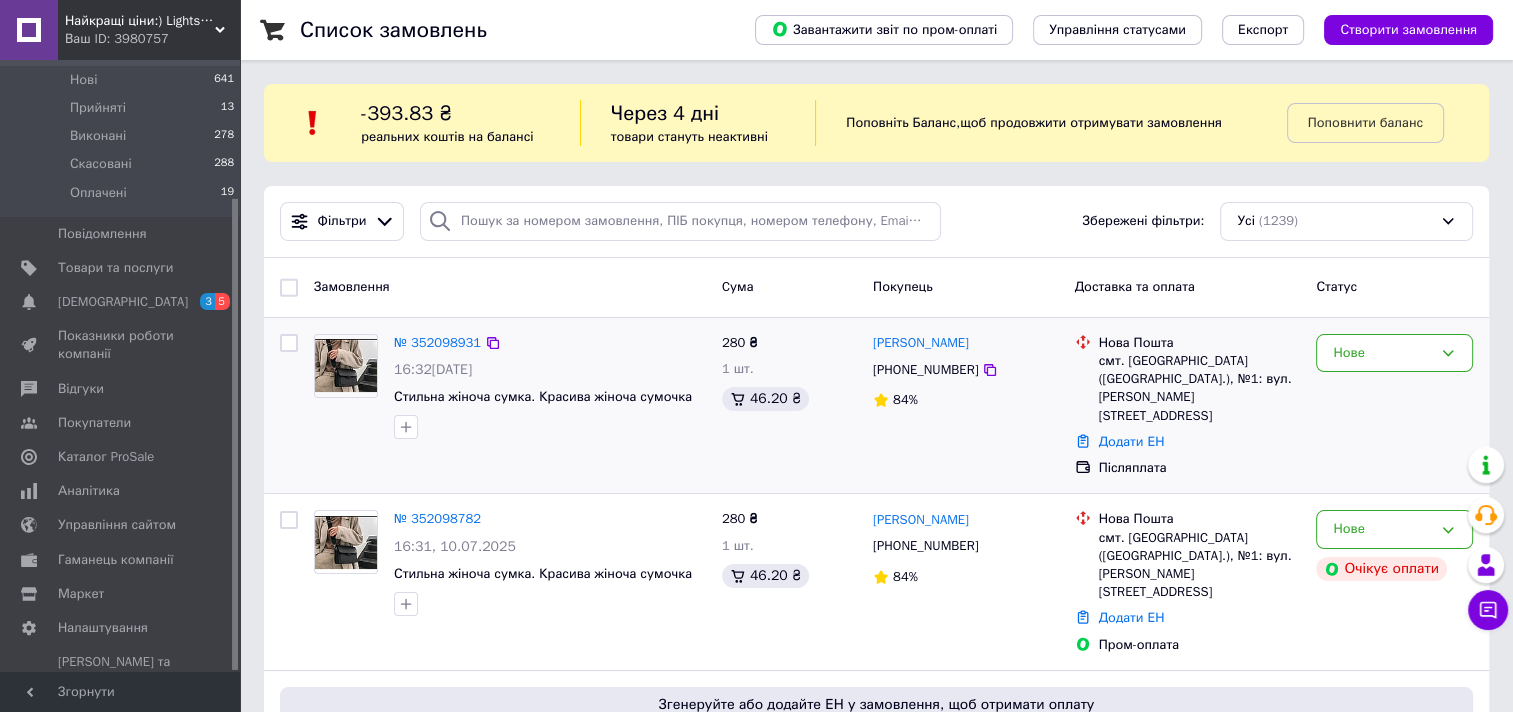 scroll, scrollTop: 178, scrollLeft: 0, axis: vertical 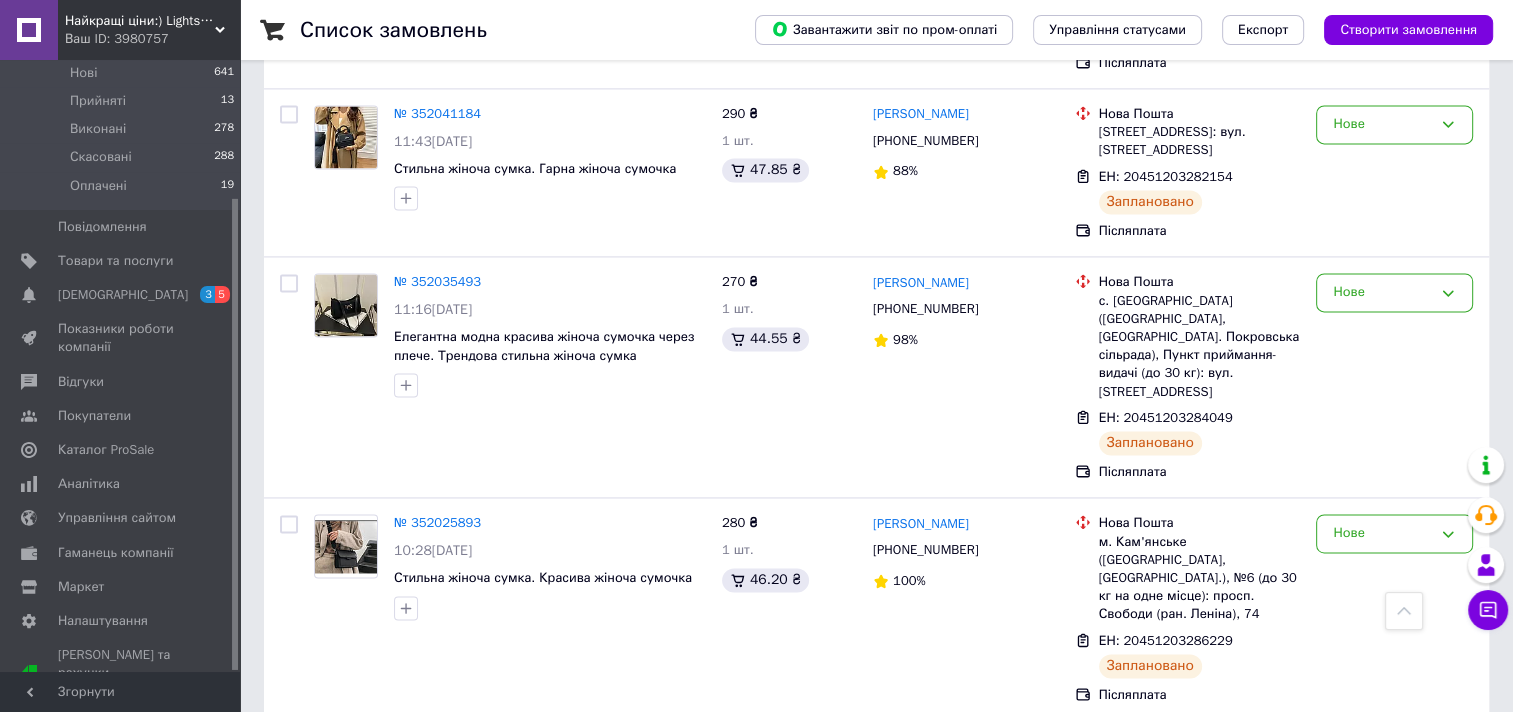 click on "№ 352021518" at bounding box center (437, 797) 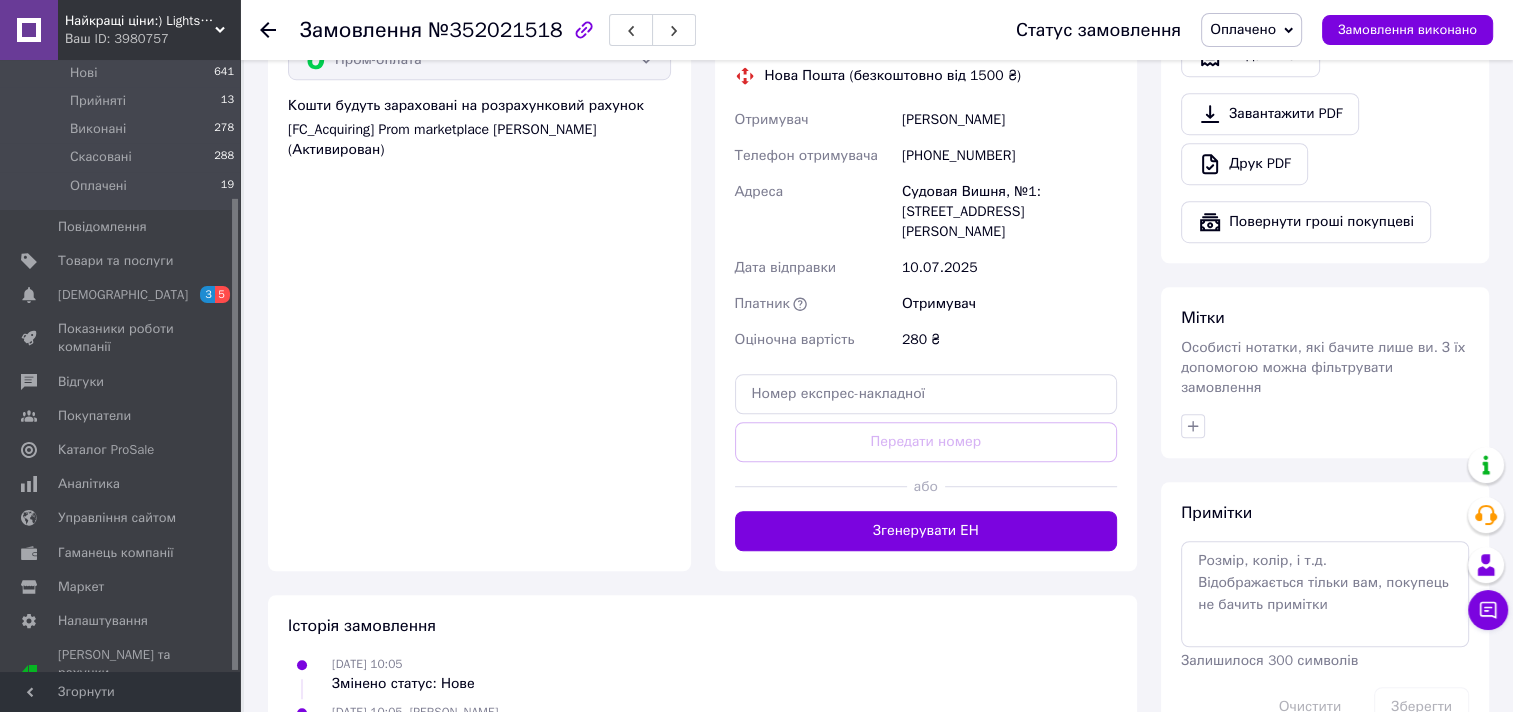 scroll, scrollTop: 1508, scrollLeft: 0, axis: vertical 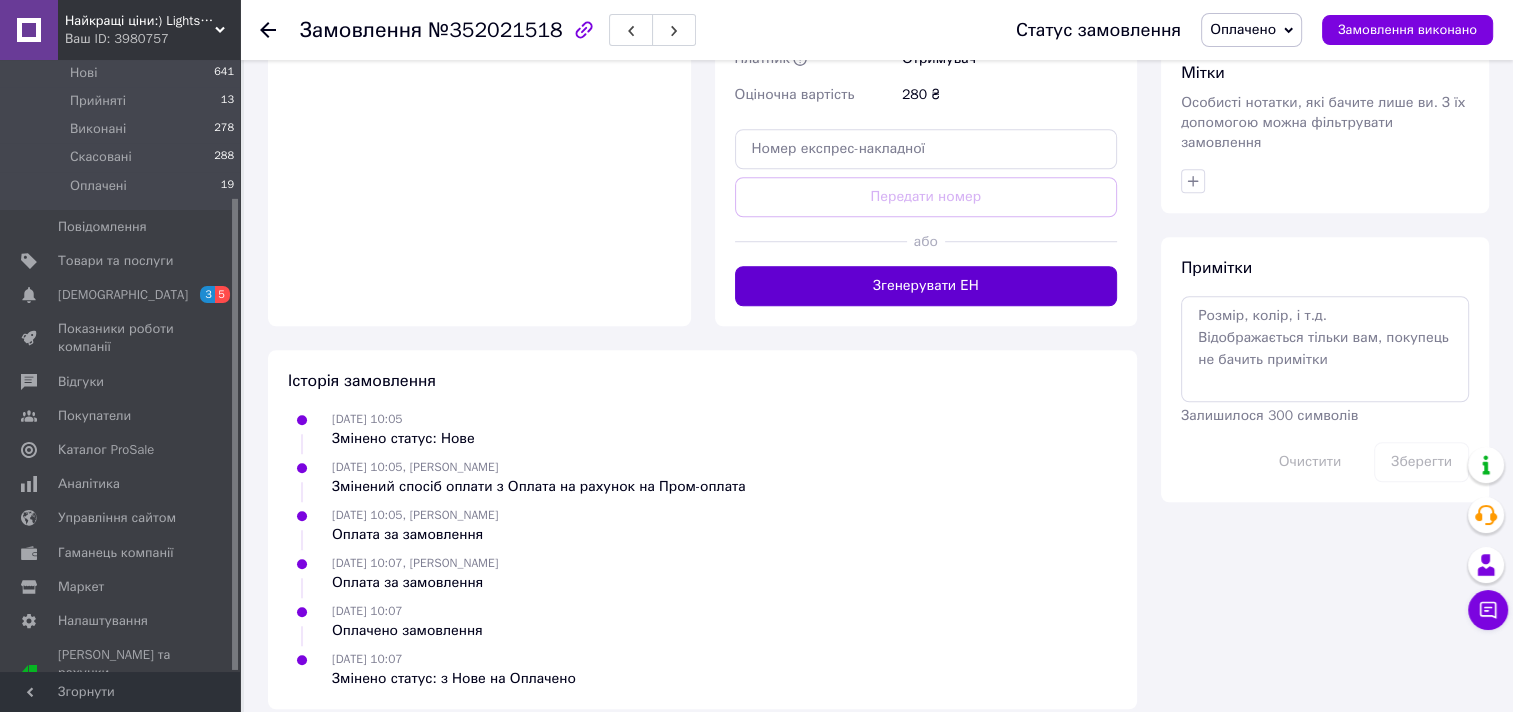 click on "Згенерувати ЕН" at bounding box center [926, 286] 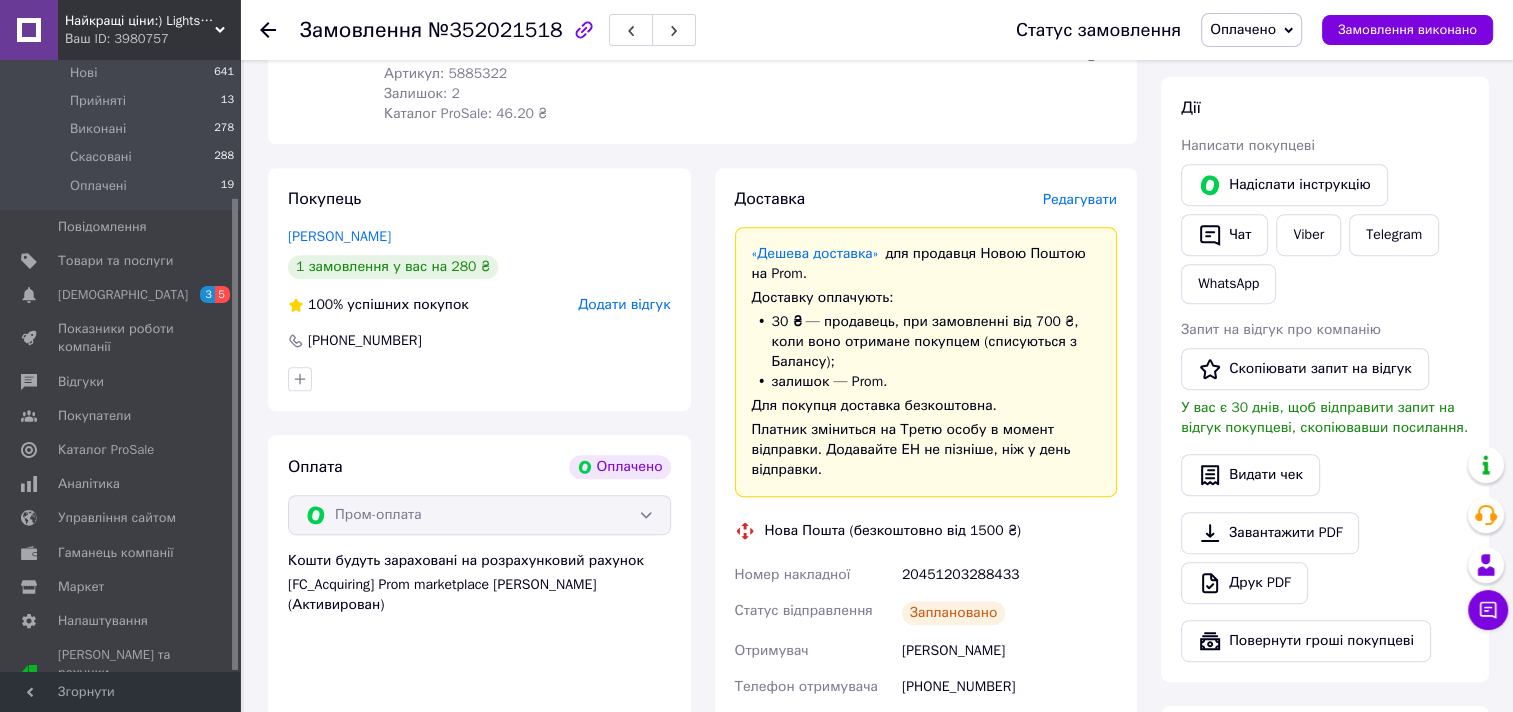 scroll, scrollTop: 108, scrollLeft: 0, axis: vertical 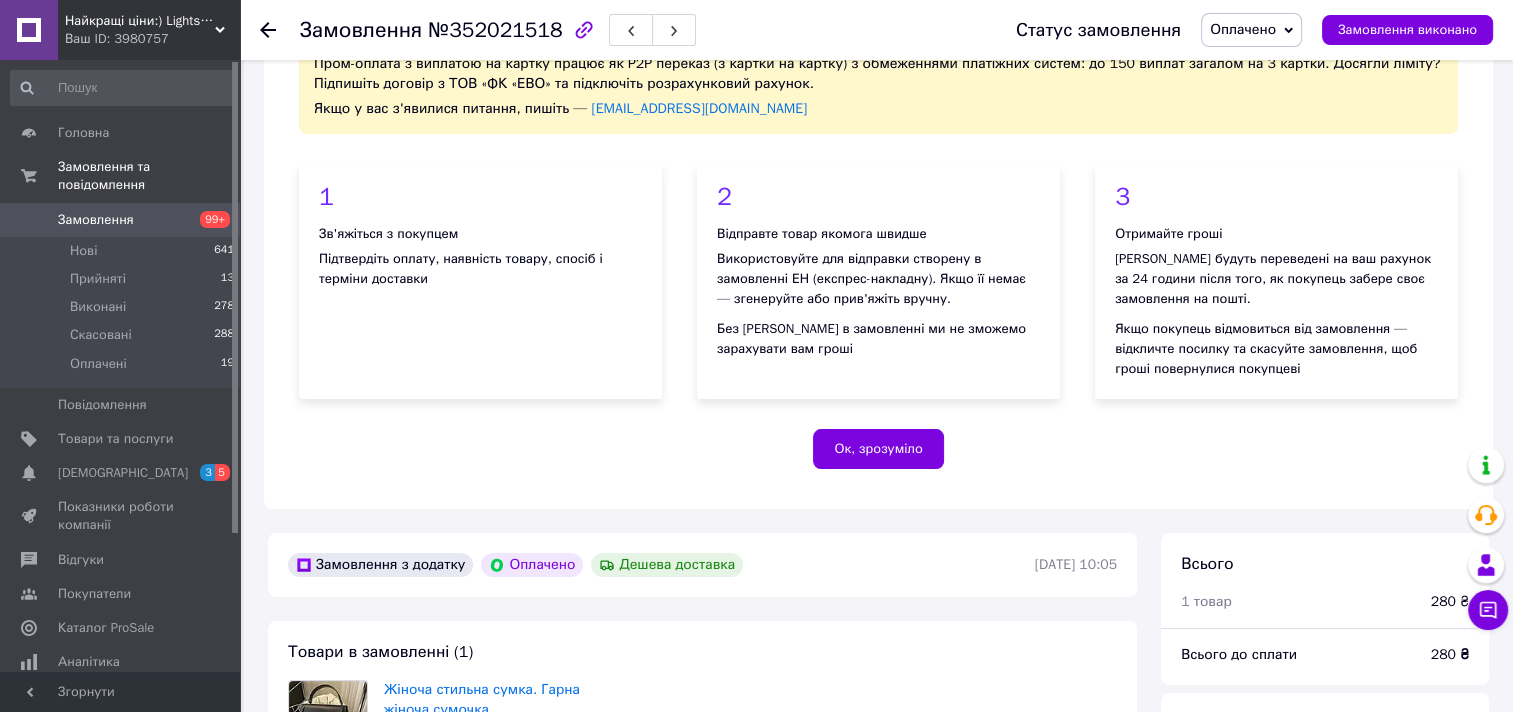 click on "Замовлення" at bounding box center [121, 220] 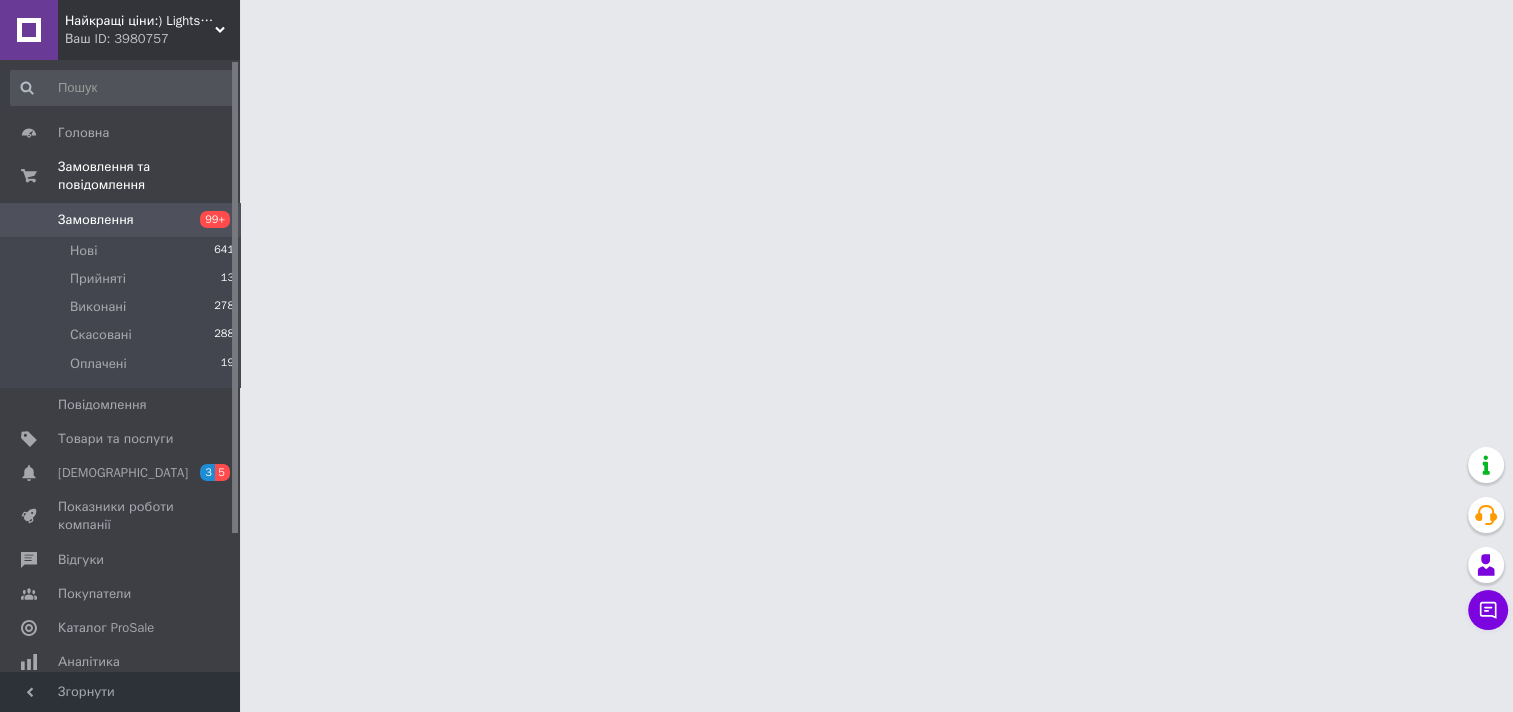 scroll, scrollTop: 0, scrollLeft: 0, axis: both 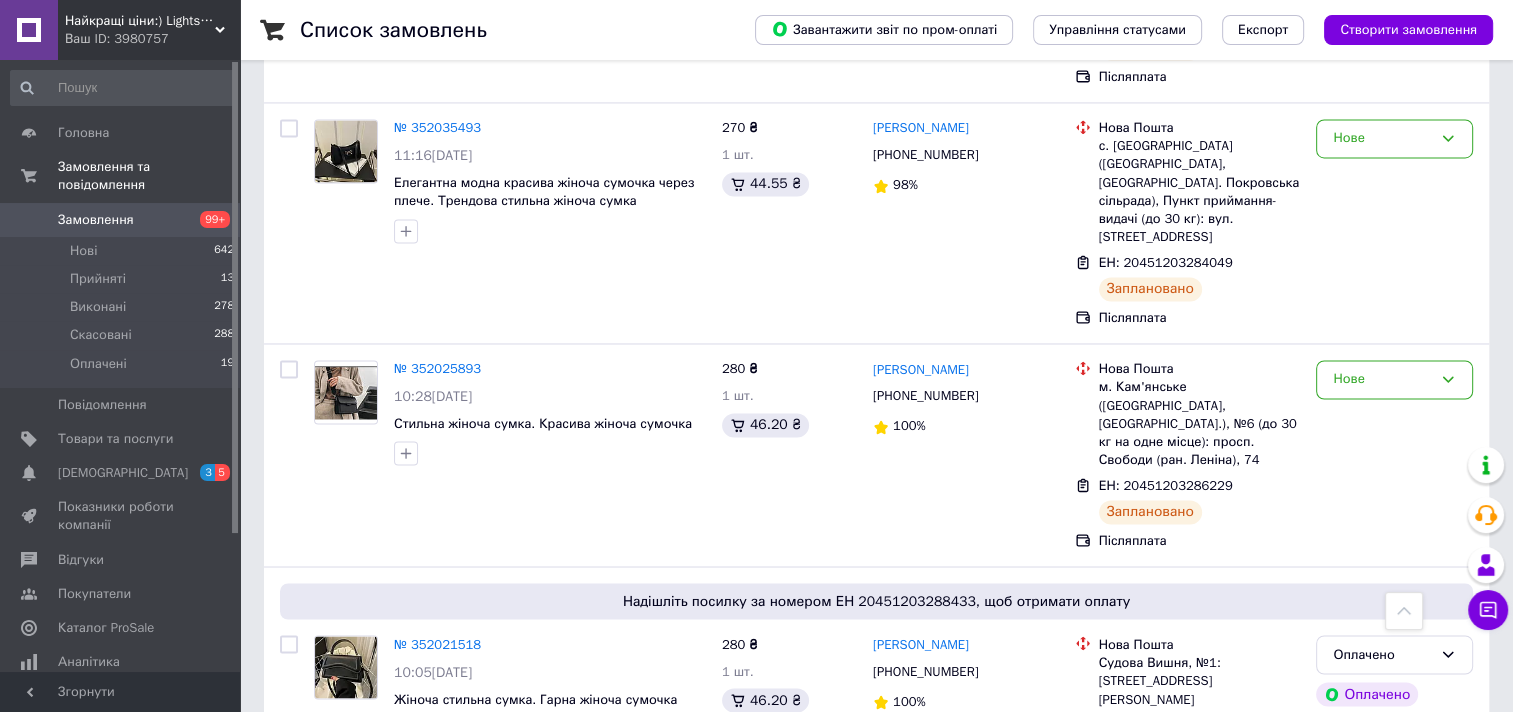 click on "№ 352018311" at bounding box center [437, 830] 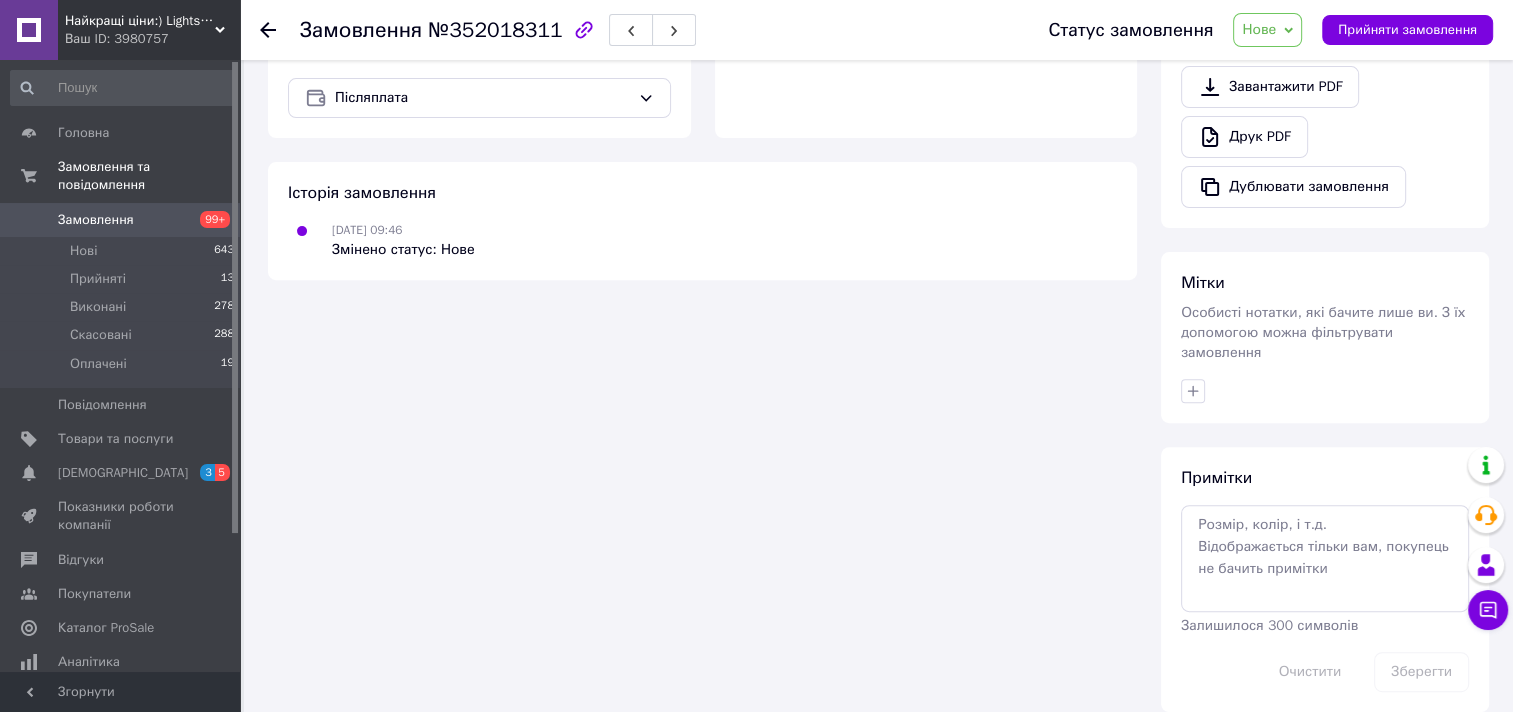 scroll, scrollTop: 719, scrollLeft: 0, axis: vertical 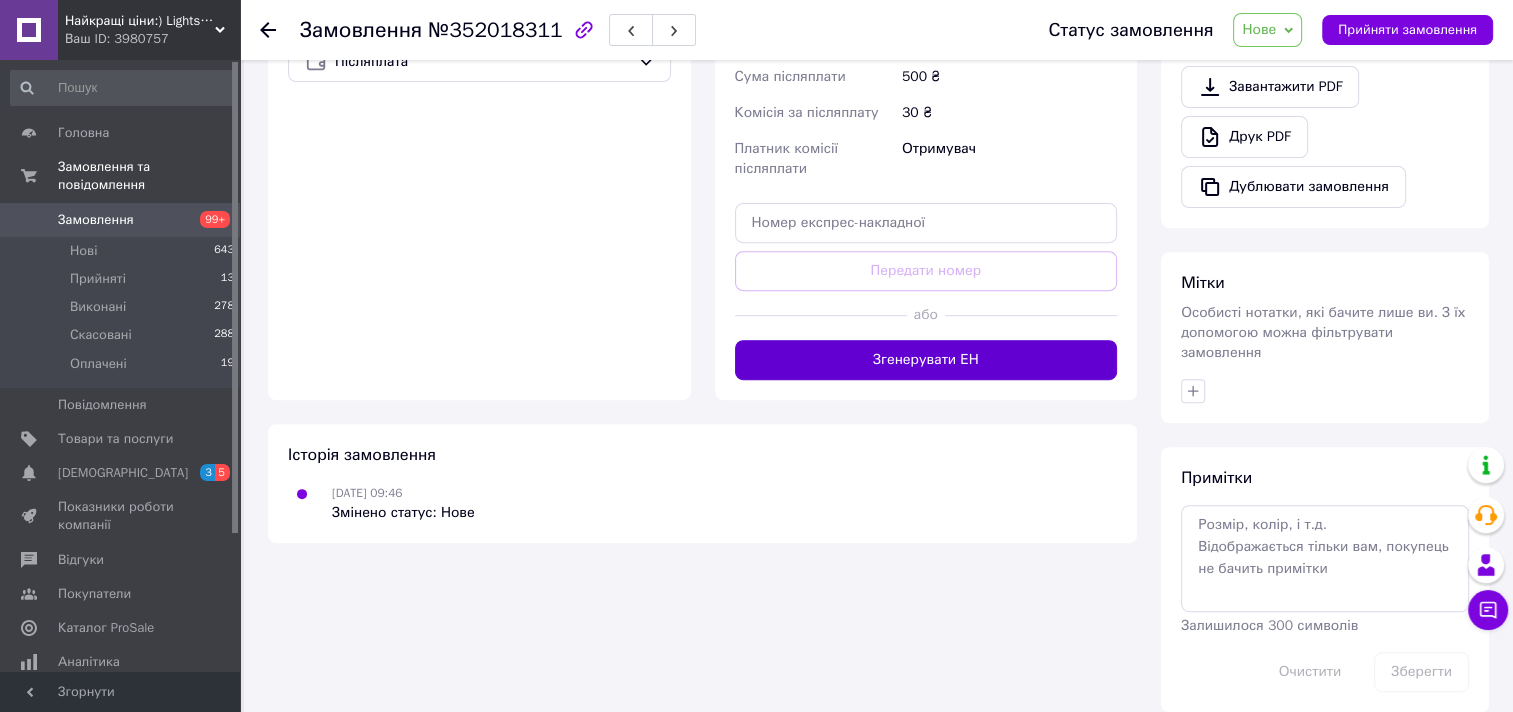 click on "Згенерувати ЕН" at bounding box center (926, 360) 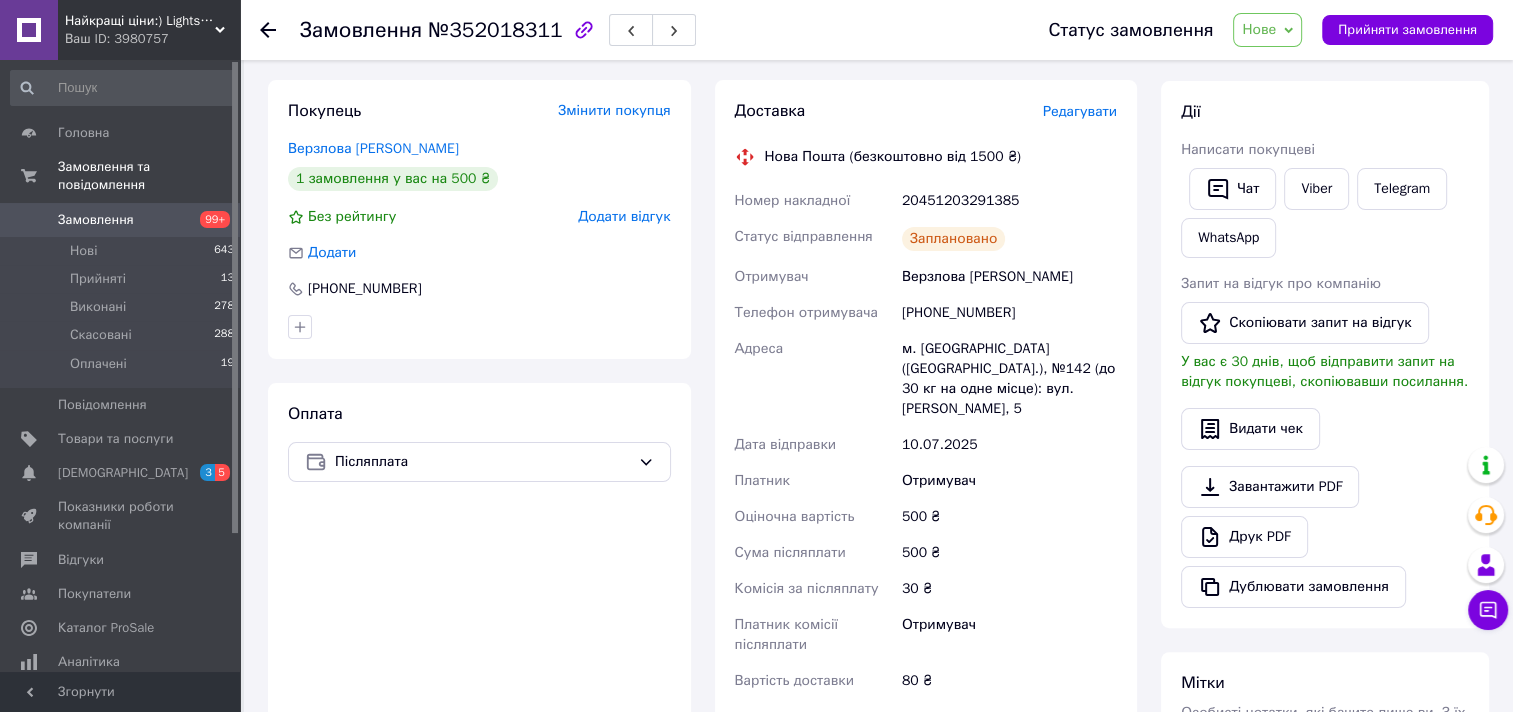 scroll, scrollTop: 219, scrollLeft: 0, axis: vertical 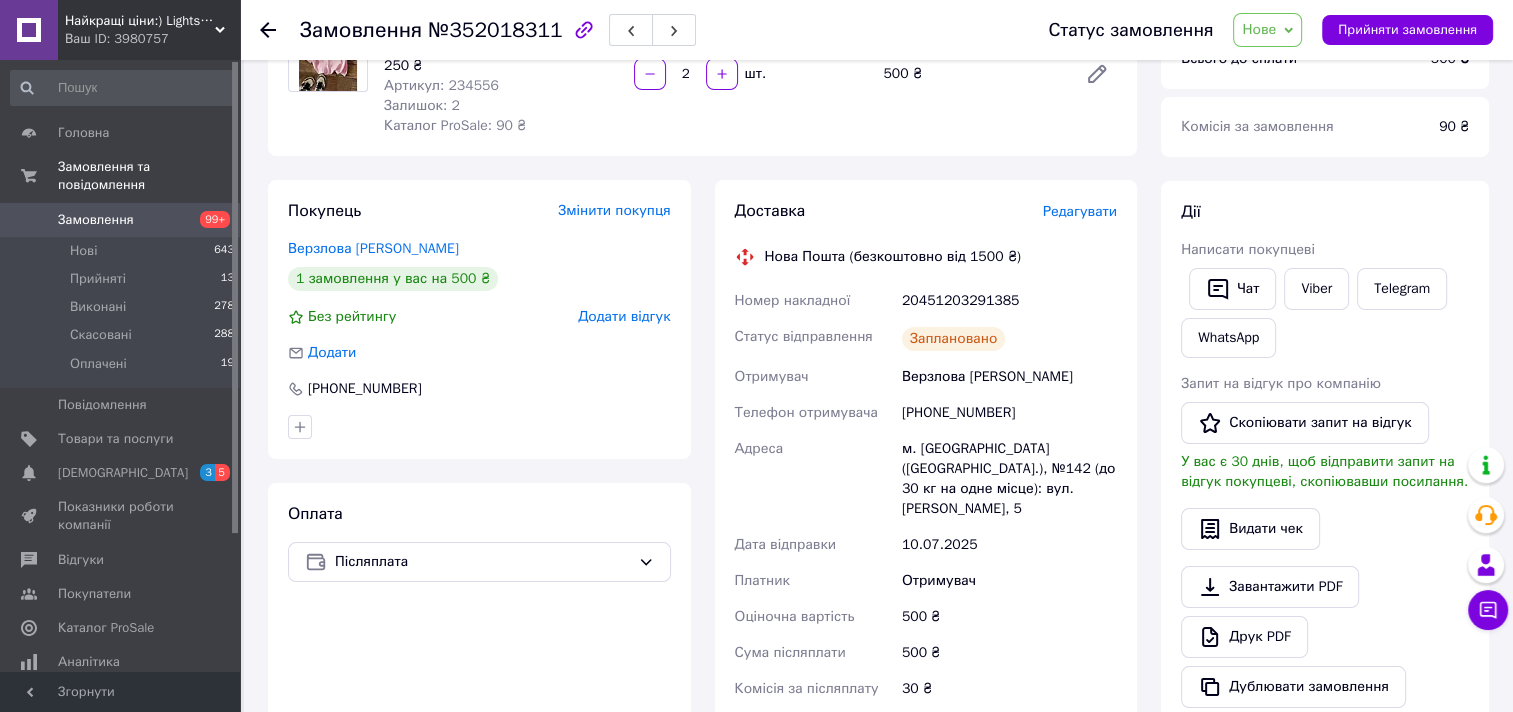click on "Замовлення 99+" at bounding box center [123, 220] 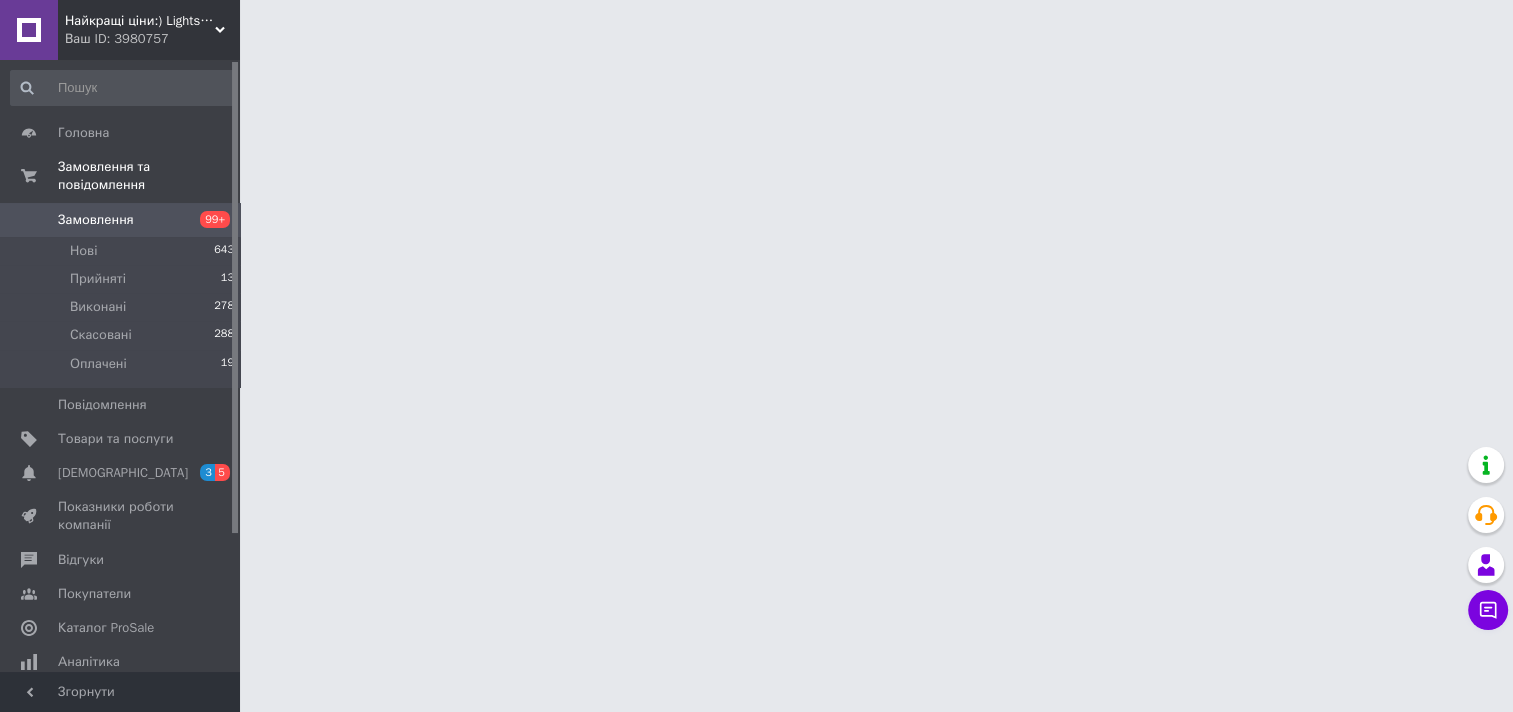 scroll, scrollTop: 0, scrollLeft: 0, axis: both 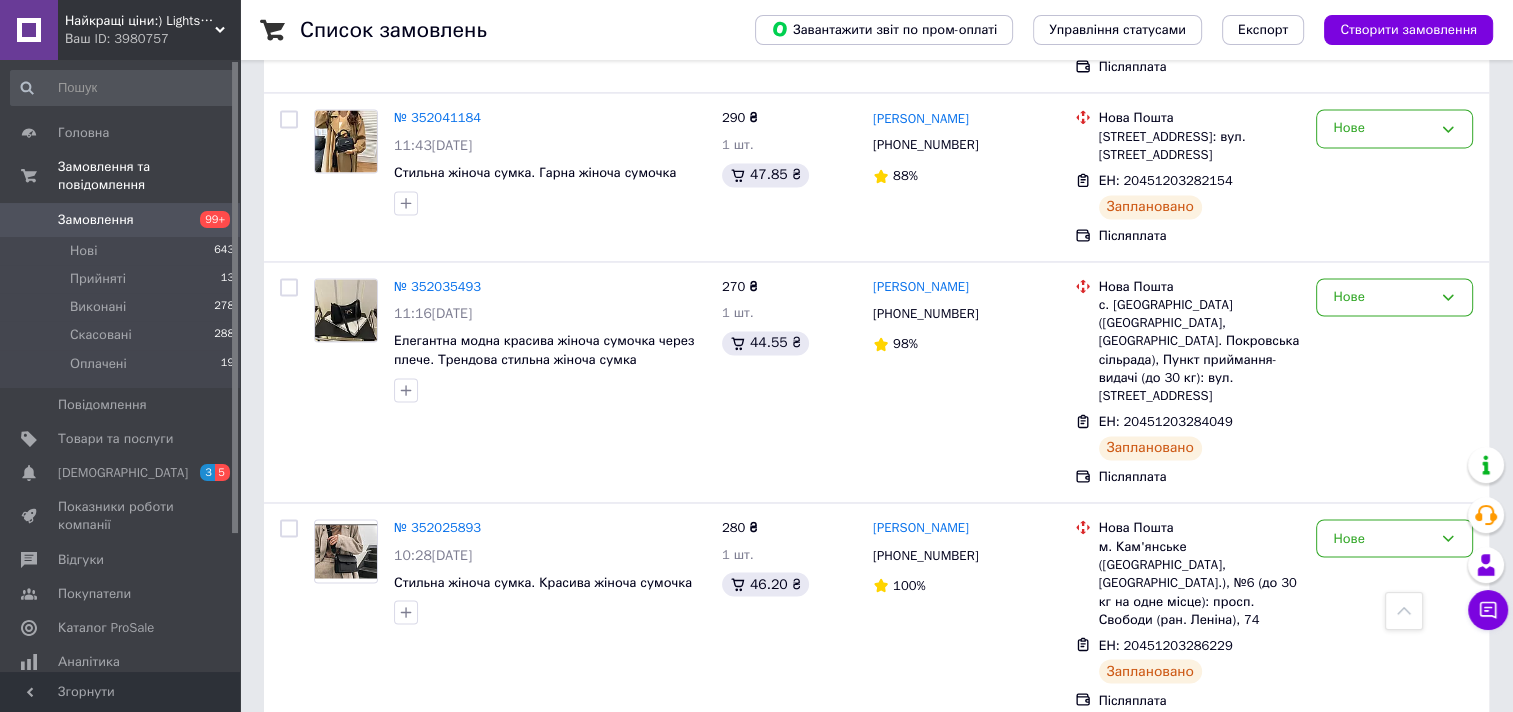 click on "2" at bounding box center (327, 1008) 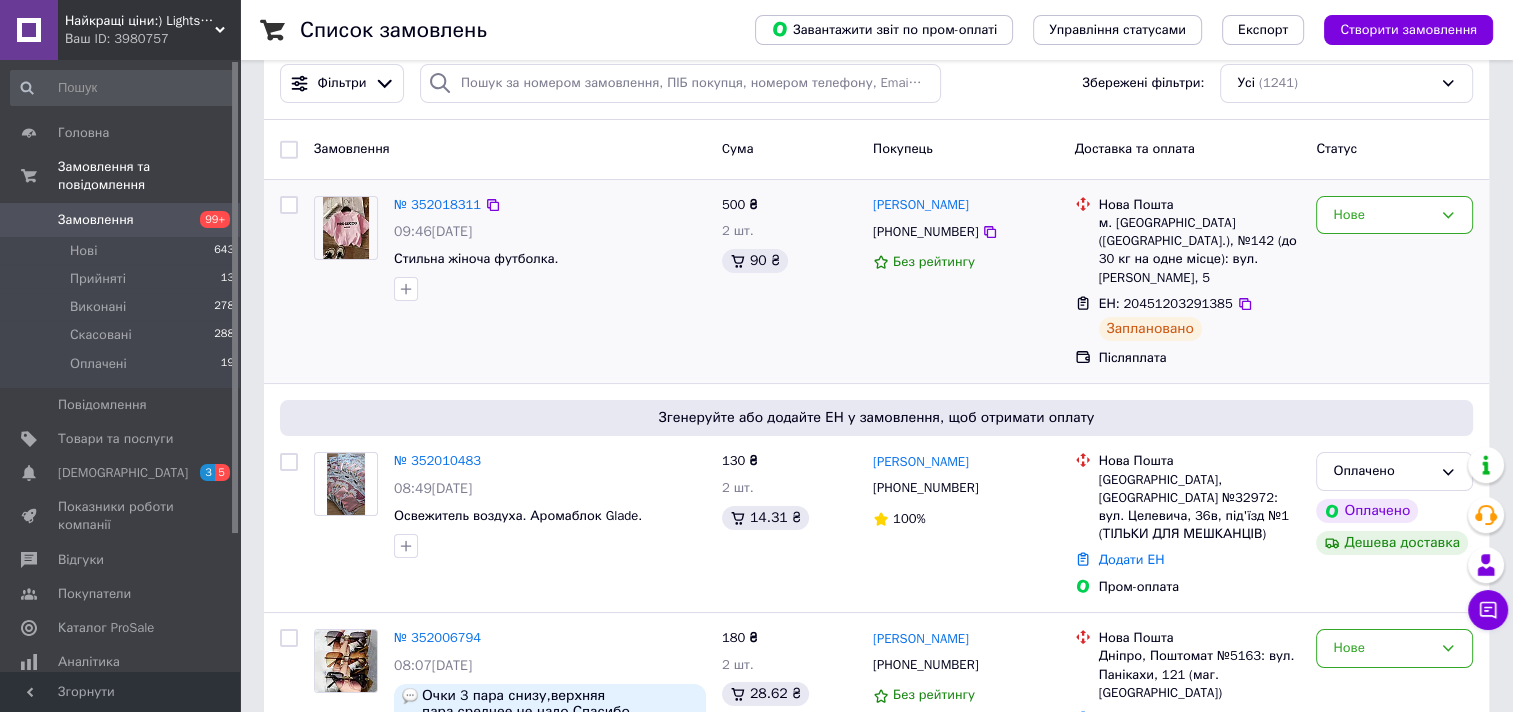 scroll, scrollTop: 300, scrollLeft: 0, axis: vertical 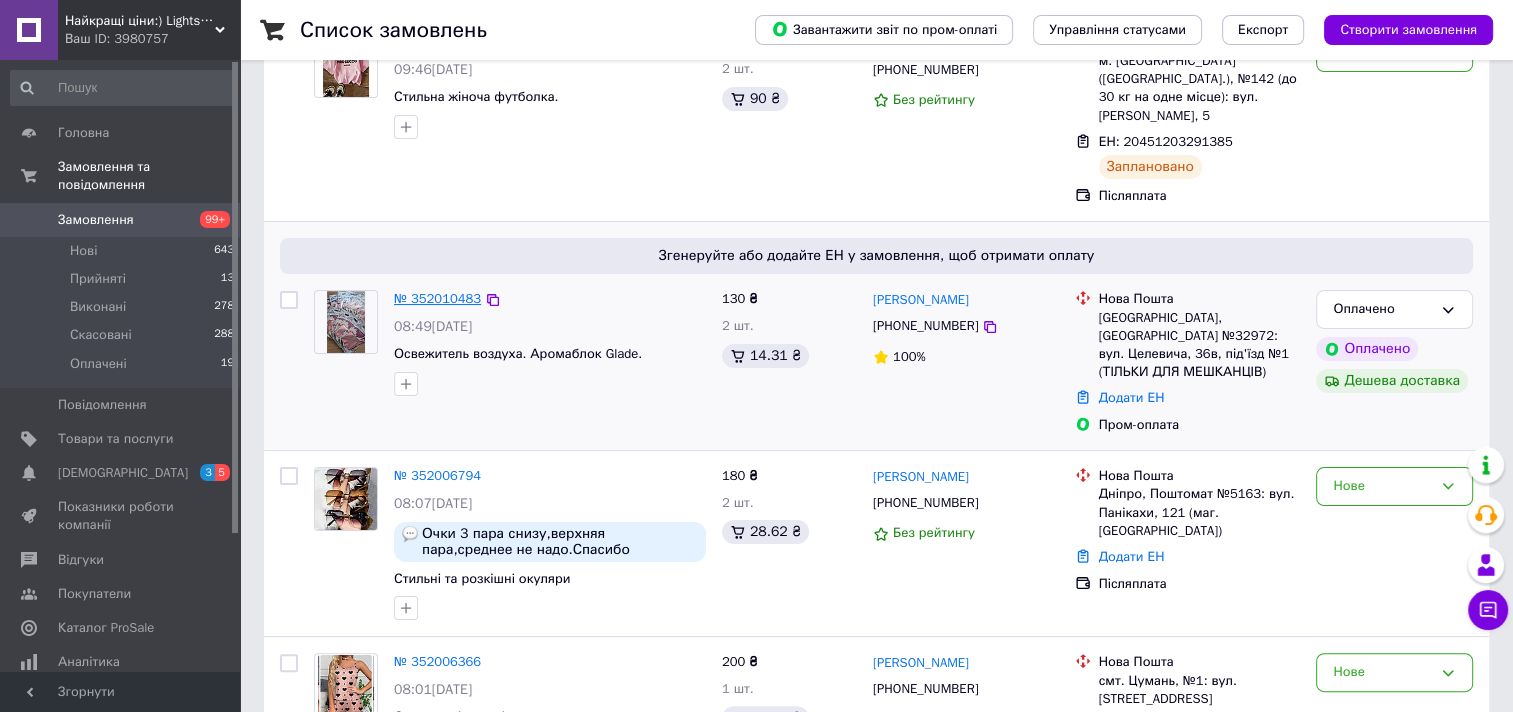 click on "№ 352010483" at bounding box center (437, 298) 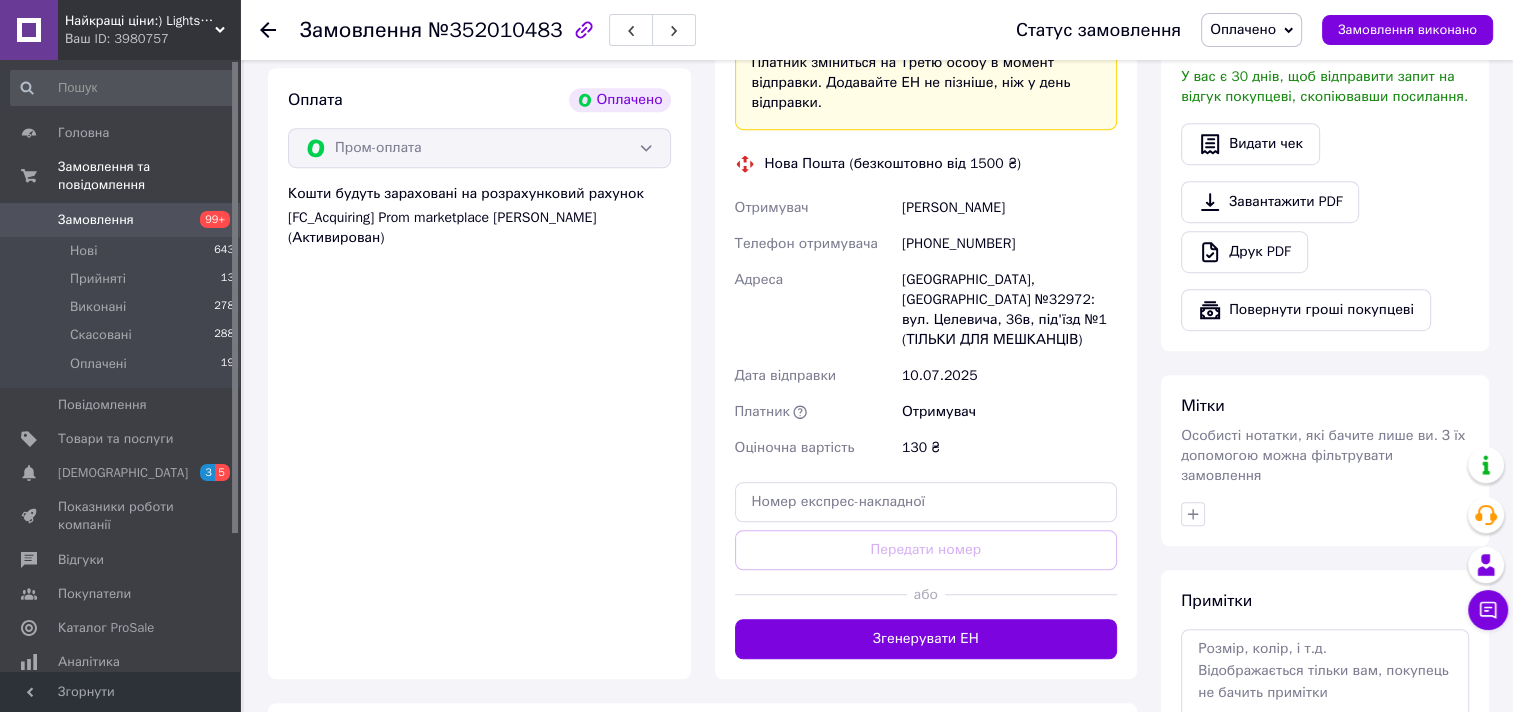 scroll, scrollTop: 1300, scrollLeft: 0, axis: vertical 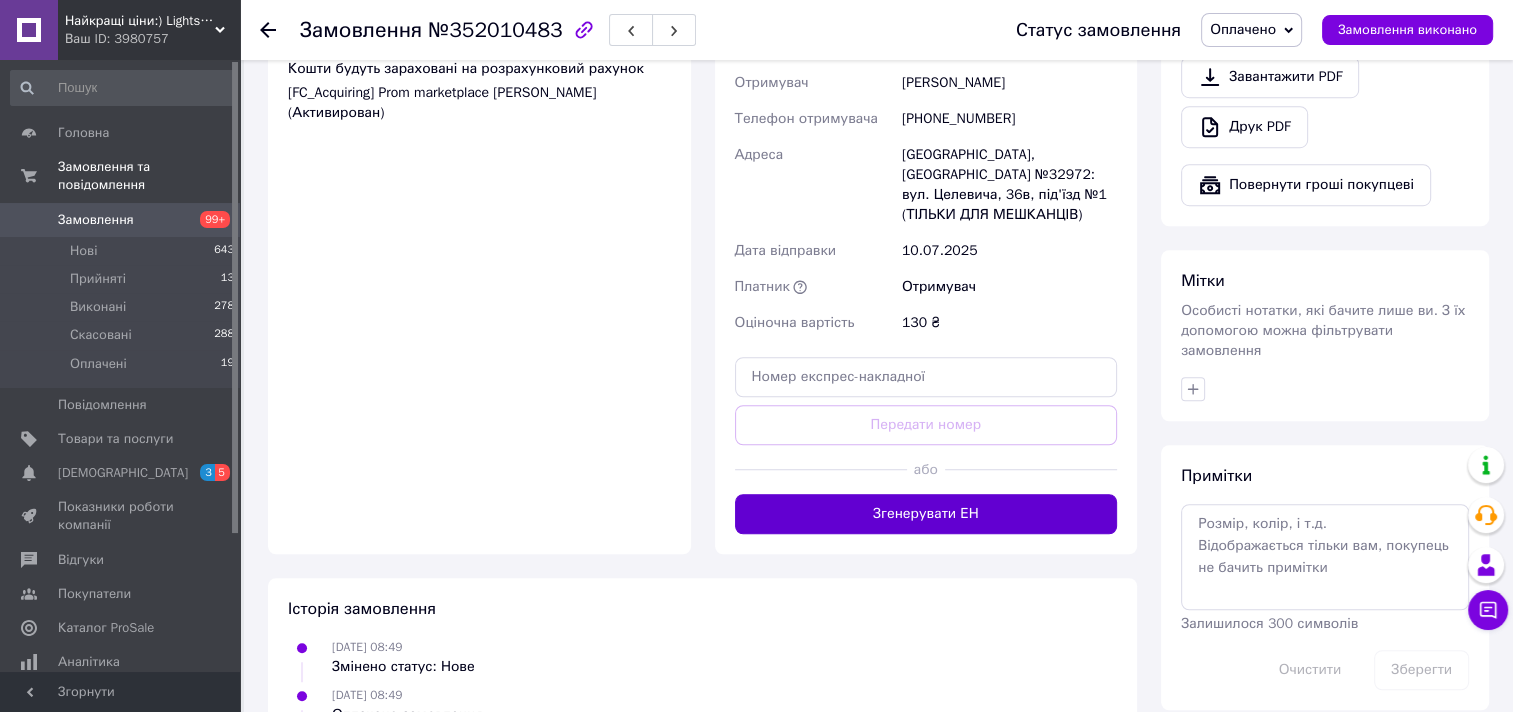 click on "Згенерувати ЕН" at bounding box center (926, 514) 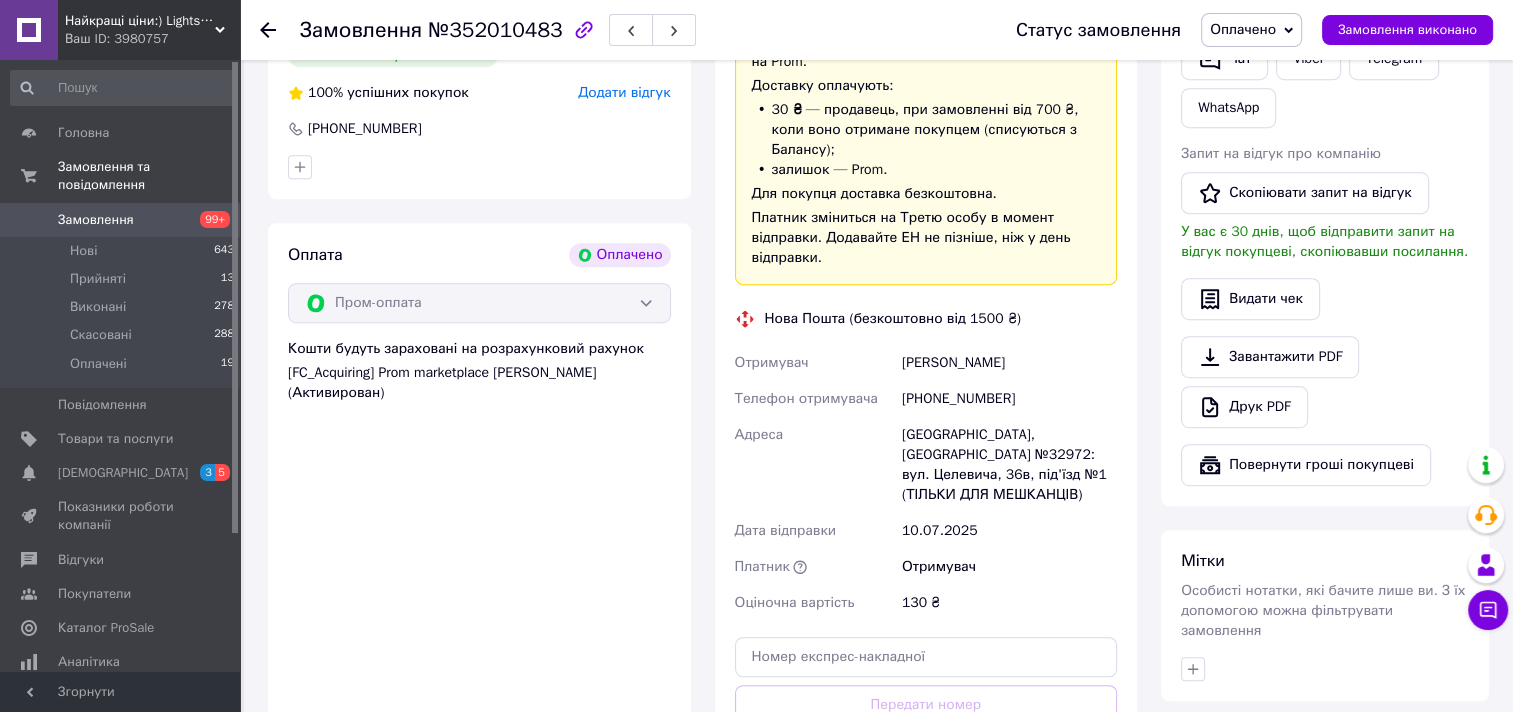 scroll, scrollTop: 1000, scrollLeft: 0, axis: vertical 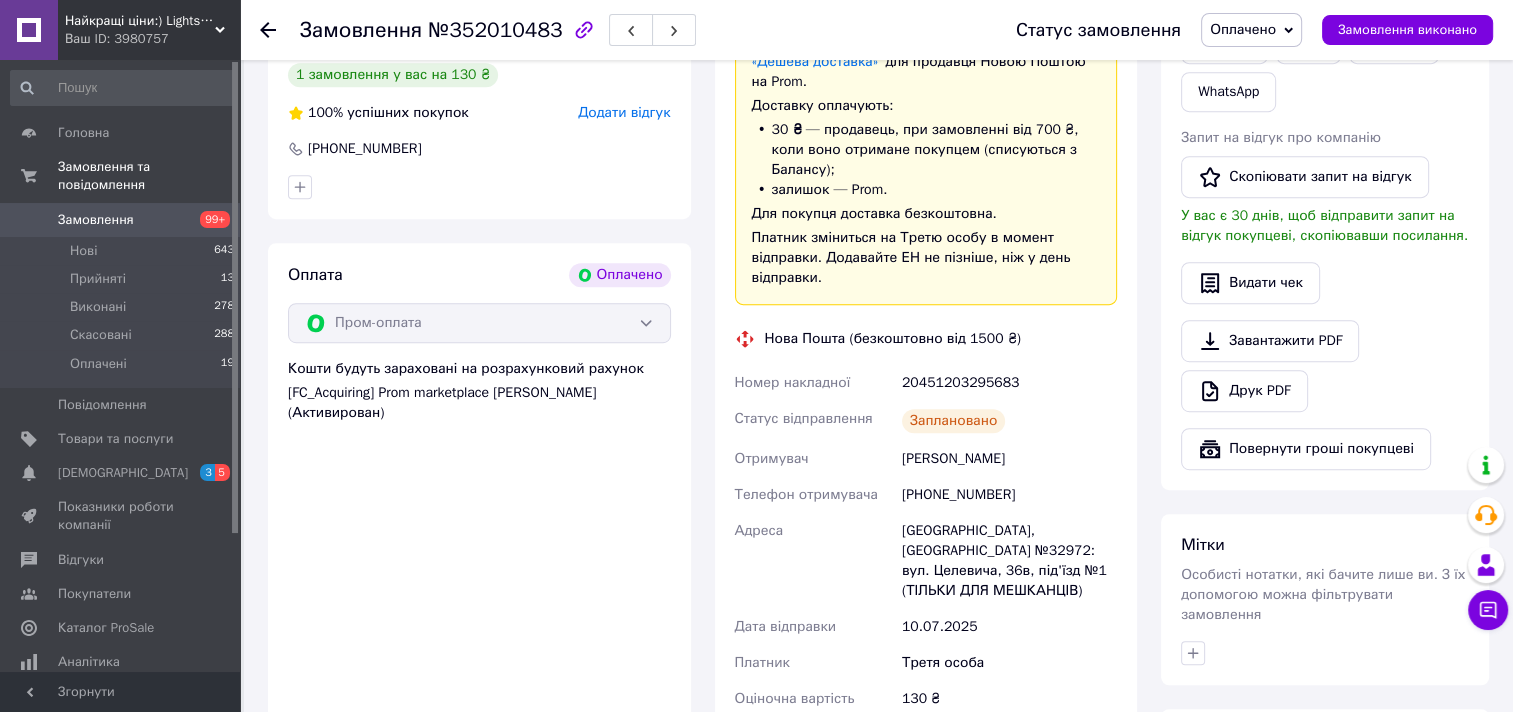 click on "Замовлення" at bounding box center [121, 220] 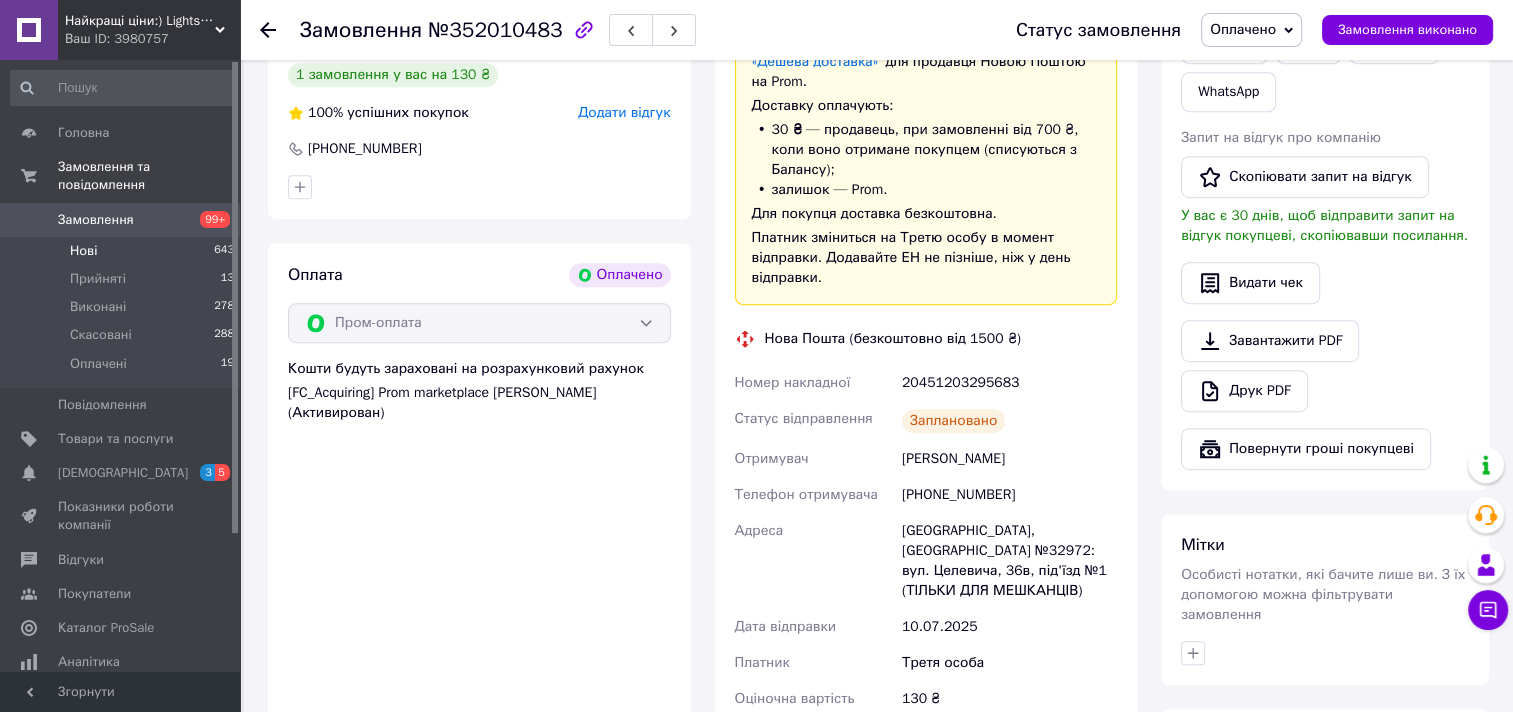 scroll, scrollTop: 0, scrollLeft: 0, axis: both 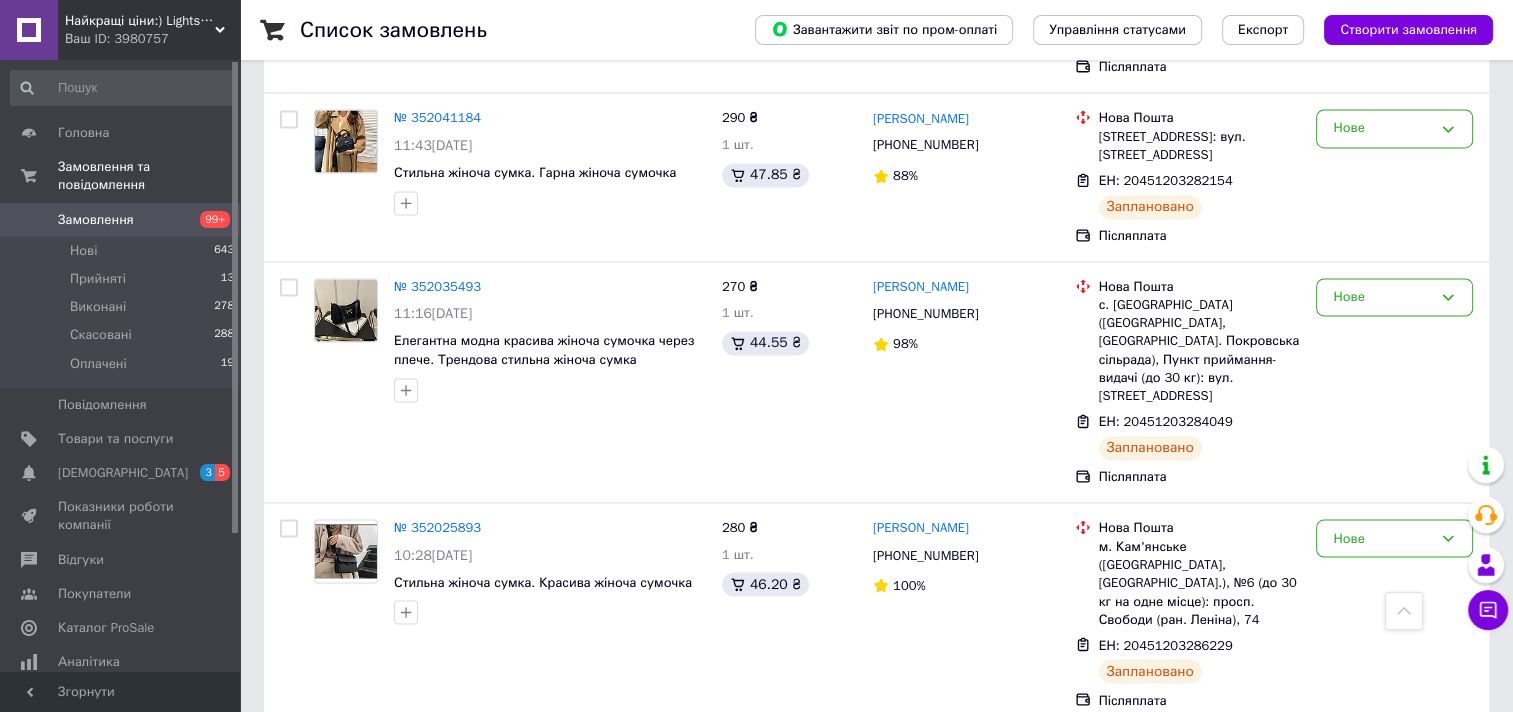 click on "2" at bounding box center (327, 1008) 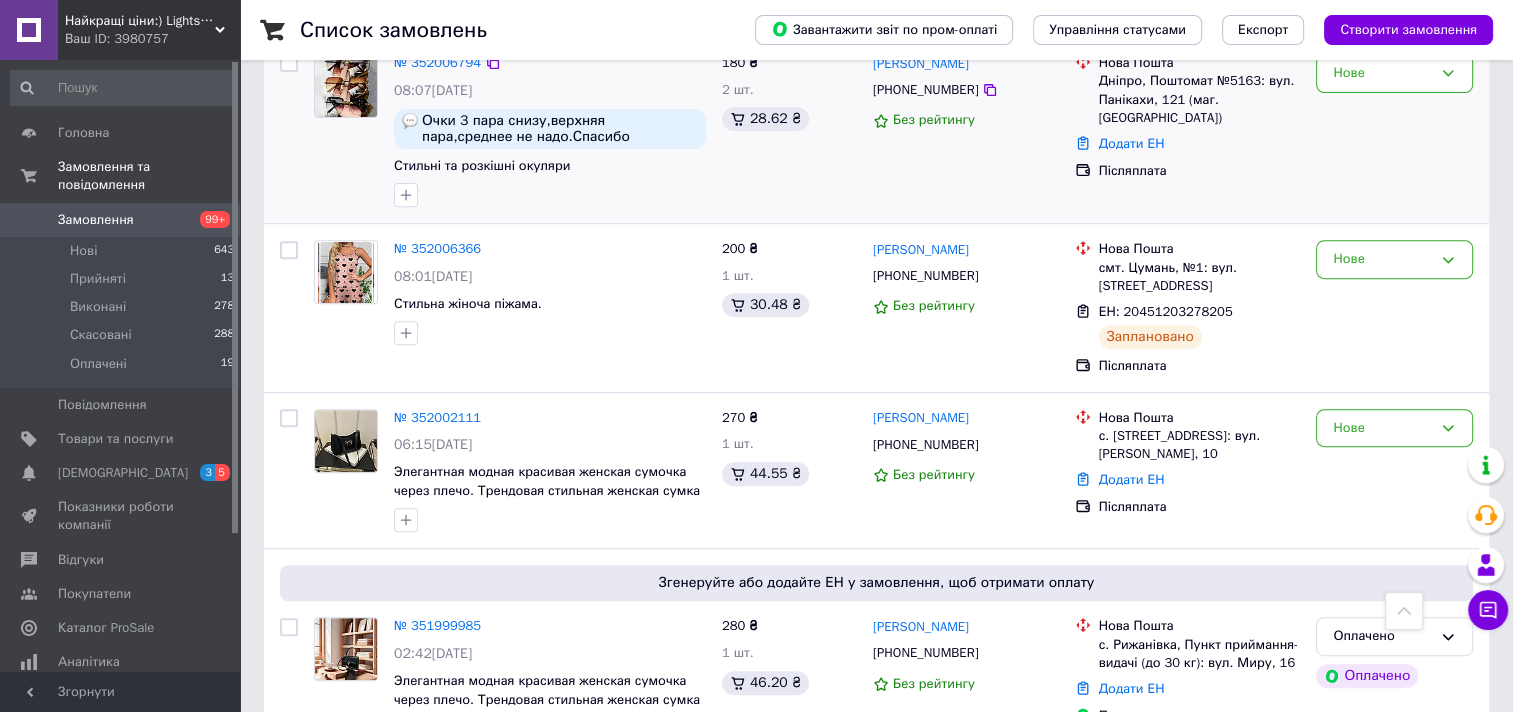scroll, scrollTop: 800, scrollLeft: 0, axis: vertical 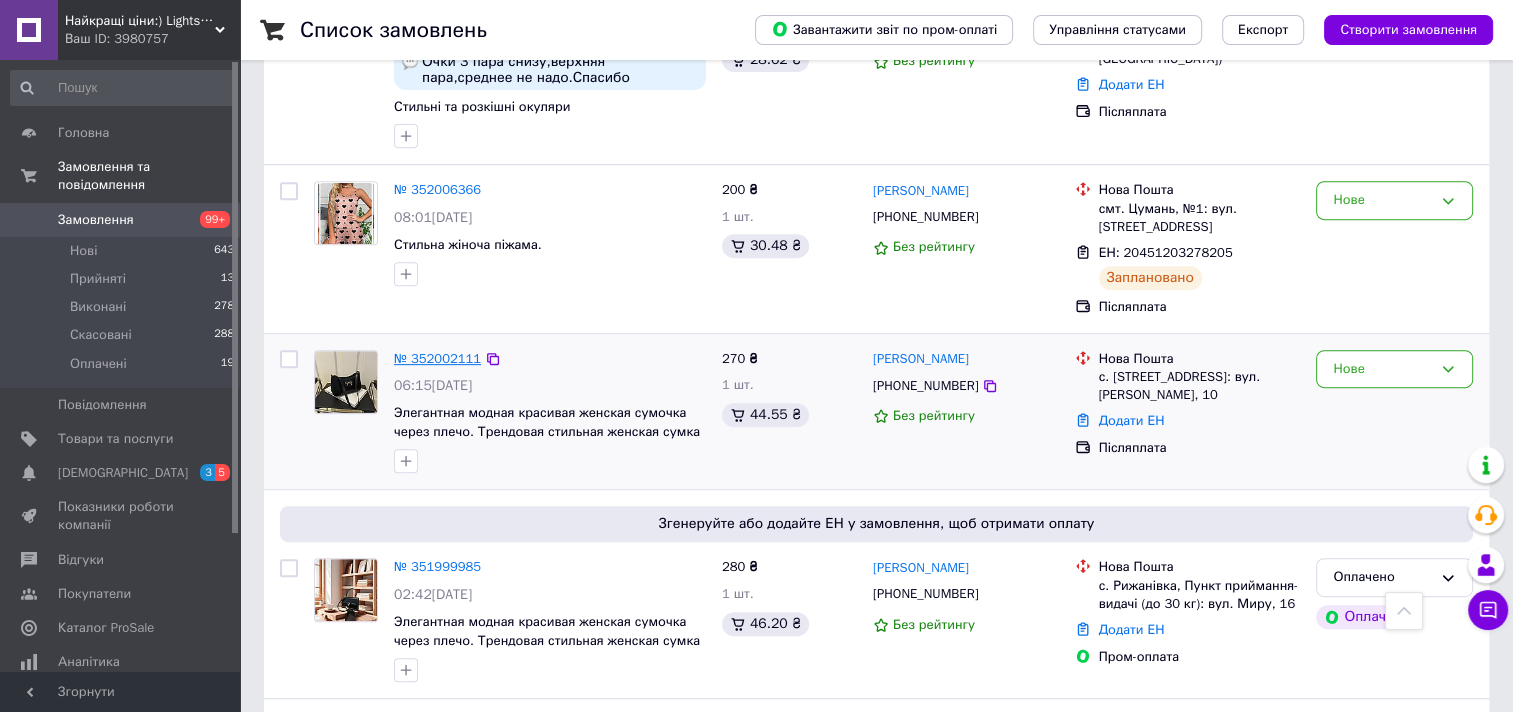 click on "№ 352002111" at bounding box center [437, 358] 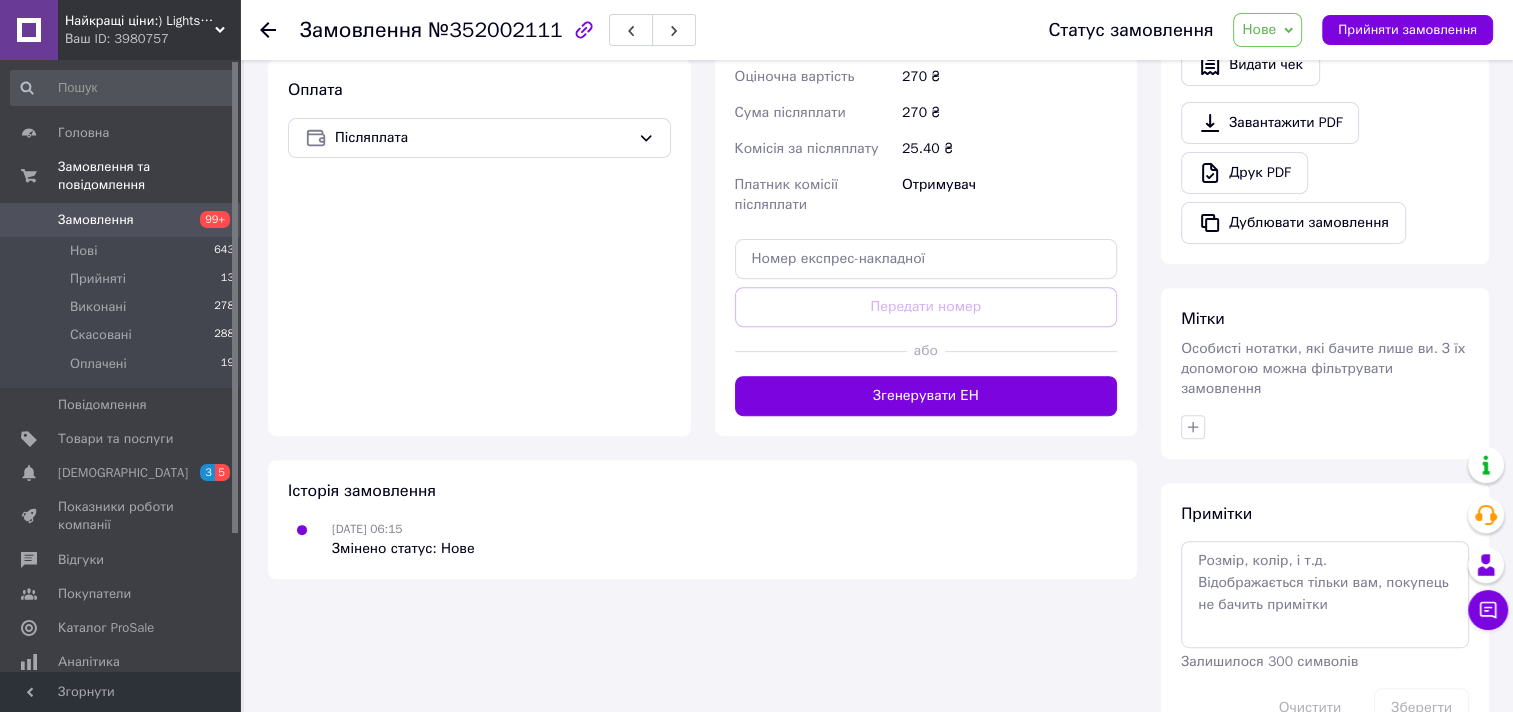 scroll, scrollTop: 719, scrollLeft: 0, axis: vertical 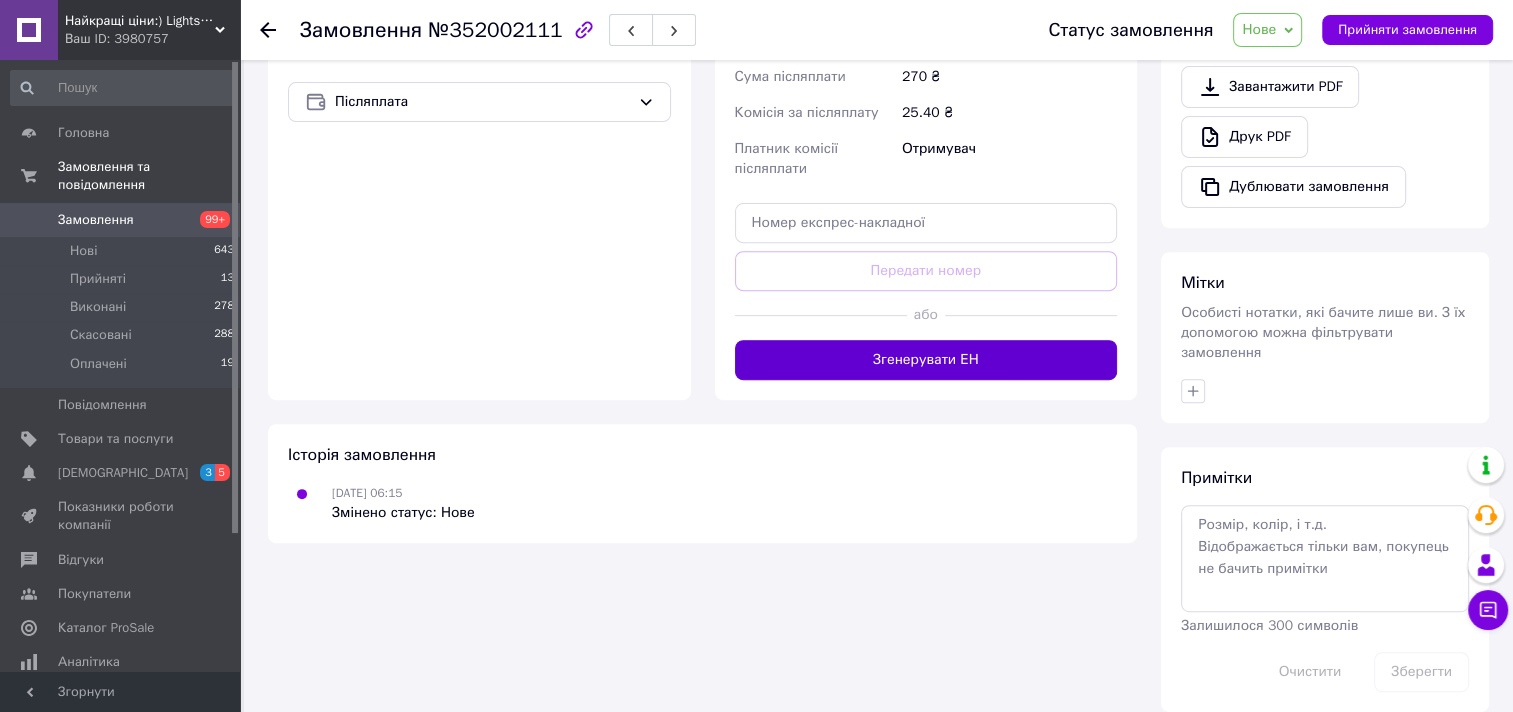click on "Згенерувати ЕН" at bounding box center [926, 360] 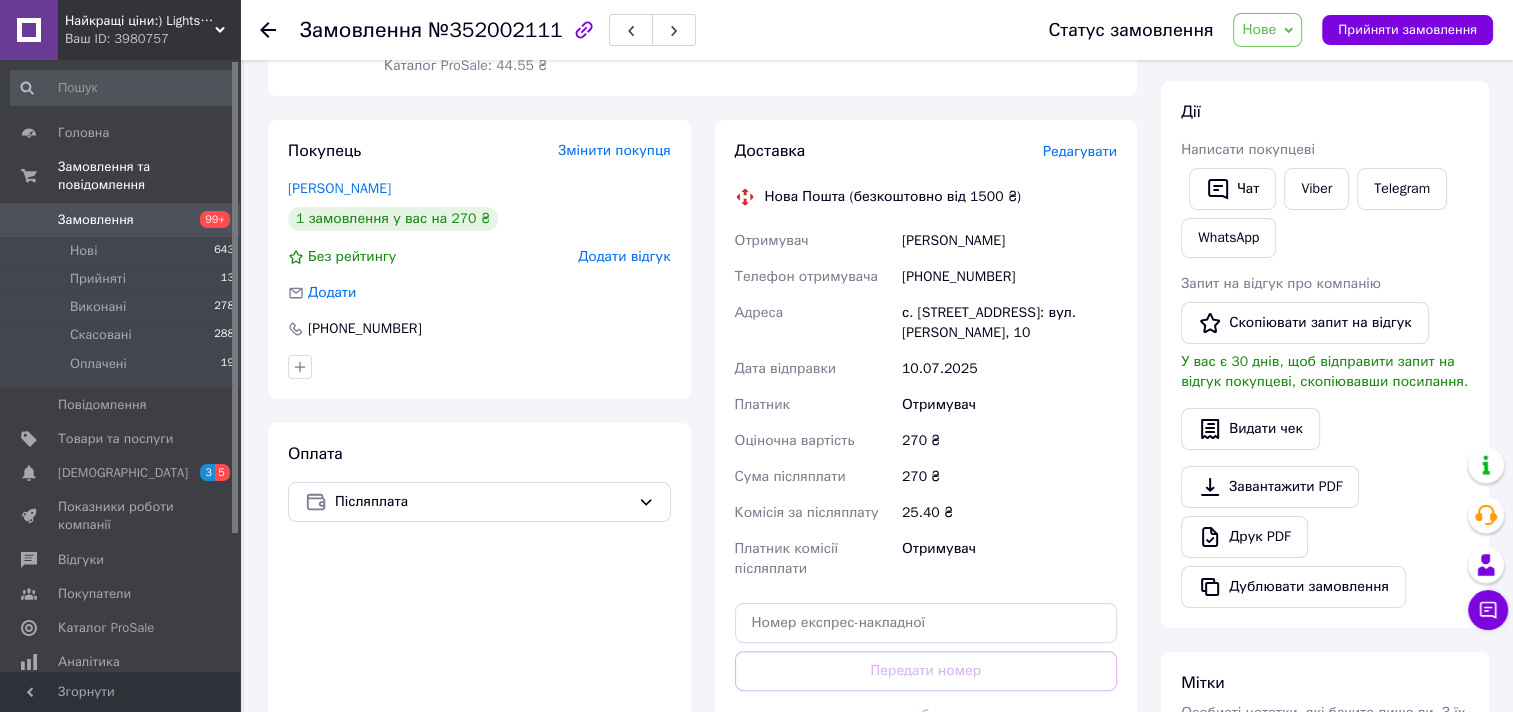scroll, scrollTop: 119, scrollLeft: 0, axis: vertical 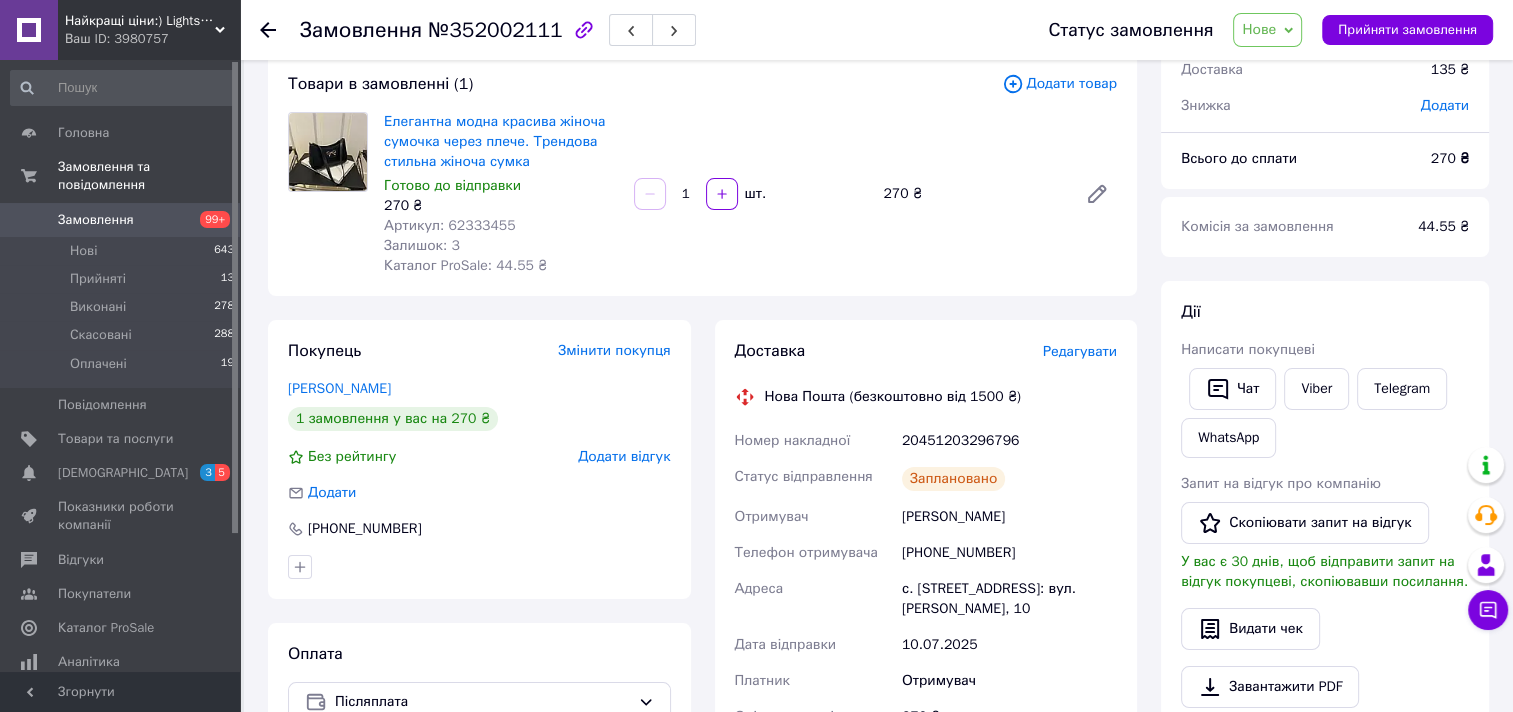 click on "Замовлення" at bounding box center (121, 220) 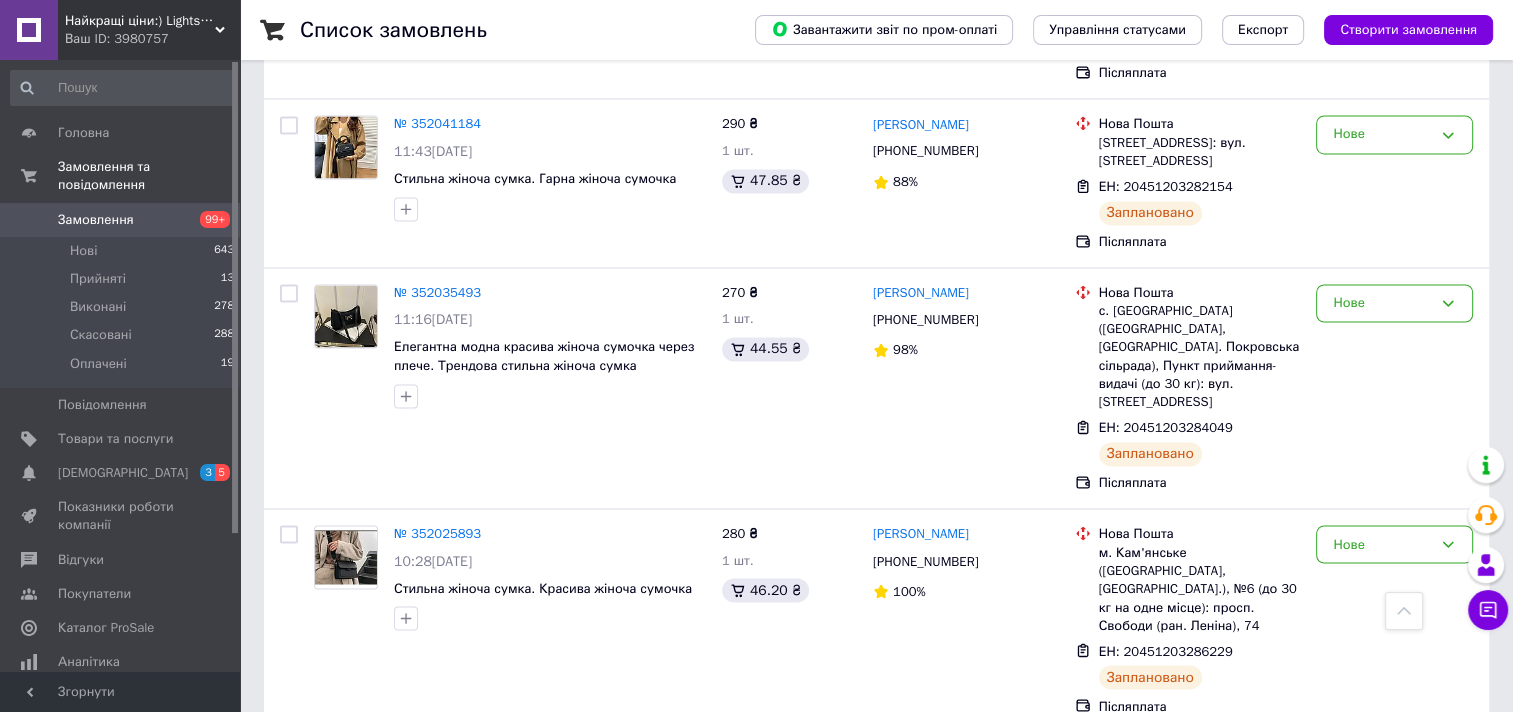 scroll, scrollTop: 3249, scrollLeft: 0, axis: vertical 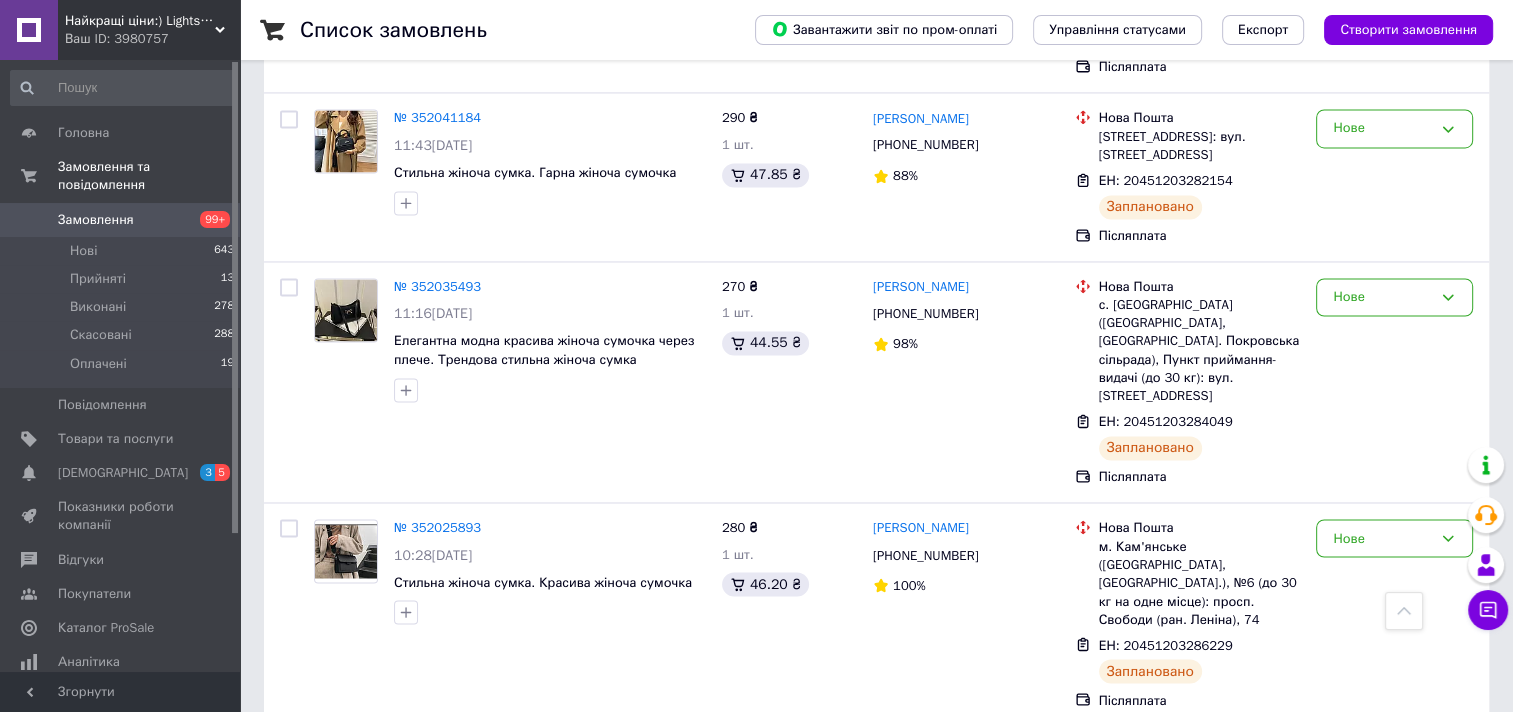 click on "2" at bounding box center (327, 1008) 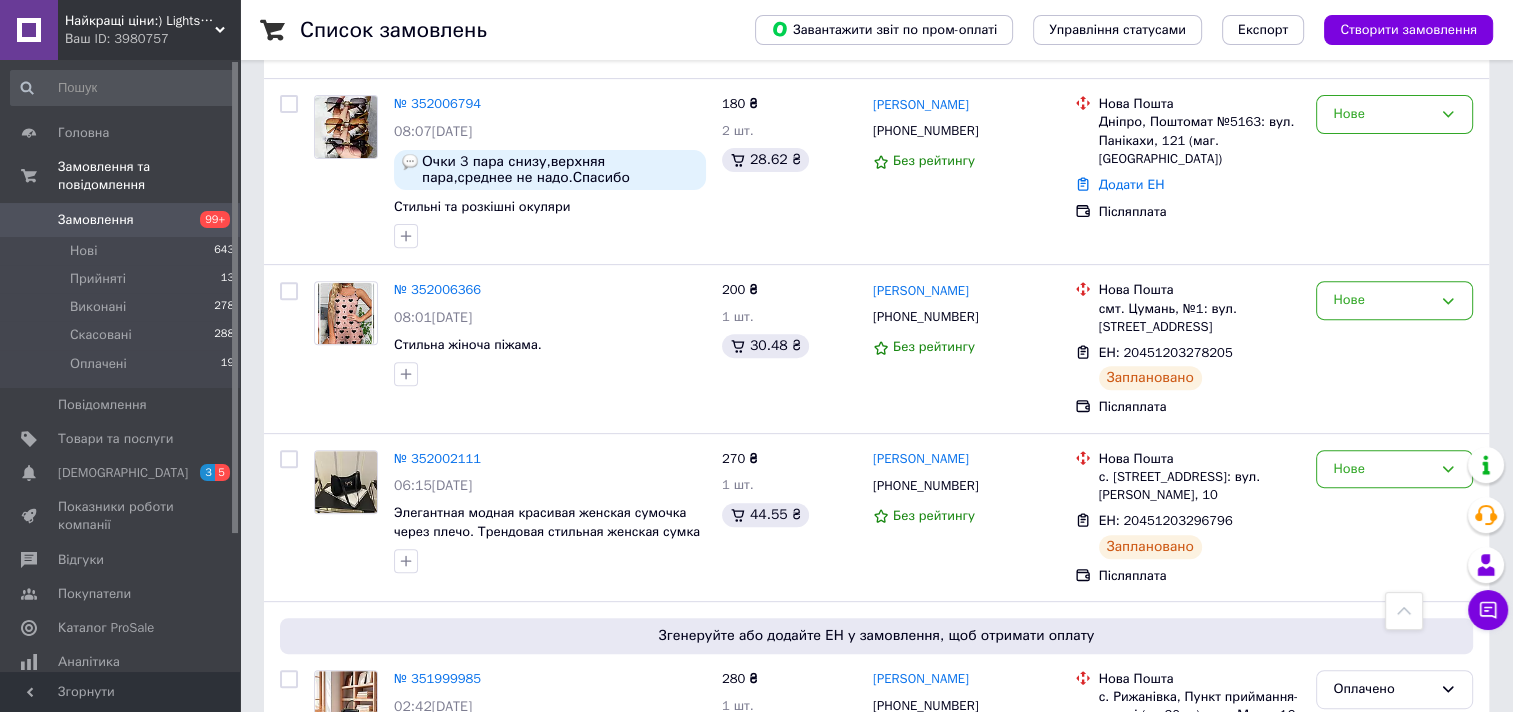 scroll, scrollTop: 1000, scrollLeft: 0, axis: vertical 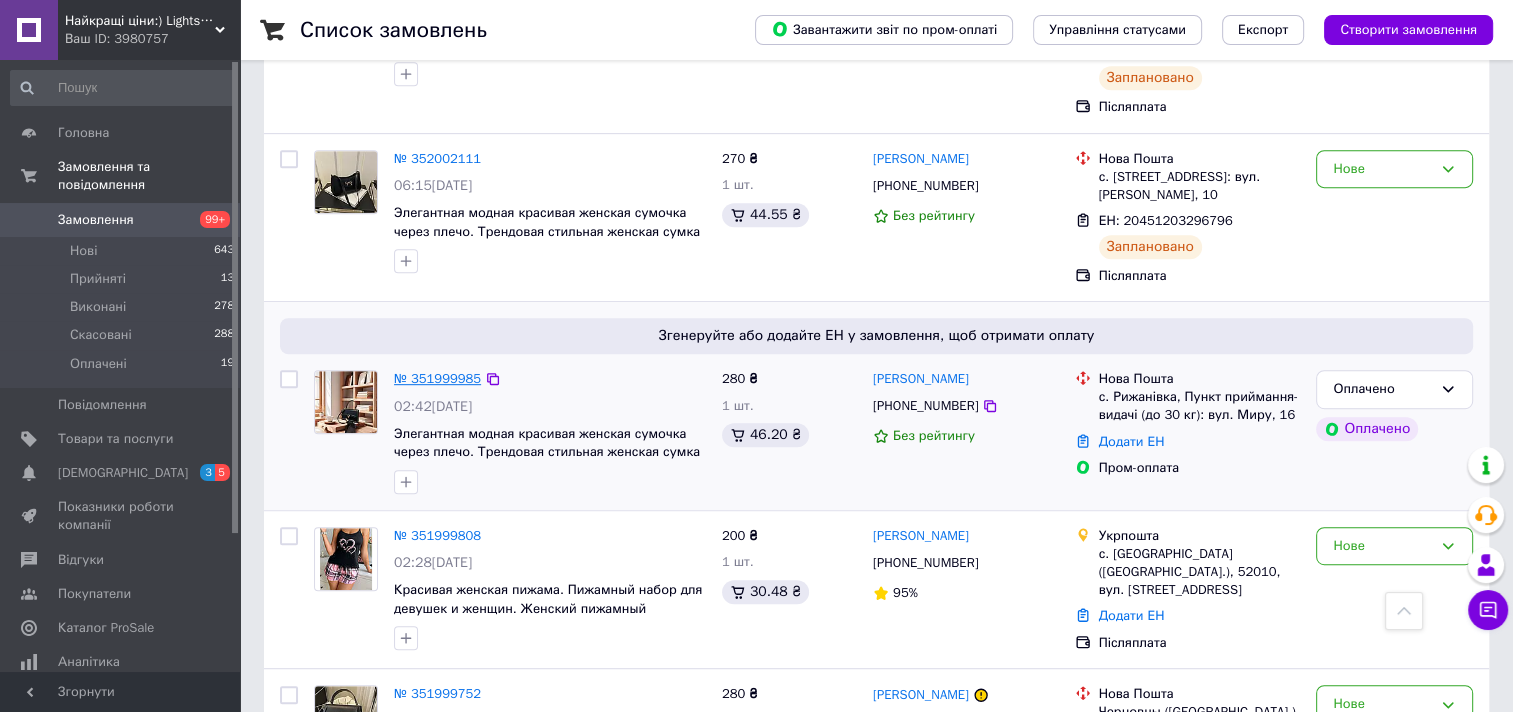 click on "№ 351999985" at bounding box center [437, 378] 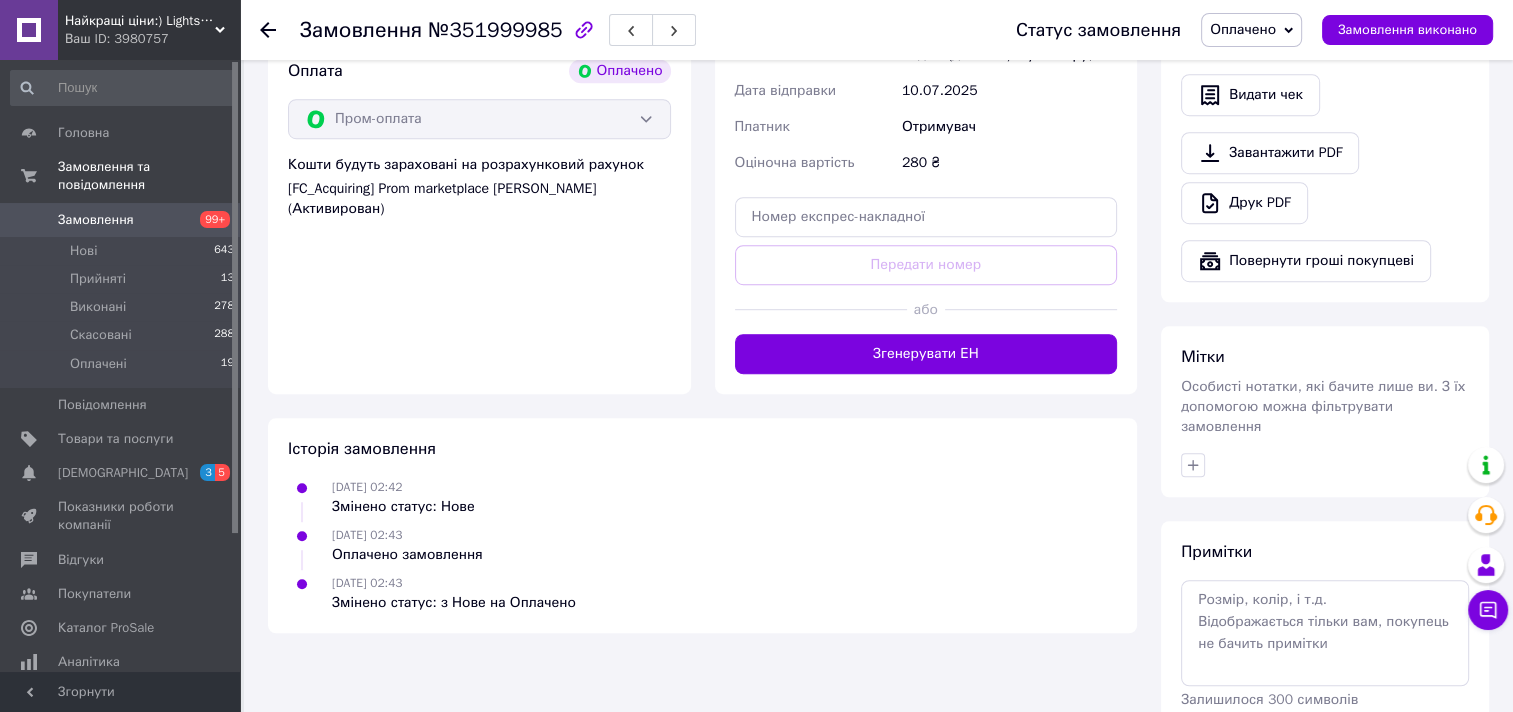 scroll, scrollTop: 1263, scrollLeft: 0, axis: vertical 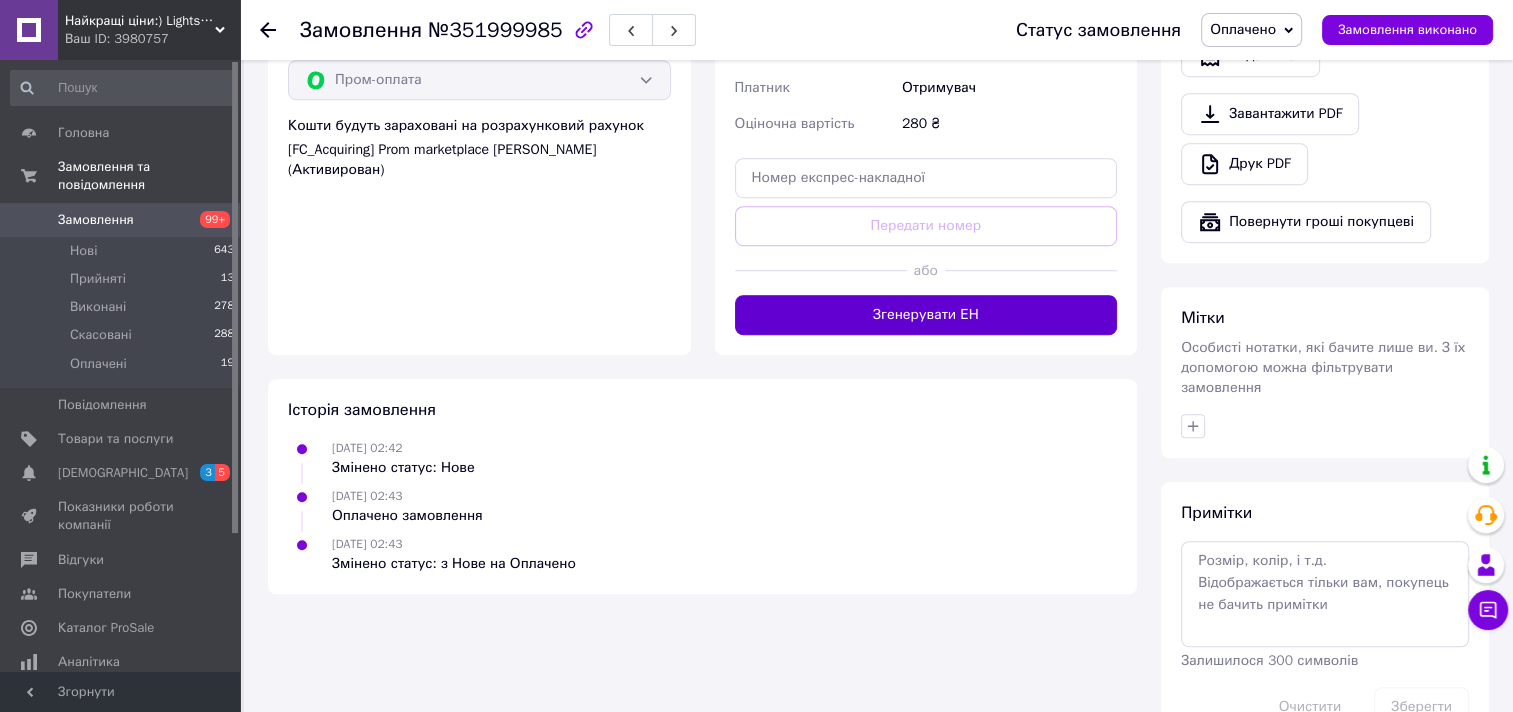 click on "Згенерувати ЕН" at bounding box center [926, 315] 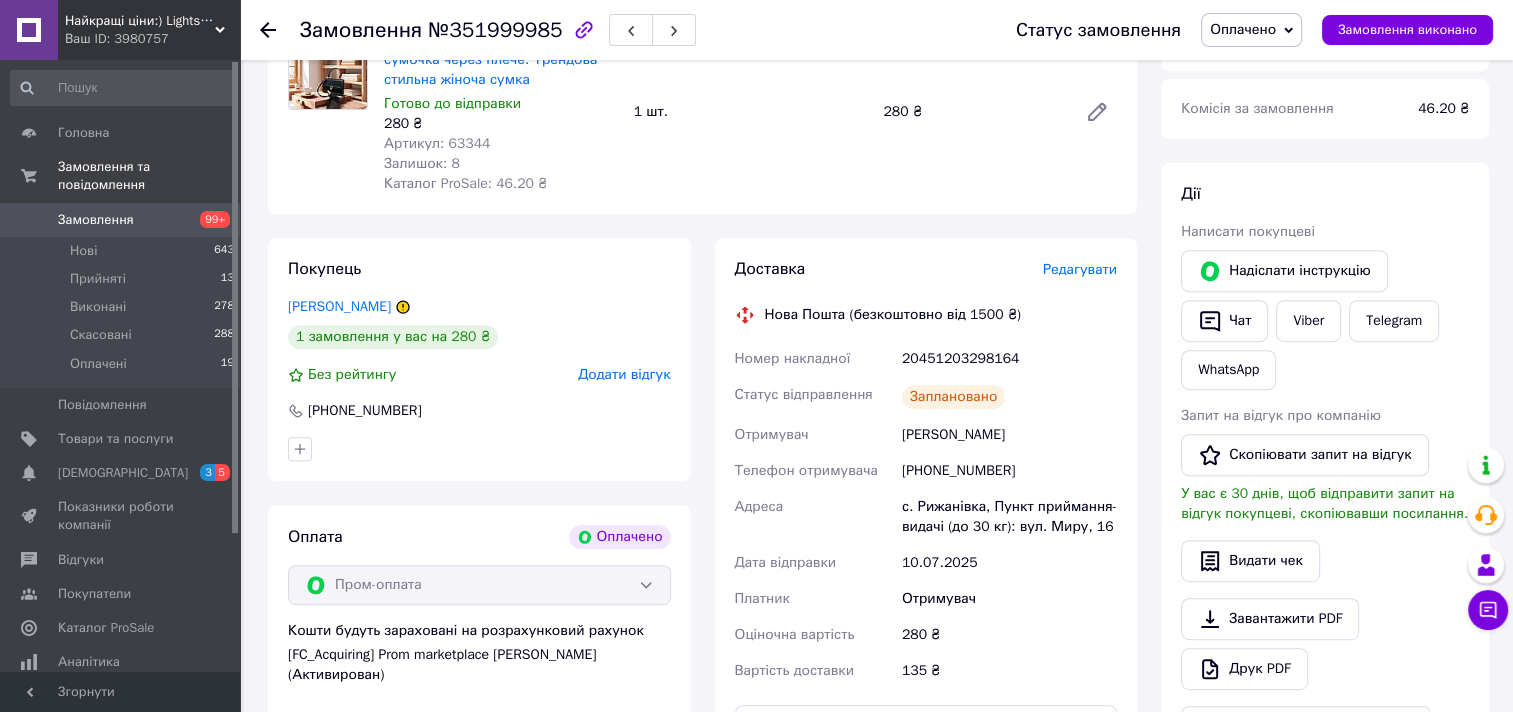 scroll, scrollTop: 763, scrollLeft: 0, axis: vertical 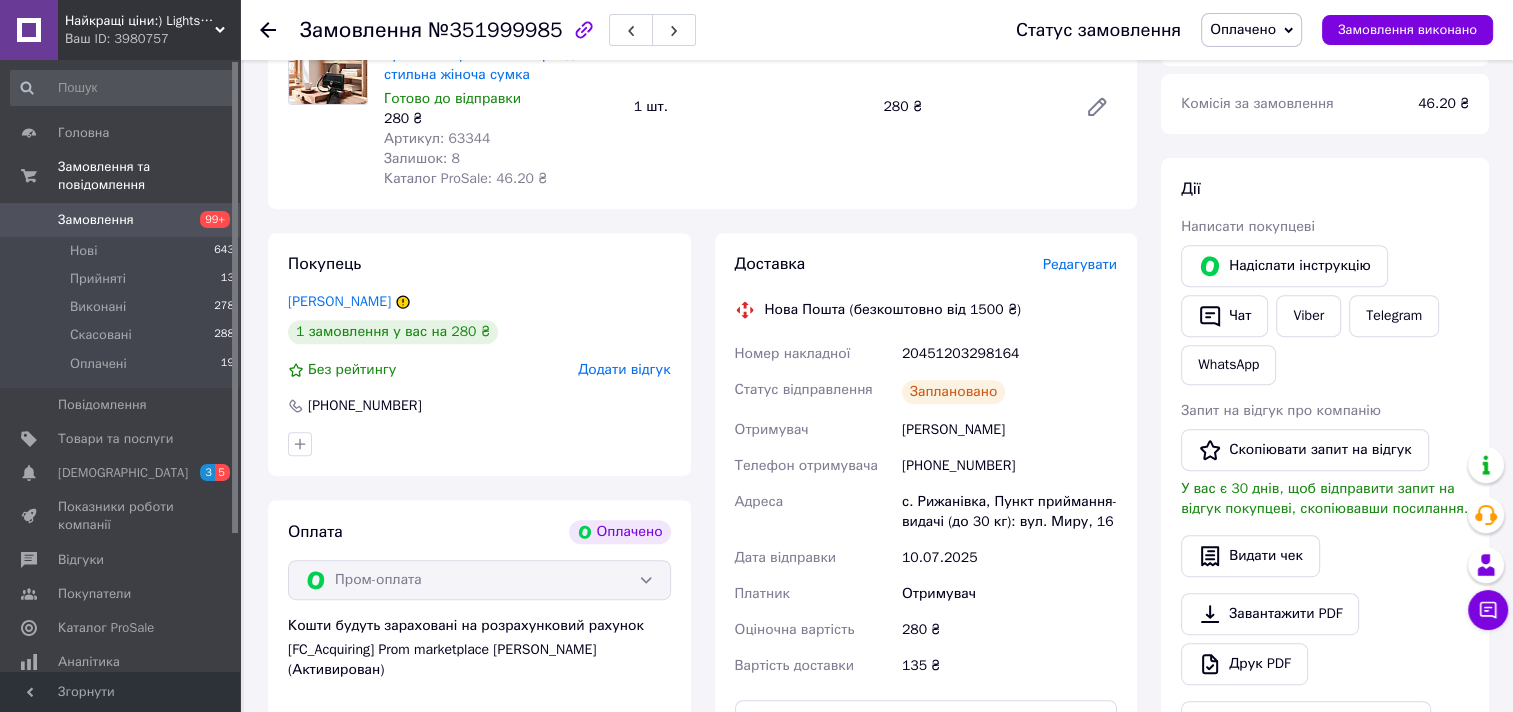 click on "Замовлення" at bounding box center (96, 220) 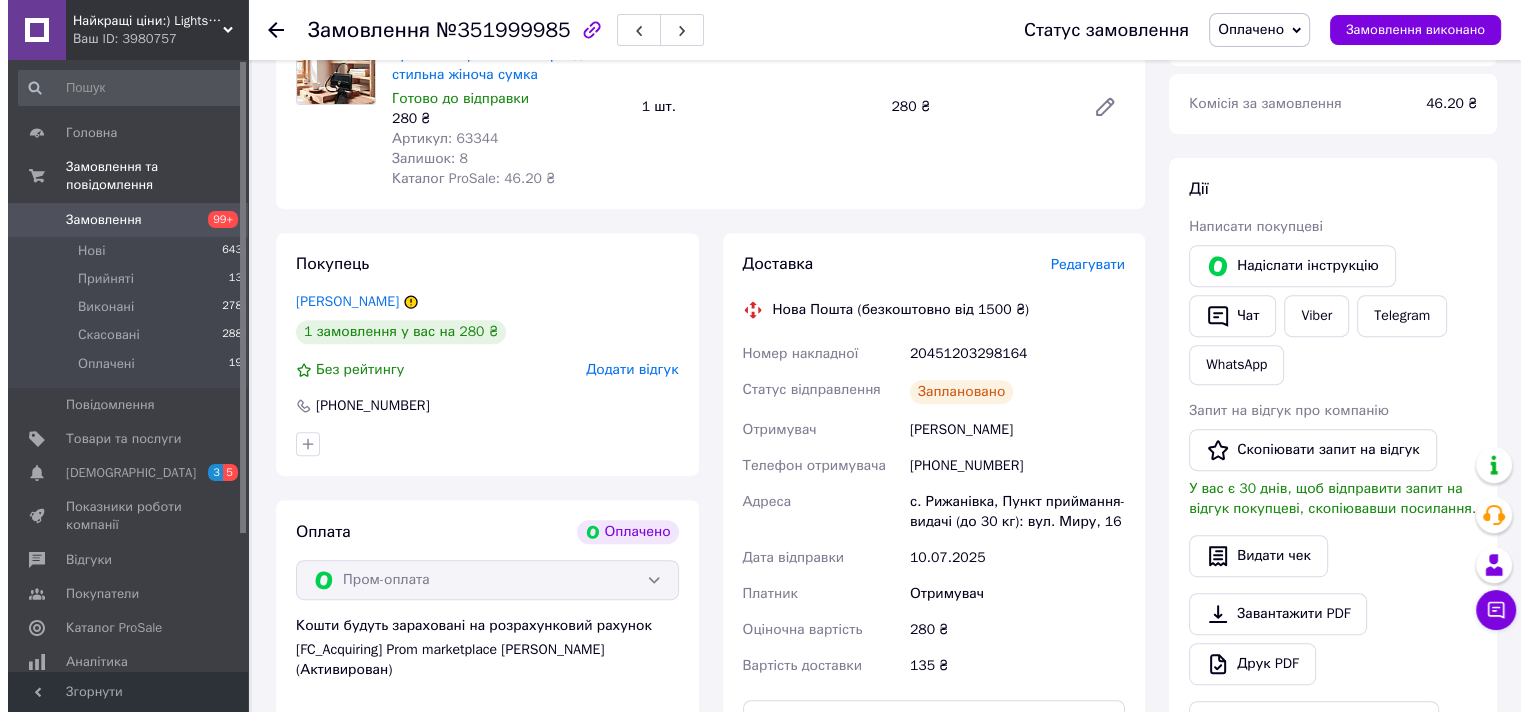 scroll, scrollTop: 0, scrollLeft: 0, axis: both 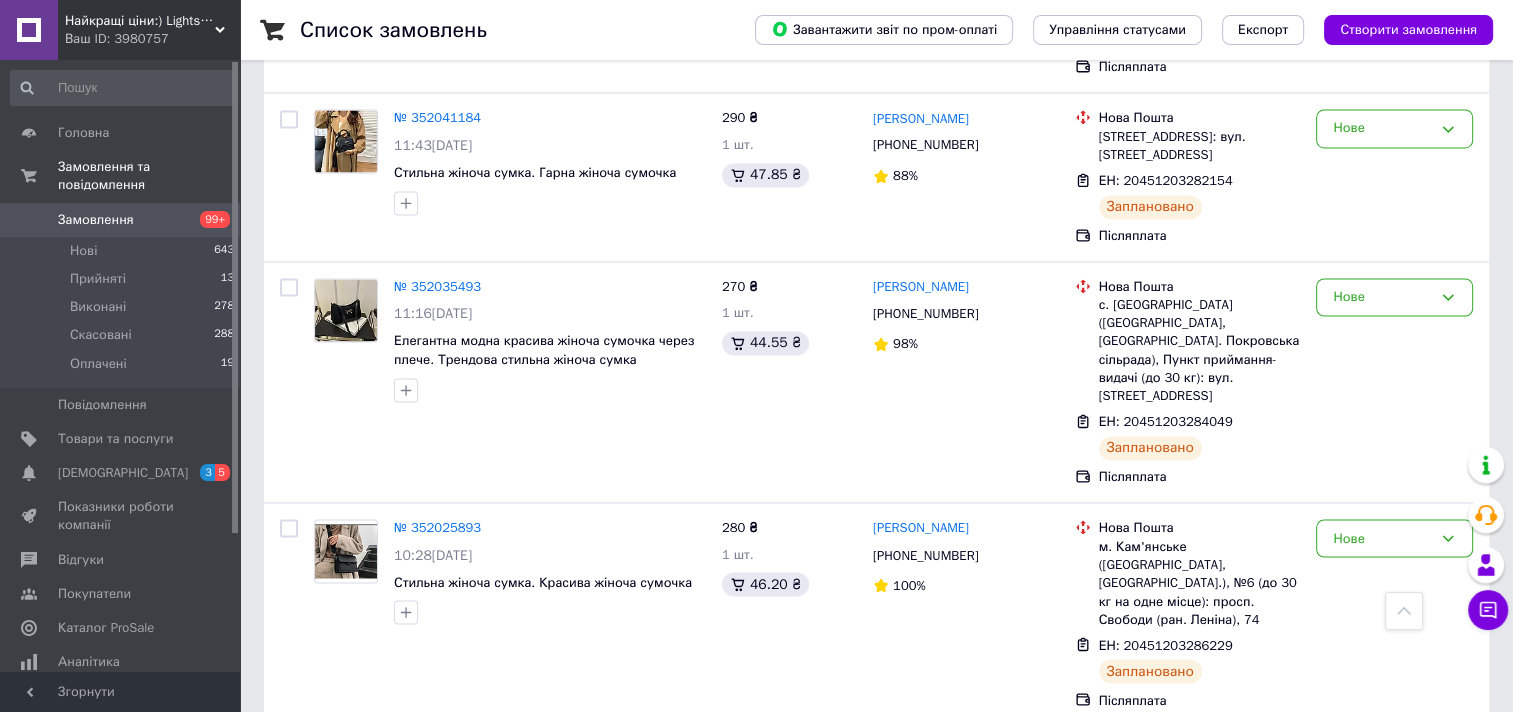 click on "2" at bounding box center [327, 1008] 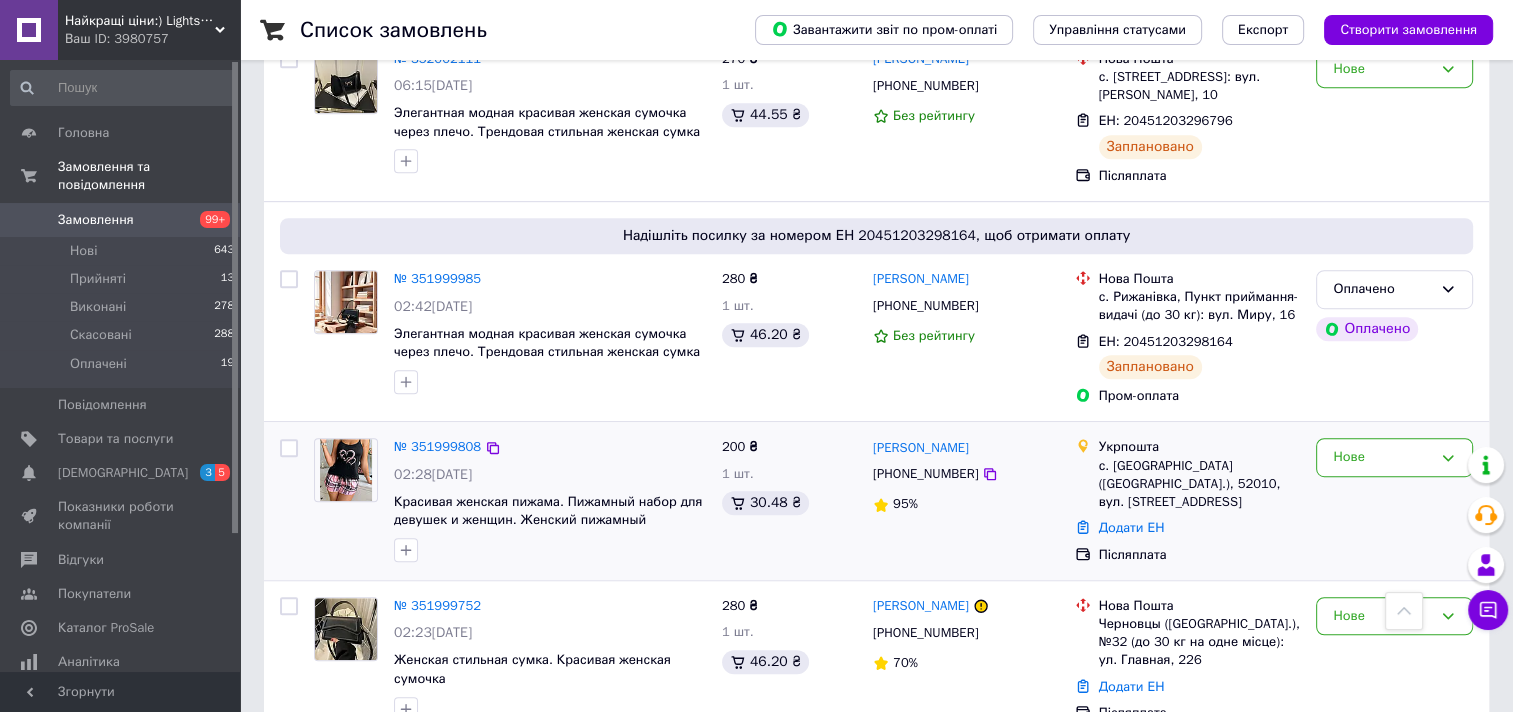 scroll, scrollTop: 1200, scrollLeft: 0, axis: vertical 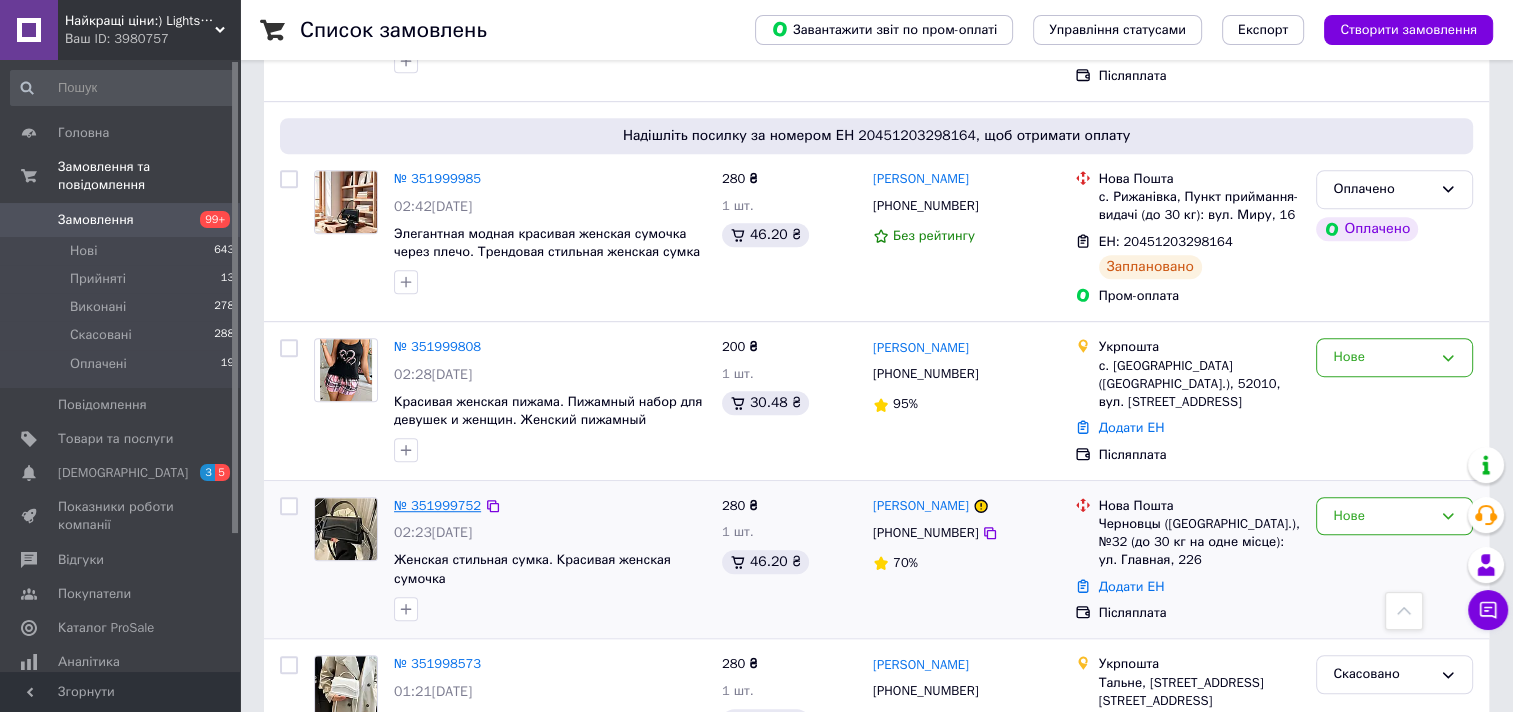 click on "№ 351999752" at bounding box center (437, 505) 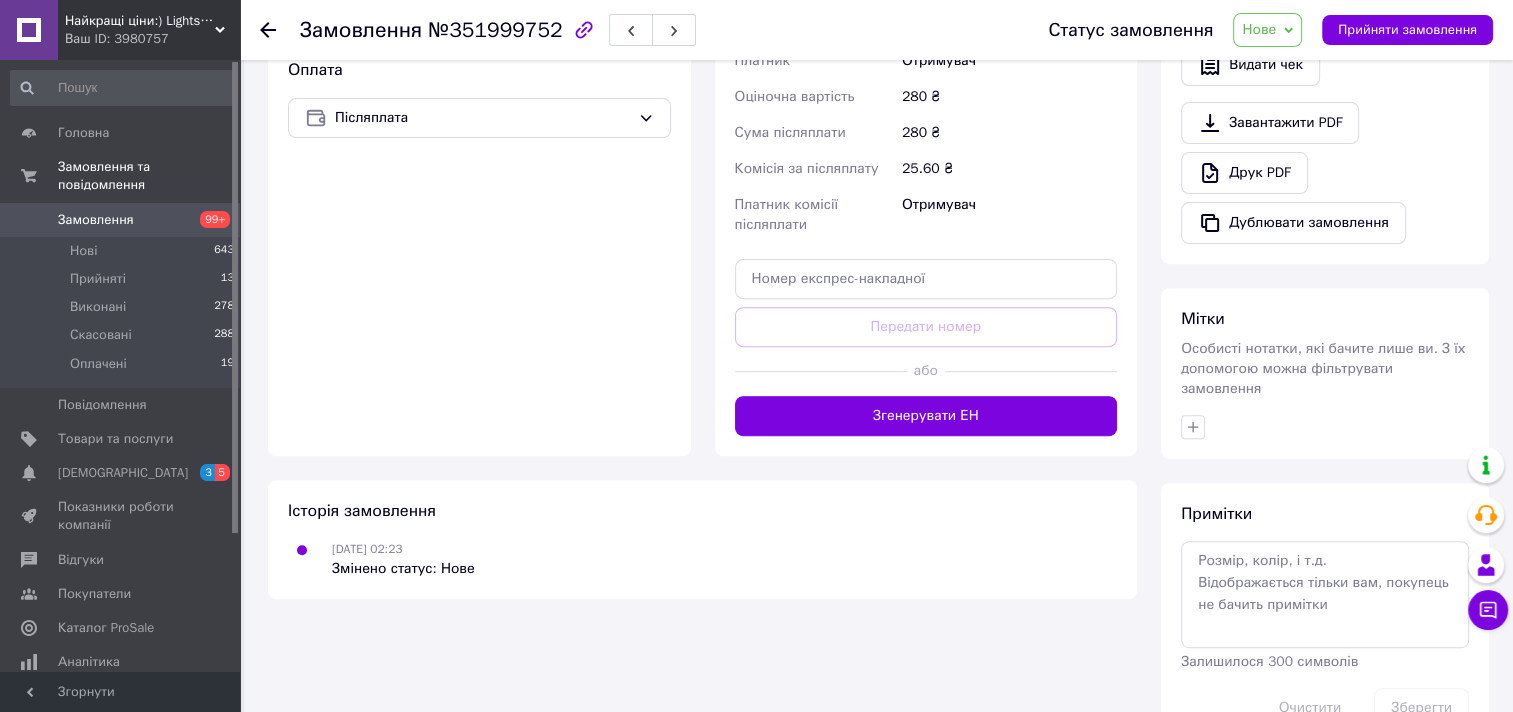 scroll, scrollTop: 719, scrollLeft: 0, axis: vertical 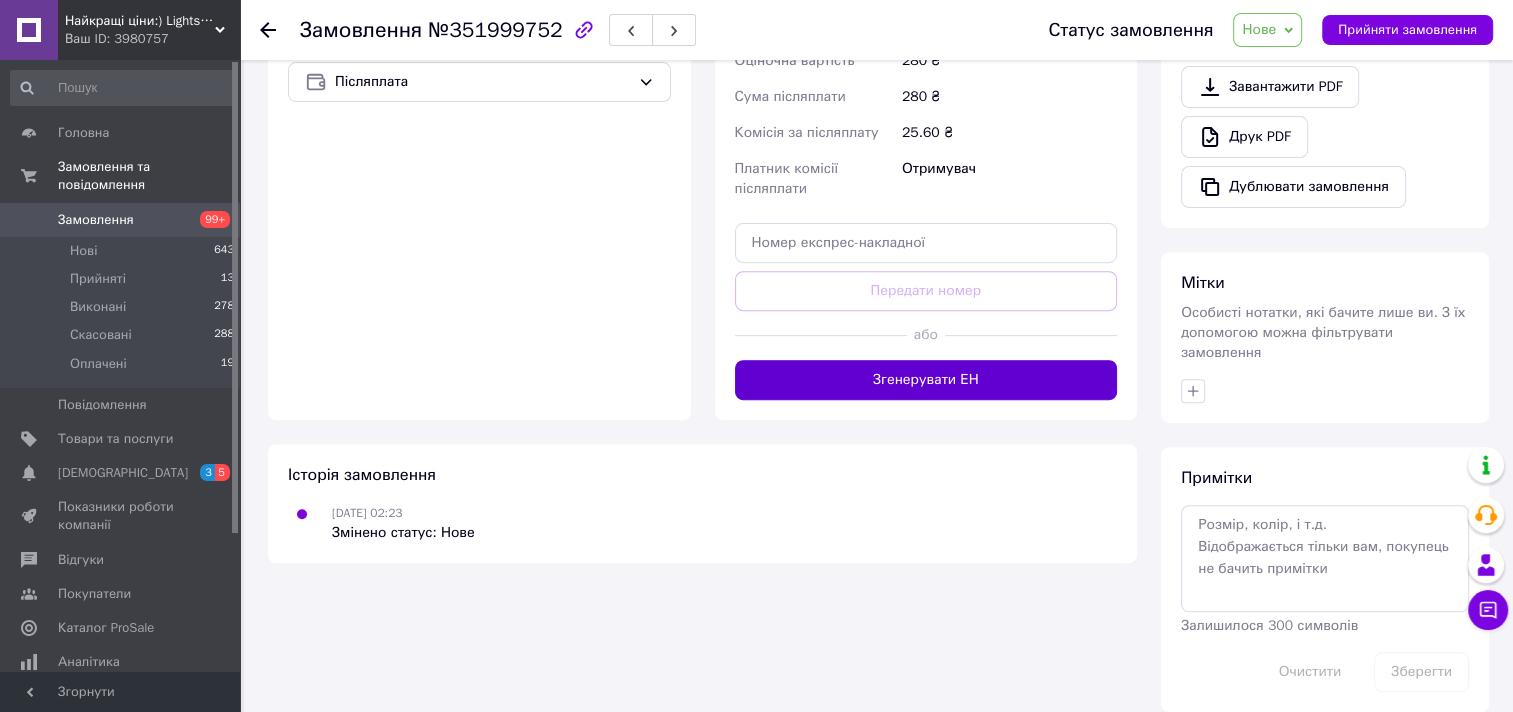 click on "Згенерувати ЕН" at bounding box center (926, 380) 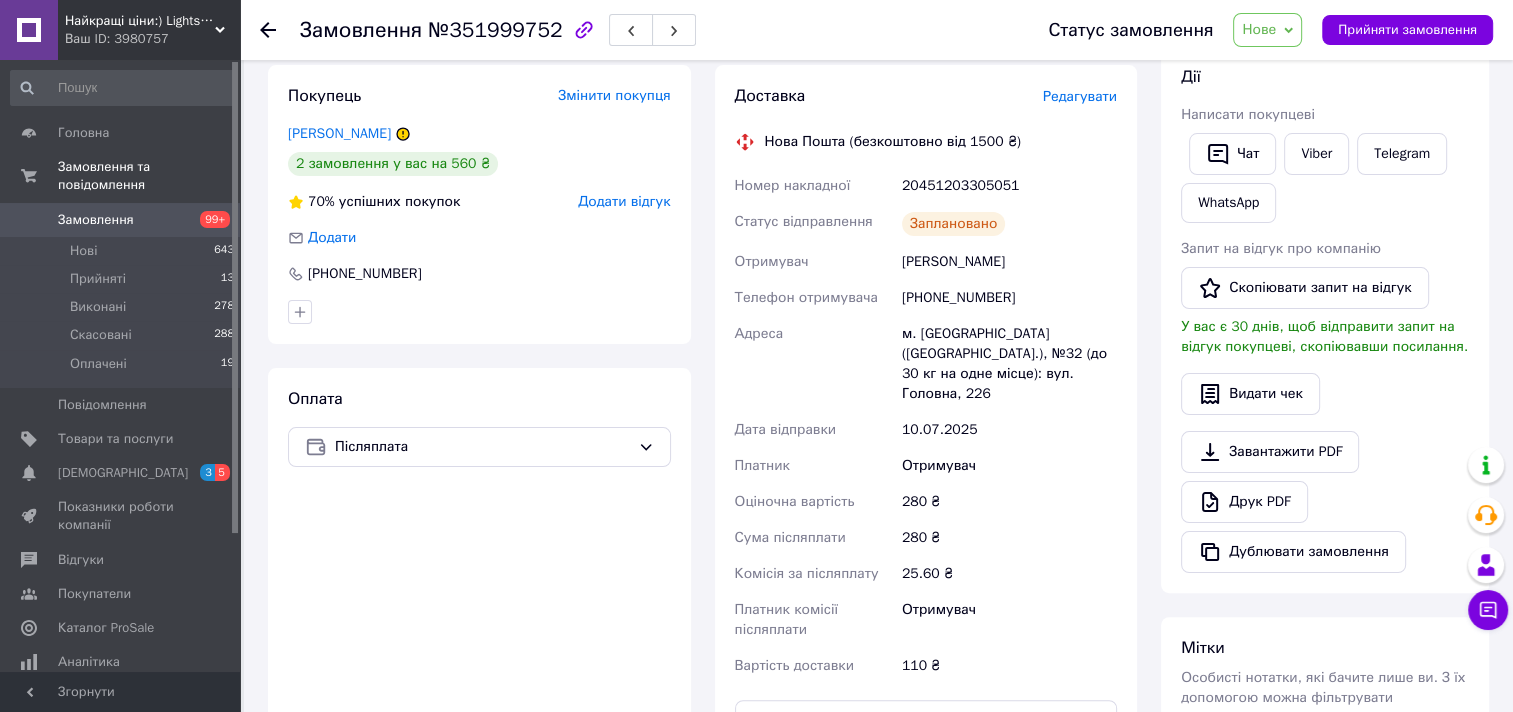 scroll, scrollTop: 219, scrollLeft: 0, axis: vertical 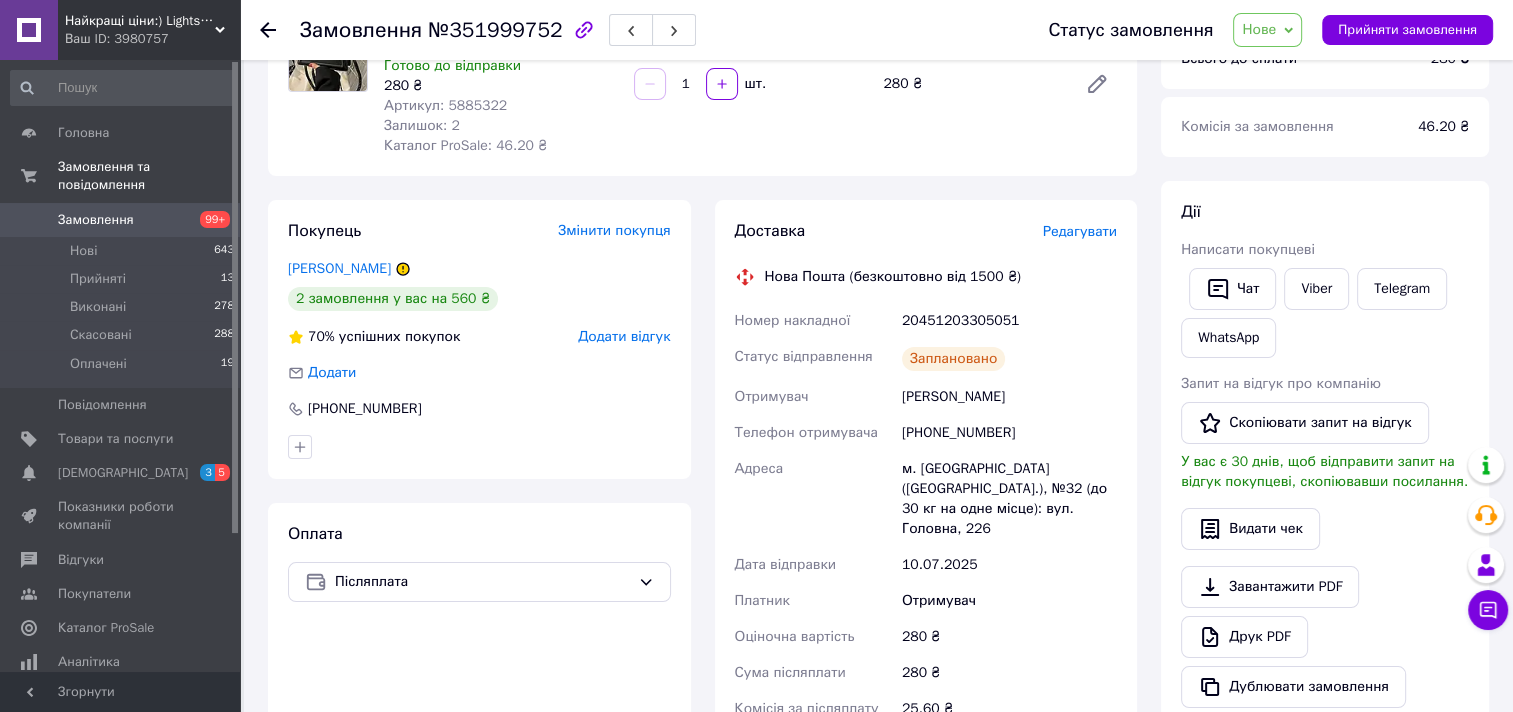 click on "Замовлення" at bounding box center (96, 220) 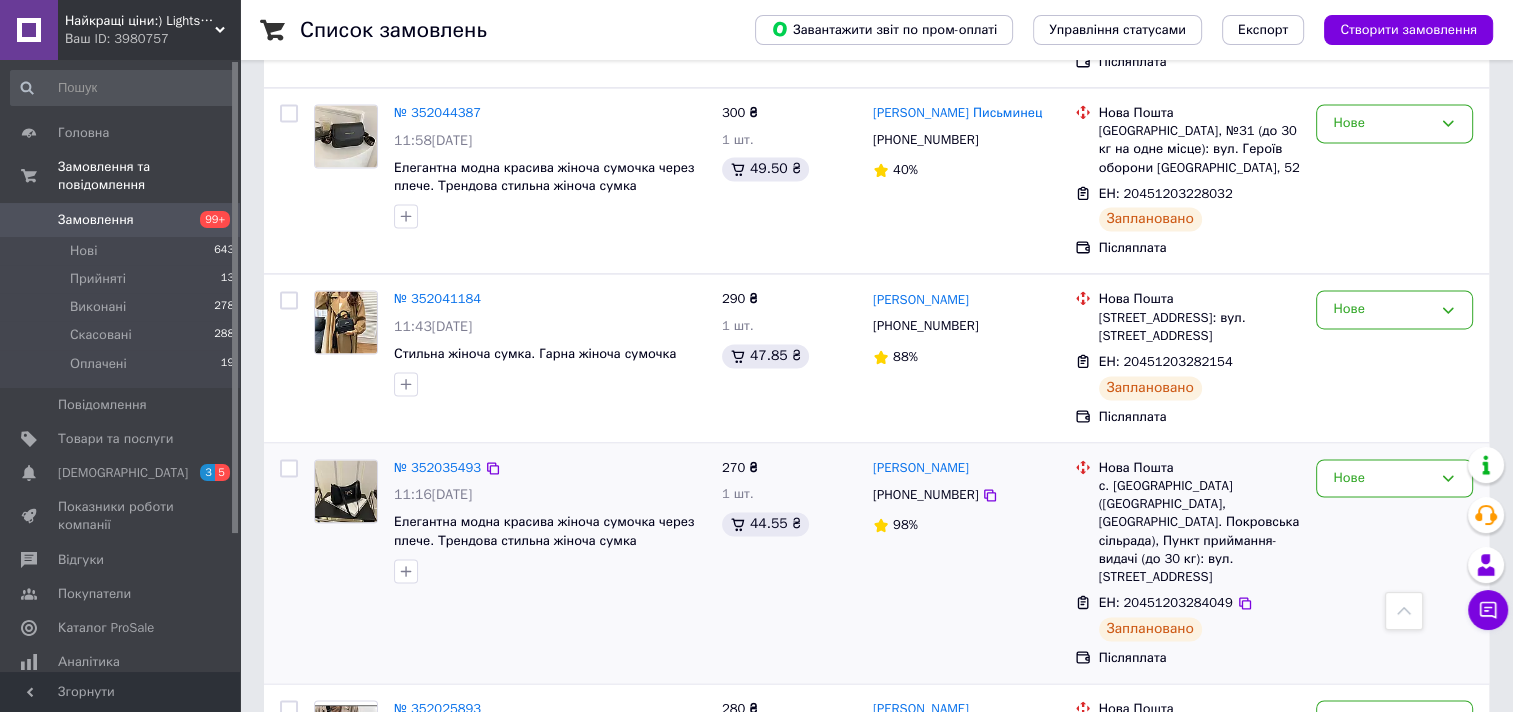 scroll, scrollTop: 3249, scrollLeft: 0, axis: vertical 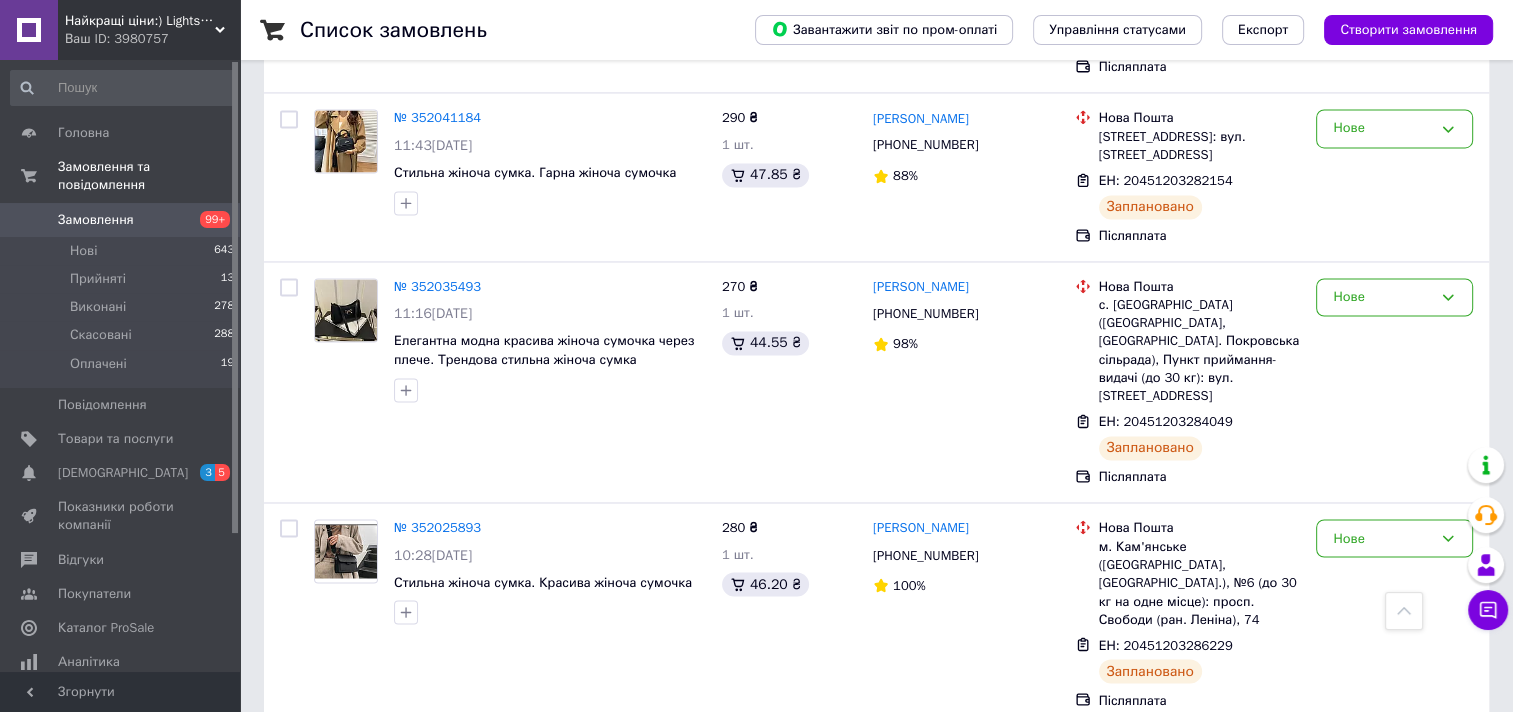 click on "2" at bounding box center [327, 1008] 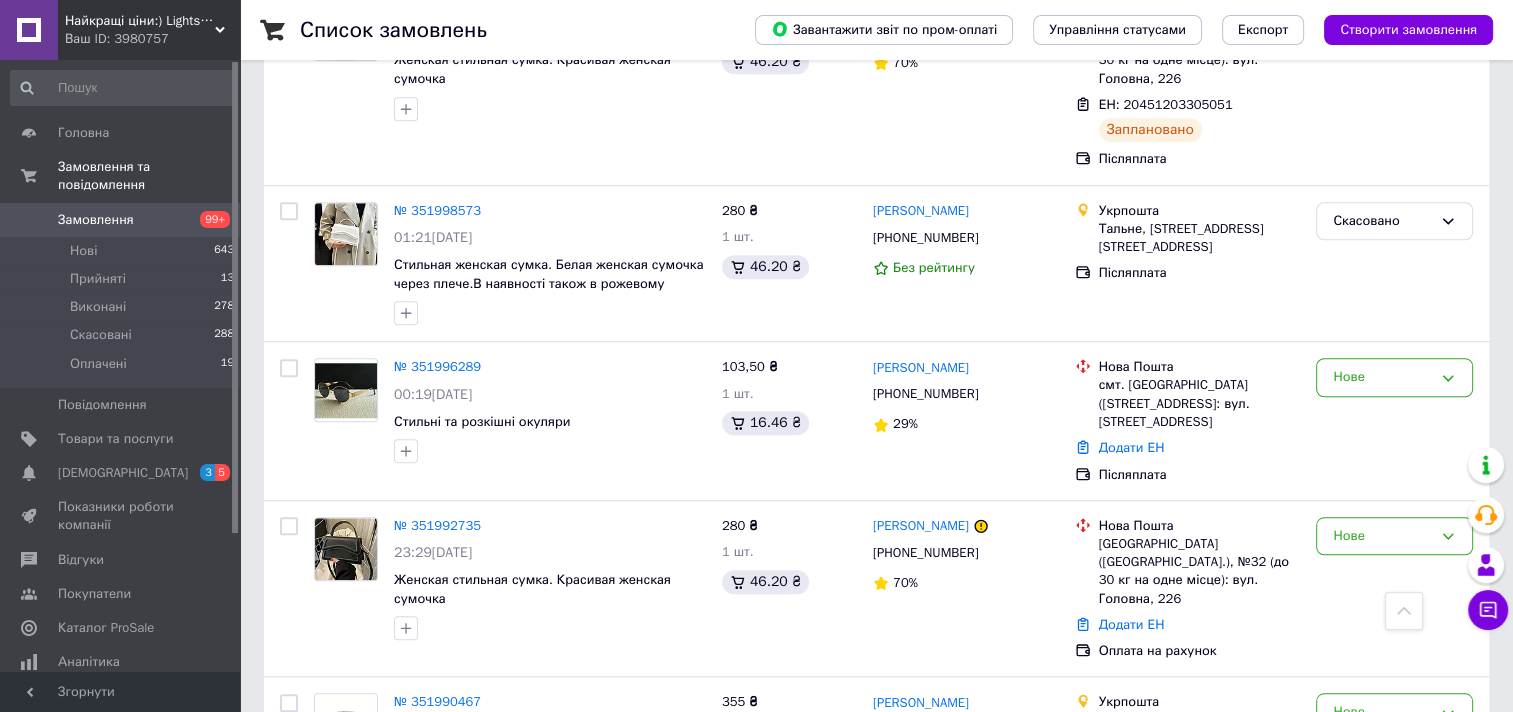 scroll, scrollTop: 1900, scrollLeft: 0, axis: vertical 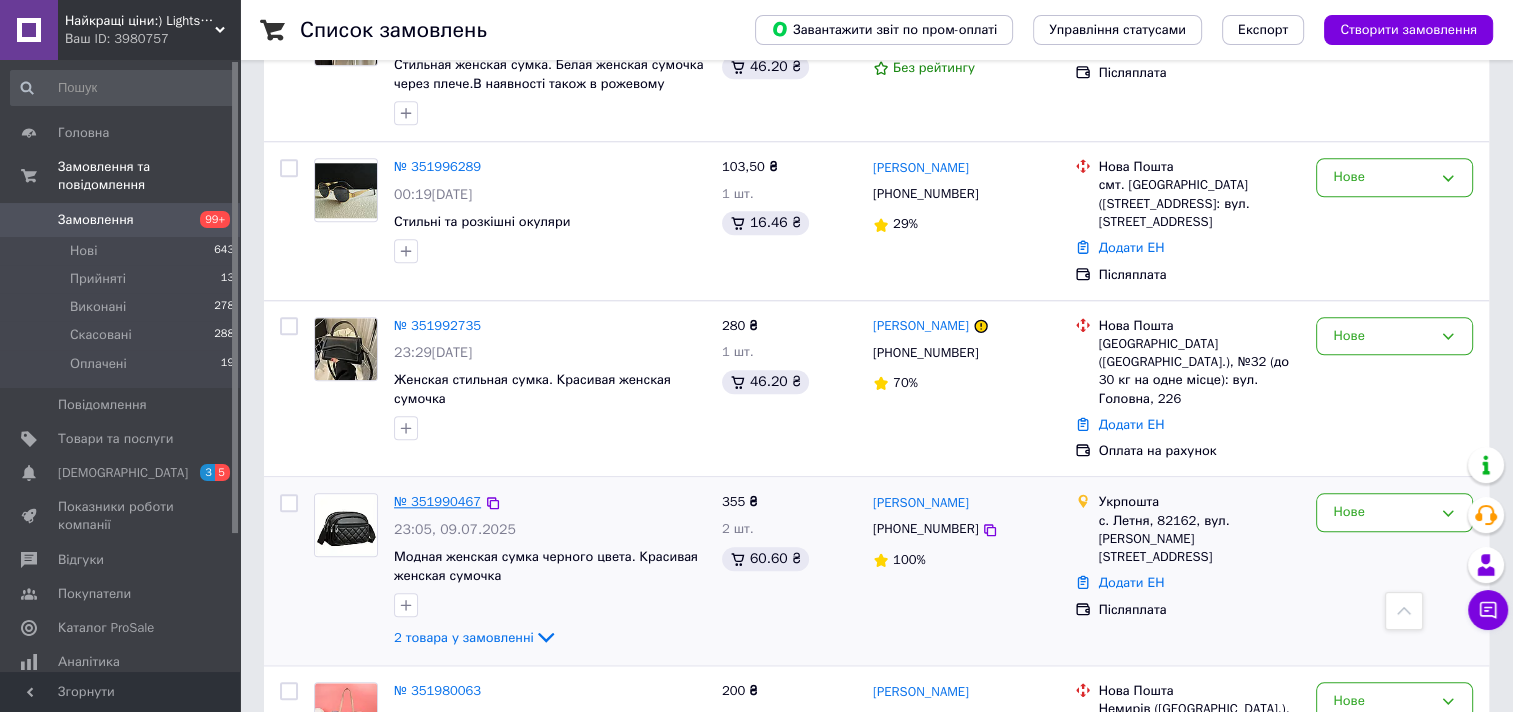 click on "№ 351990467" at bounding box center (437, 501) 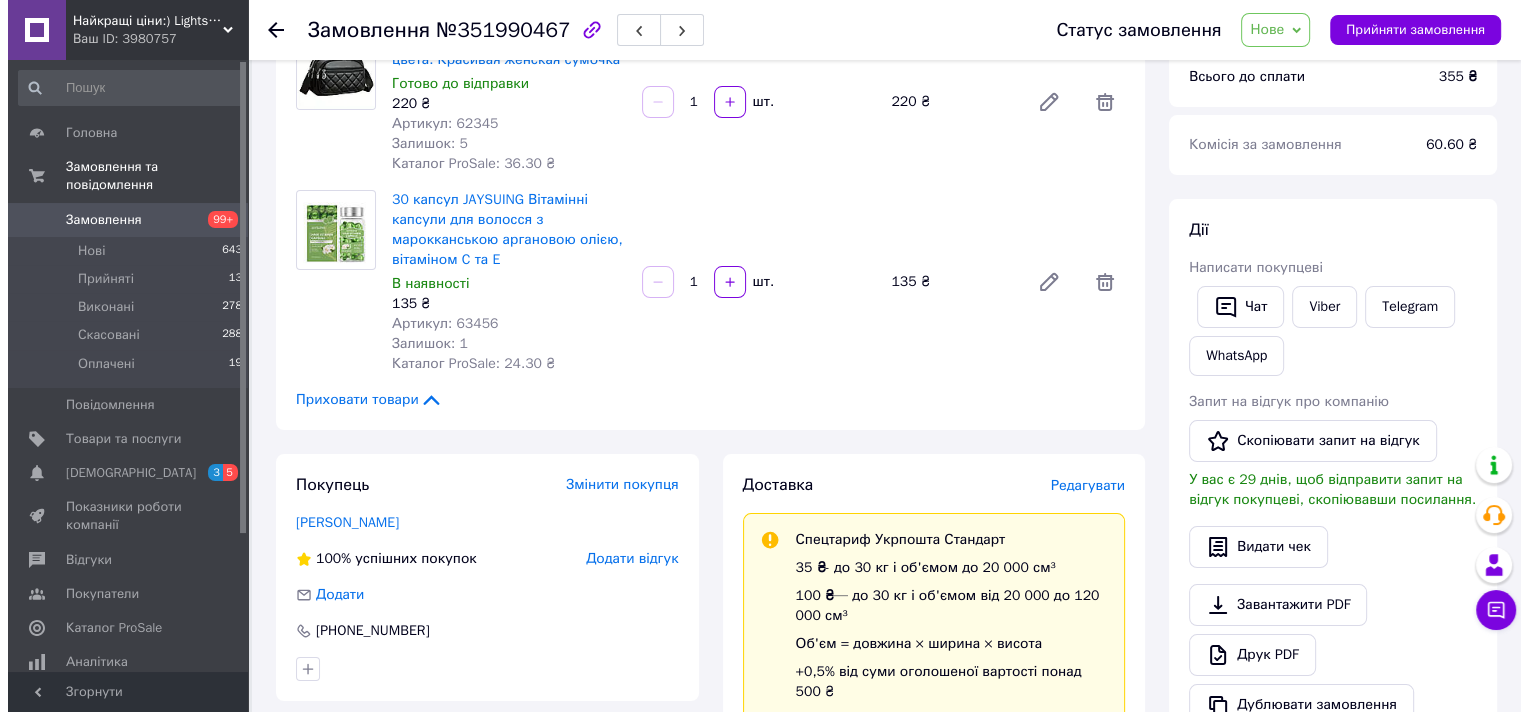 scroll, scrollTop: 402, scrollLeft: 0, axis: vertical 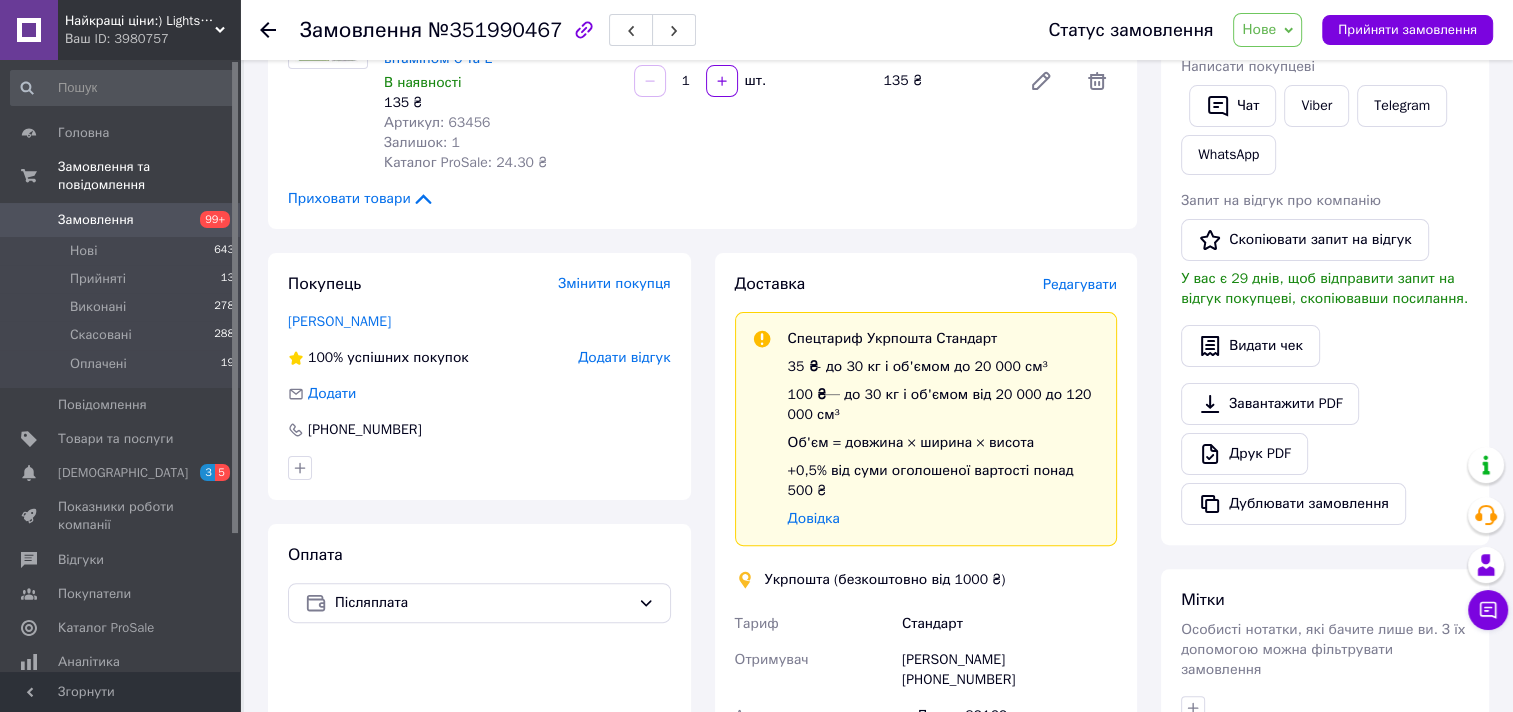 click on "Редагувати" at bounding box center (1080, 284) 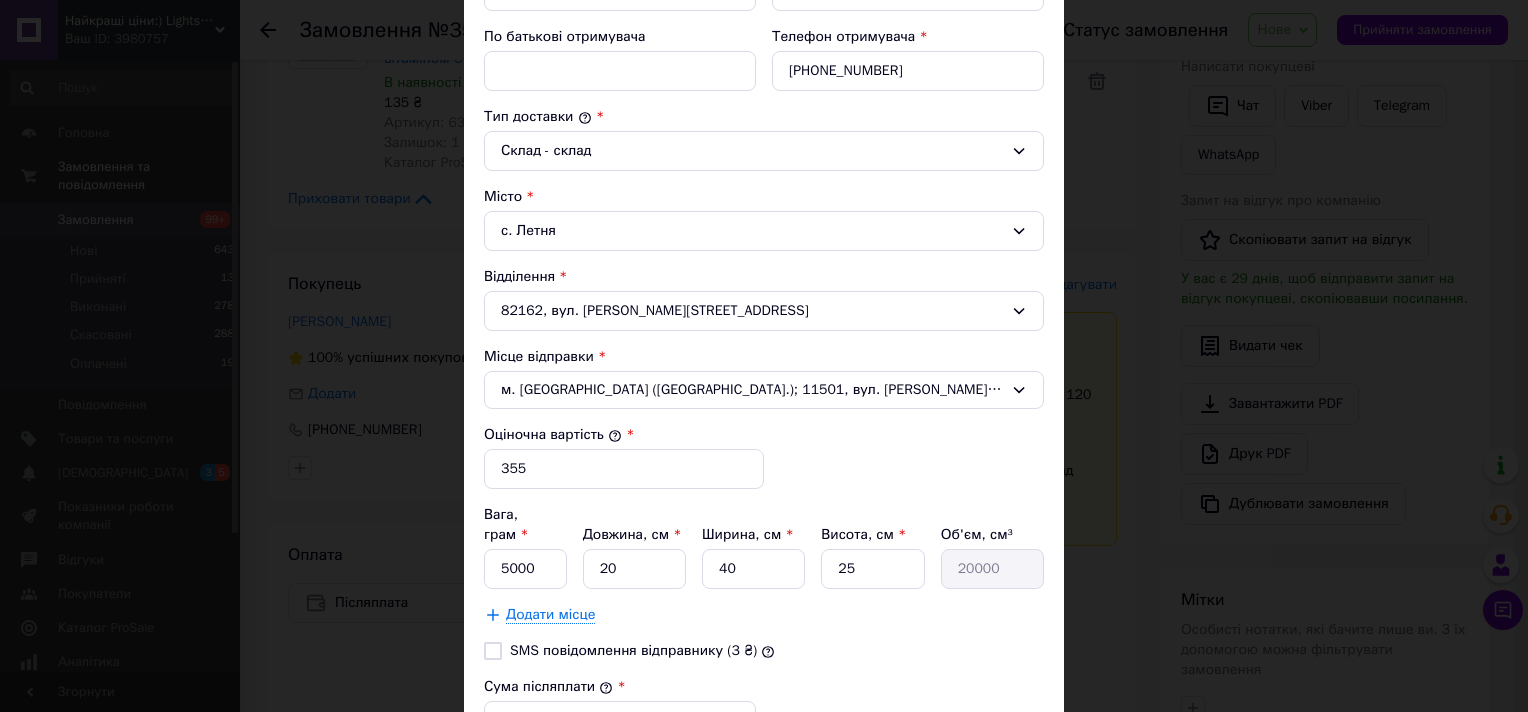 scroll, scrollTop: 500, scrollLeft: 0, axis: vertical 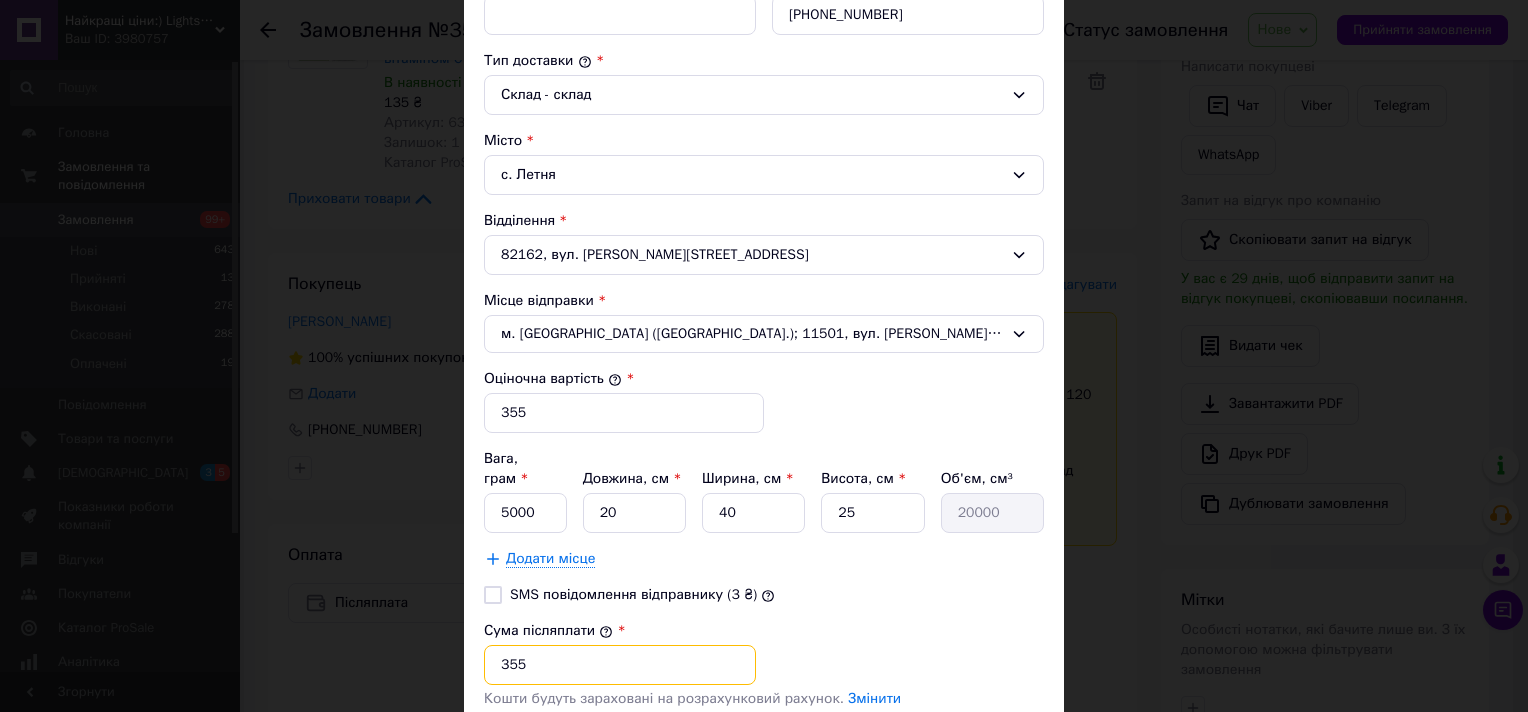 drag, startPoint x: 518, startPoint y: 639, endPoint x: 486, endPoint y: 636, distance: 32.140316 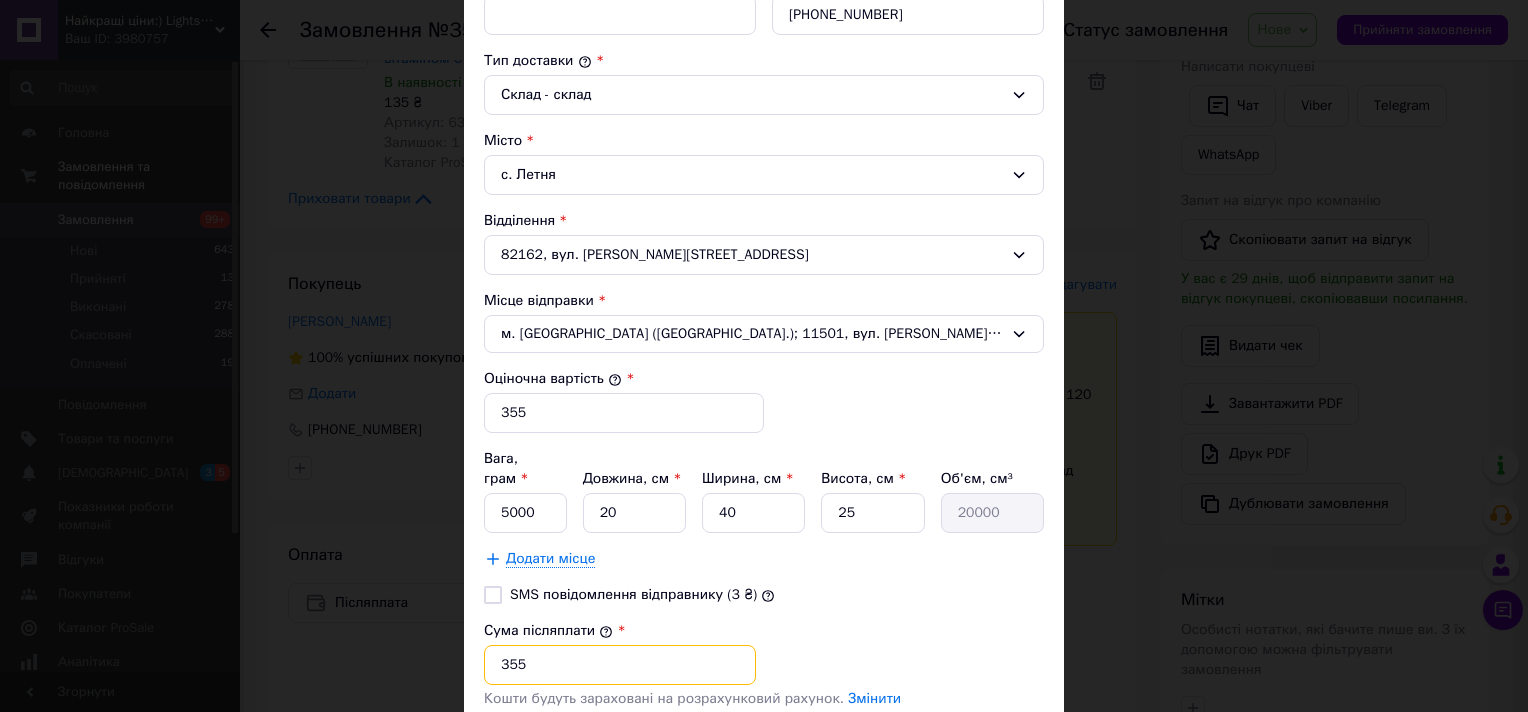 click on "355" at bounding box center (620, 665) 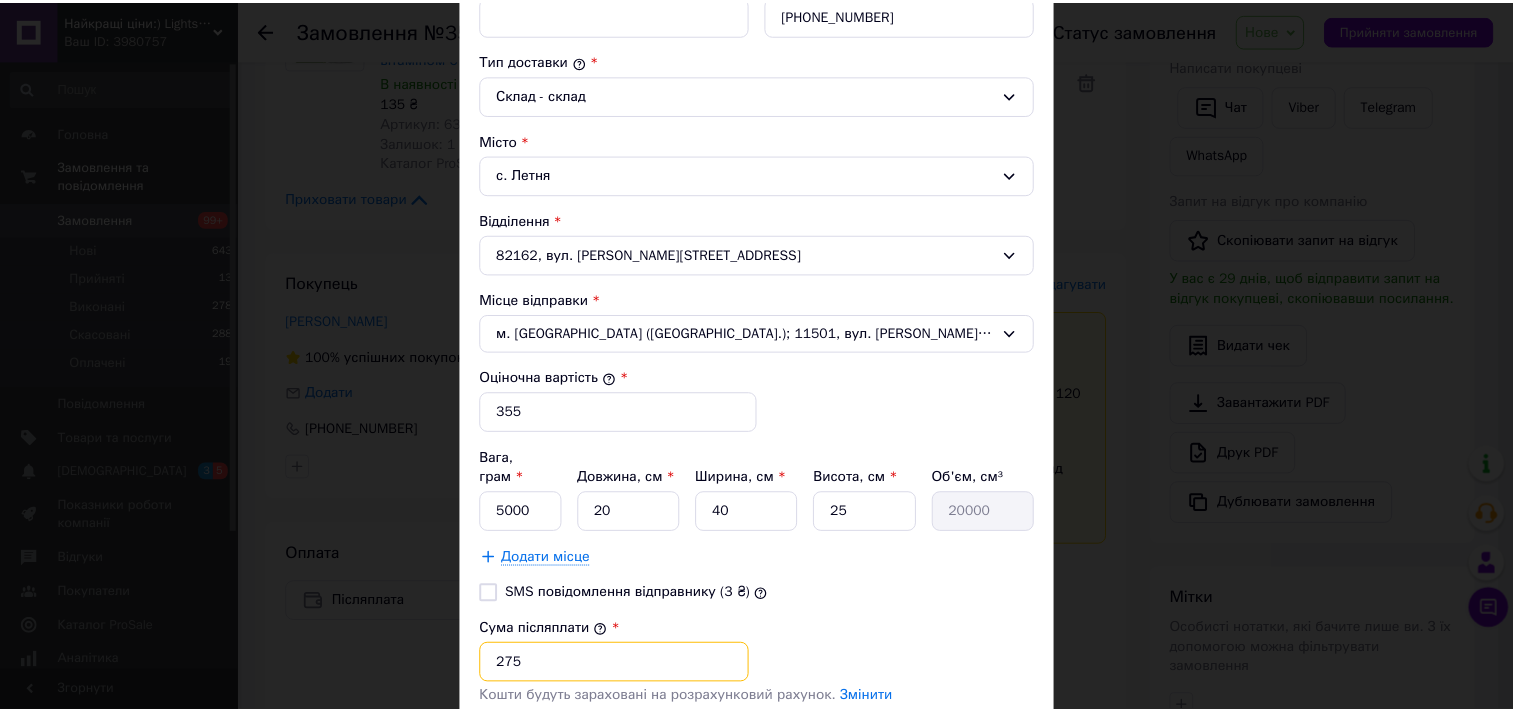 scroll, scrollTop: 719, scrollLeft: 0, axis: vertical 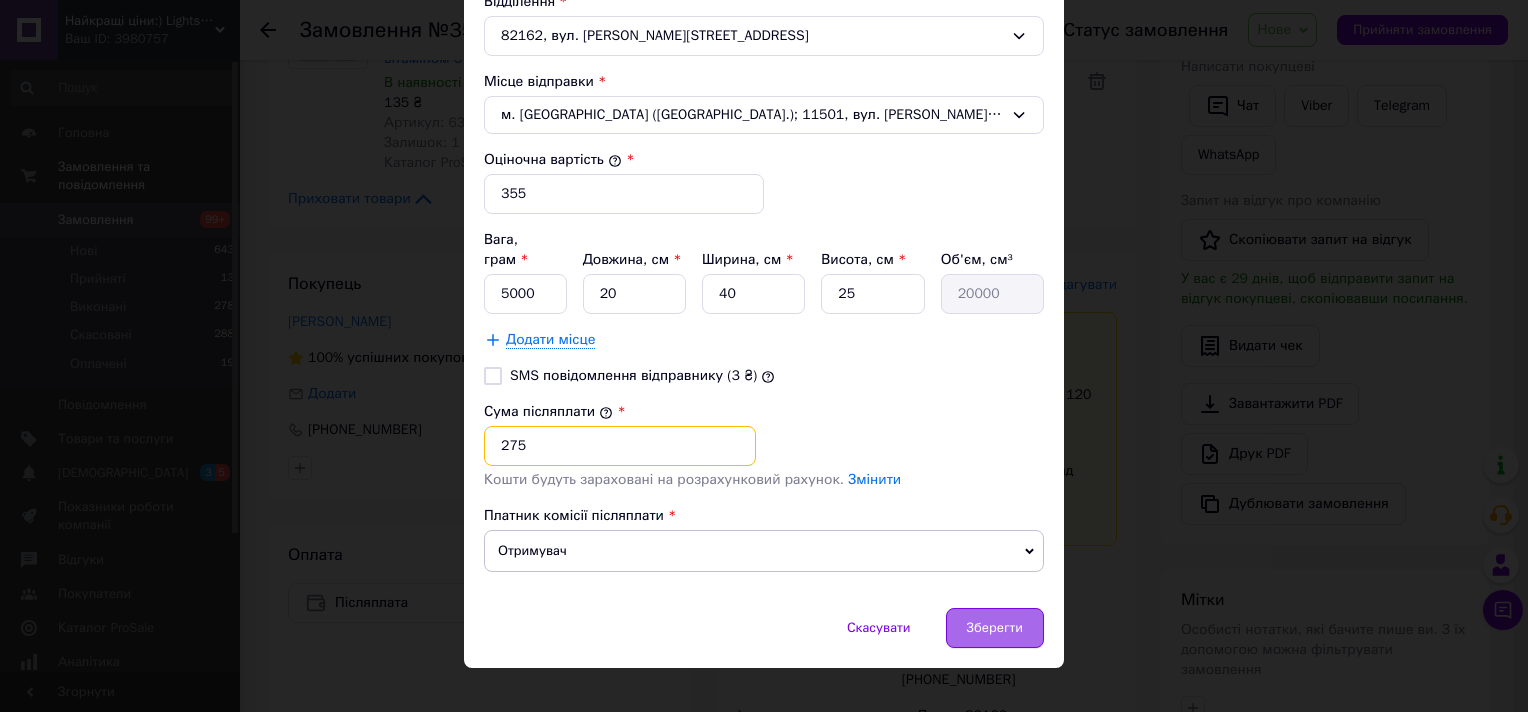 type on "275" 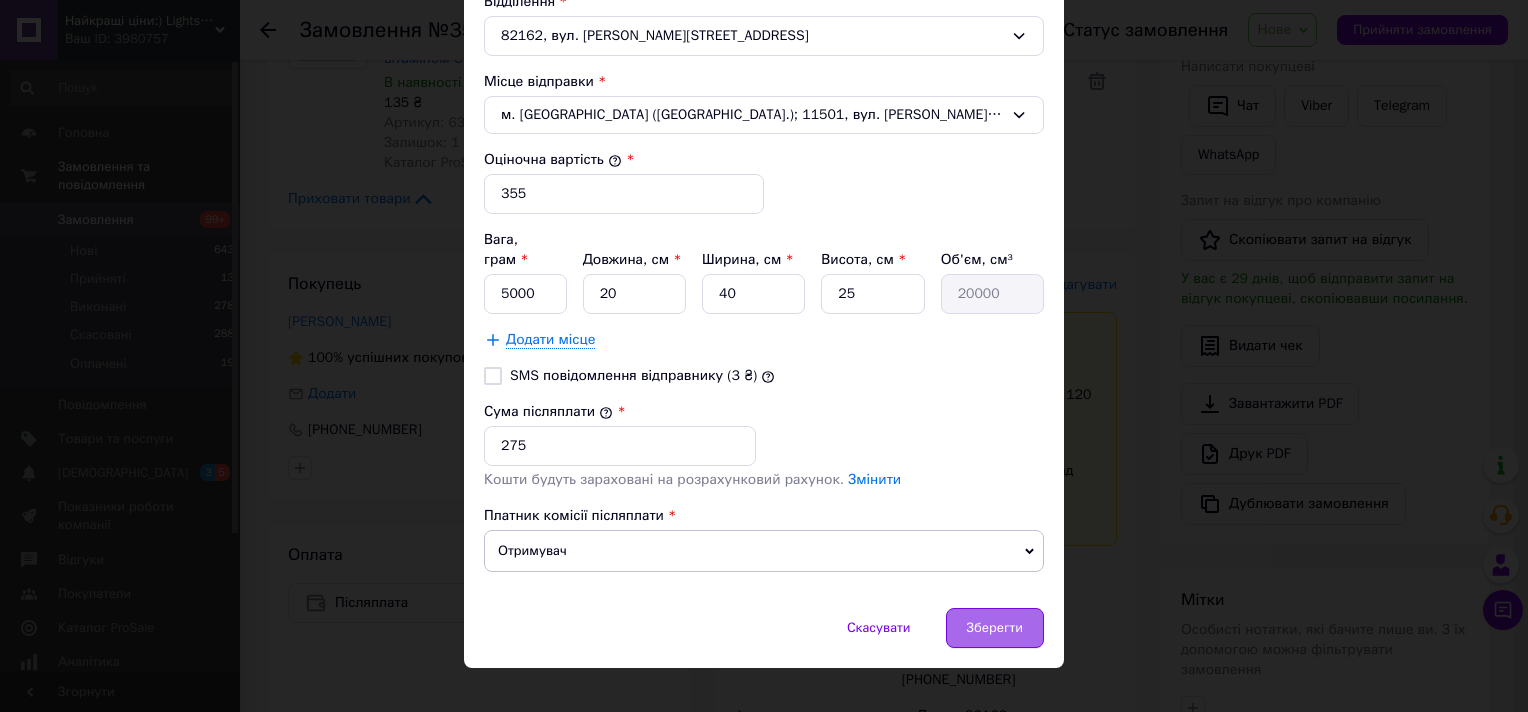 click on "Зберегти" at bounding box center (995, 628) 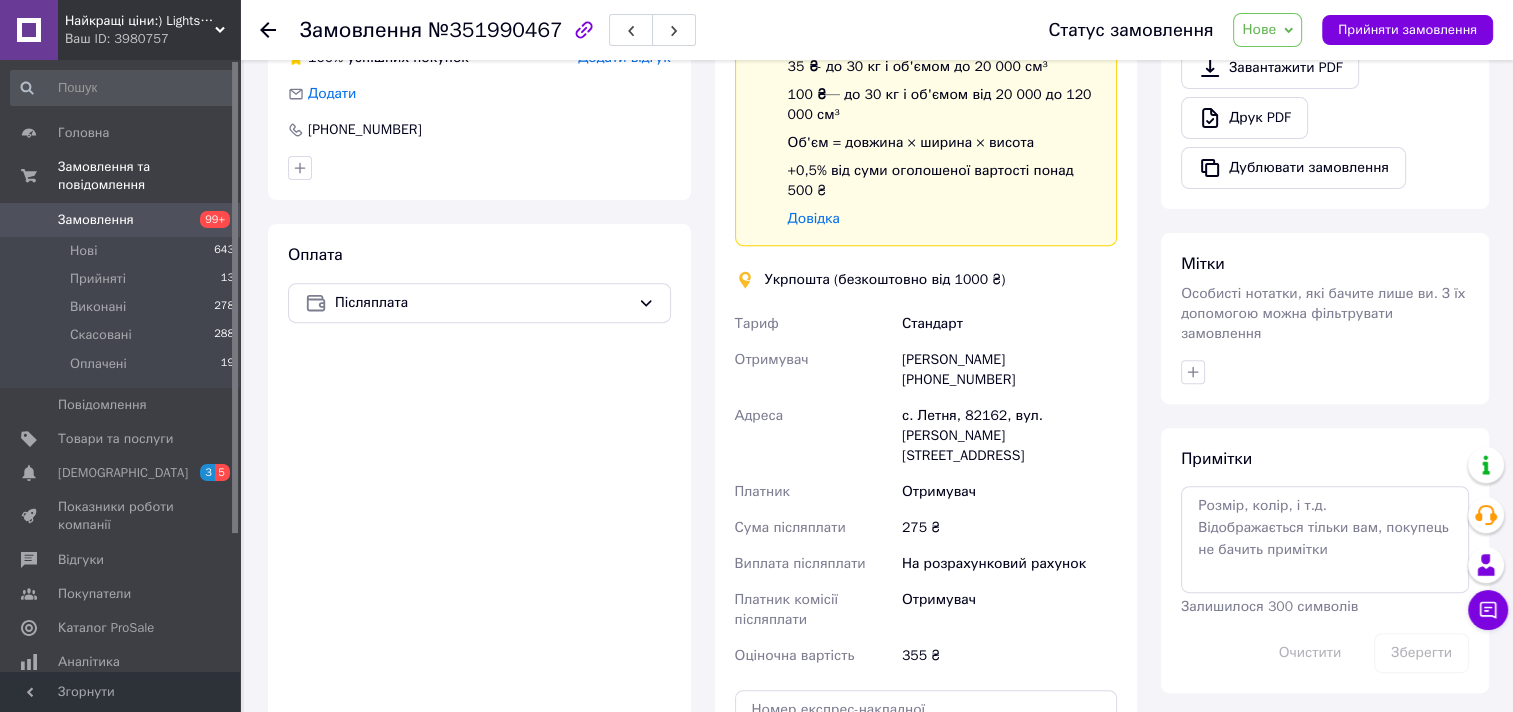 scroll, scrollTop: 902, scrollLeft: 0, axis: vertical 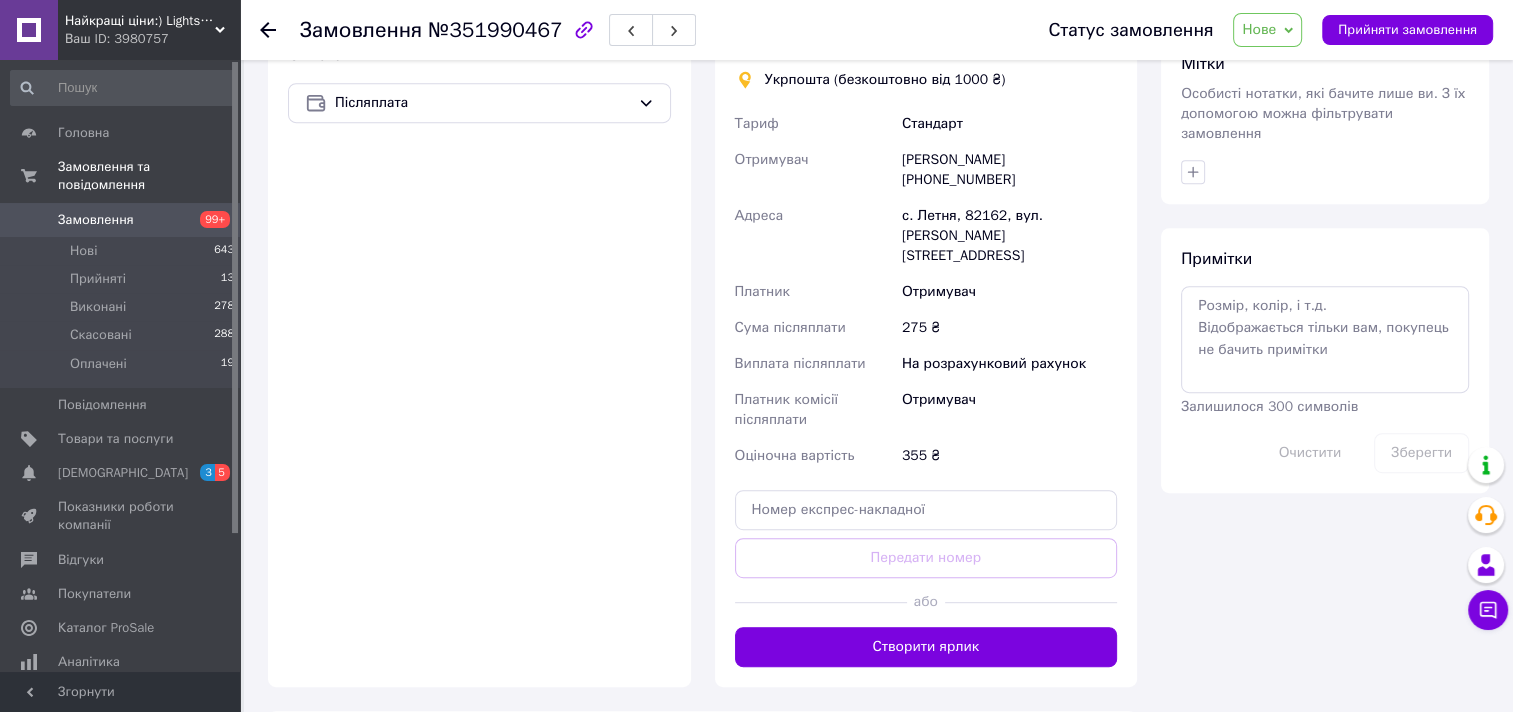 click on "Створити ярлик" at bounding box center (926, 647) 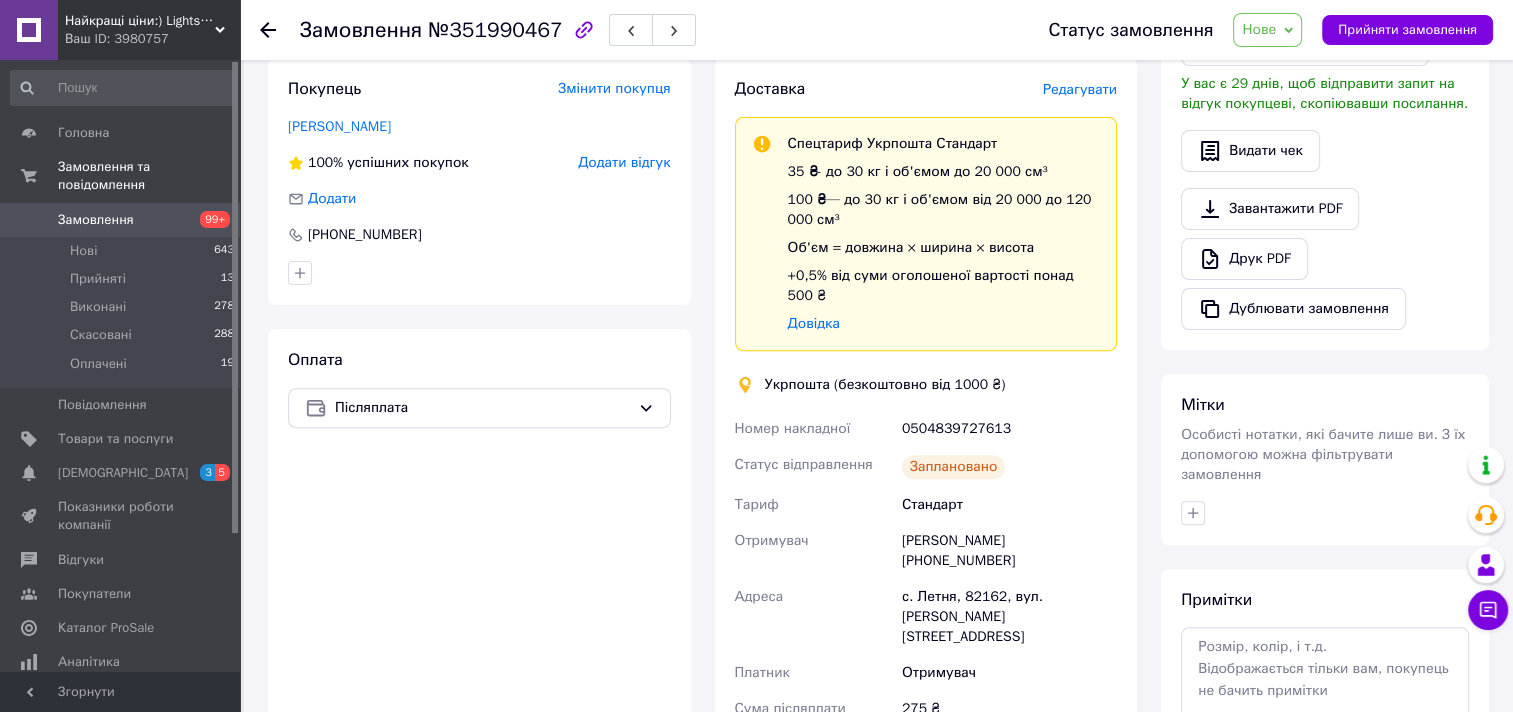 scroll, scrollTop: 600, scrollLeft: 0, axis: vertical 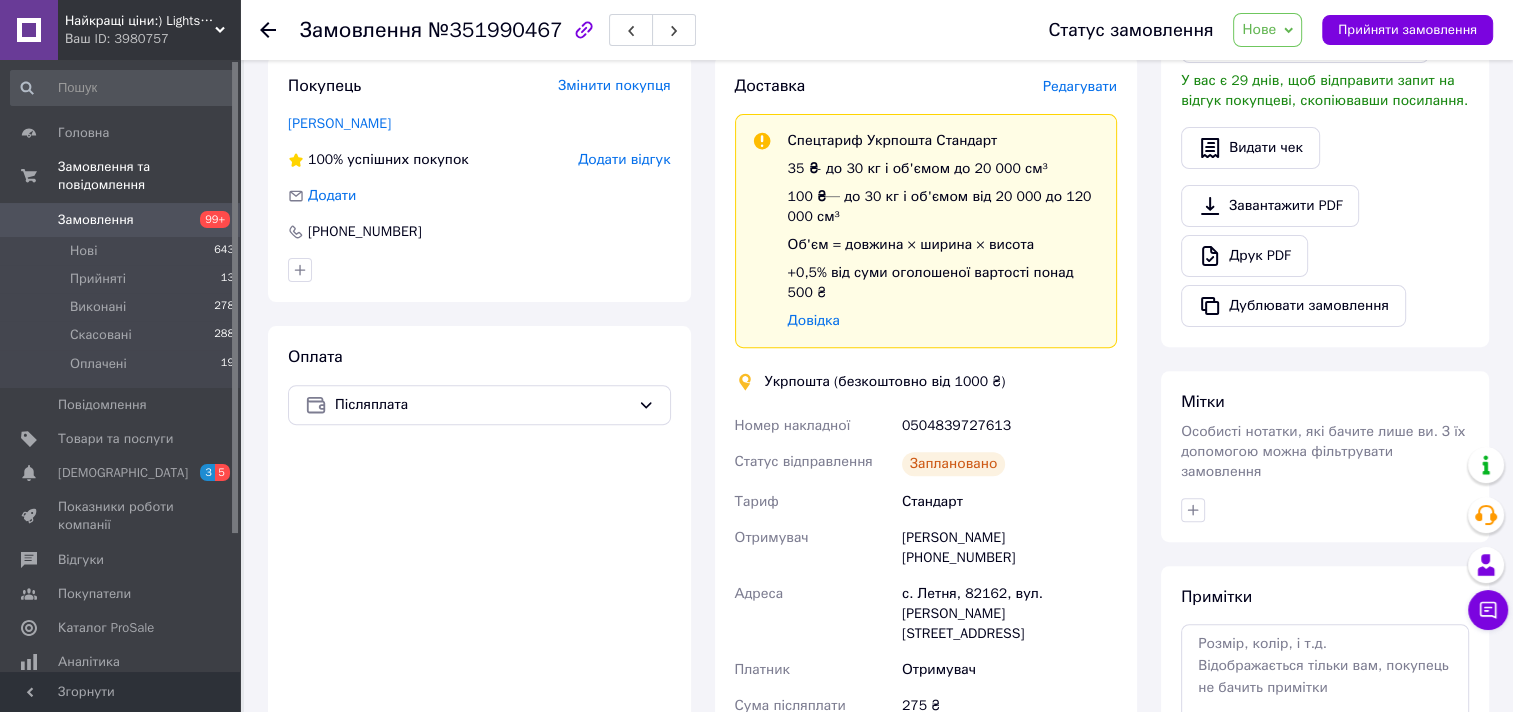 click at bounding box center (29, 220) 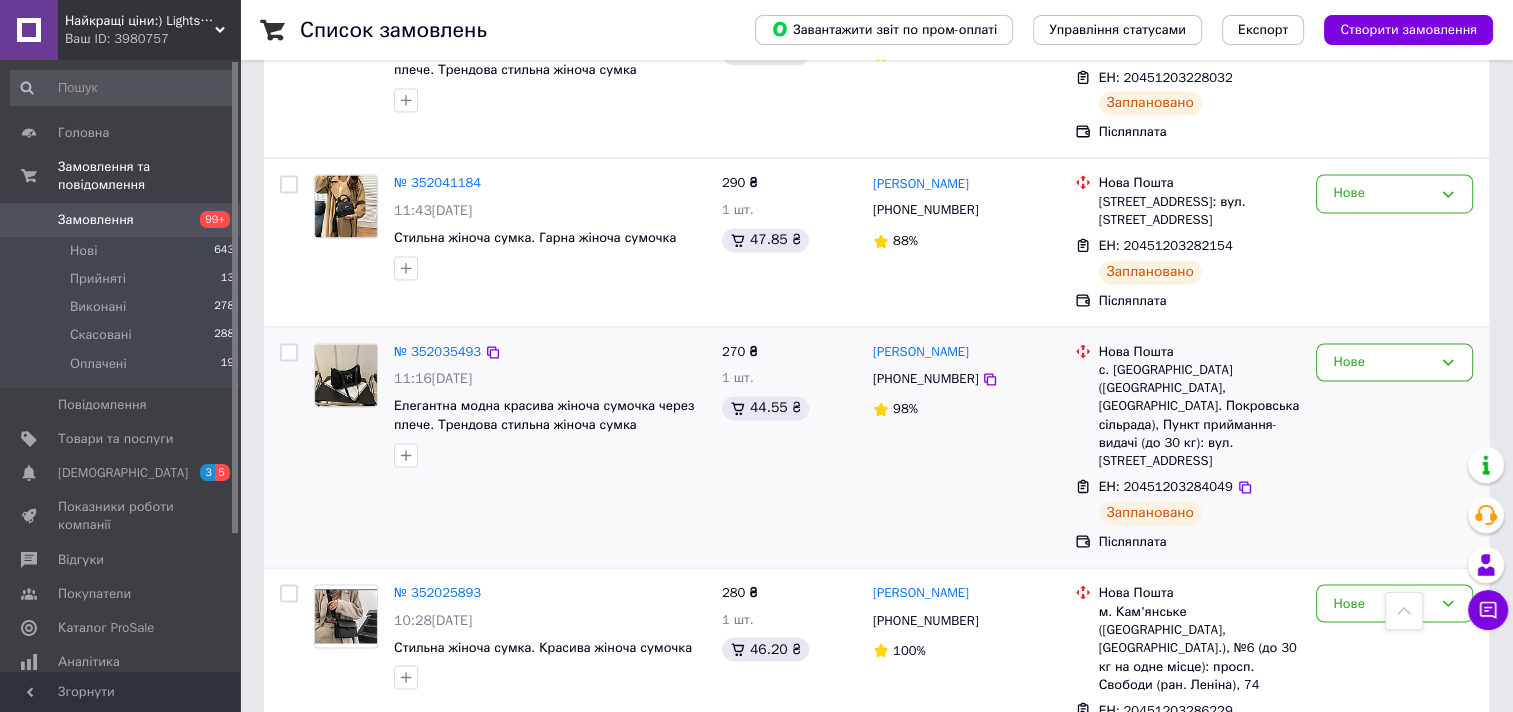 scroll, scrollTop: 3249, scrollLeft: 0, axis: vertical 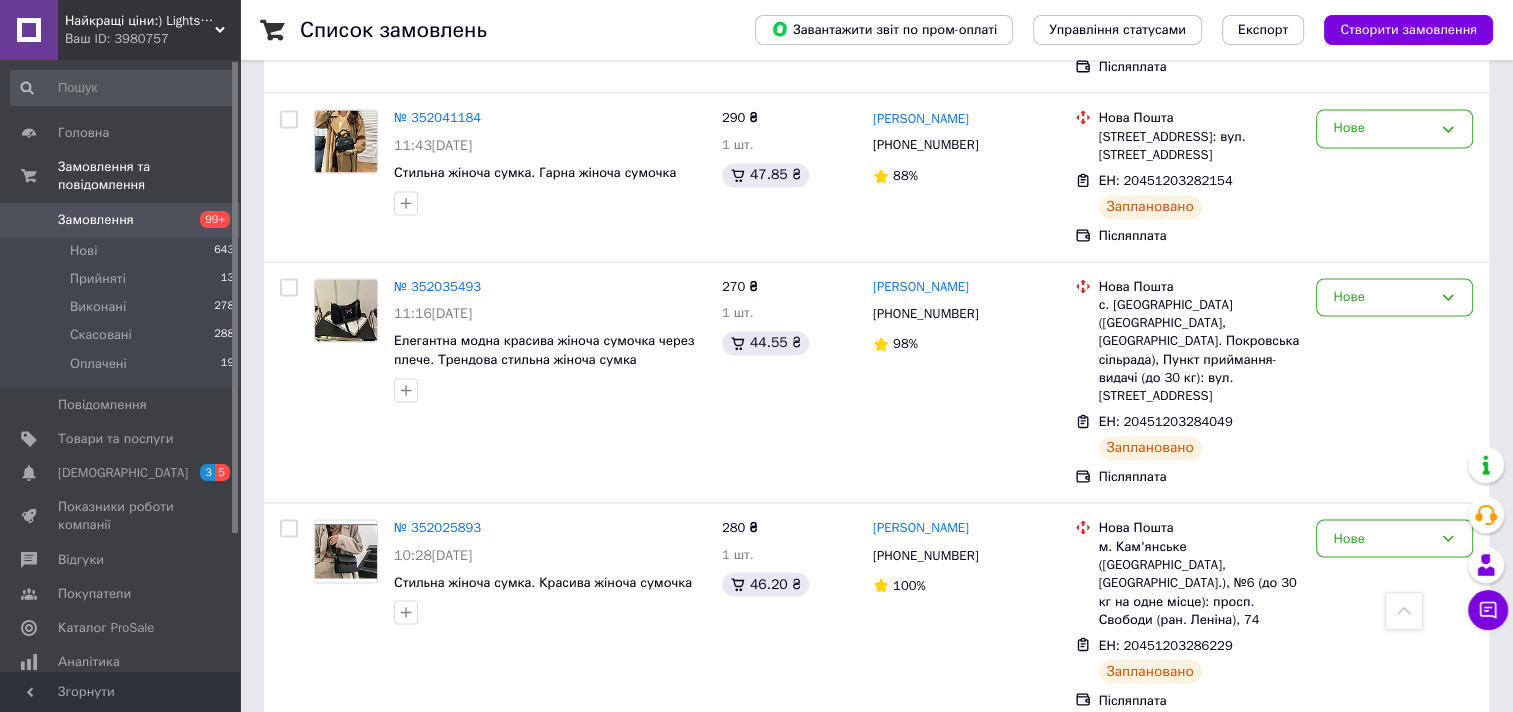 click on "2" at bounding box center [327, 1008] 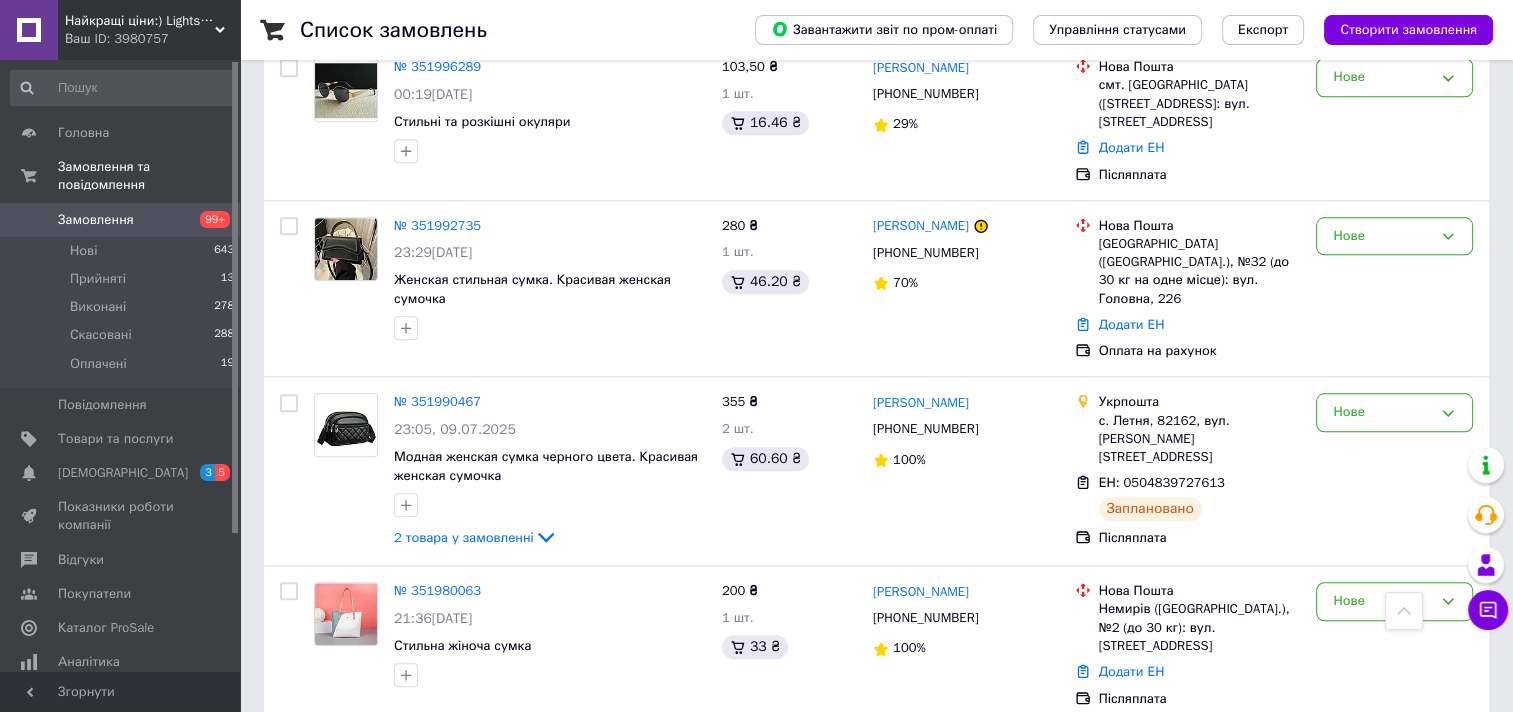 scroll, scrollTop: 2300, scrollLeft: 0, axis: vertical 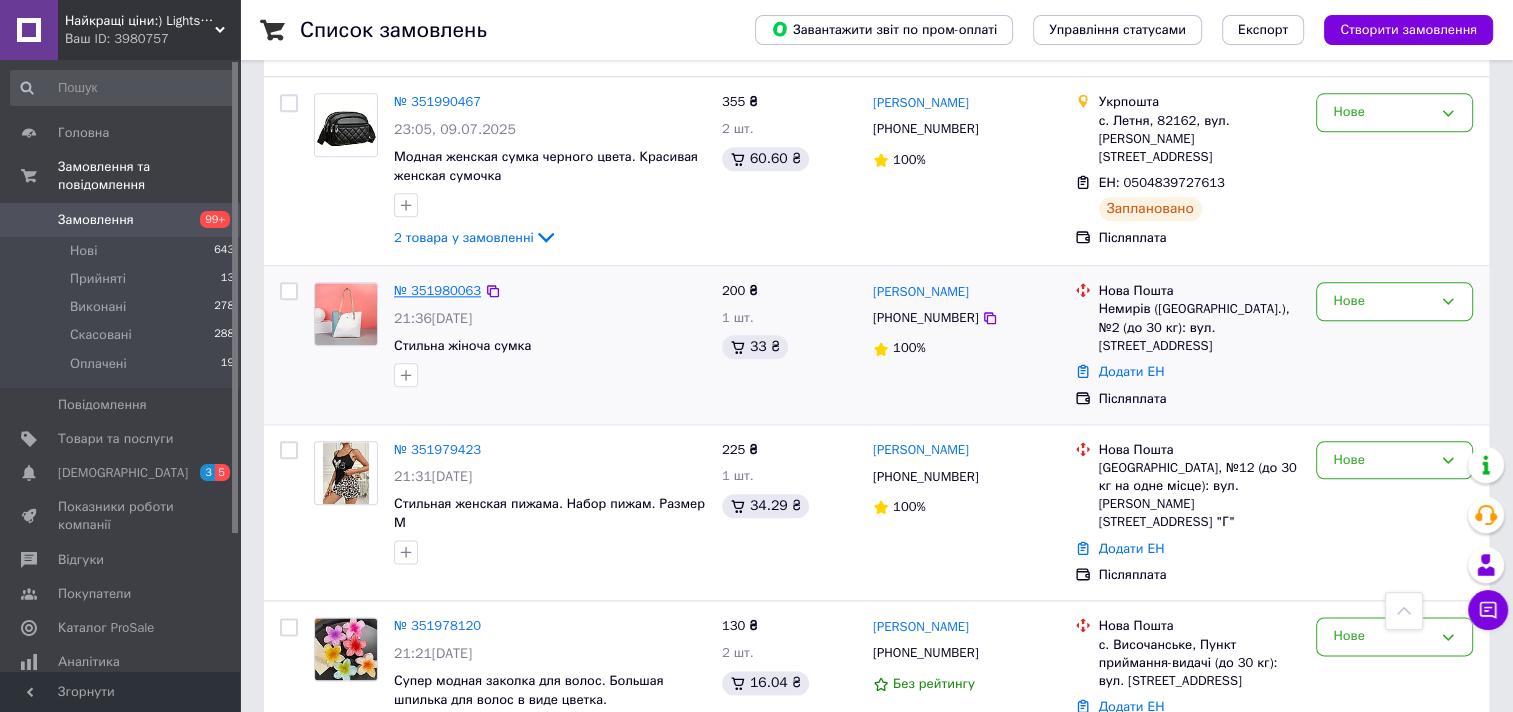click on "№ 351980063" at bounding box center (437, 290) 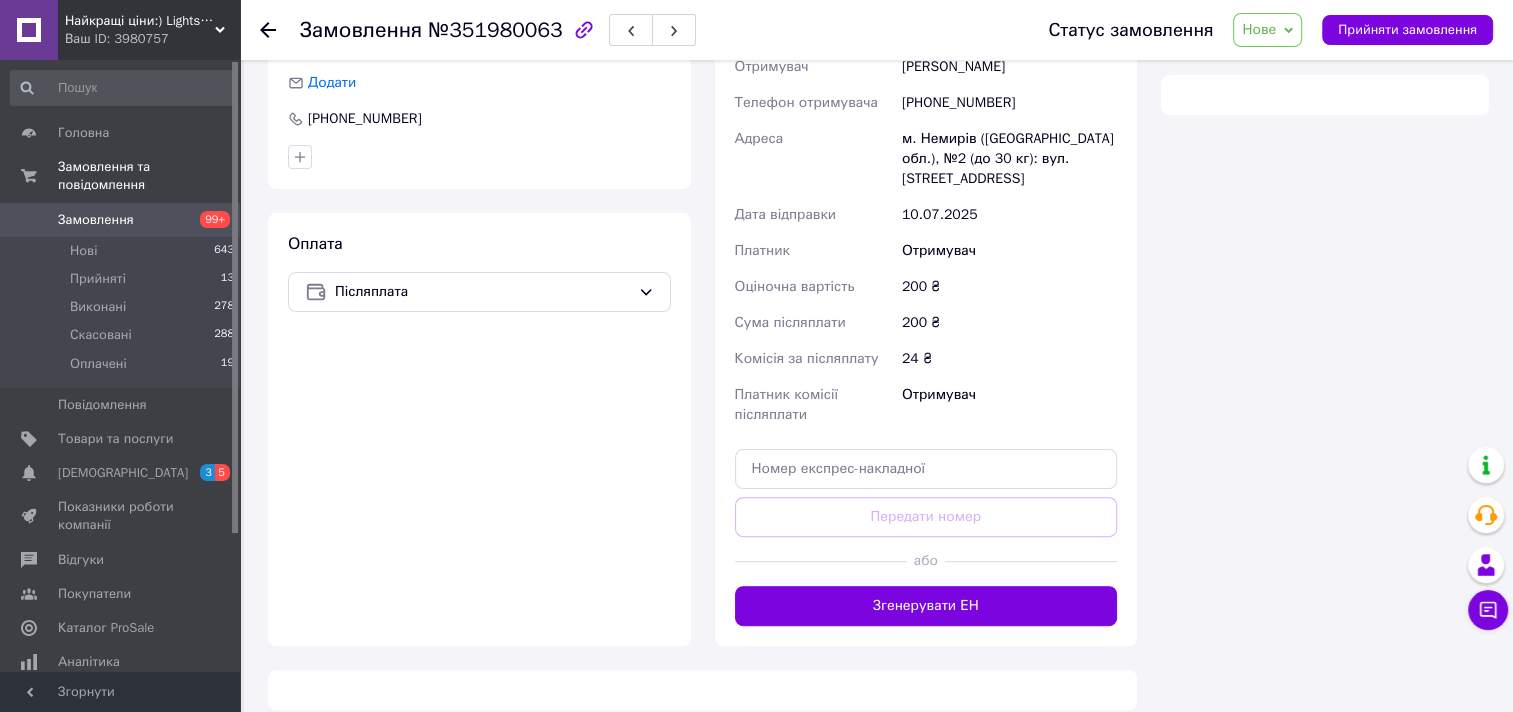 scroll, scrollTop: 719, scrollLeft: 0, axis: vertical 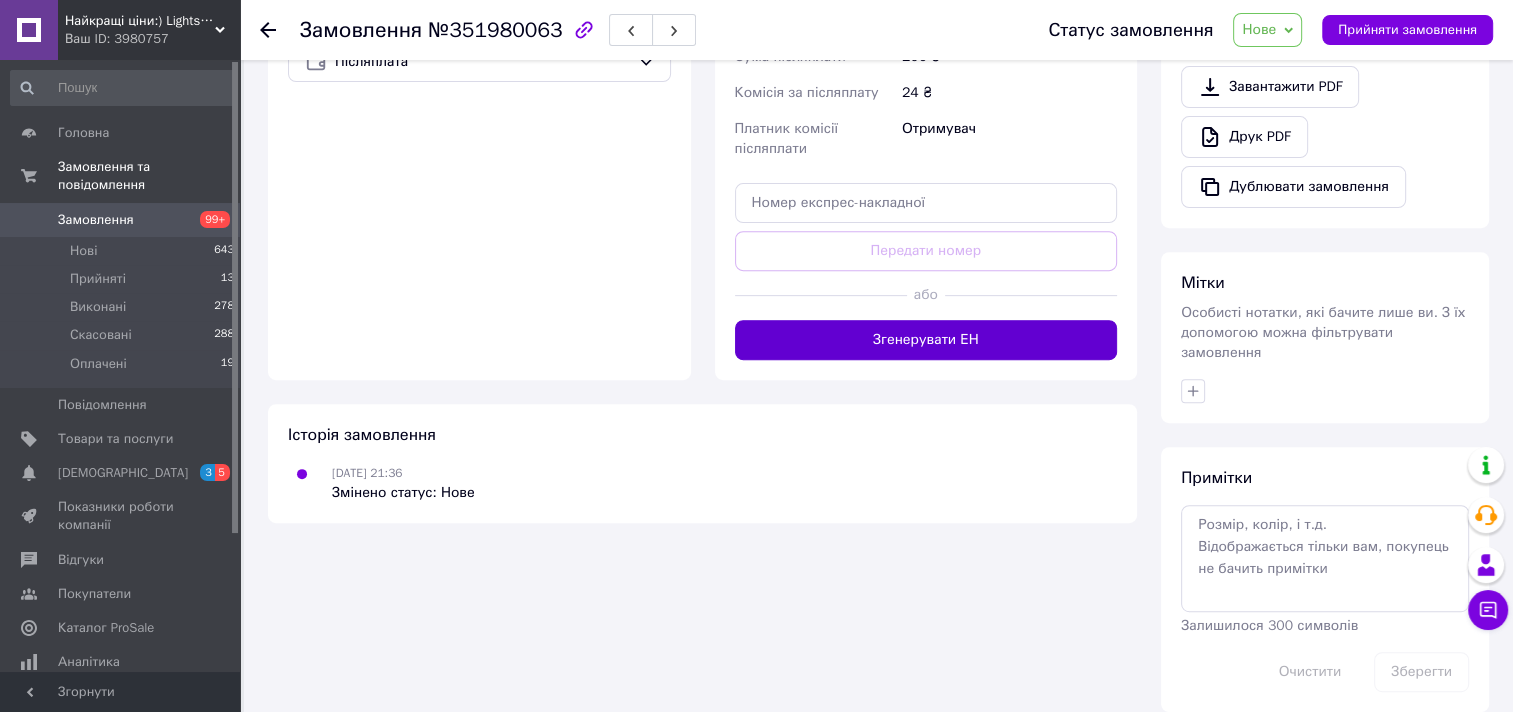 click on "Згенерувати ЕН" at bounding box center [926, 340] 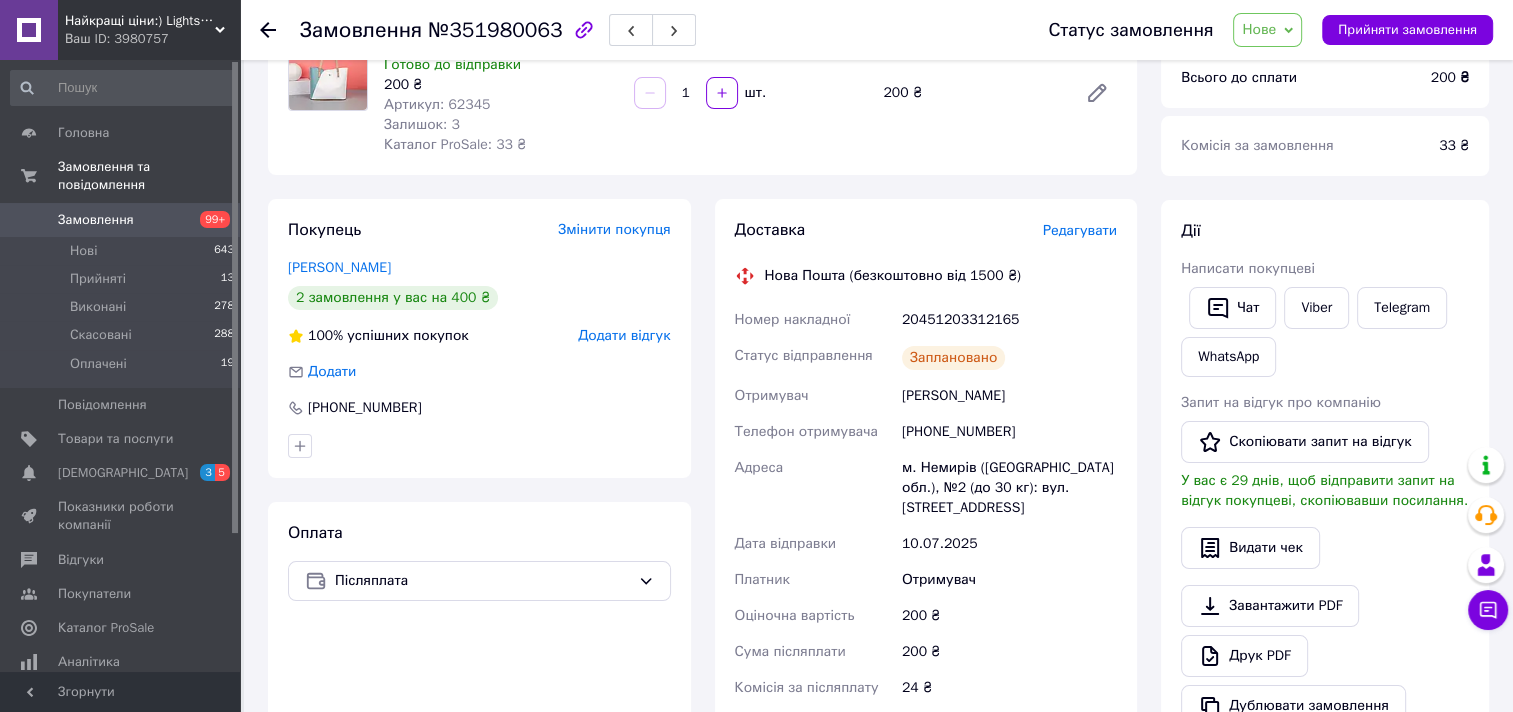scroll, scrollTop: 400, scrollLeft: 0, axis: vertical 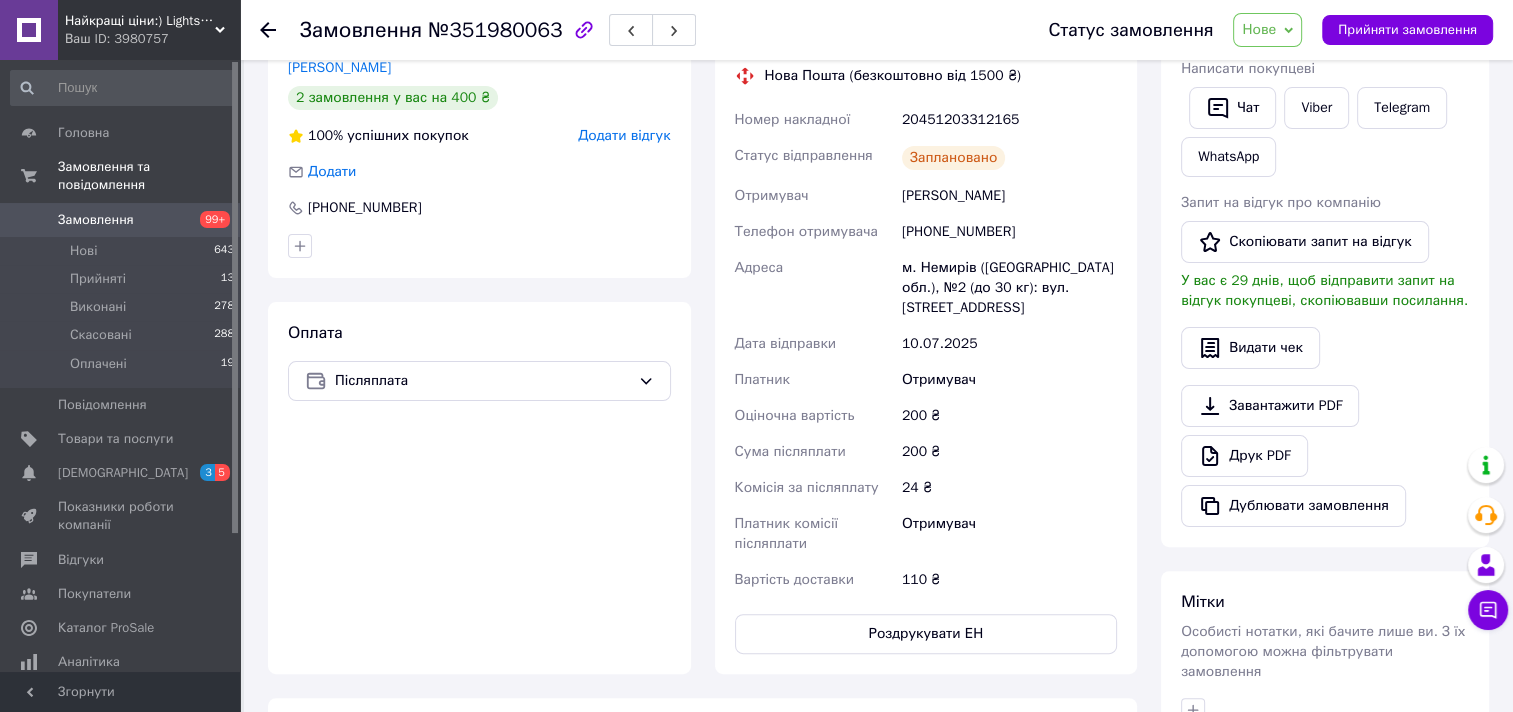 click on "Замовлення" at bounding box center (121, 220) 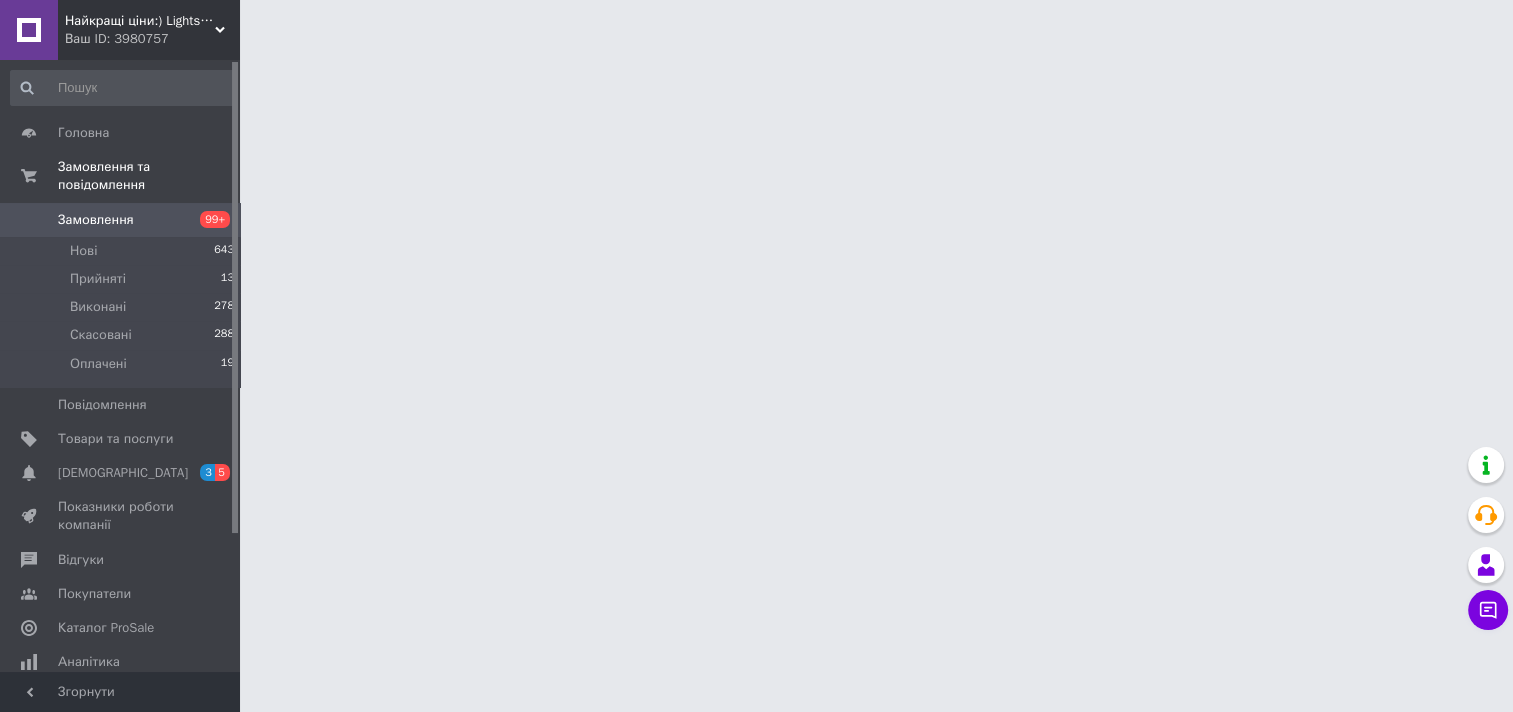 scroll, scrollTop: 0, scrollLeft: 0, axis: both 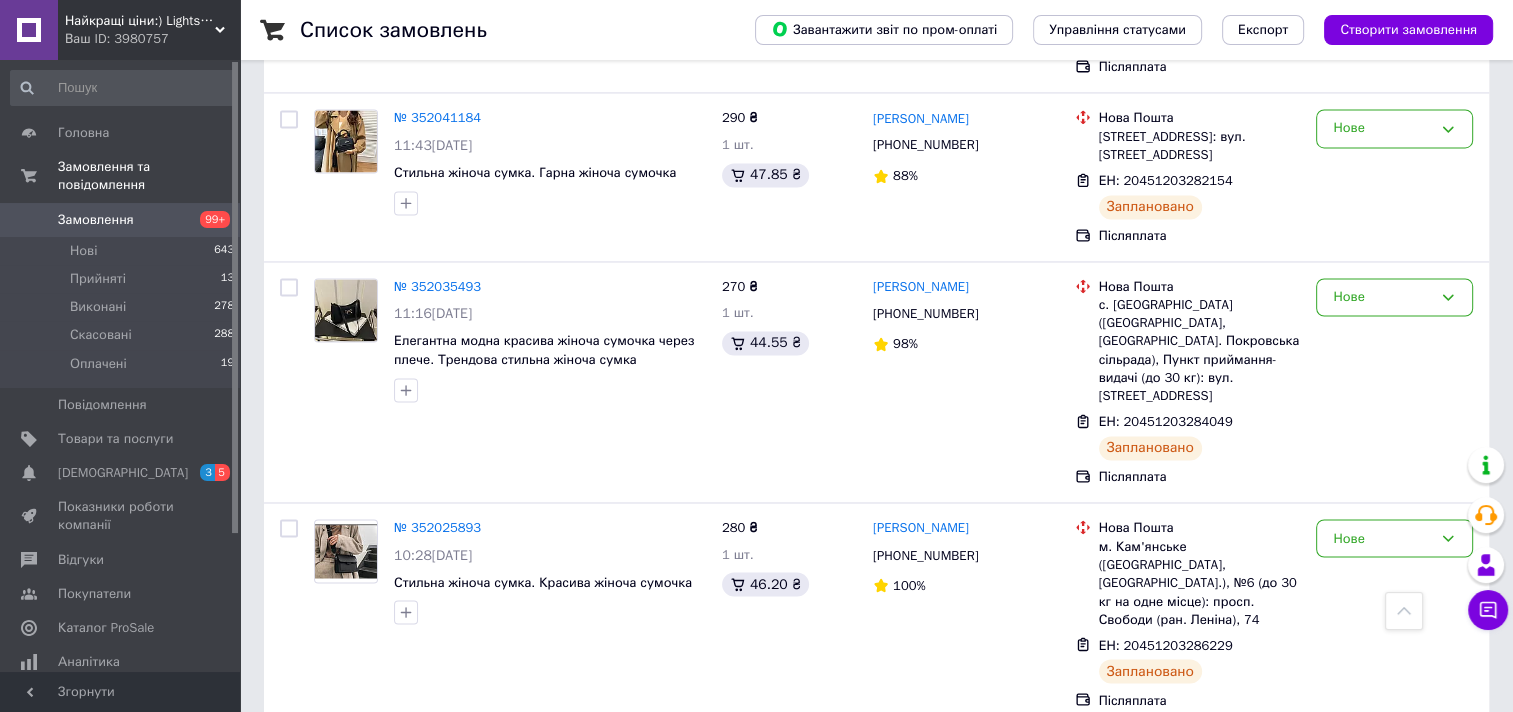 click on "2" at bounding box center (327, 1008) 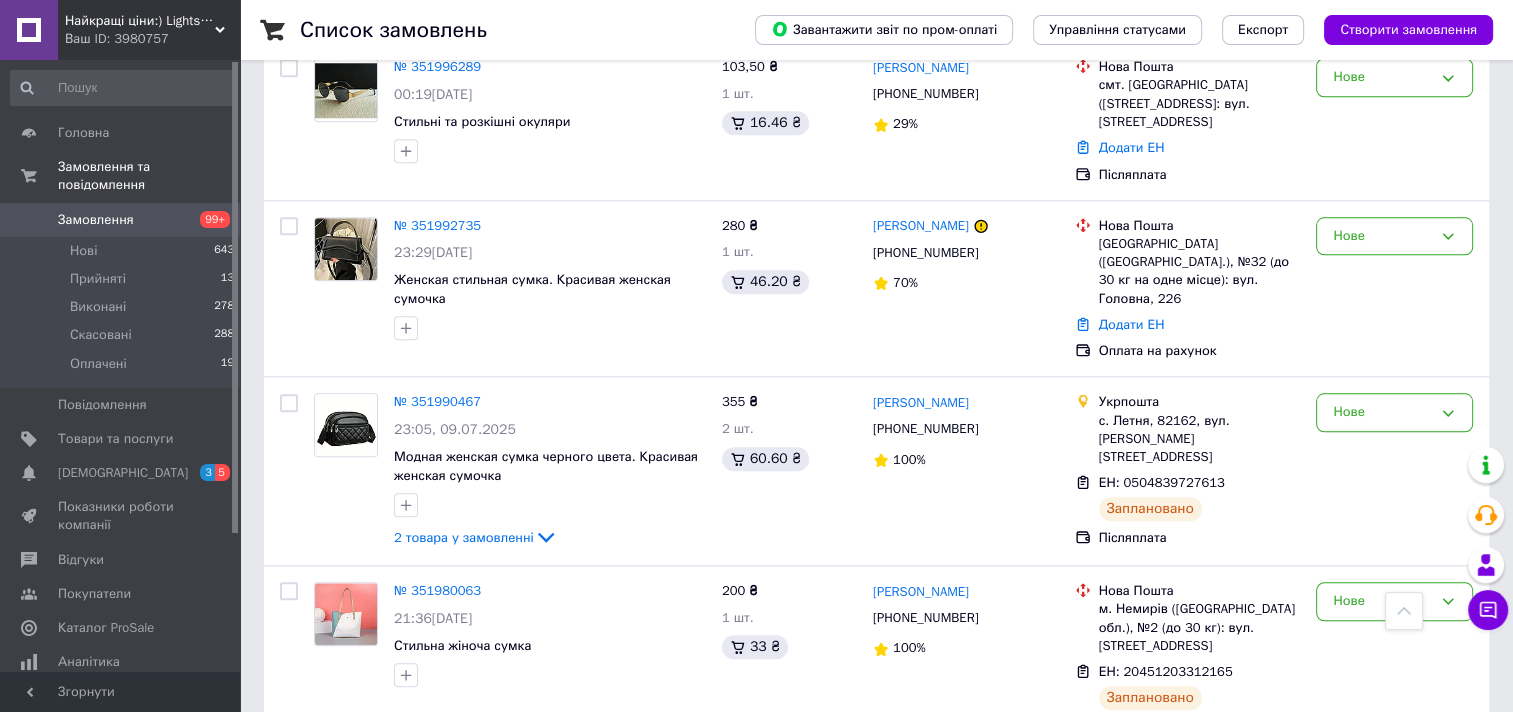 scroll, scrollTop: 2300, scrollLeft: 0, axis: vertical 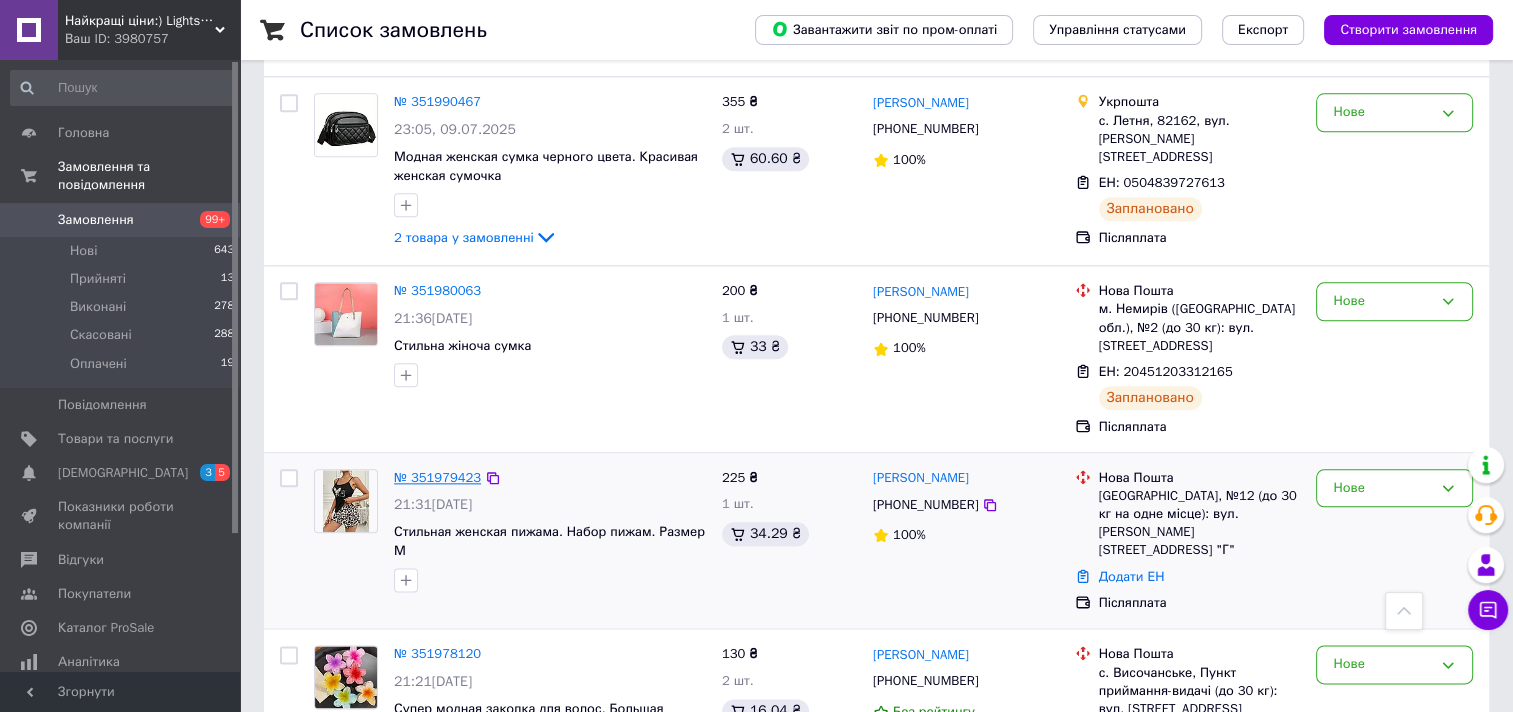 click on "№ 351979423" at bounding box center [437, 477] 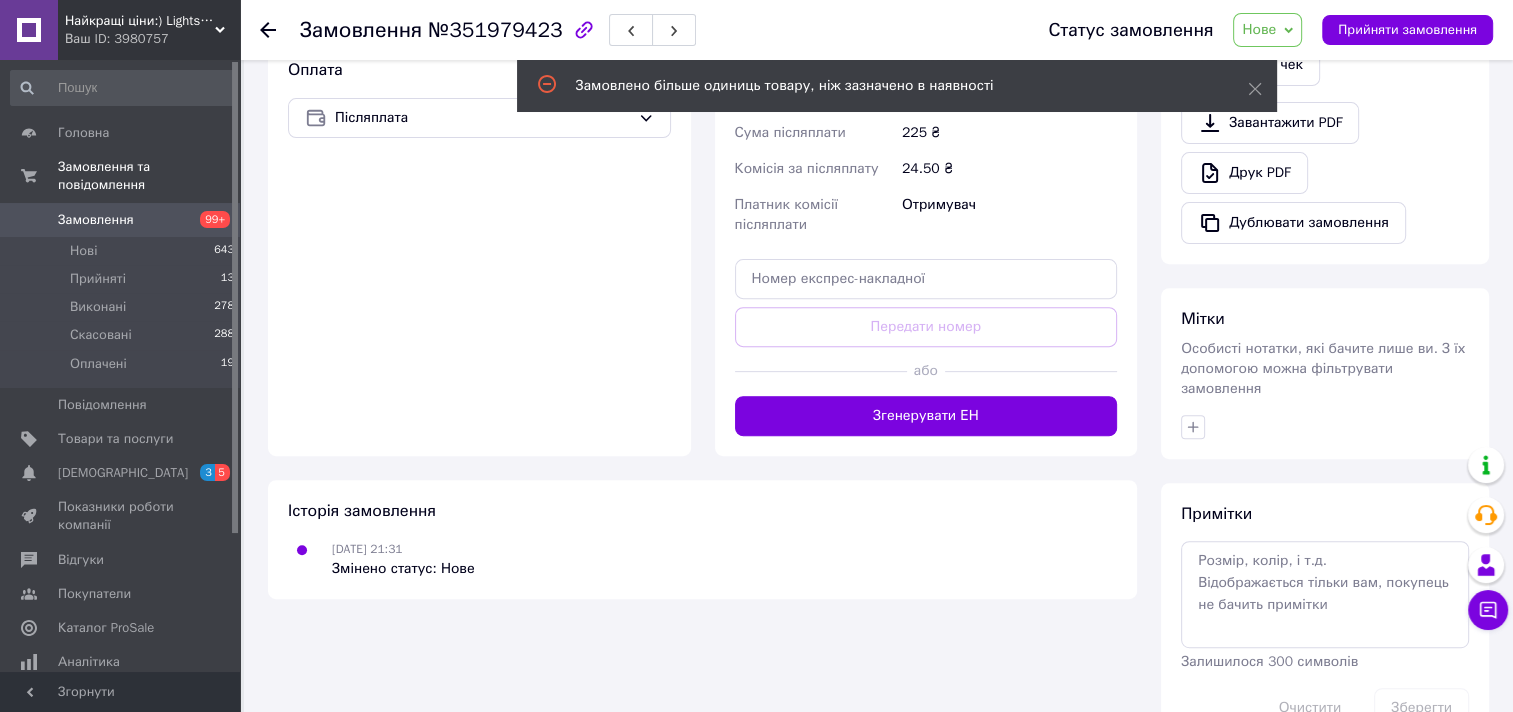 scroll, scrollTop: 719, scrollLeft: 0, axis: vertical 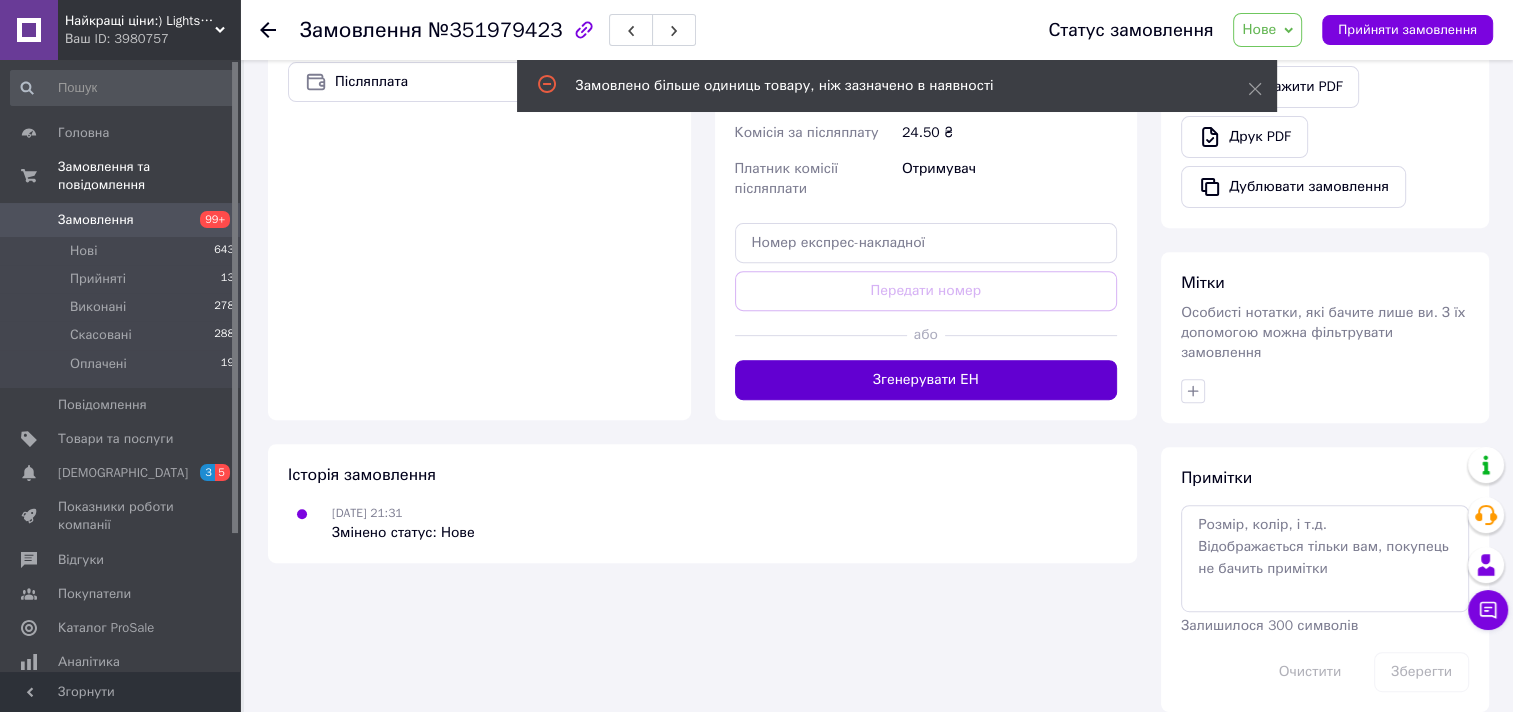 click on "Згенерувати ЕН" at bounding box center [926, 380] 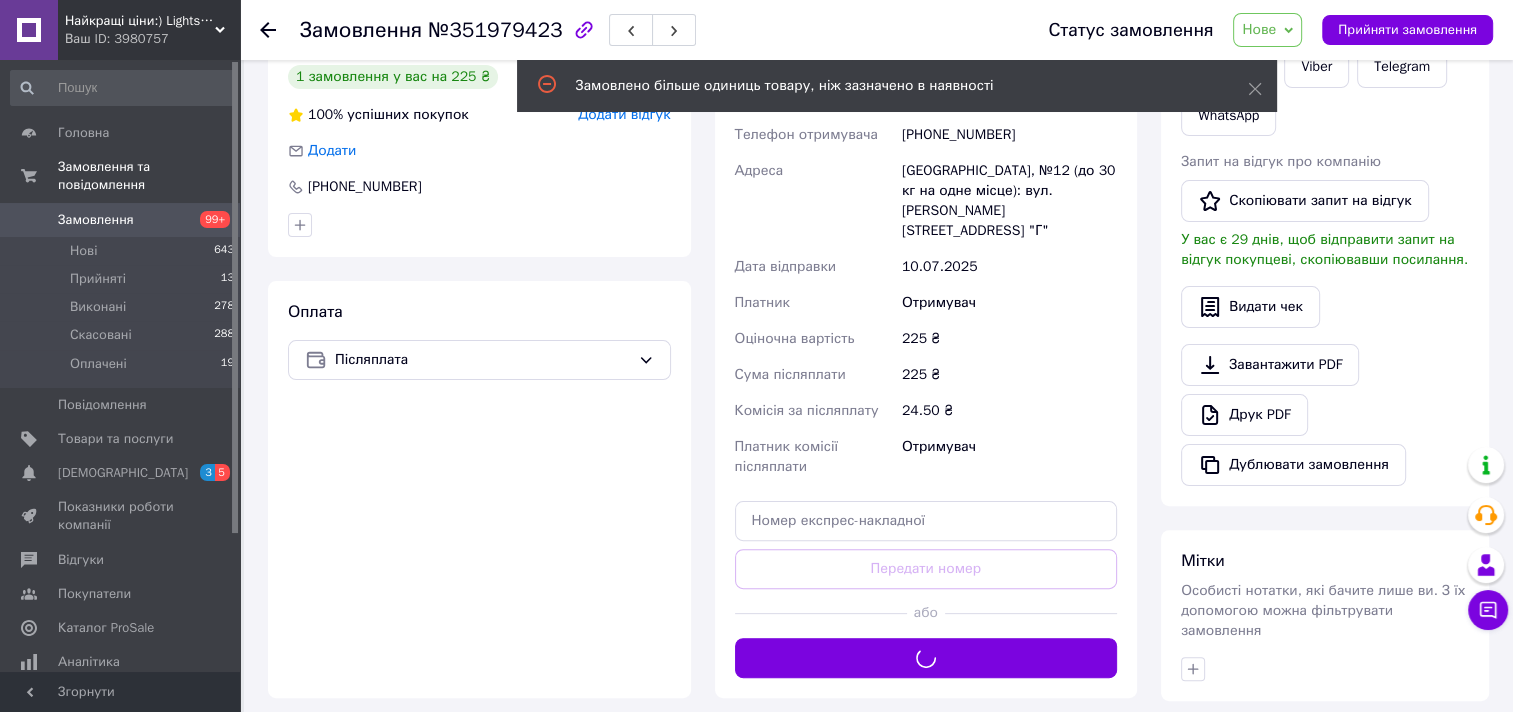scroll, scrollTop: 319, scrollLeft: 0, axis: vertical 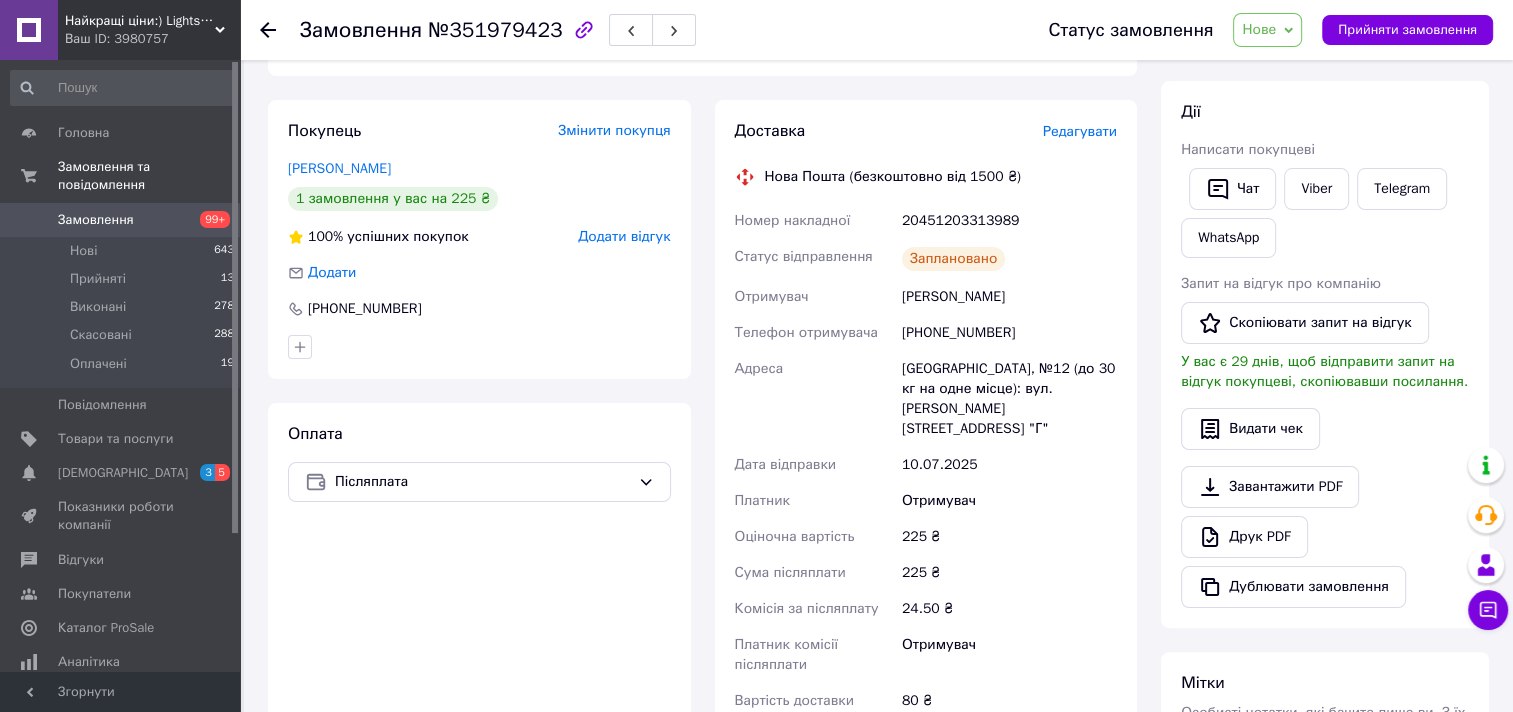 click on "[GEOGRAPHIC_DATA], №12 (до 30 кг на одне місце): вул. [PERSON_NAME][STREET_ADDRESS] "Г"" at bounding box center [1009, 399] 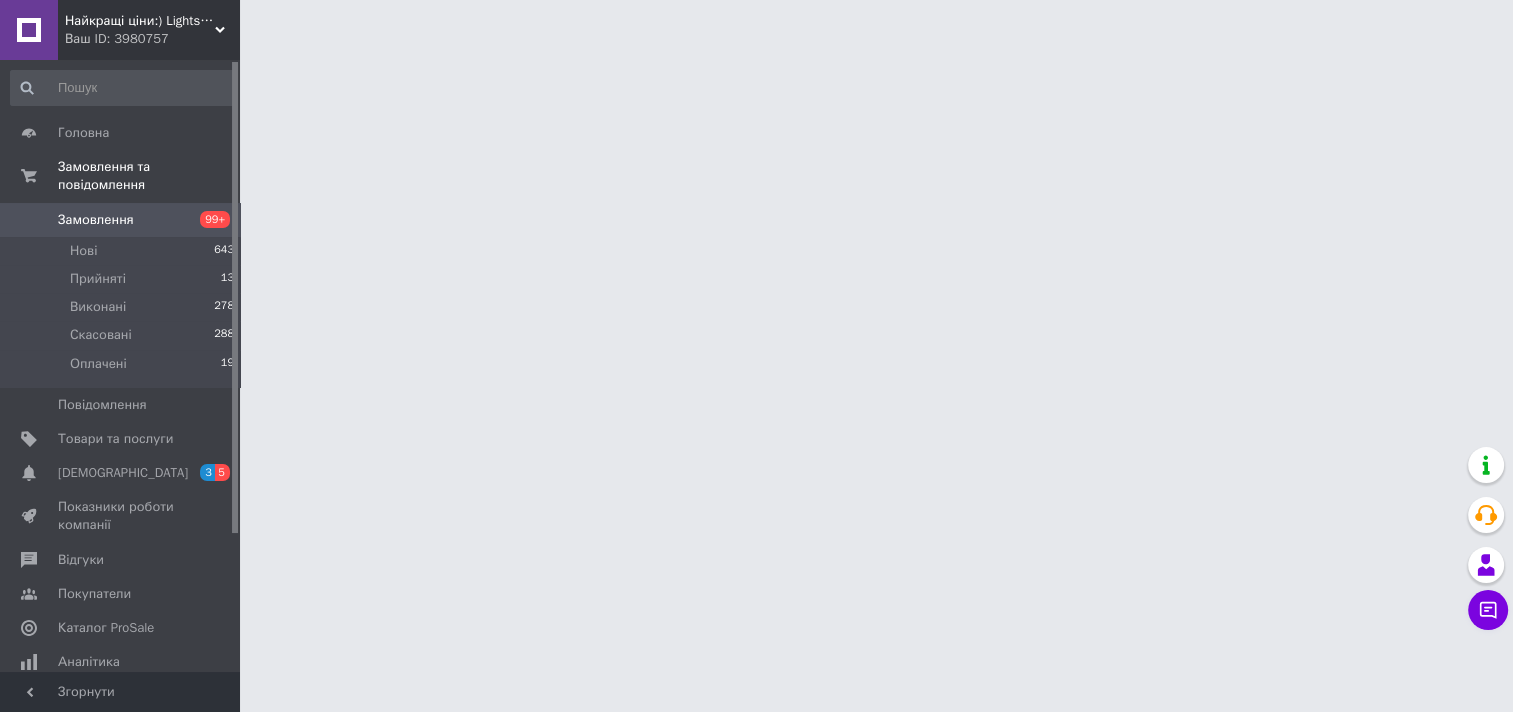 scroll, scrollTop: 0, scrollLeft: 0, axis: both 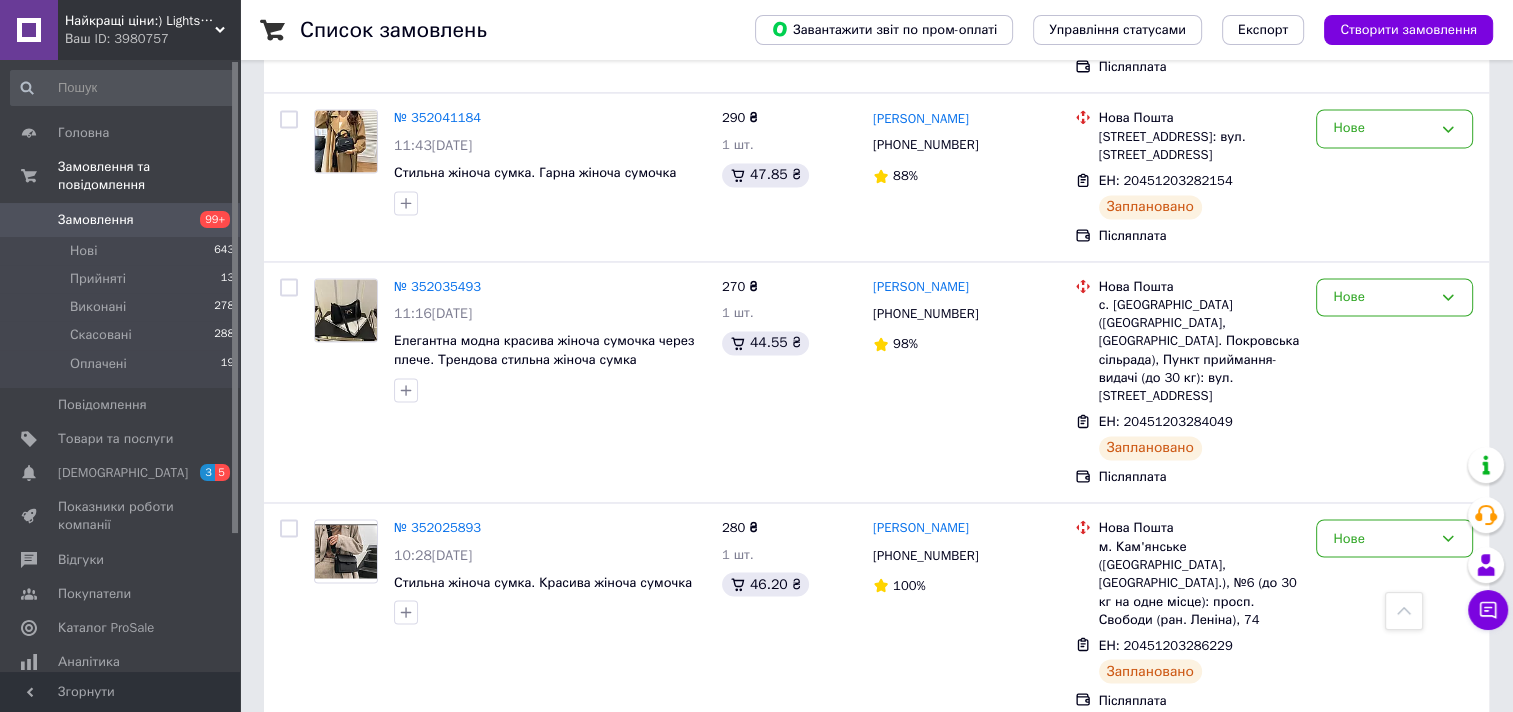 click on "2" at bounding box center [327, 1008] 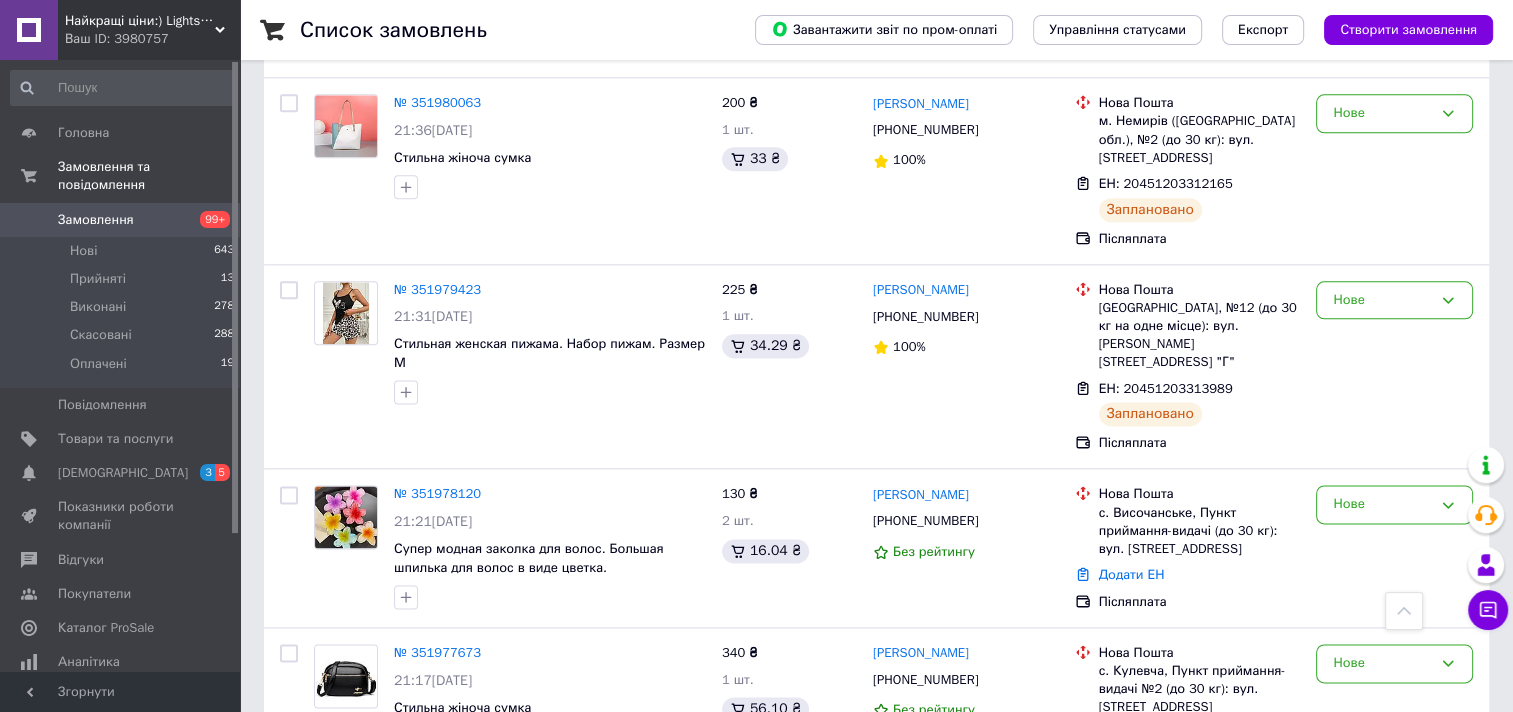 scroll, scrollTop: 2500, scrollLeft: 0, axis: vertical 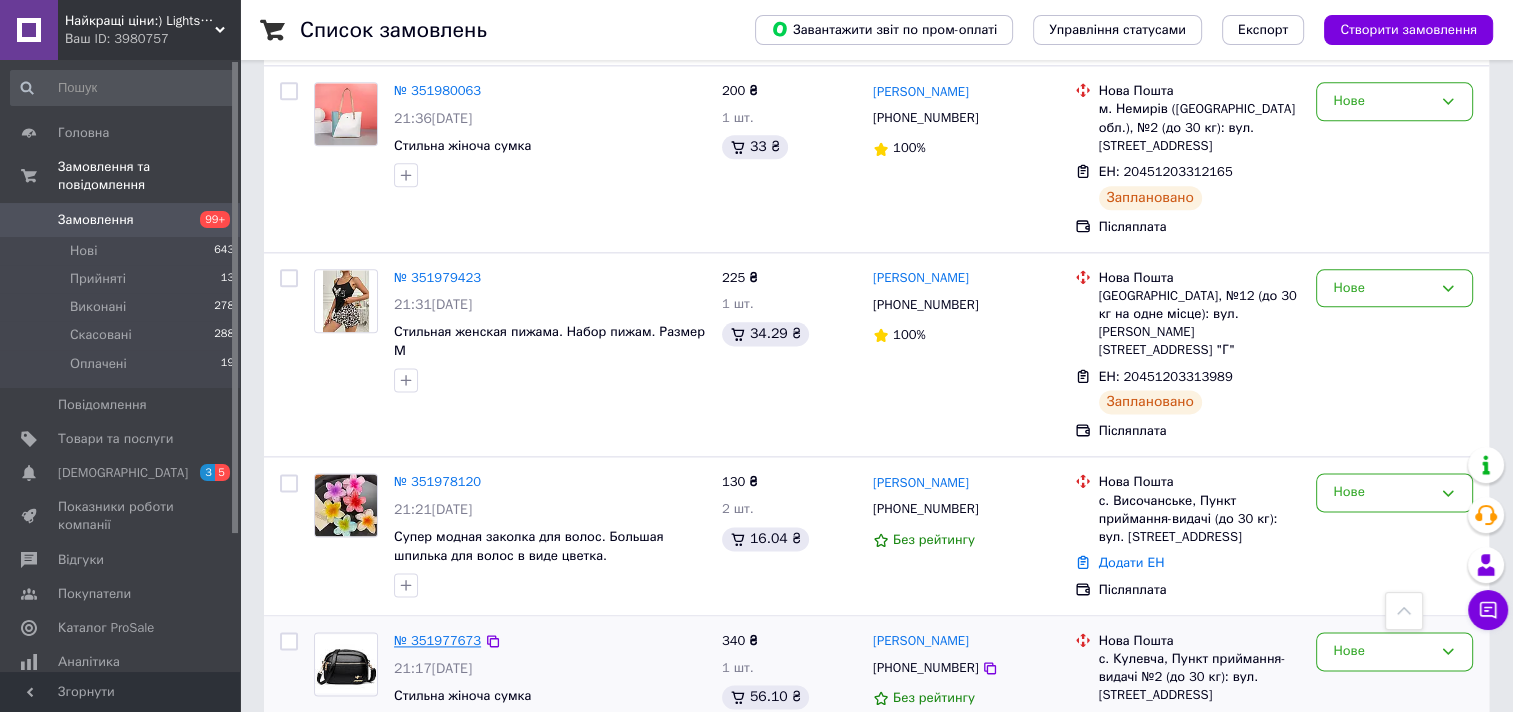 click on "№ 351977673" at bounding box center (437, 640) 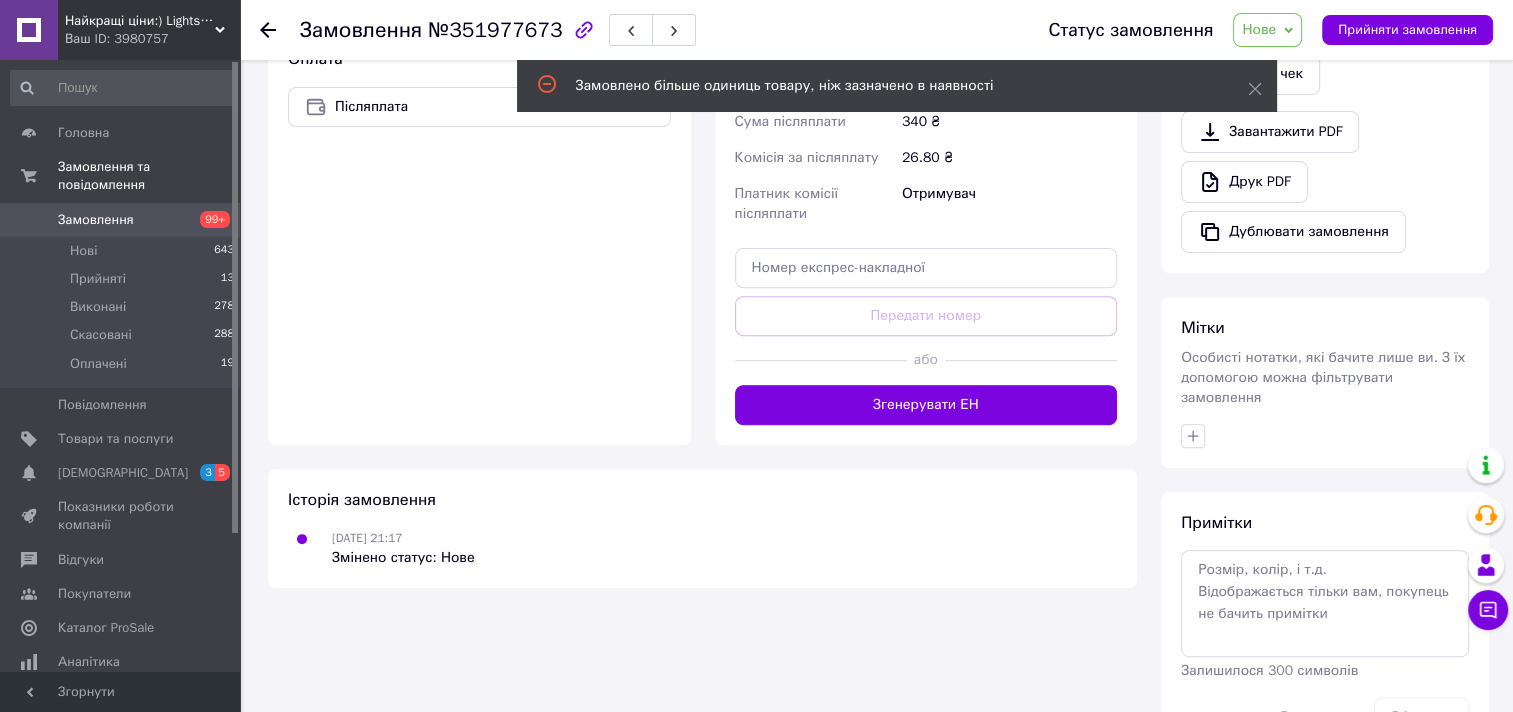 scroll, scrollTop: 719, scrollLeft: 0, axis: vertical 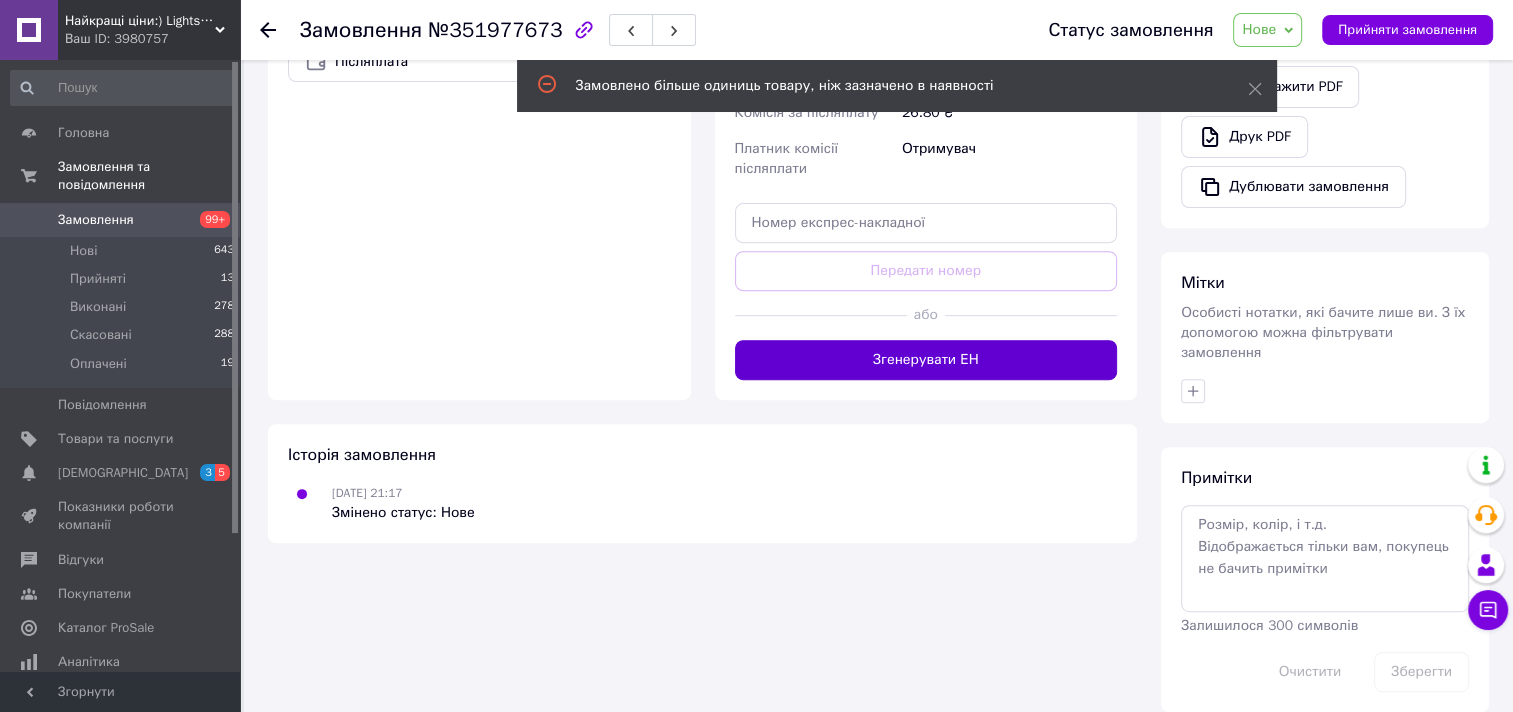 click on "Згенерувати ЕН" at bounding box center [926, 360] 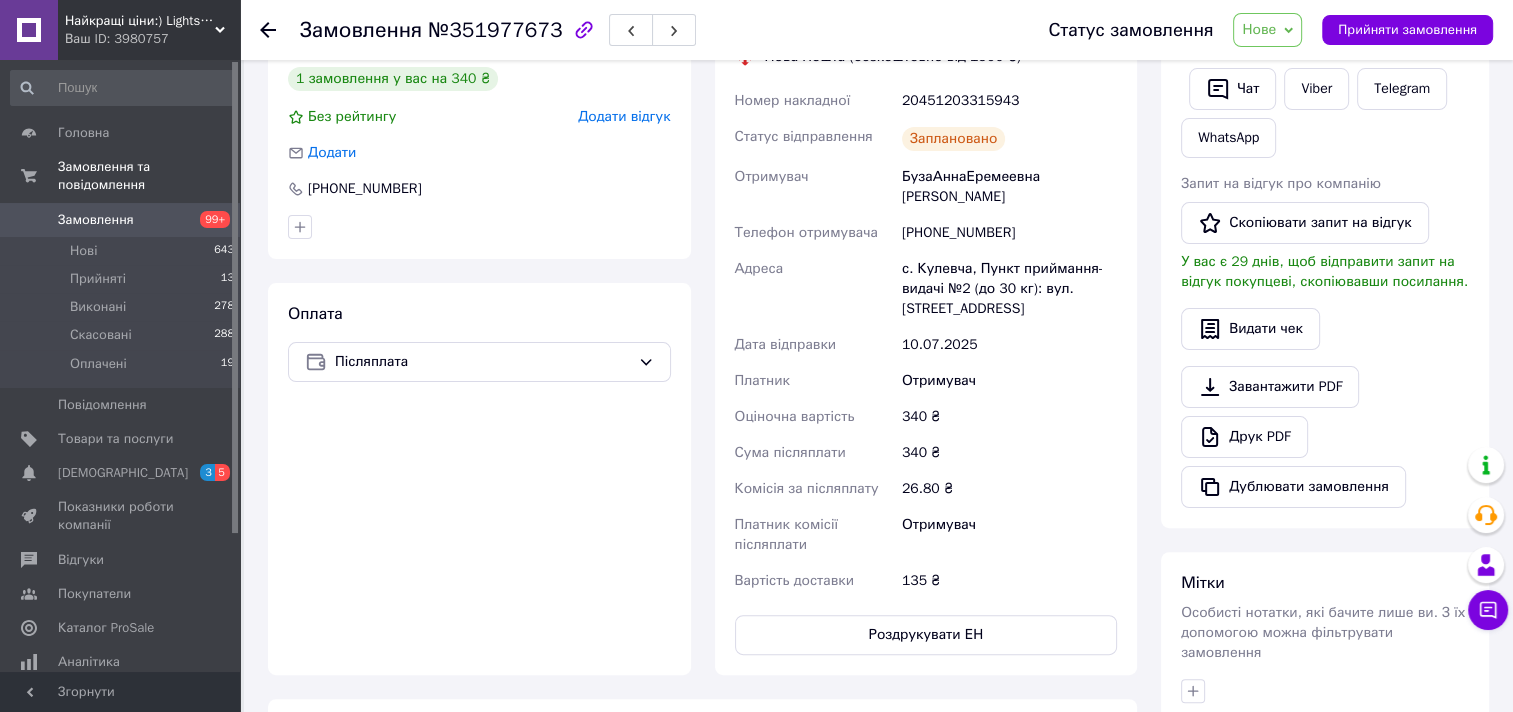 scroll, scrollTop: 119, scrollLeft: 0, axis: vertical 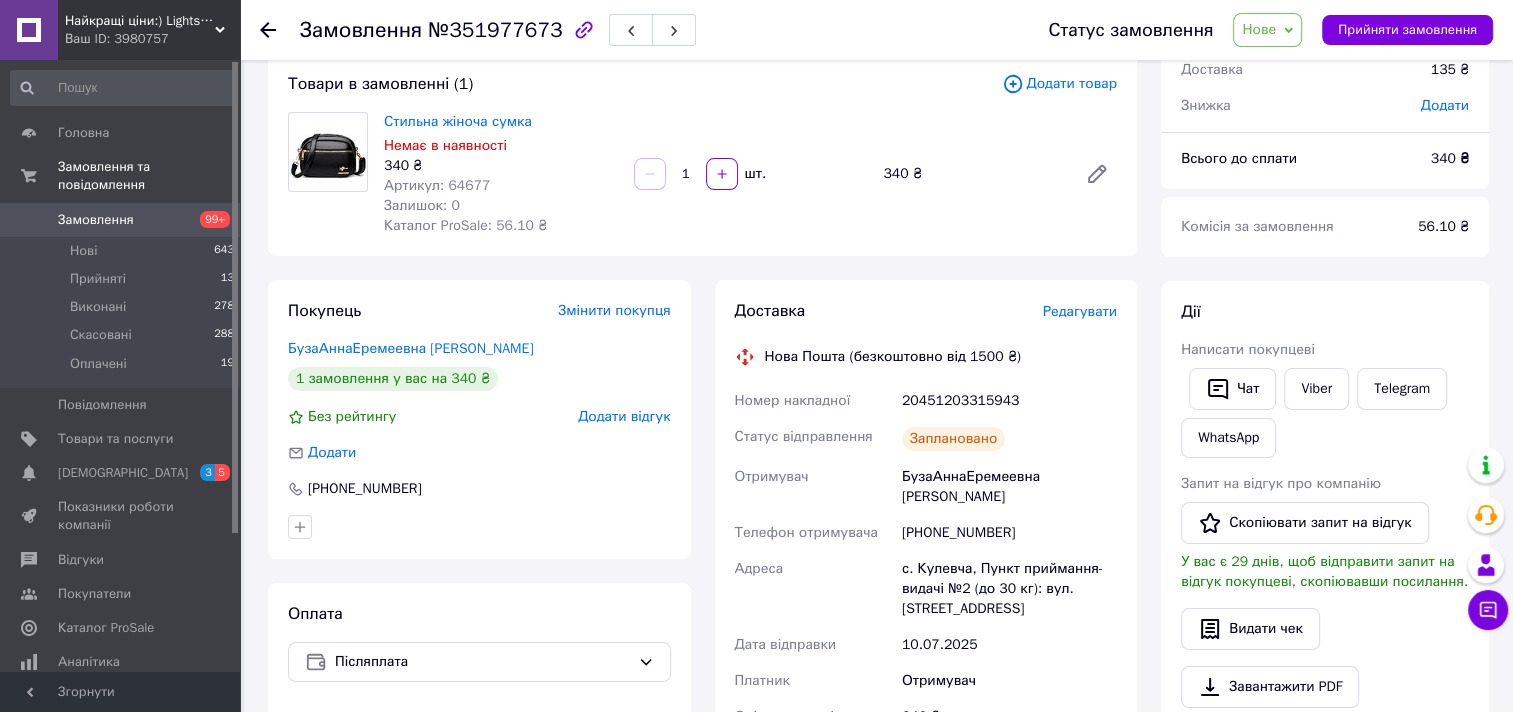 click on "Замовлення" at bounding box center (121, 220) 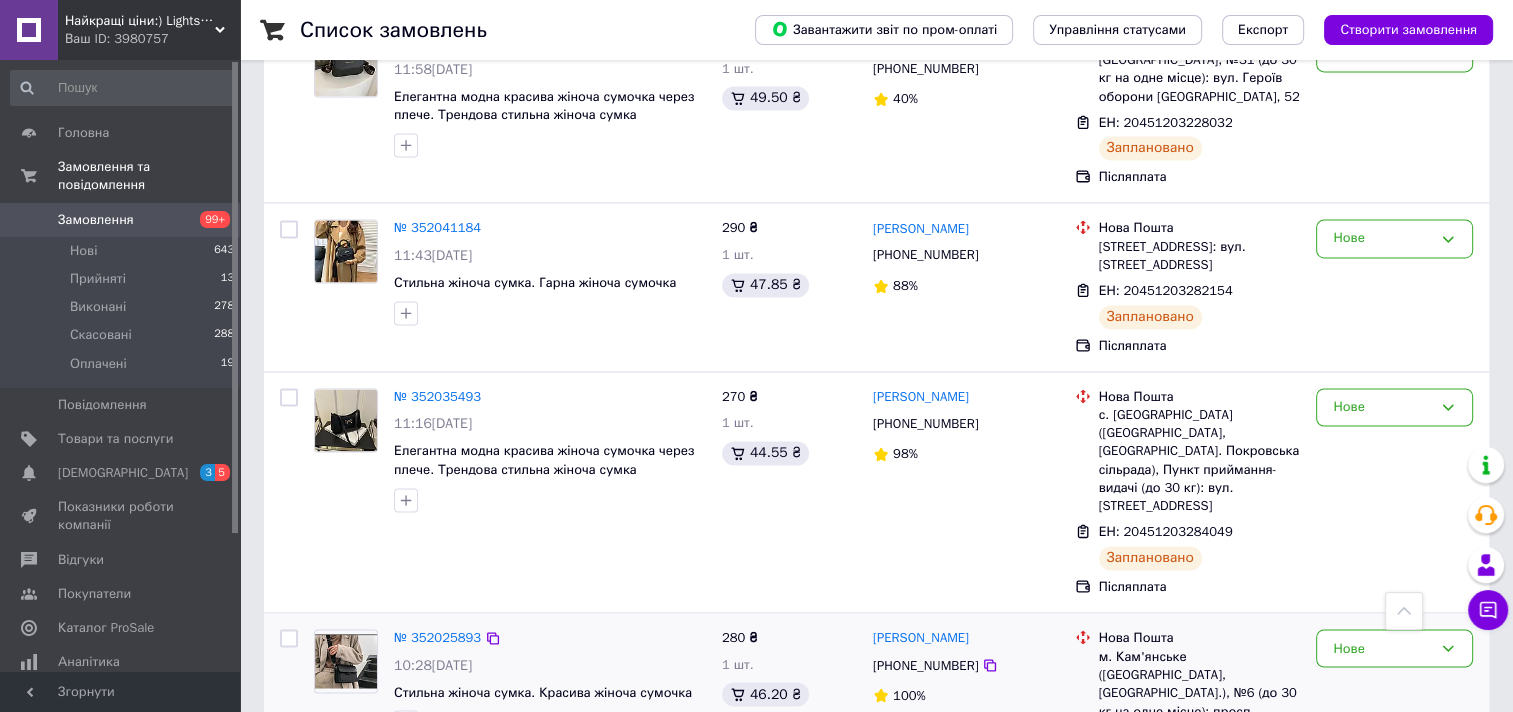 scroll, scrollTop: 3249, scrollLeft: 0, axis: vertical 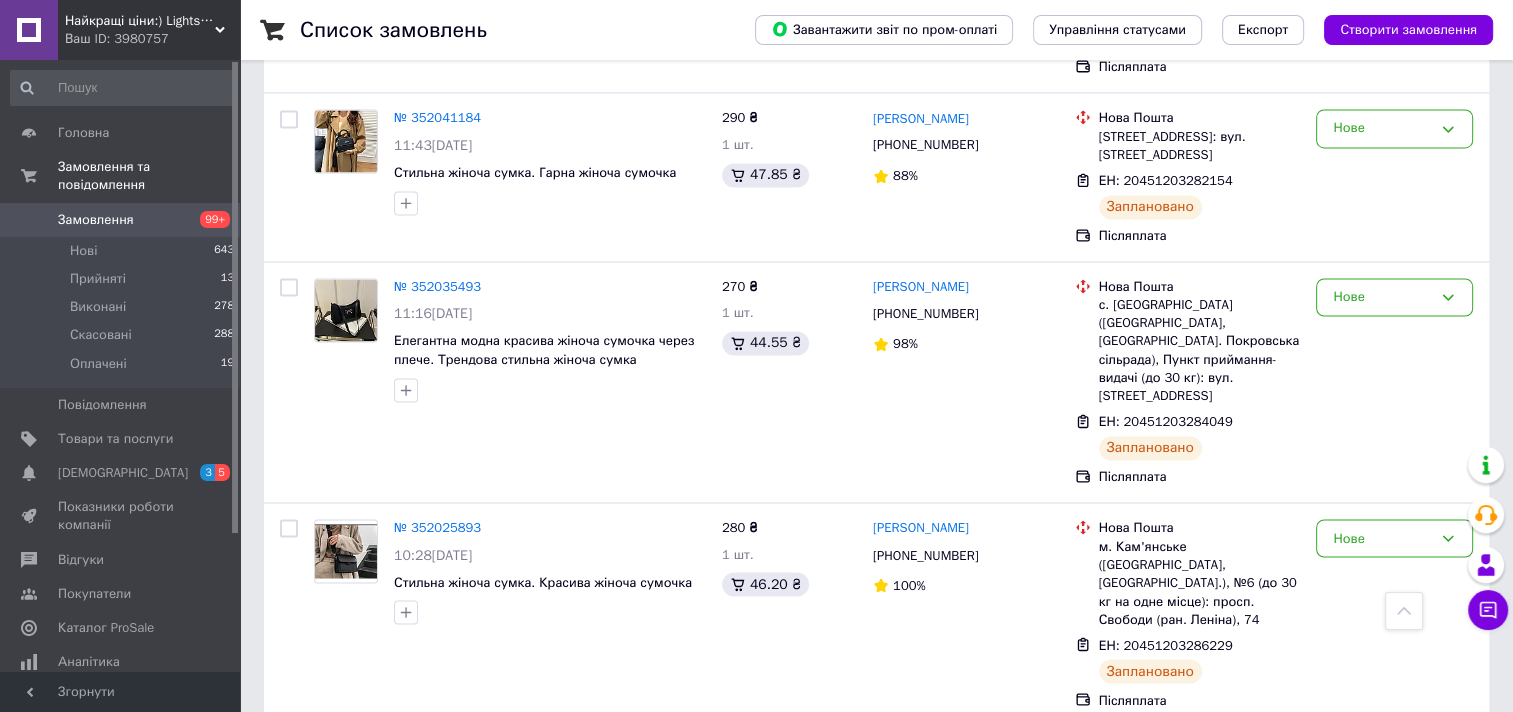 click on "2" at bounding box center (327, 1008) 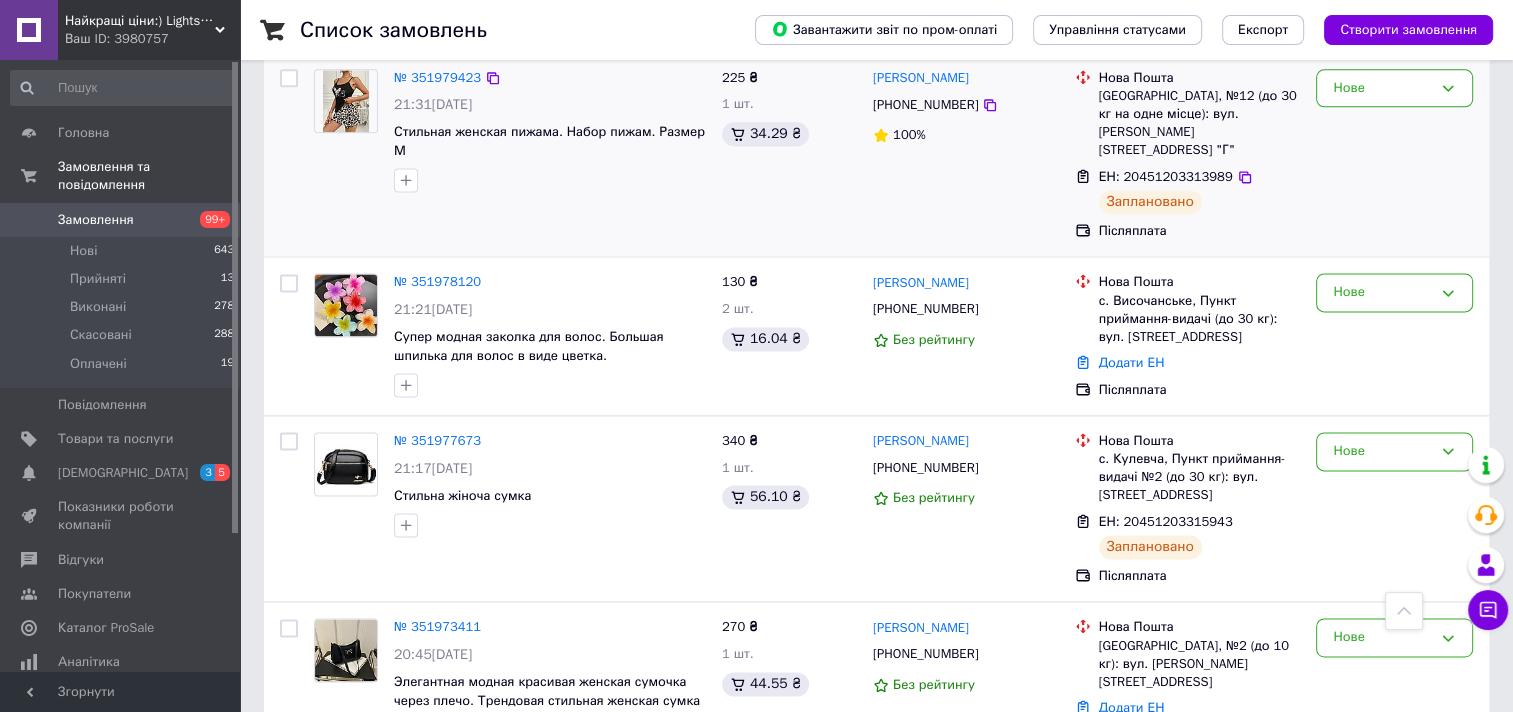 scroll, scrollTop: 2900, scrollLeft: 0, axis: vertical 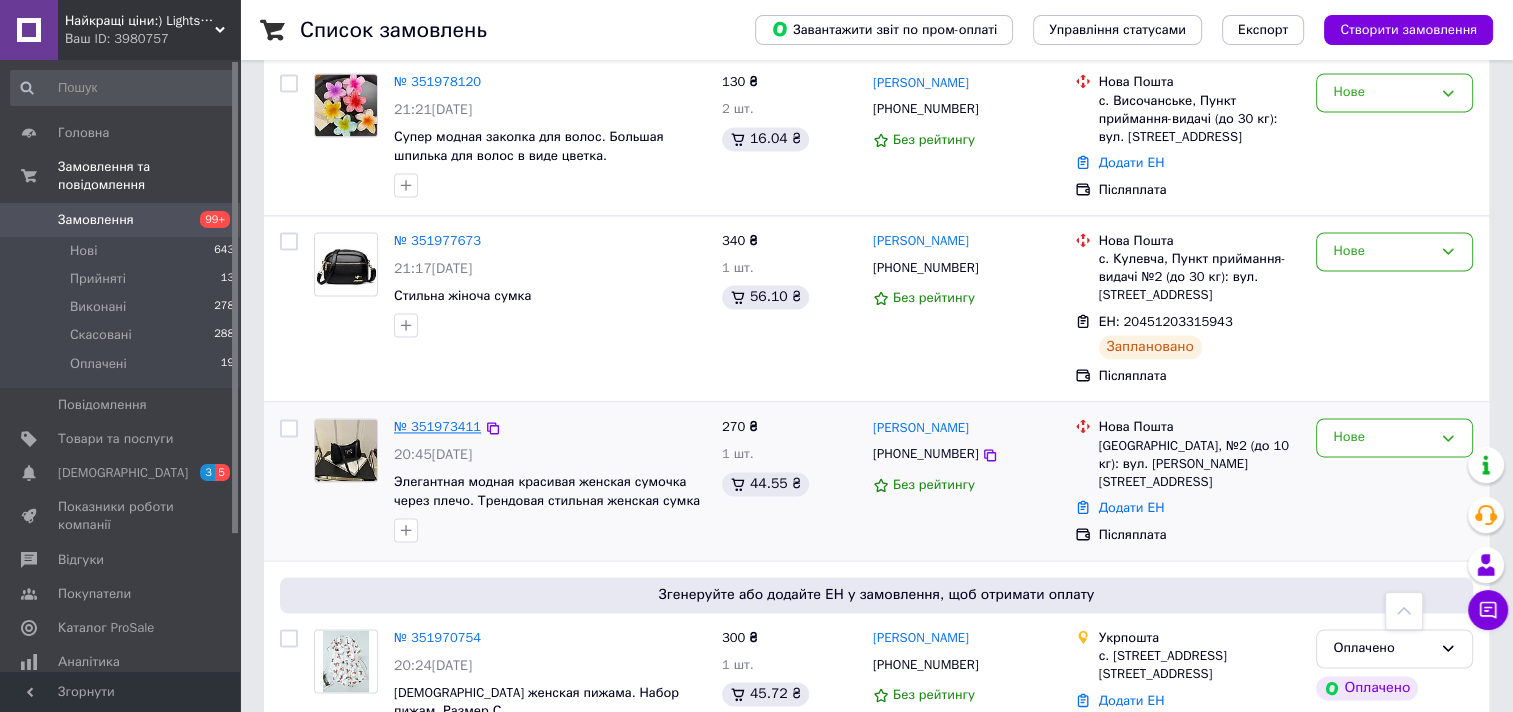 click on "№ 351973411" at bounding box center (437, 426) 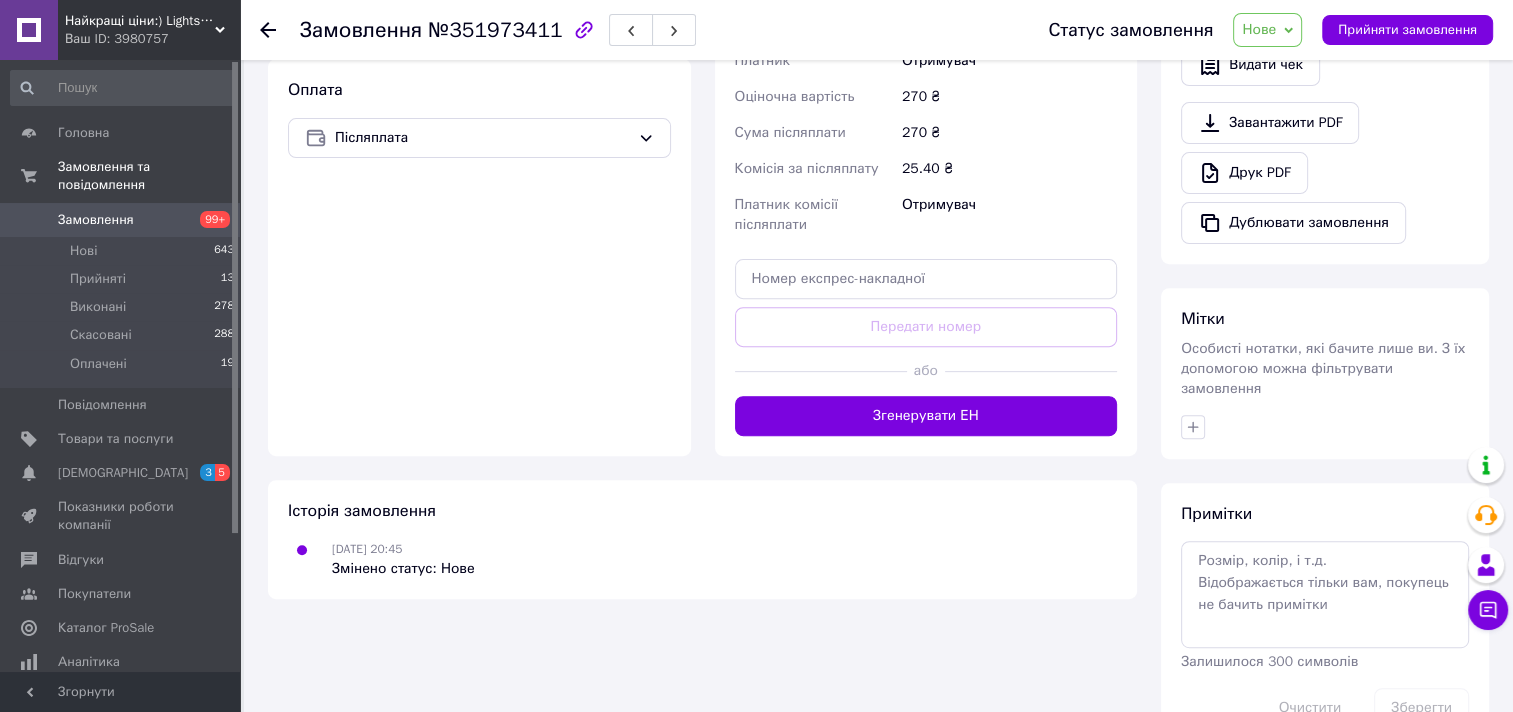 scroll, scrollTop: 719, scrollLeft: 0, axis: vertical 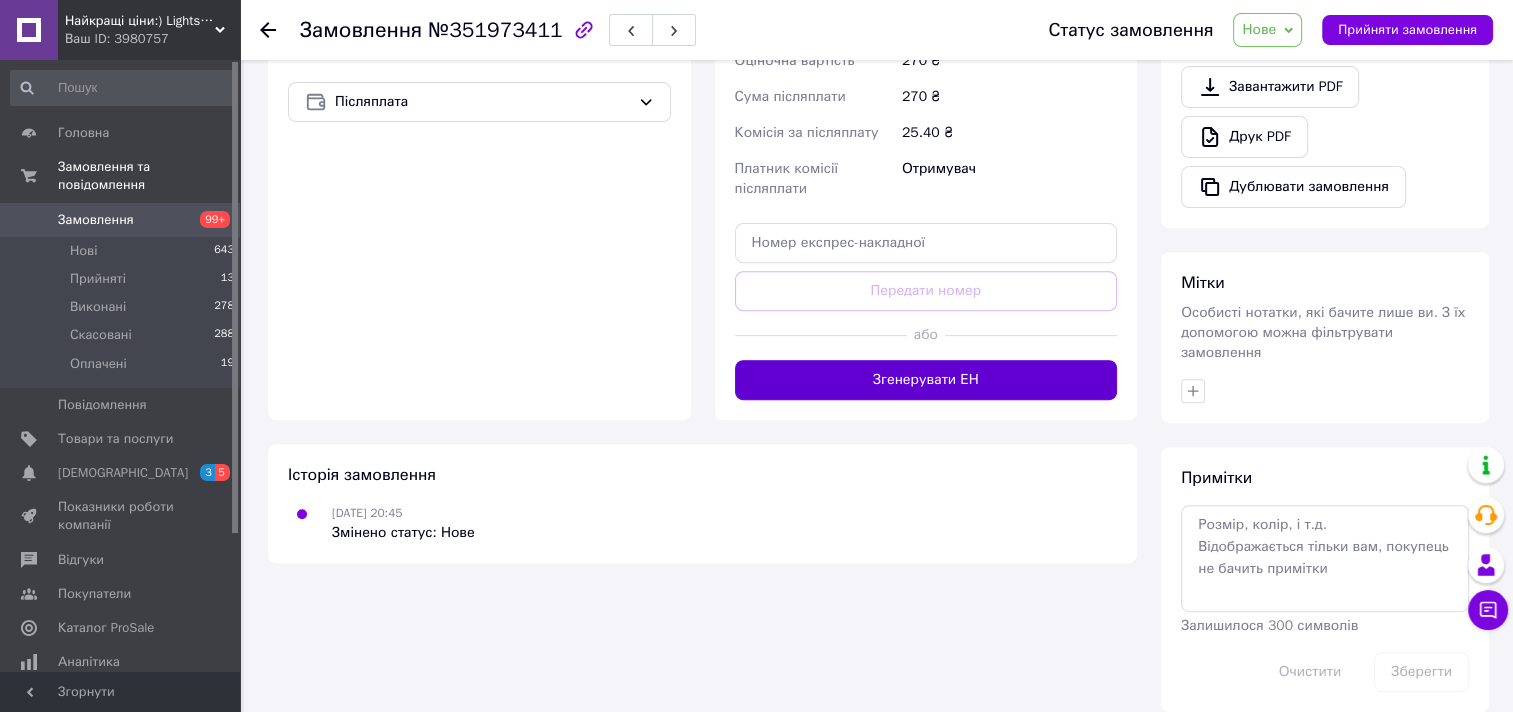 click on "Згенерувати ЕН" at bounding box center (926, 380) 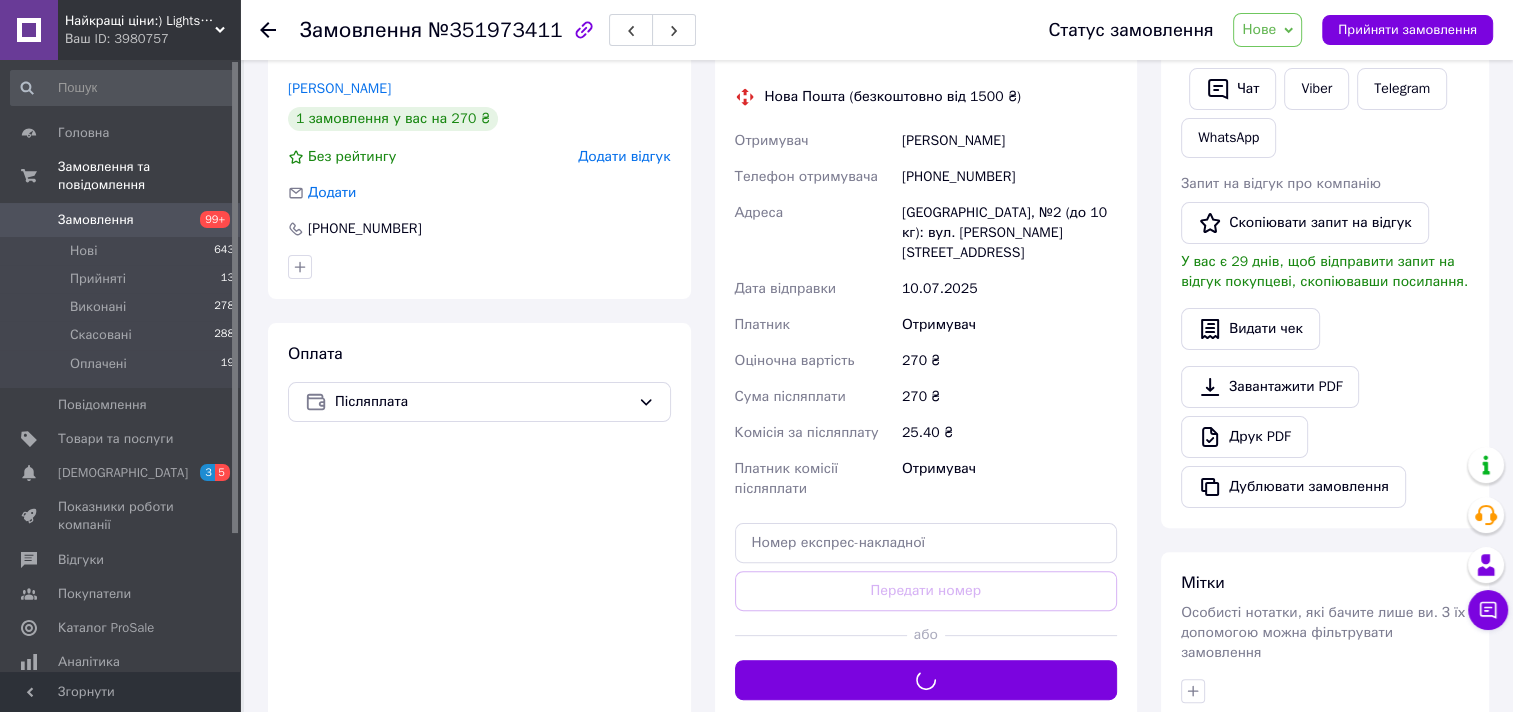 scroll, scrollTop: 219, scrollLeft: 0, axis: vertical 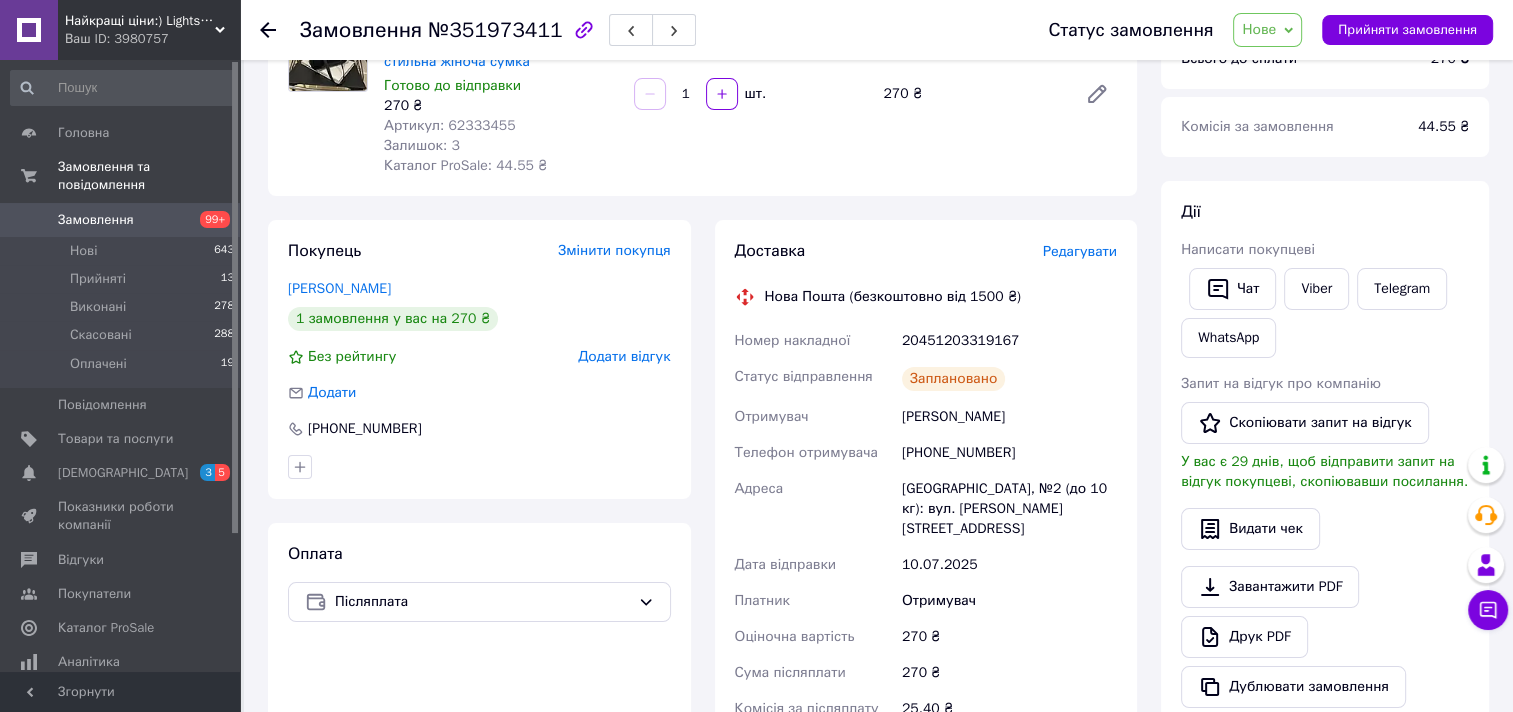 click on "Замовлення 99+" at bounding box center [123, 220] 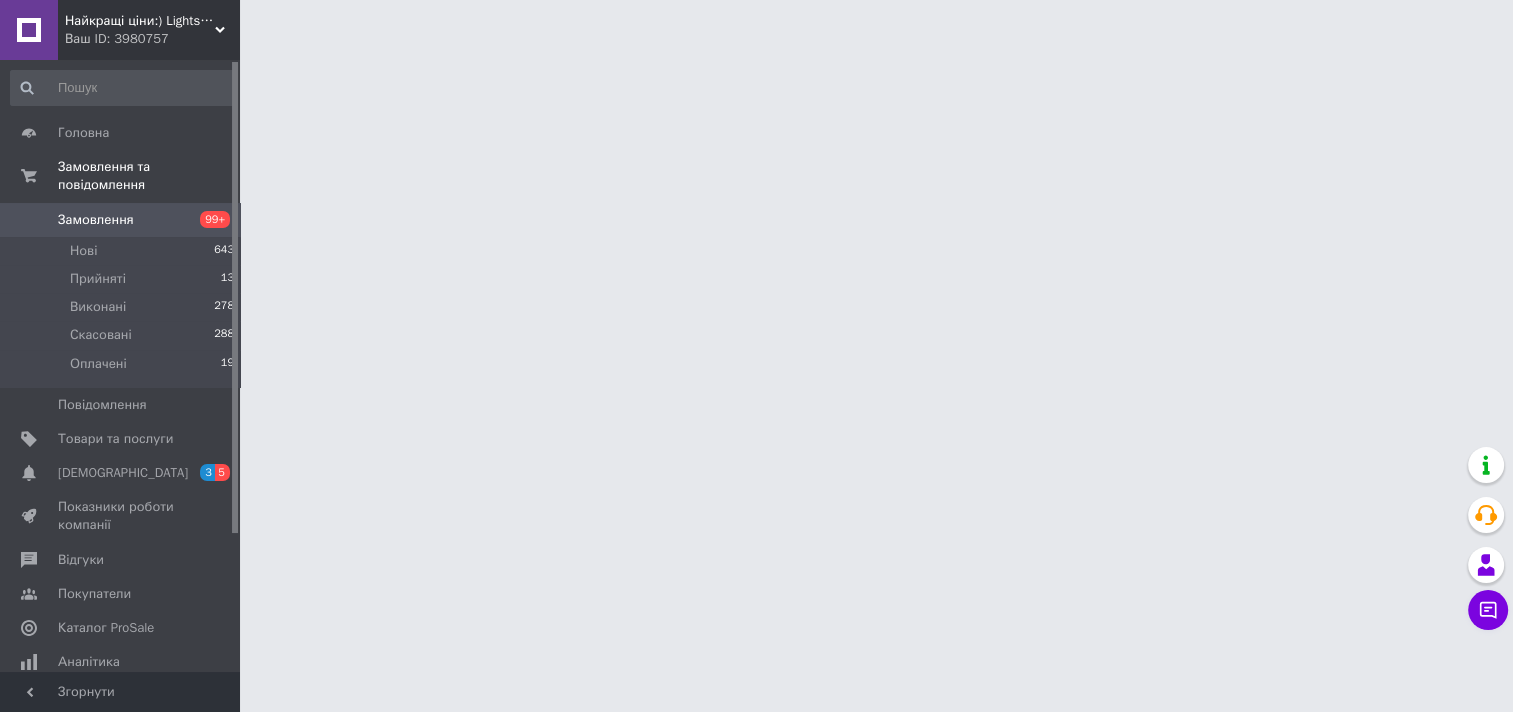 scroll, scrollTop: 0, scrollLeft: 0, axis: both 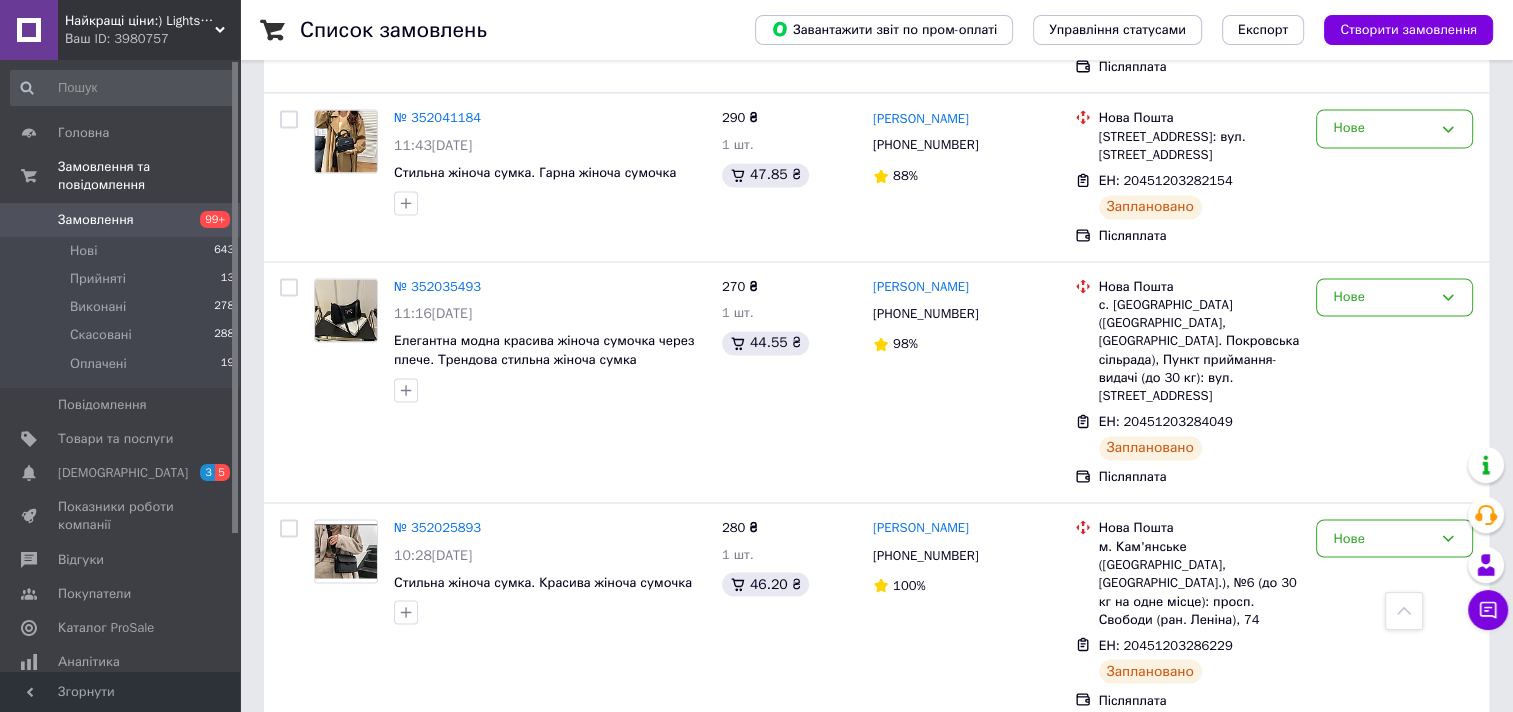 click on "2" at bounding box center (327, 1008) 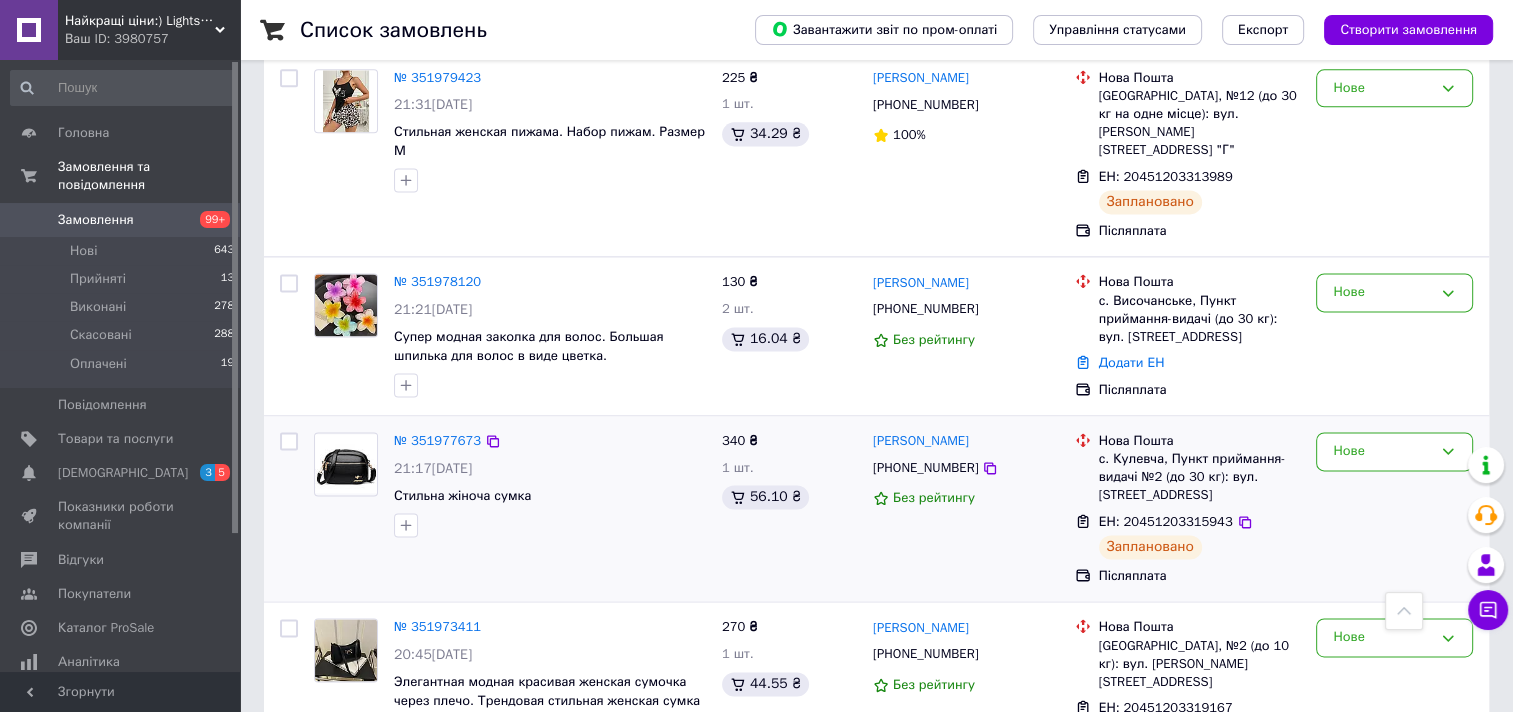 scroll, scrollTop: 2900, scrollLeft: 0, axis: vertical 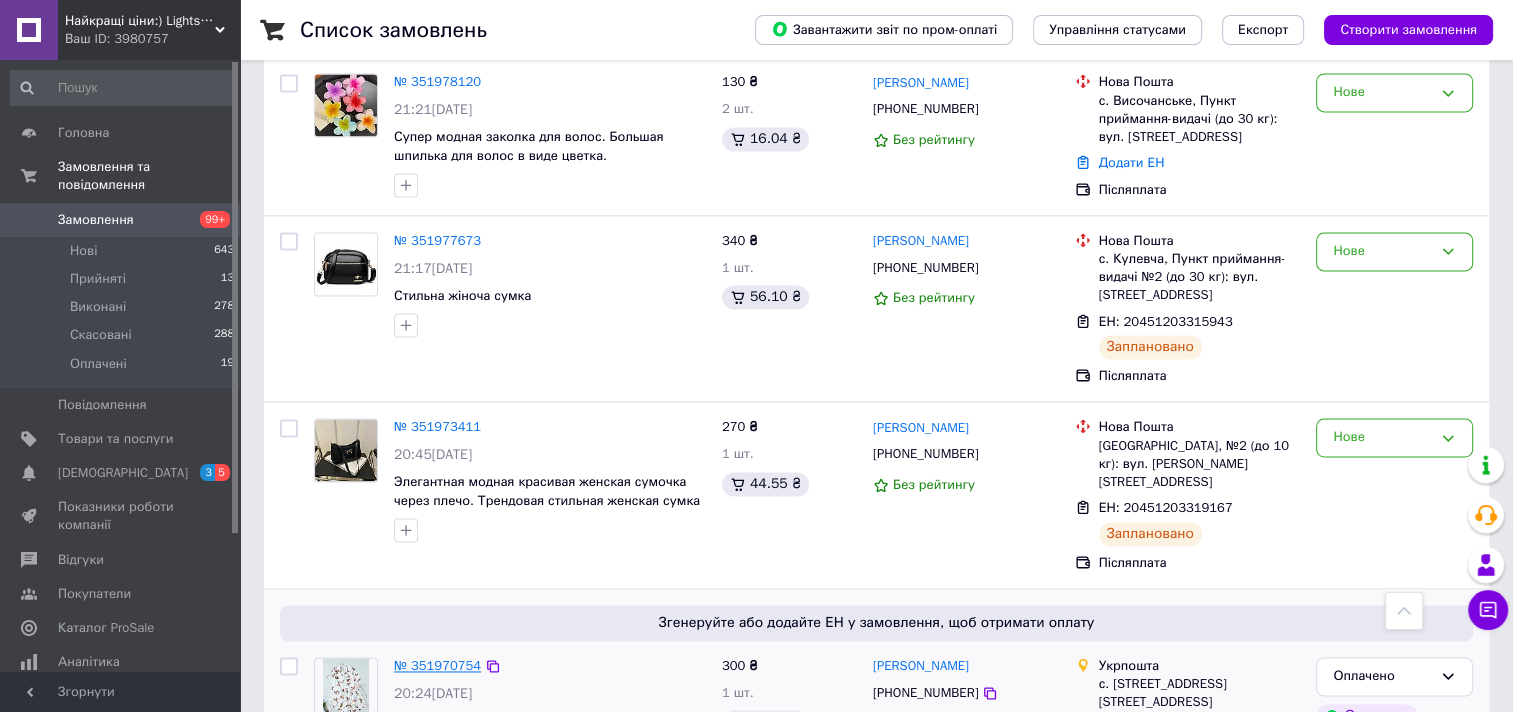 click on "№ 351970754" at bounding box center (437, 665) 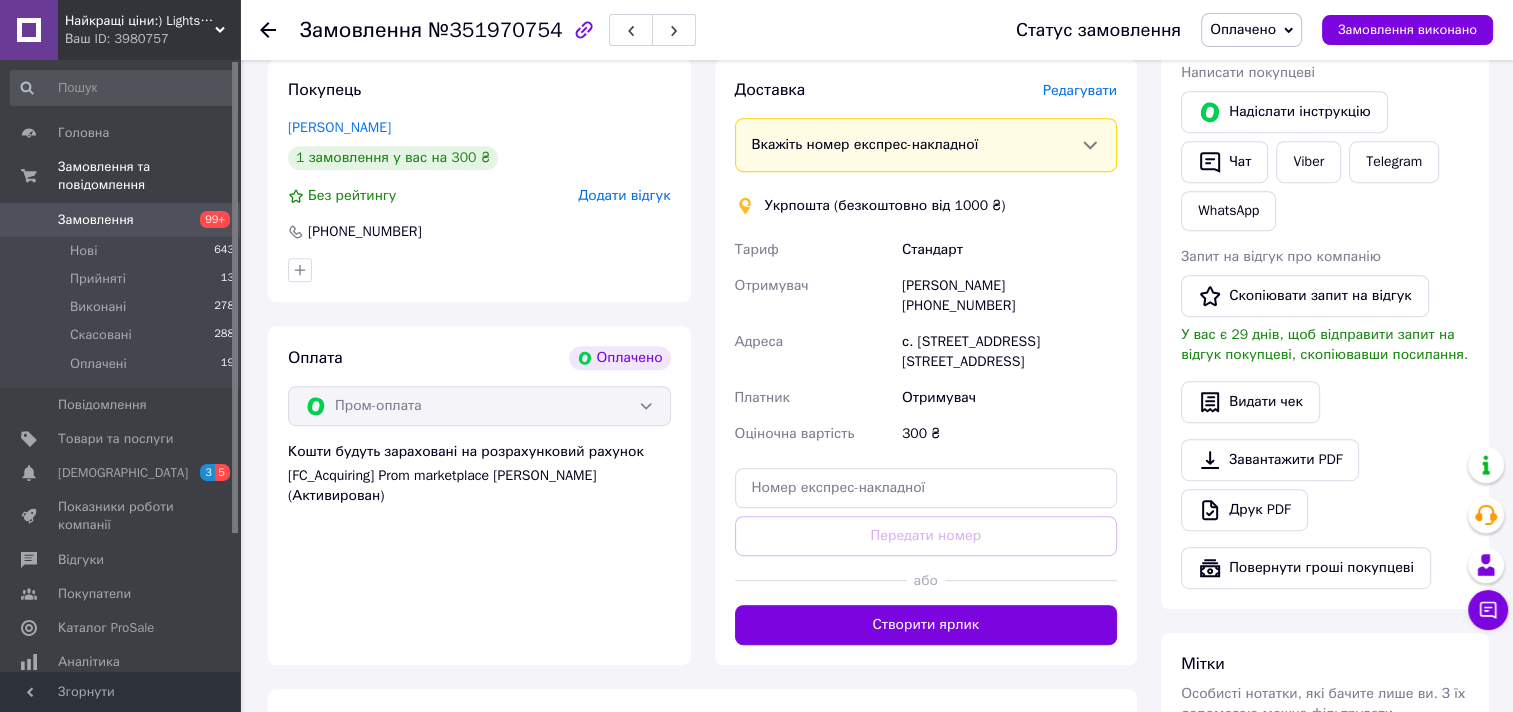 scroll, scrollTop: 1299, scrollLeft: 0, axis: vertical 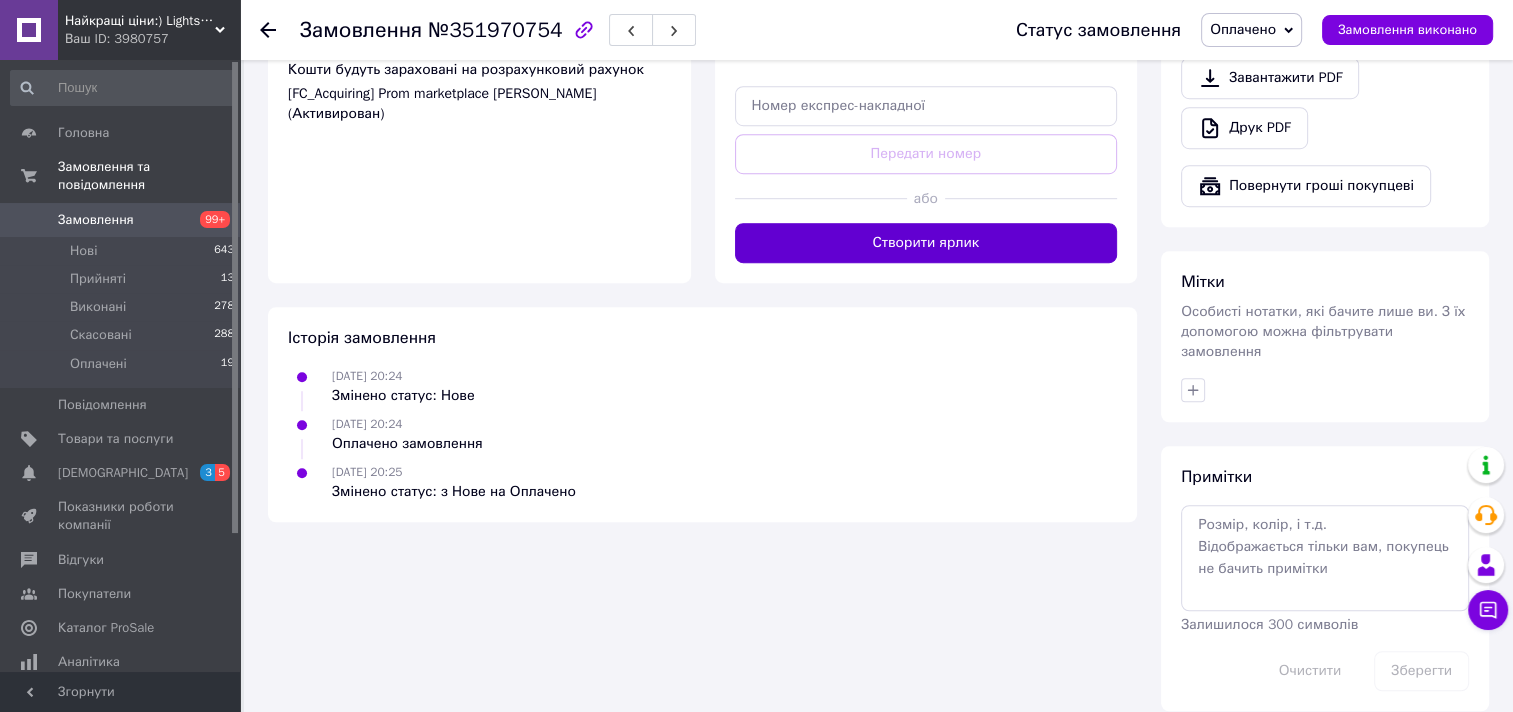 click on "Створити ярлик" at bounding box center (926, 243) 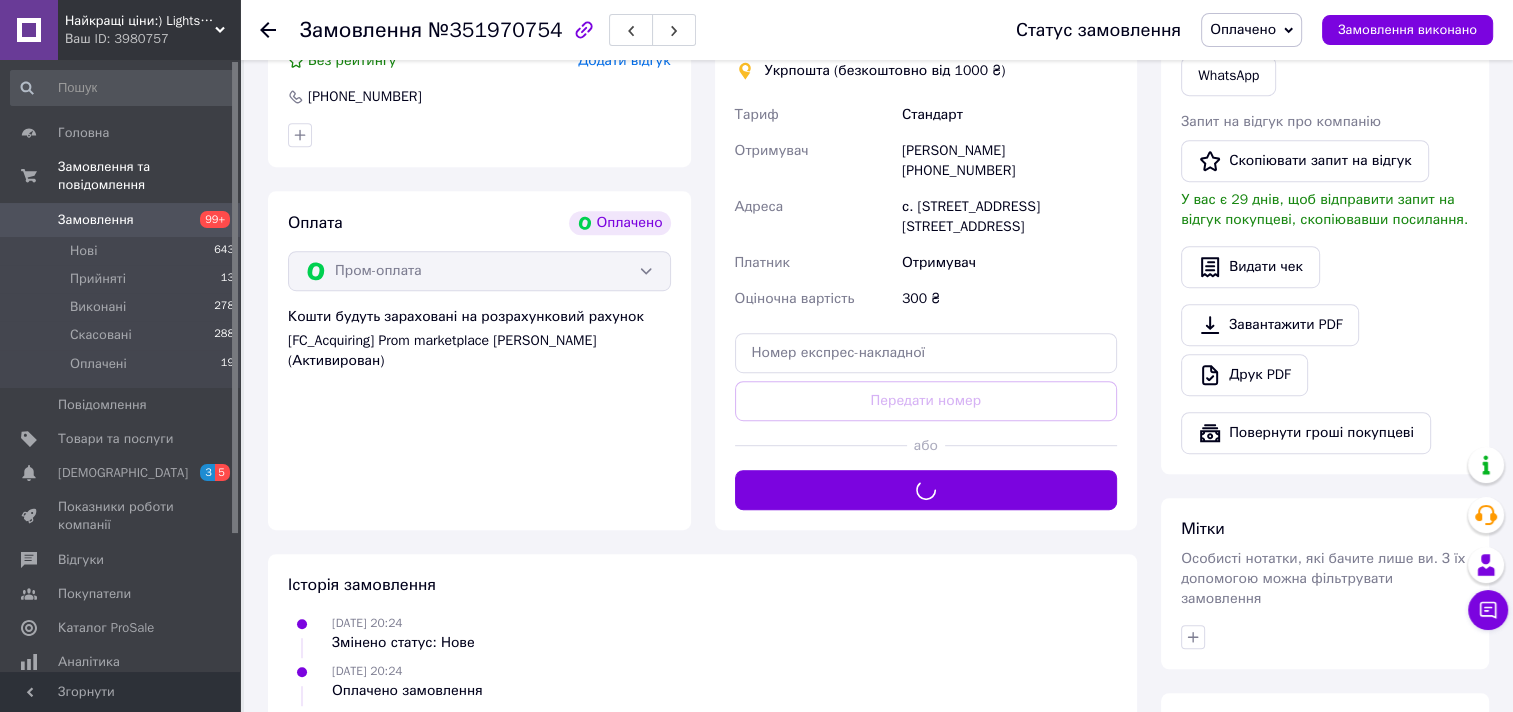 scroll, scrollTop: 799, scrollLeft: 0, axis: vertical 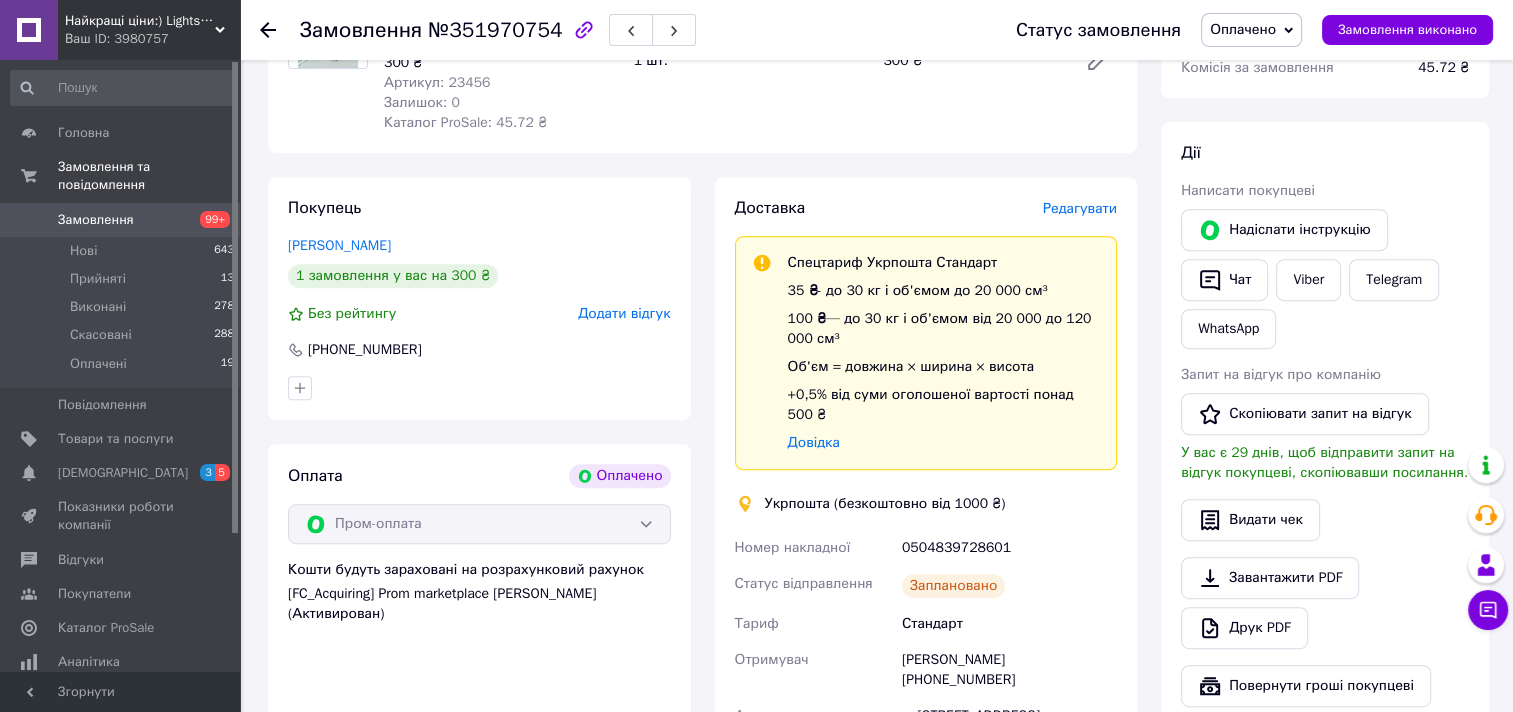 drag, startPoint x: 1098, startPoint y: 230, endPoint x: 1088, endPoint y: 248, distance: 20.59126 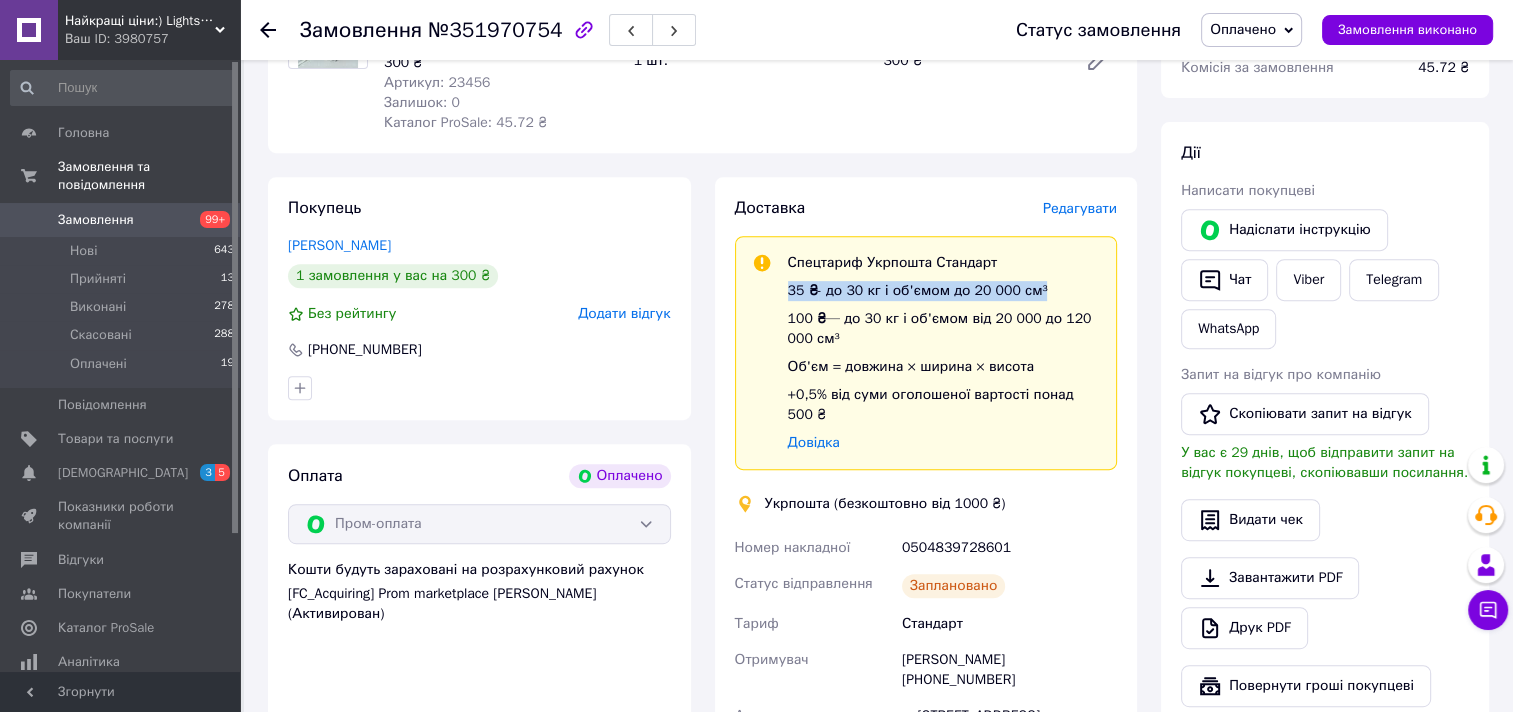 click on "Спецтариф Укрпошта Стандарт 35 ₴  - до 30 кг і об'ємом до 20 000 см³ 100 ₴  — до 30 кг і об'ємом від 20 000 до 120 000 см³ Об'єм = довжина × ширина × висота +0,5% від суми оголошеної вартості понад 500 ₴ Довідка" at bounding box center (944, 353) 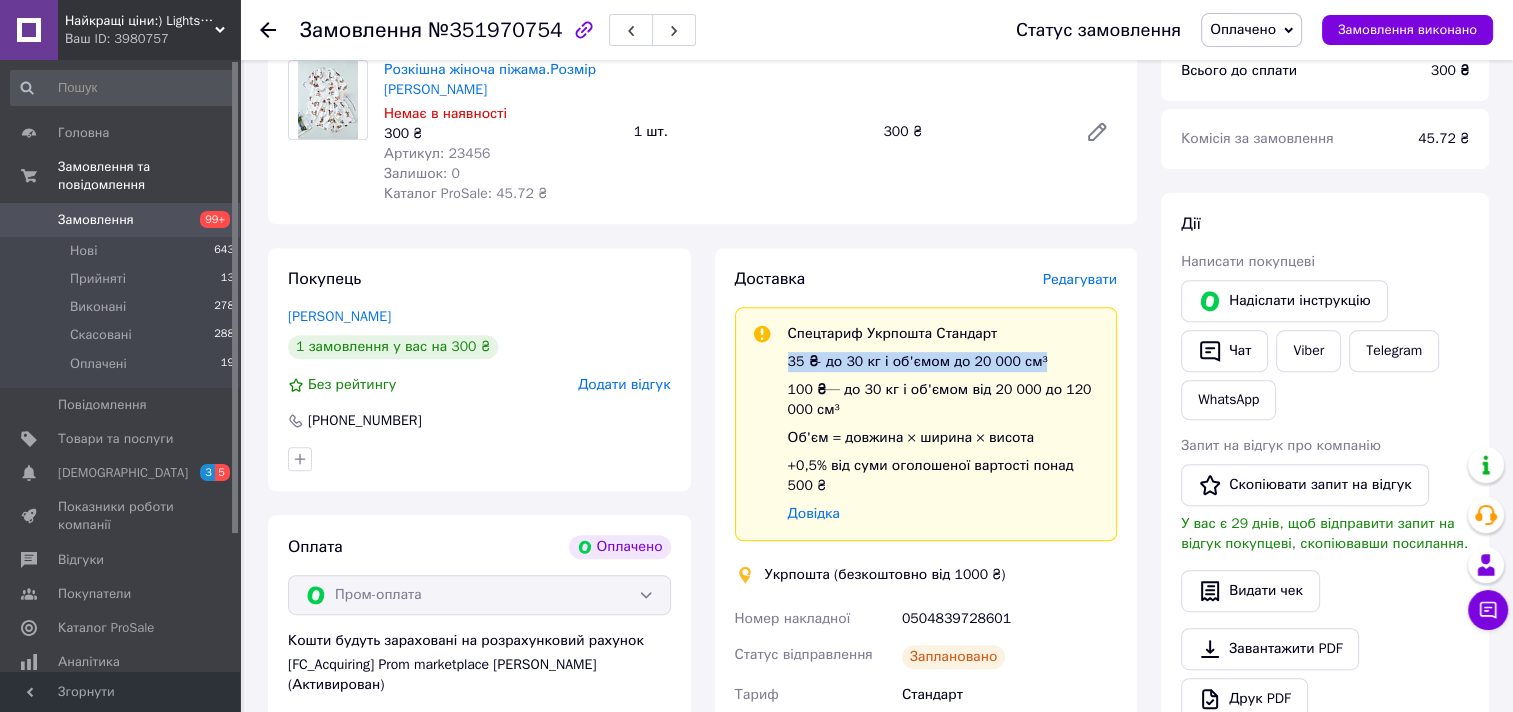 scroll, scrollTop: 699, scrollLeft: 0, axis: vertical 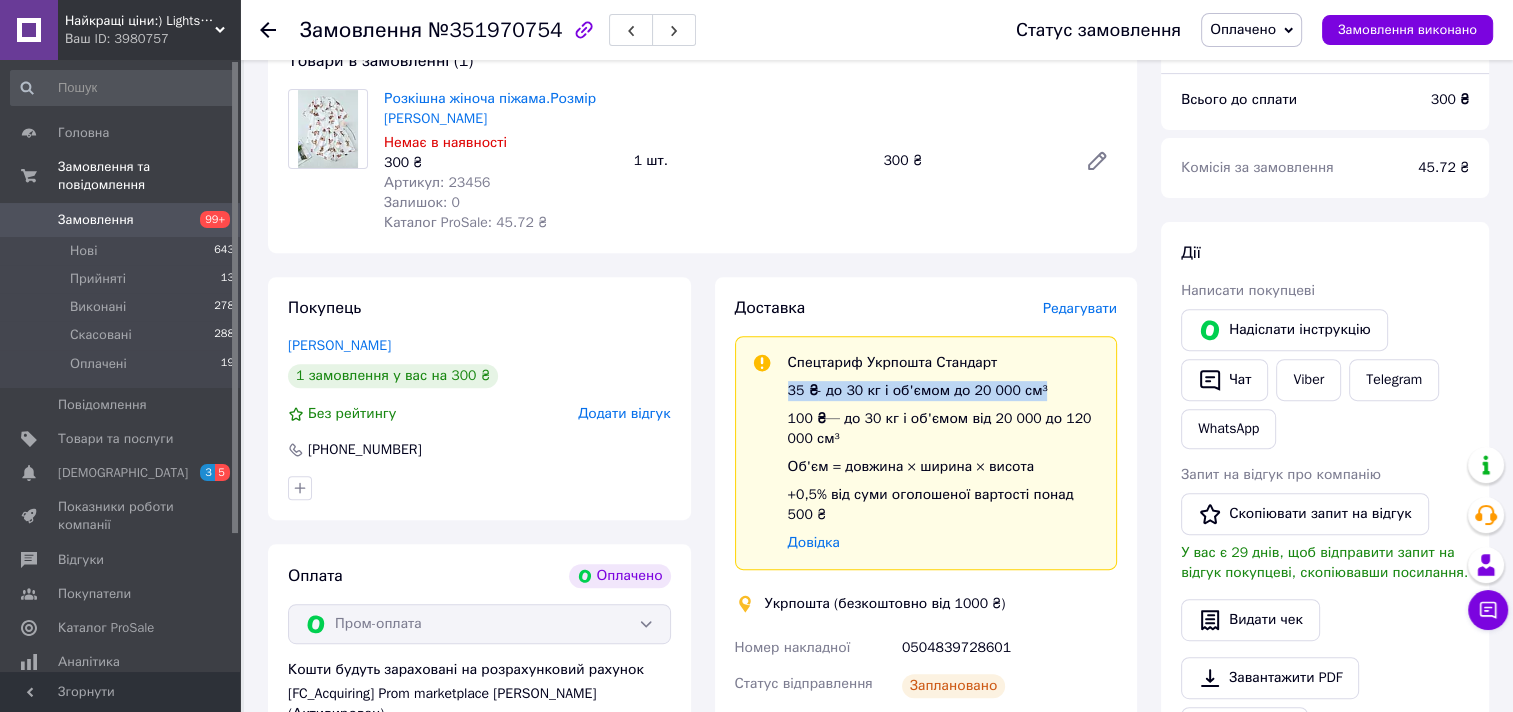 click on "Замовлення" at bounding box center (96, 220) 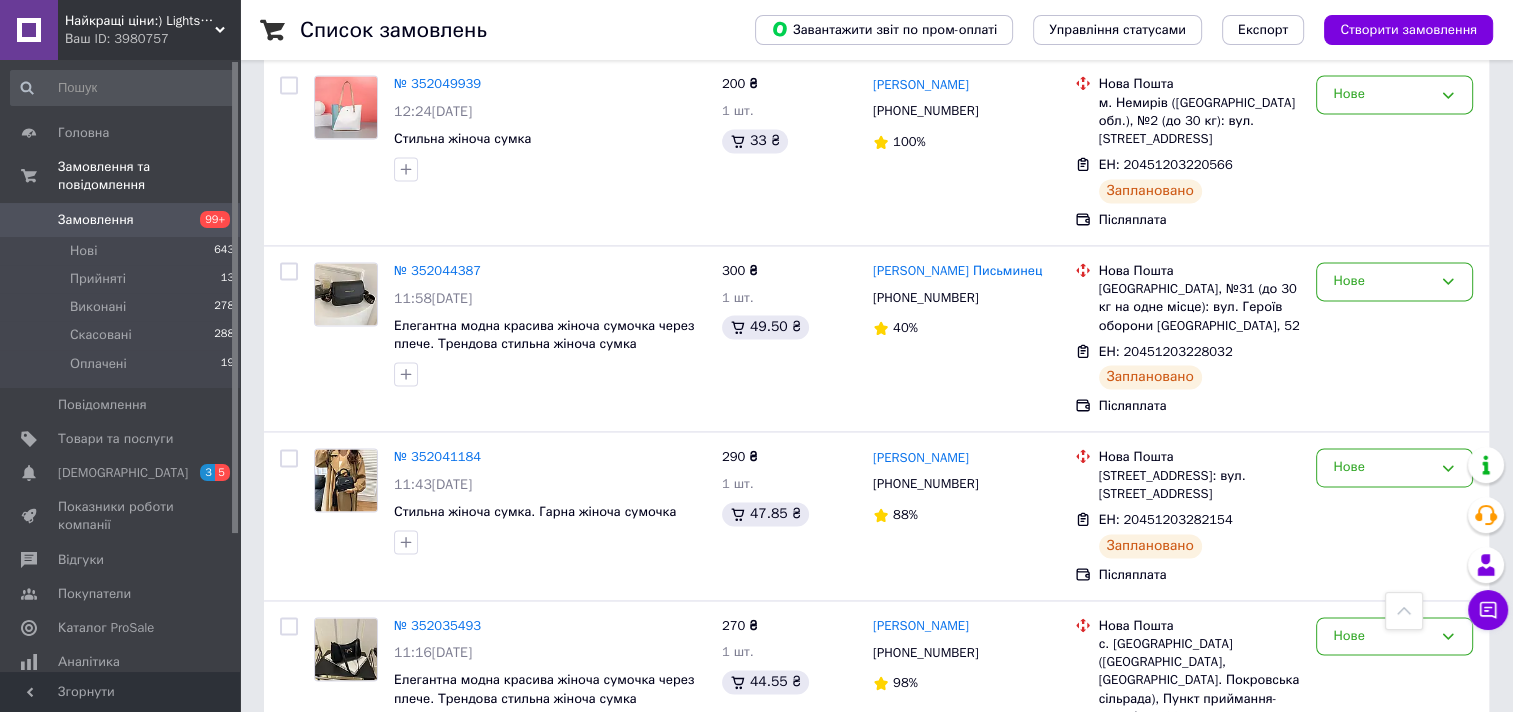 scroll, scrollTop: 3249, scrollLeft: 0, axis: vertical 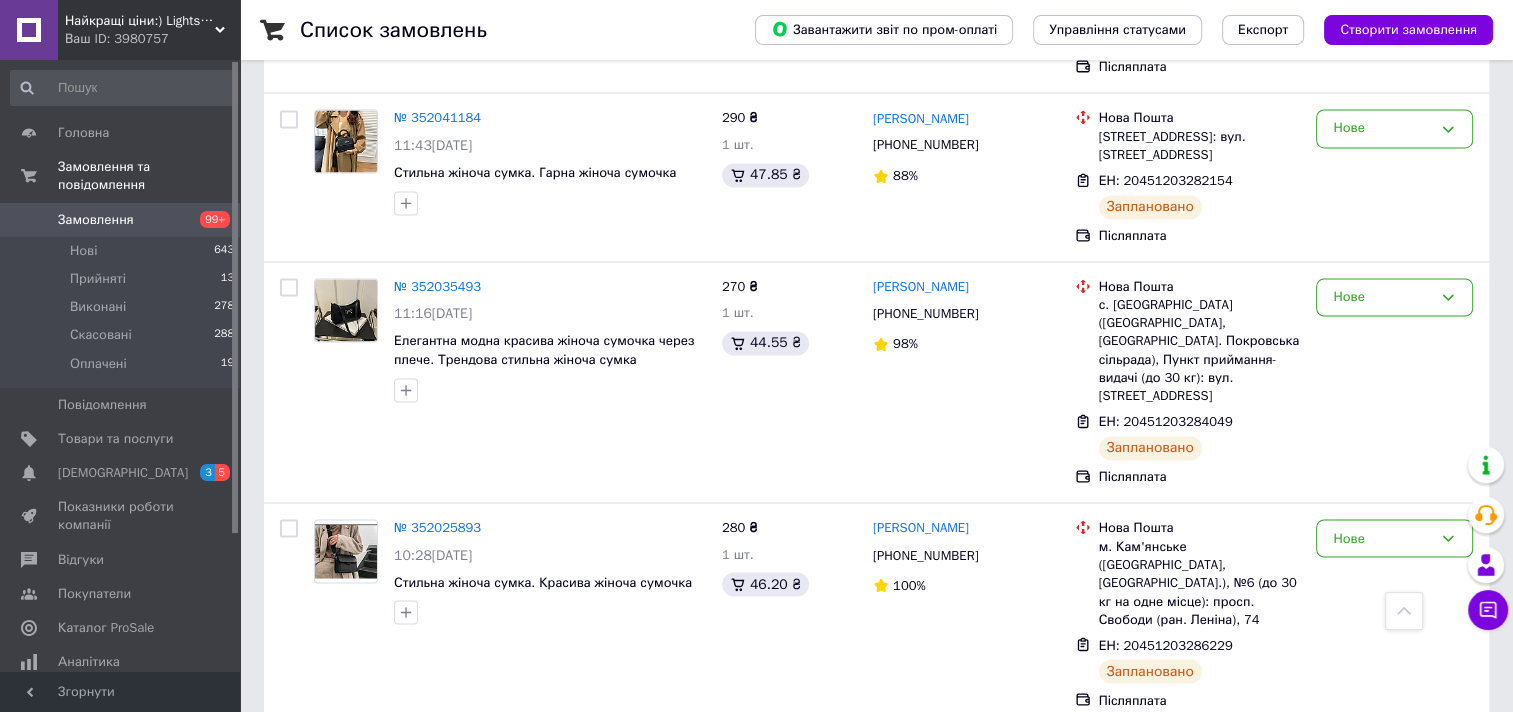 click on "2" at bounding box center [327, 1008] 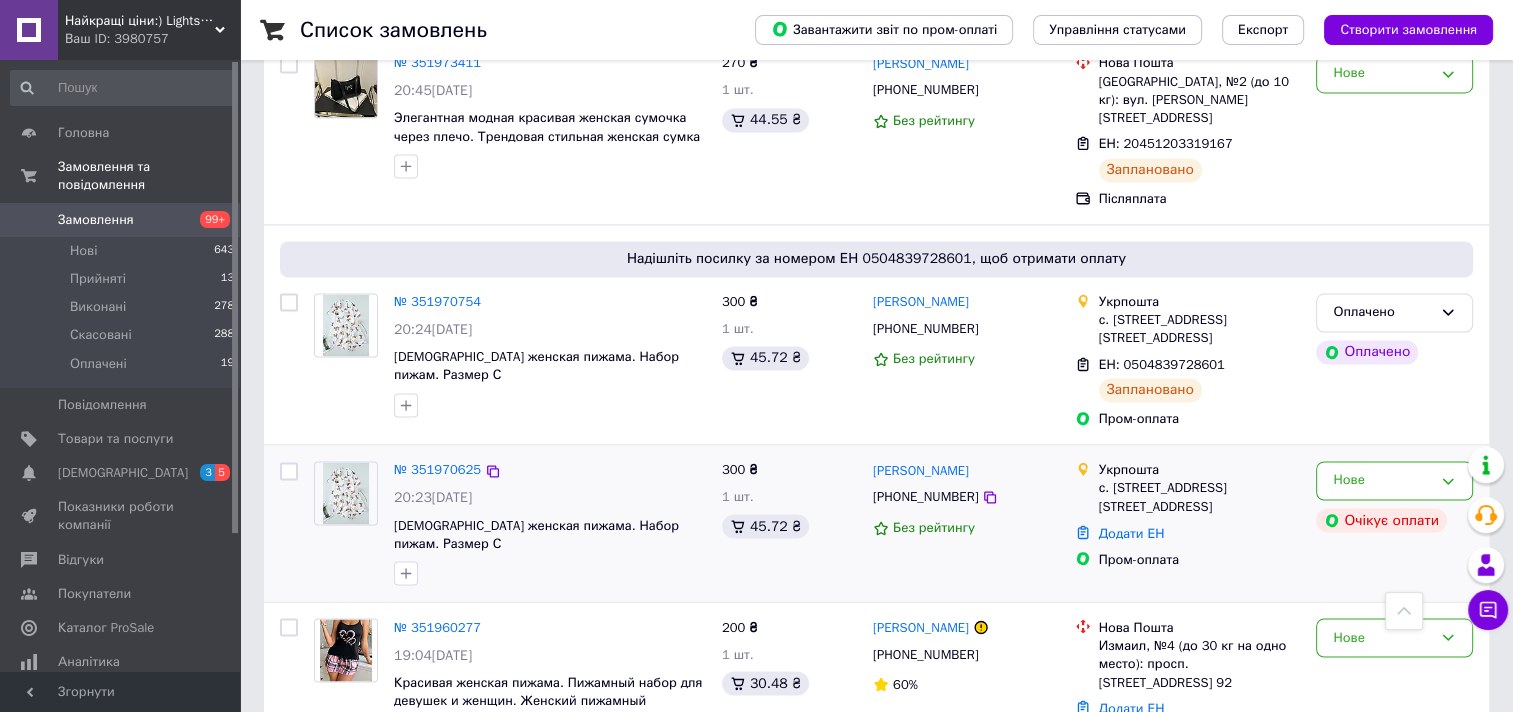 scroll, scrollTop: 3272, scrollLeft: 0, axis: vertical 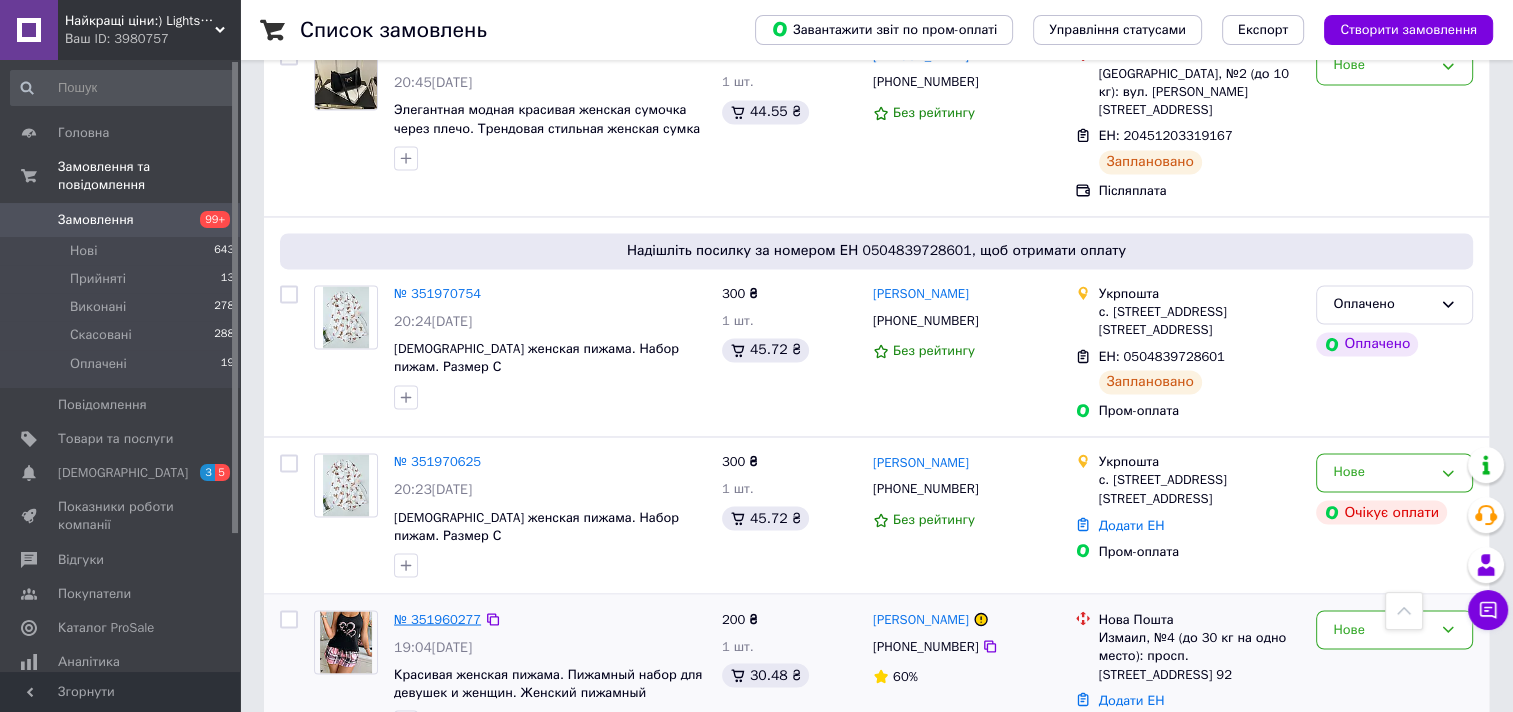click on "№ 351960277" at bounding box center (437, 618) 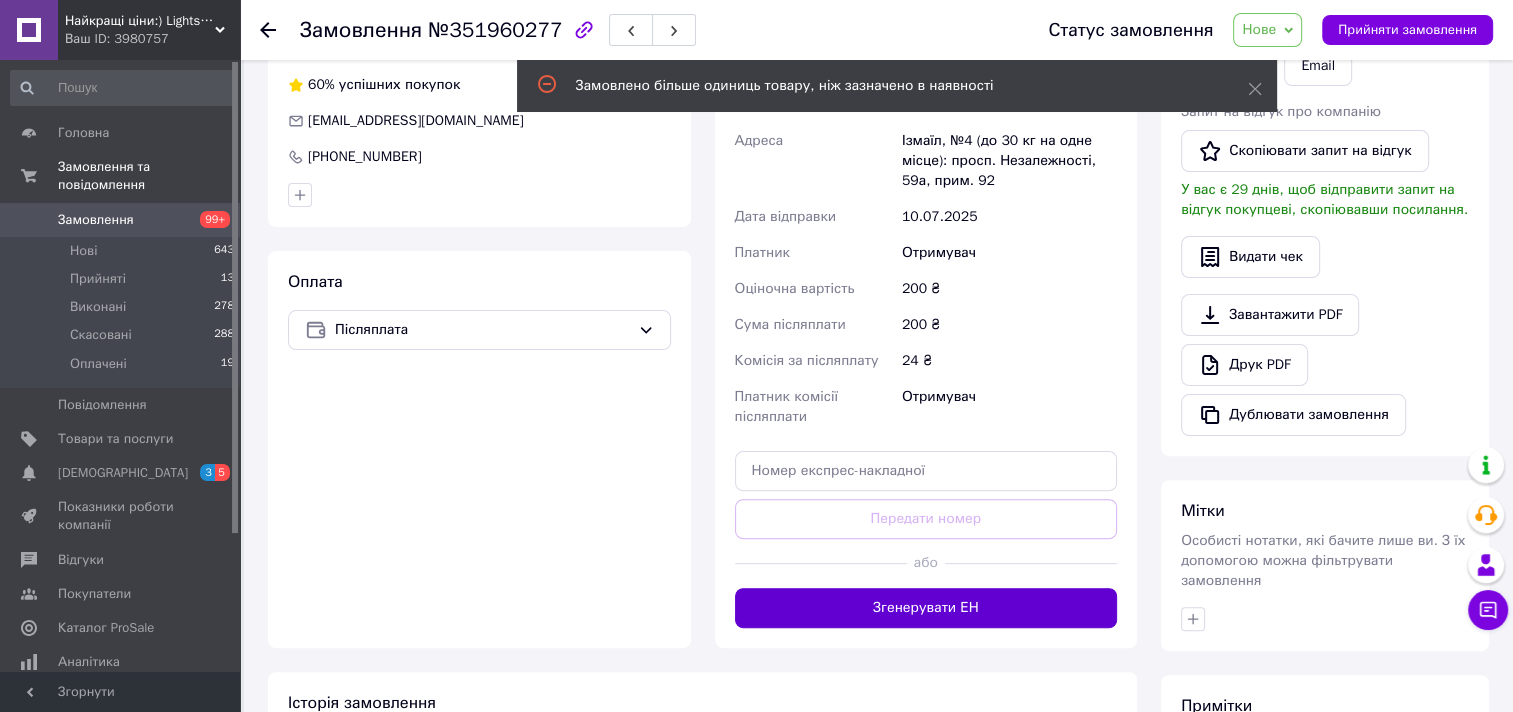 scroll, scrollTop: 500, scrollLeft: 0, axis: vertical 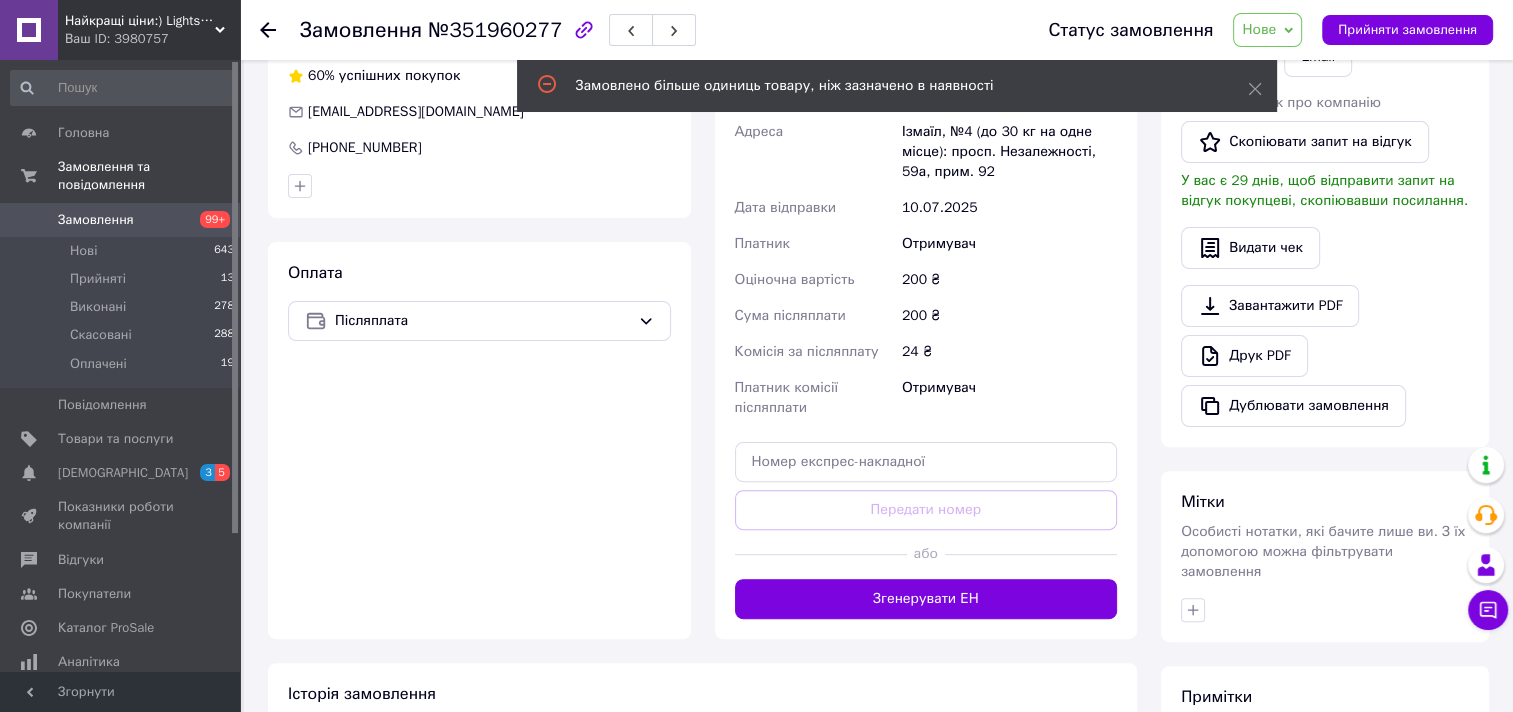 click on "Згенерувати ЕН" at bounding box center (926, 599) 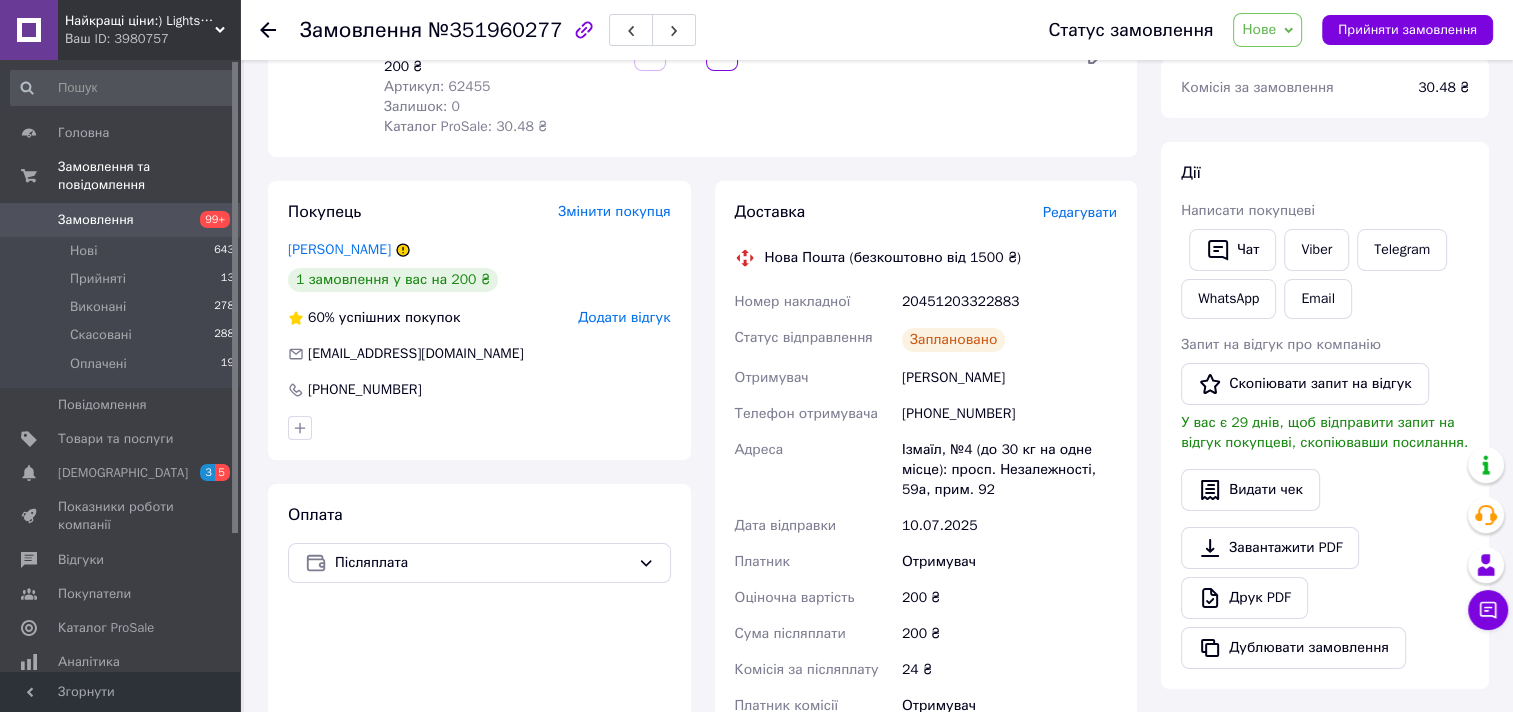 scroll, scrollTop: 200, scrollLeft: 0, axis: vertical 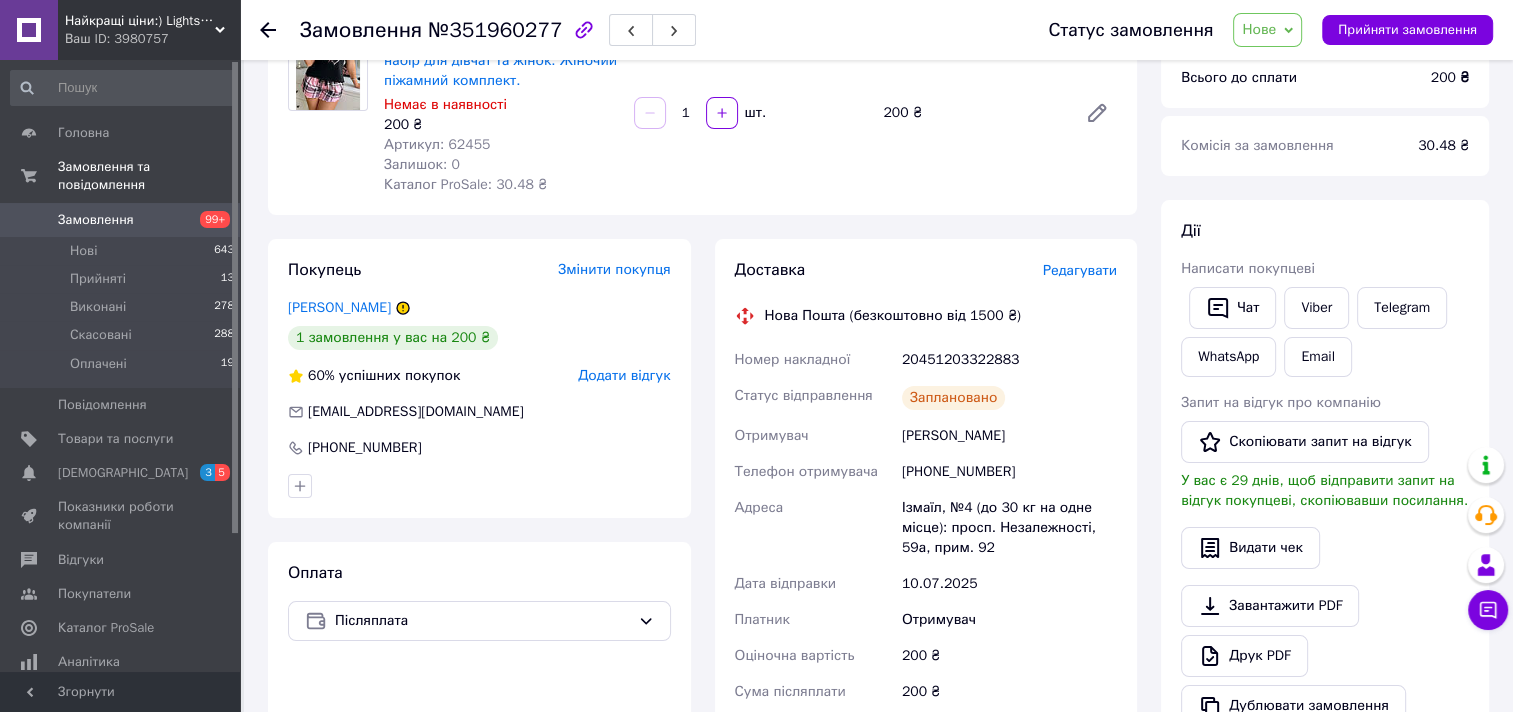 click on "Замовлення 99+" at bounding box center (123, 220) 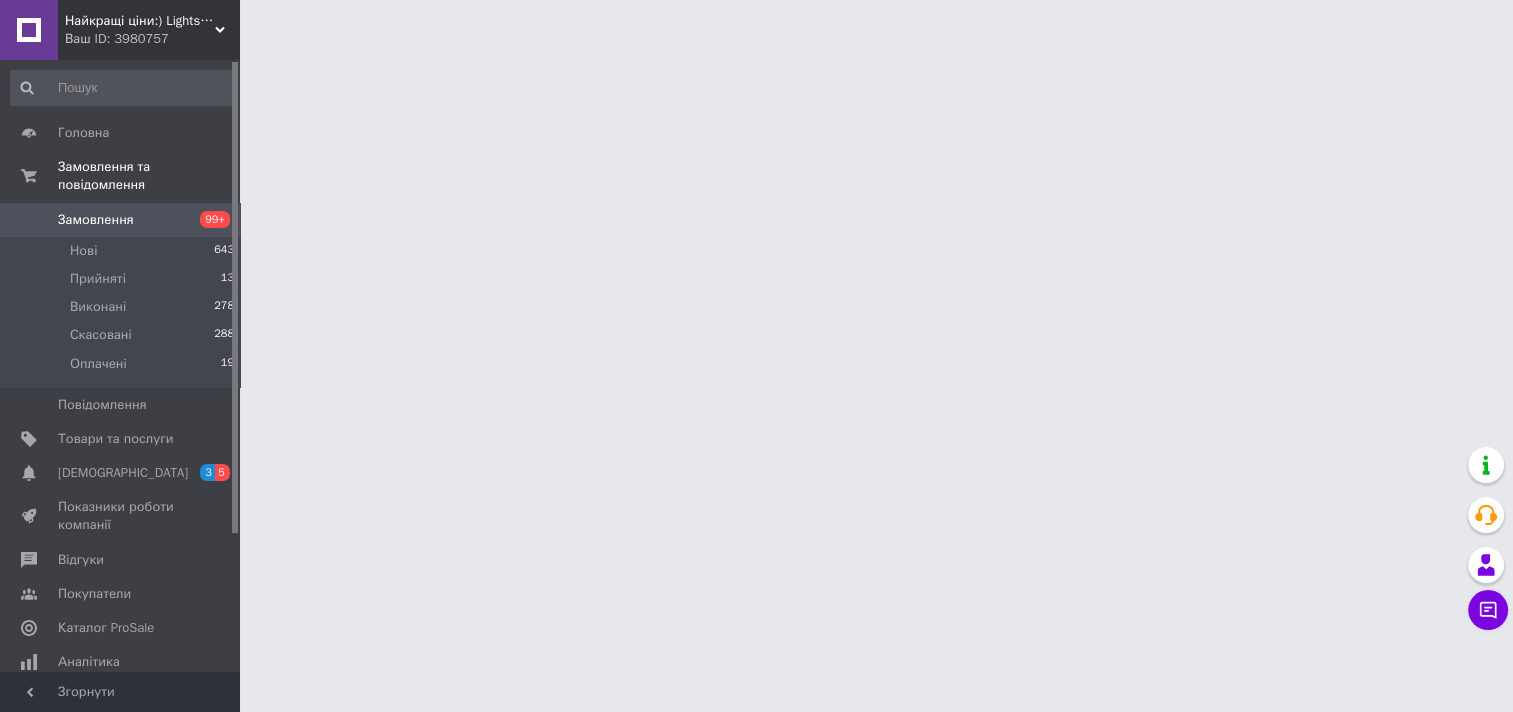 scroll, scrollTop: 0, scrollLeft: 0, axis: both 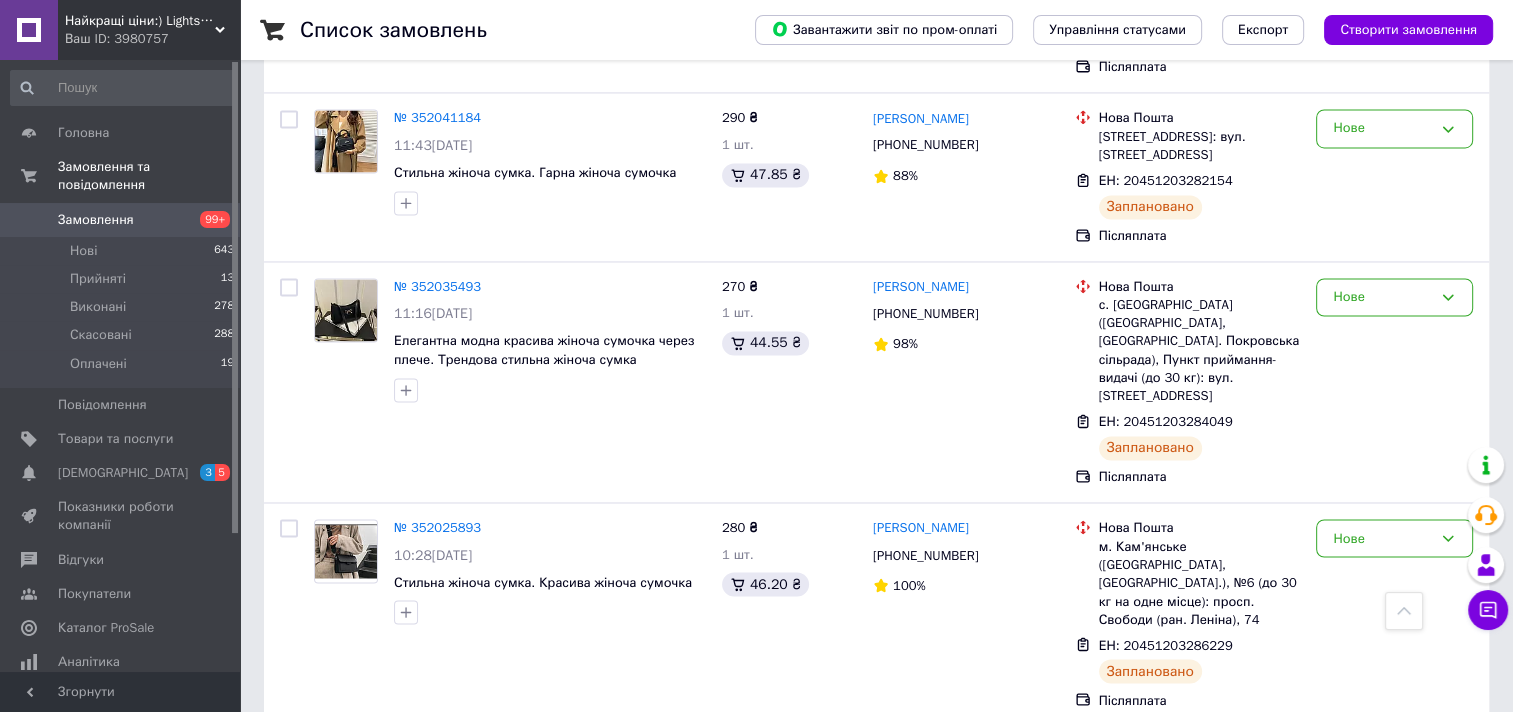 click on "2" at bounding box center (327, 1008) 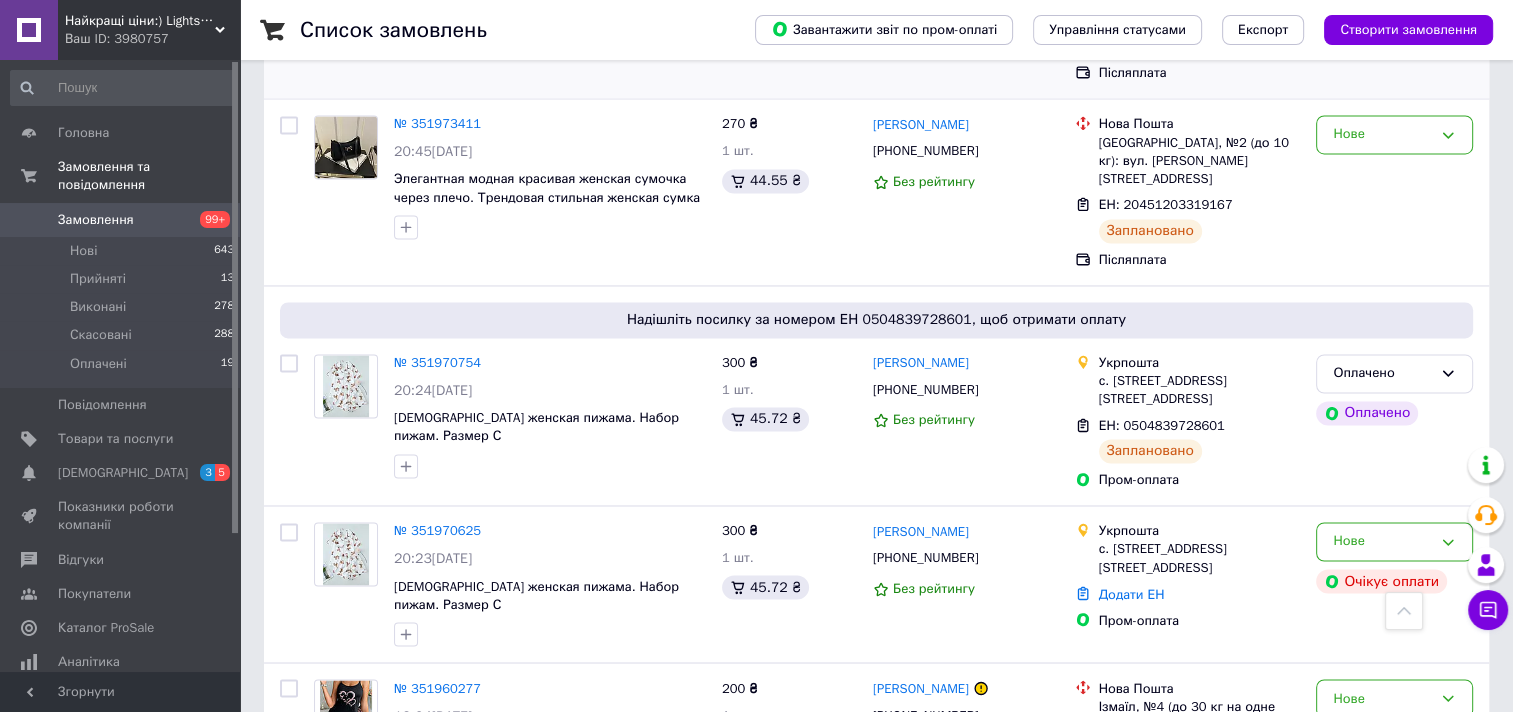 scroll, scrollTop: 3300, scrollLeft: 0, axis: vertical 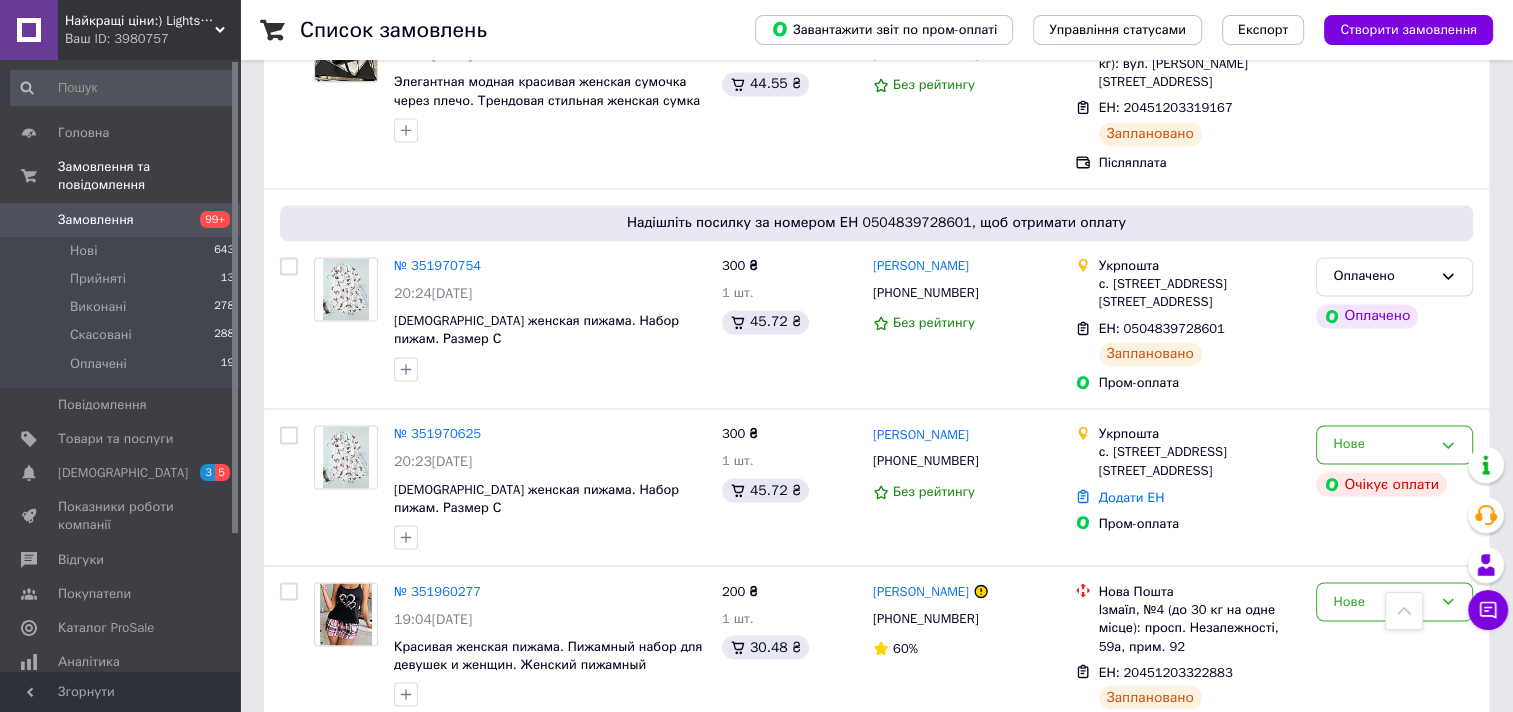 click on "3" at bounding box center [494, 797] 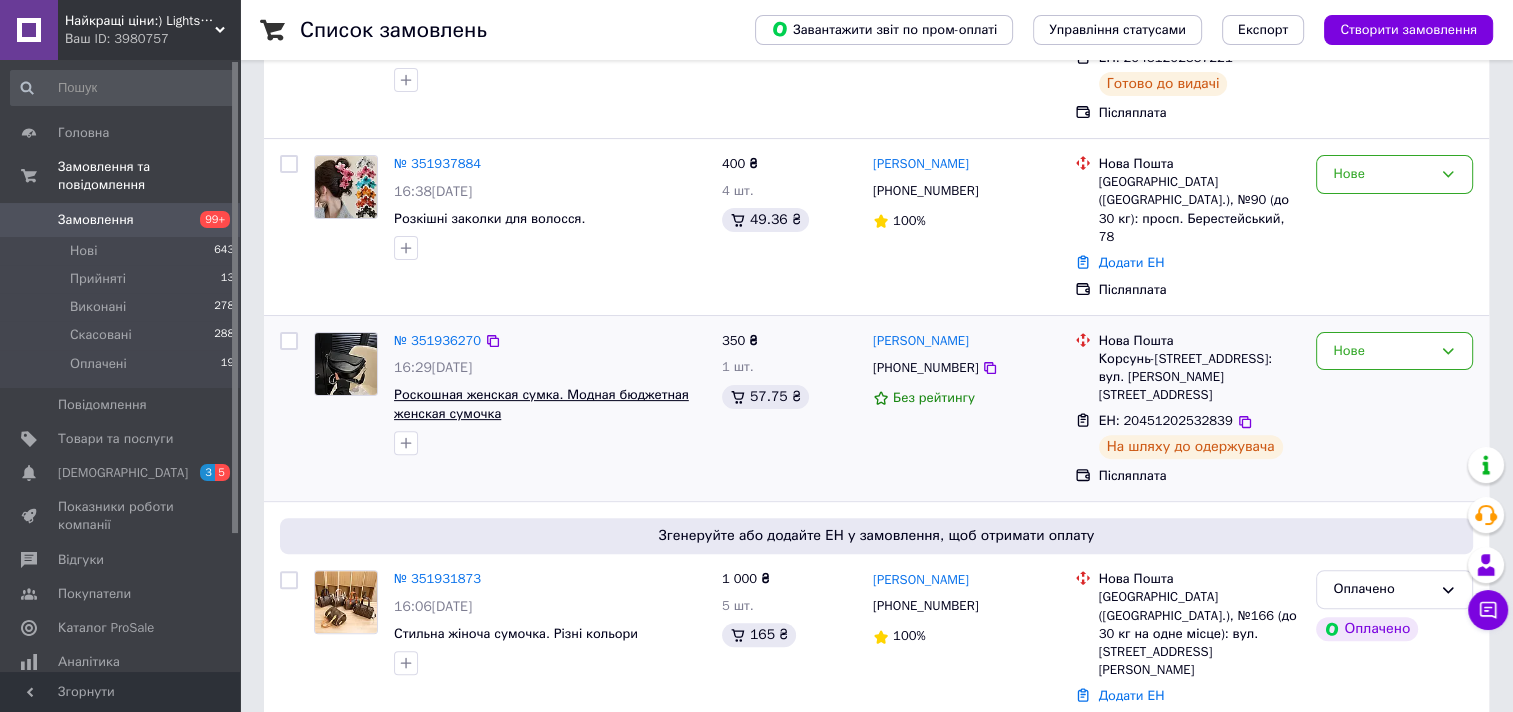 scroll, scrollTop: 600, scrollLeft: 0, axis: vertical 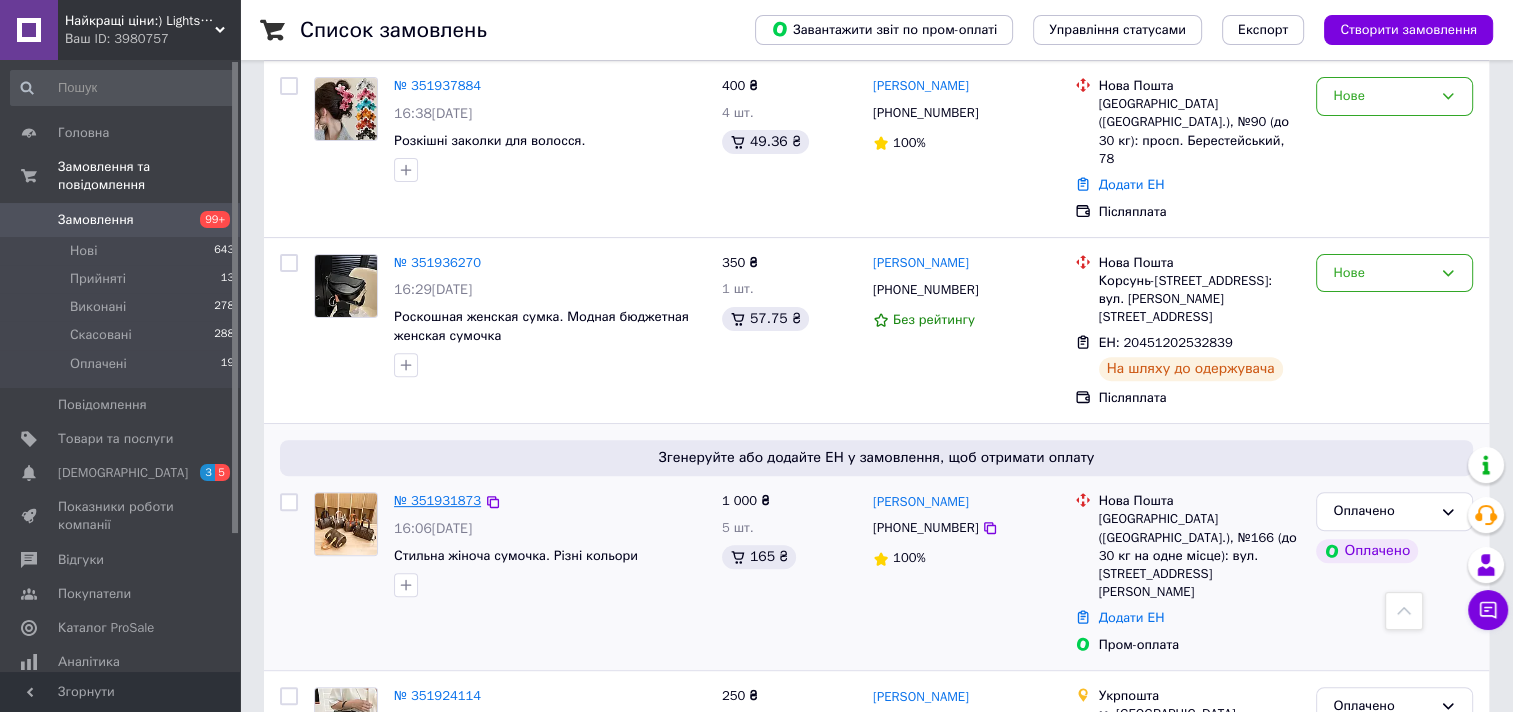 click on "№ 351931873" at bounding box center (437, 500) 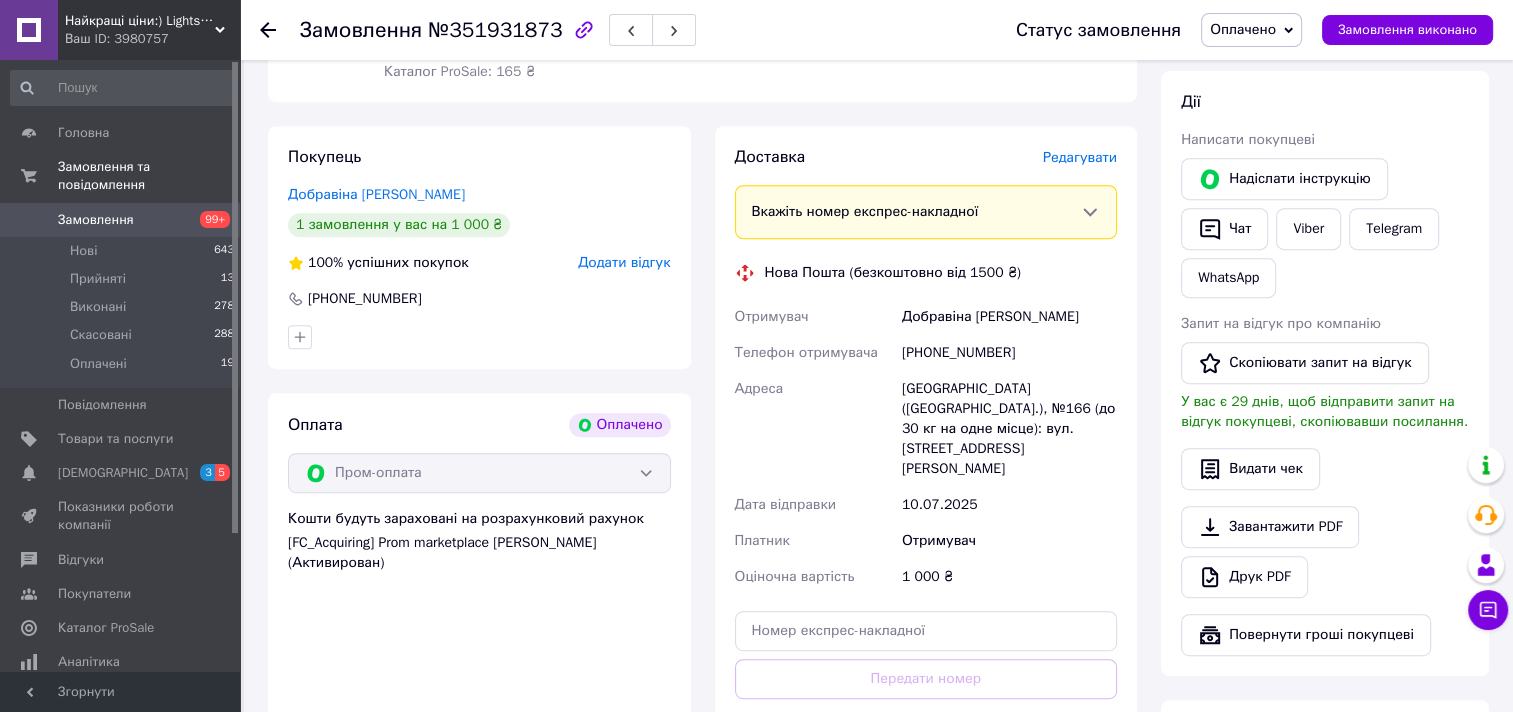 scroll, scrollTop: 1000, scrollLeft: 0, axis: vertical 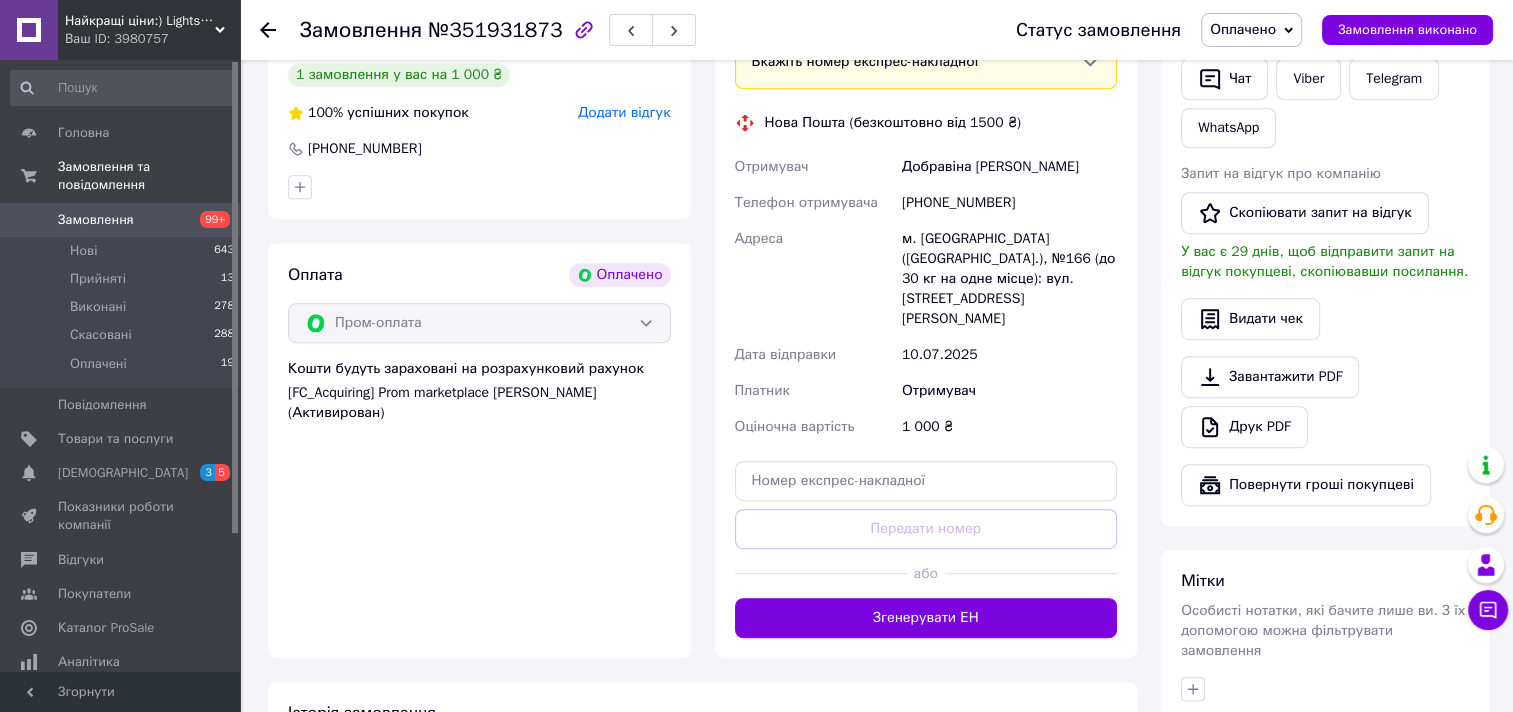 click on "Згенерувати ЕН" at bounding box center [926, 618] 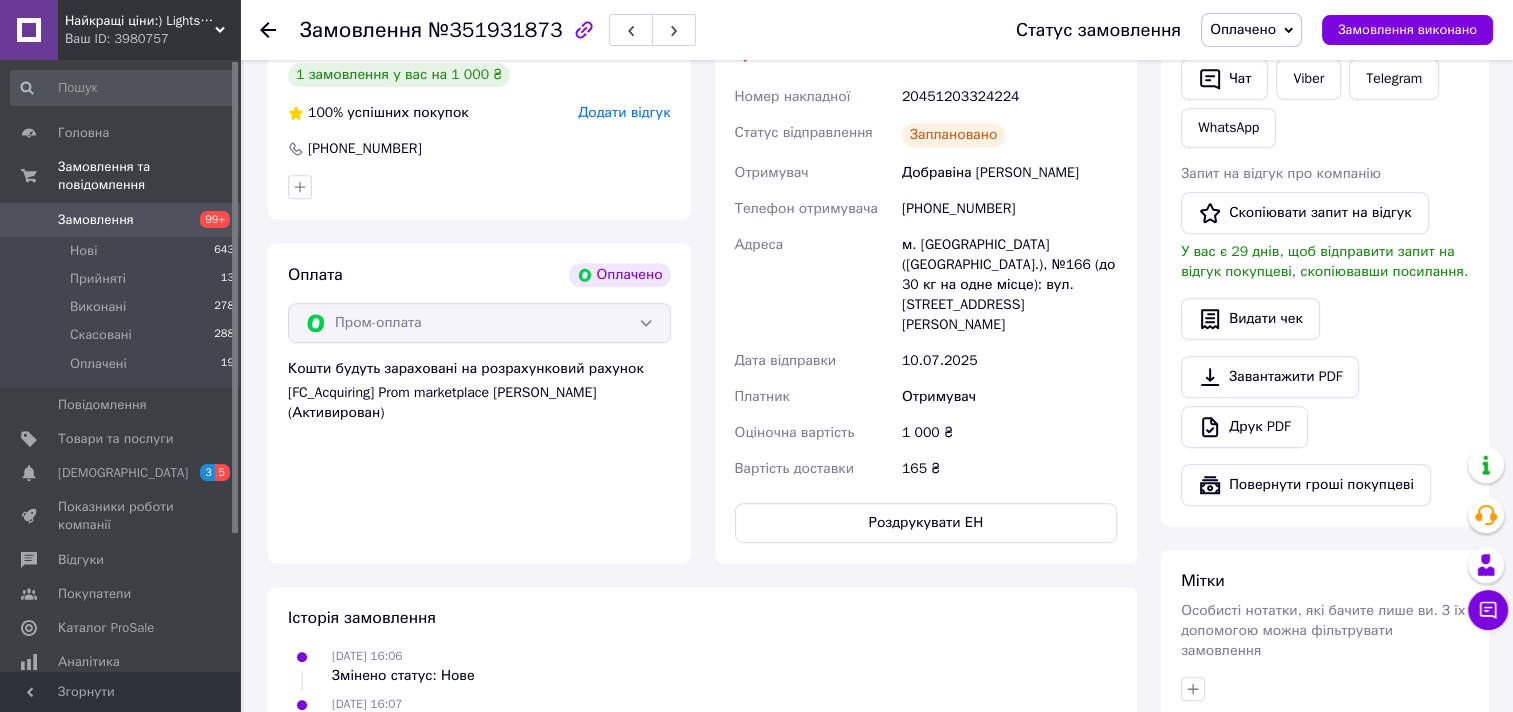 drag, startPoint x: 140, startPoint y: 200, endPoint x: 151, endPoint y: 204, distance: 11.7046995 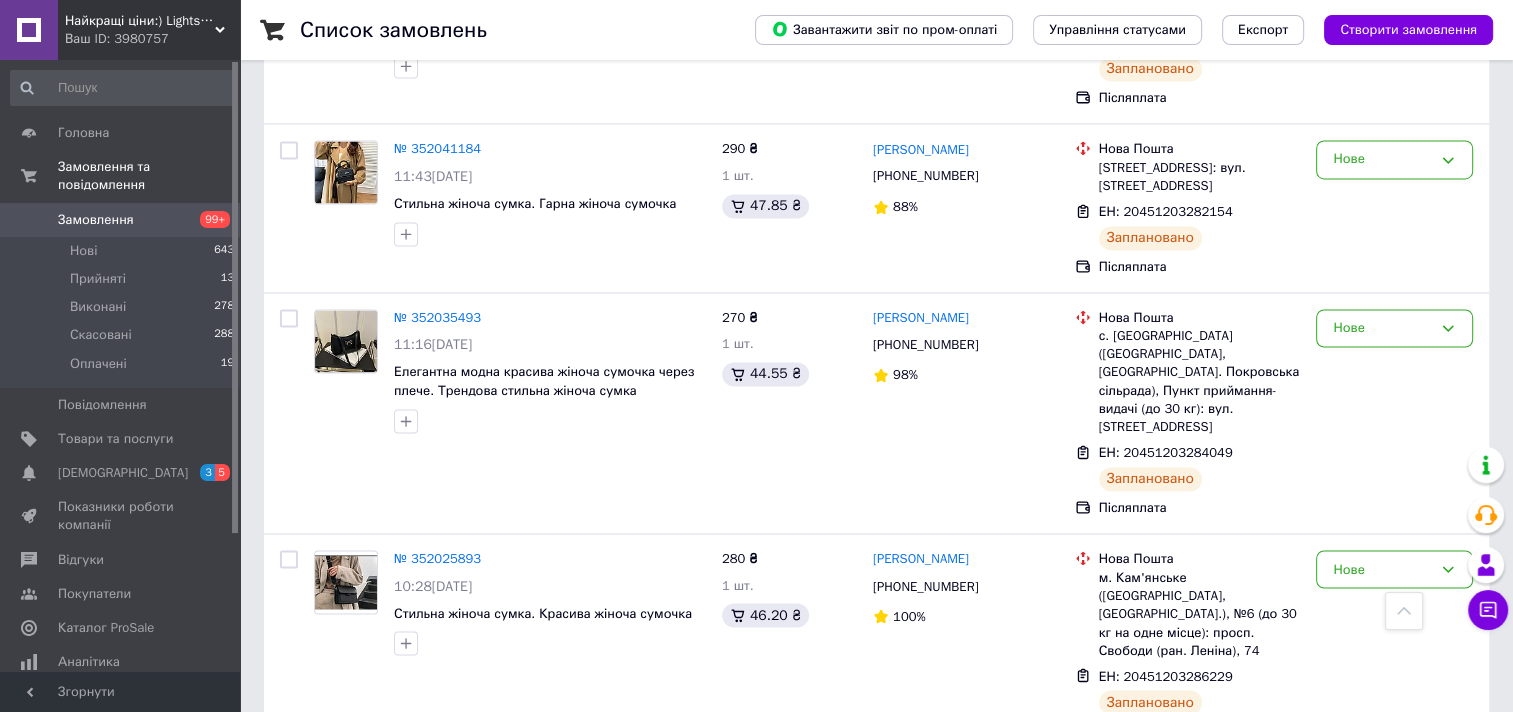 scroll, scrollTop: 3249, scrollLeft: 0, axis: vertical 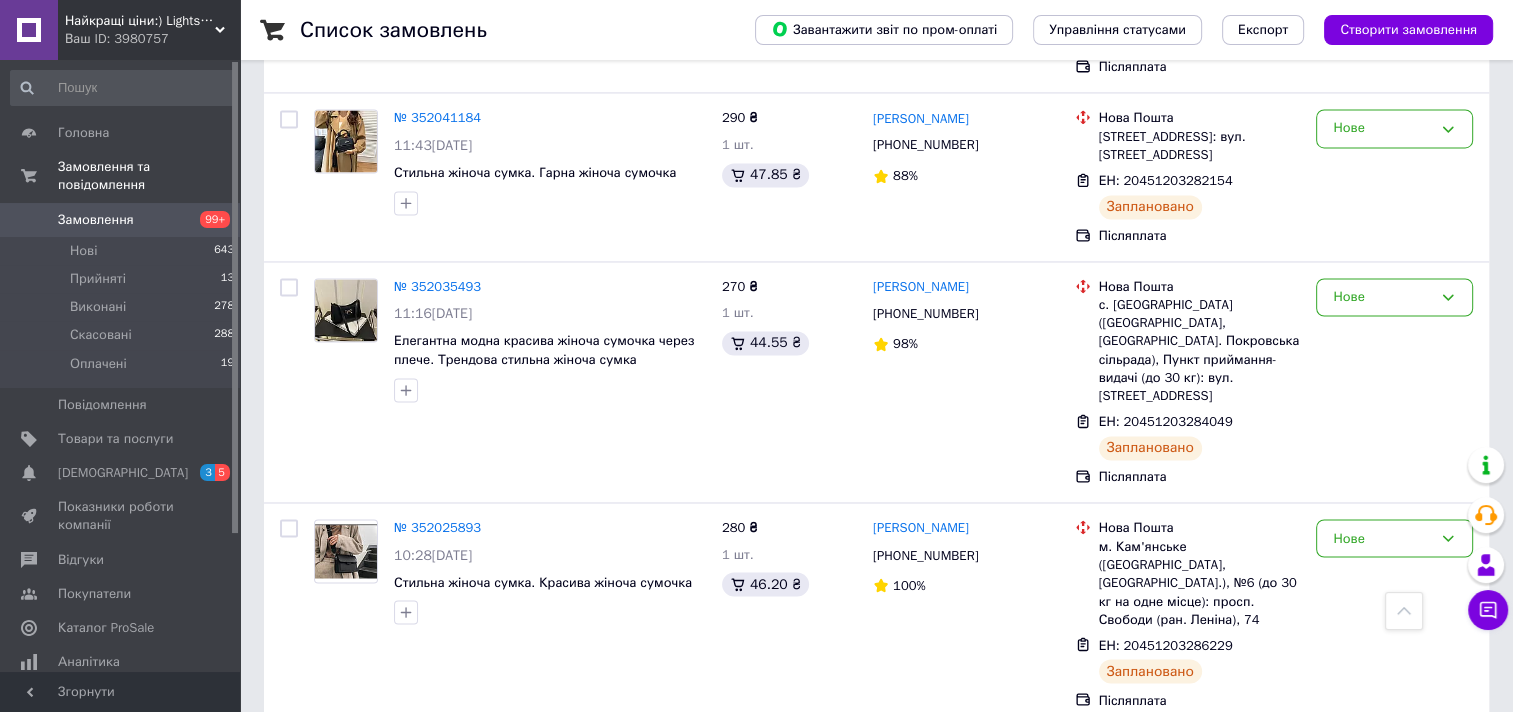 click on "2" at bounding box center (327, 1008) 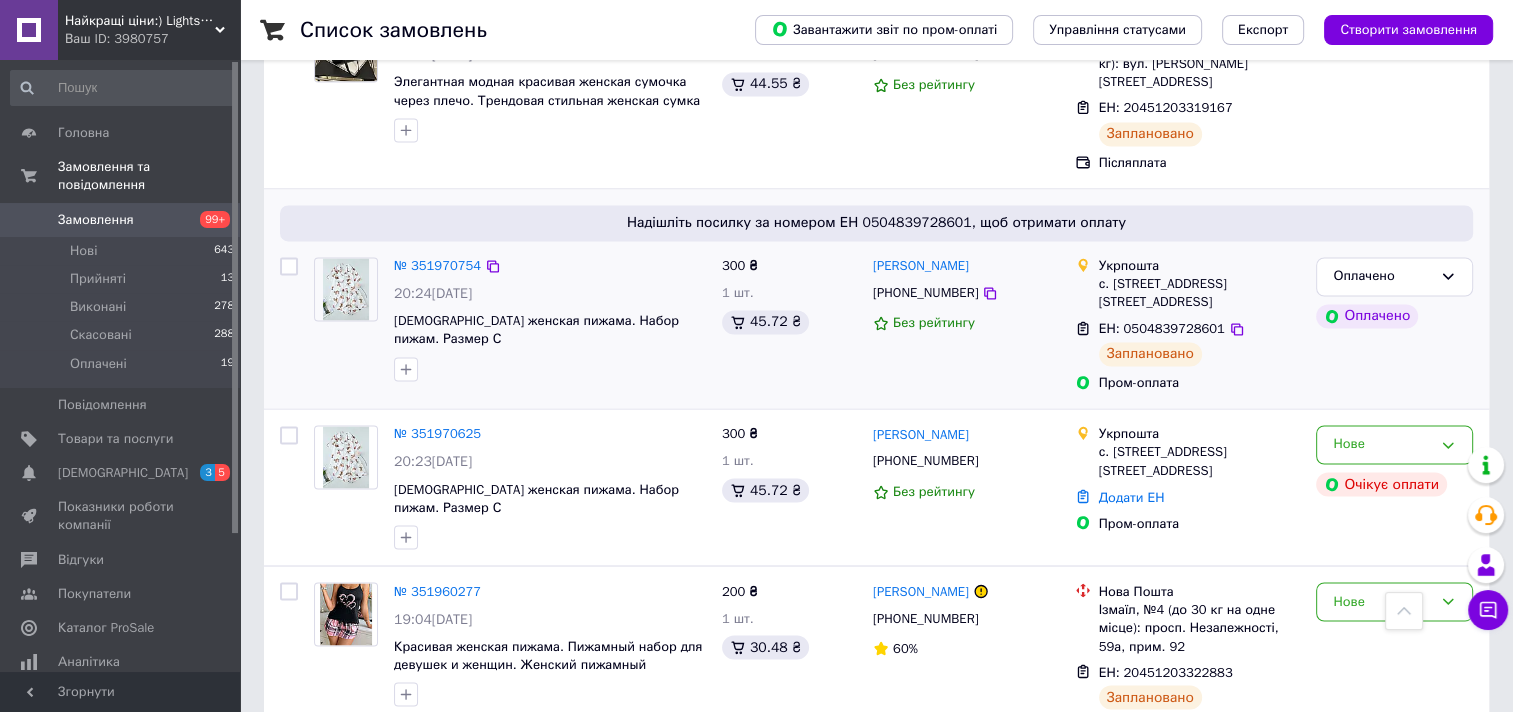 scroll, scrollTop: 3300, scrollLeft: 0, axis: vertical 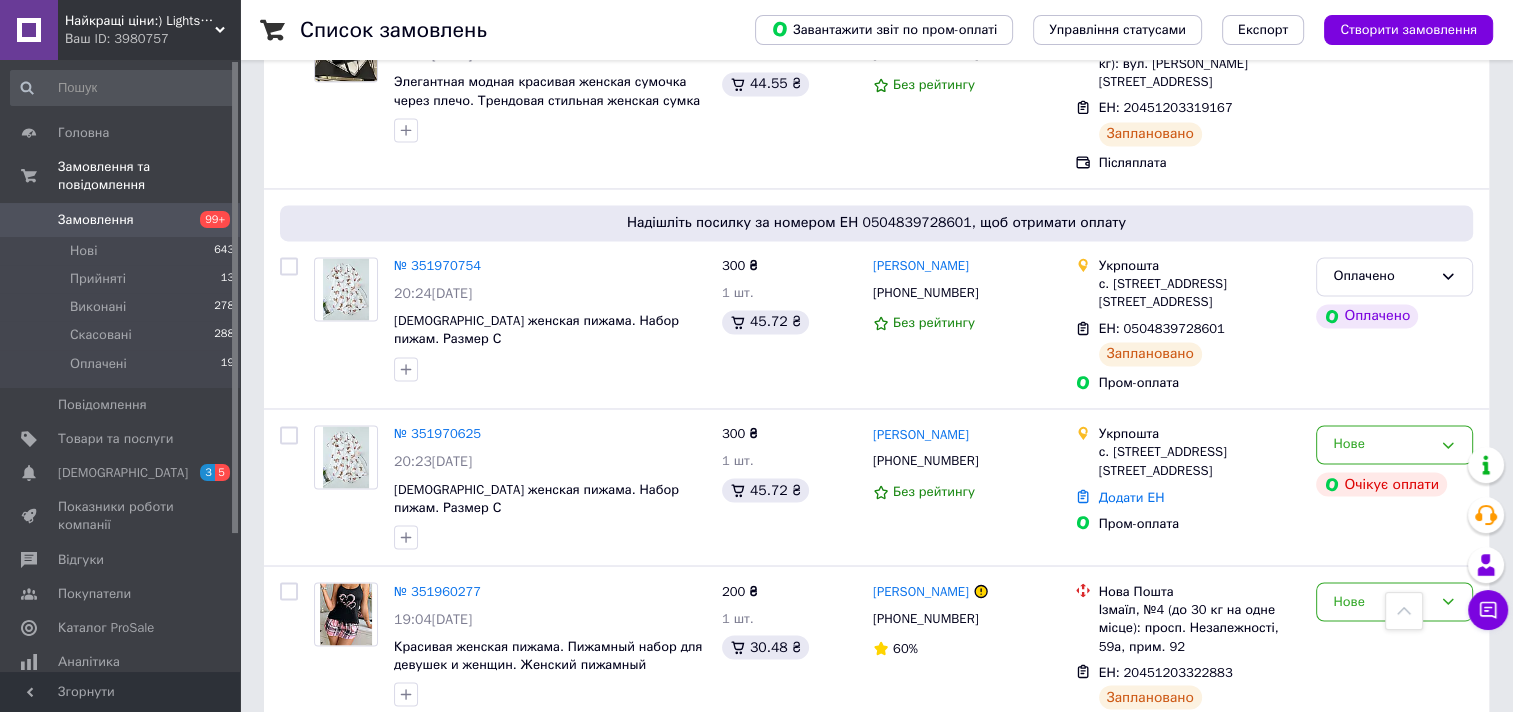 click on "3" at bounding box center [494, 797] 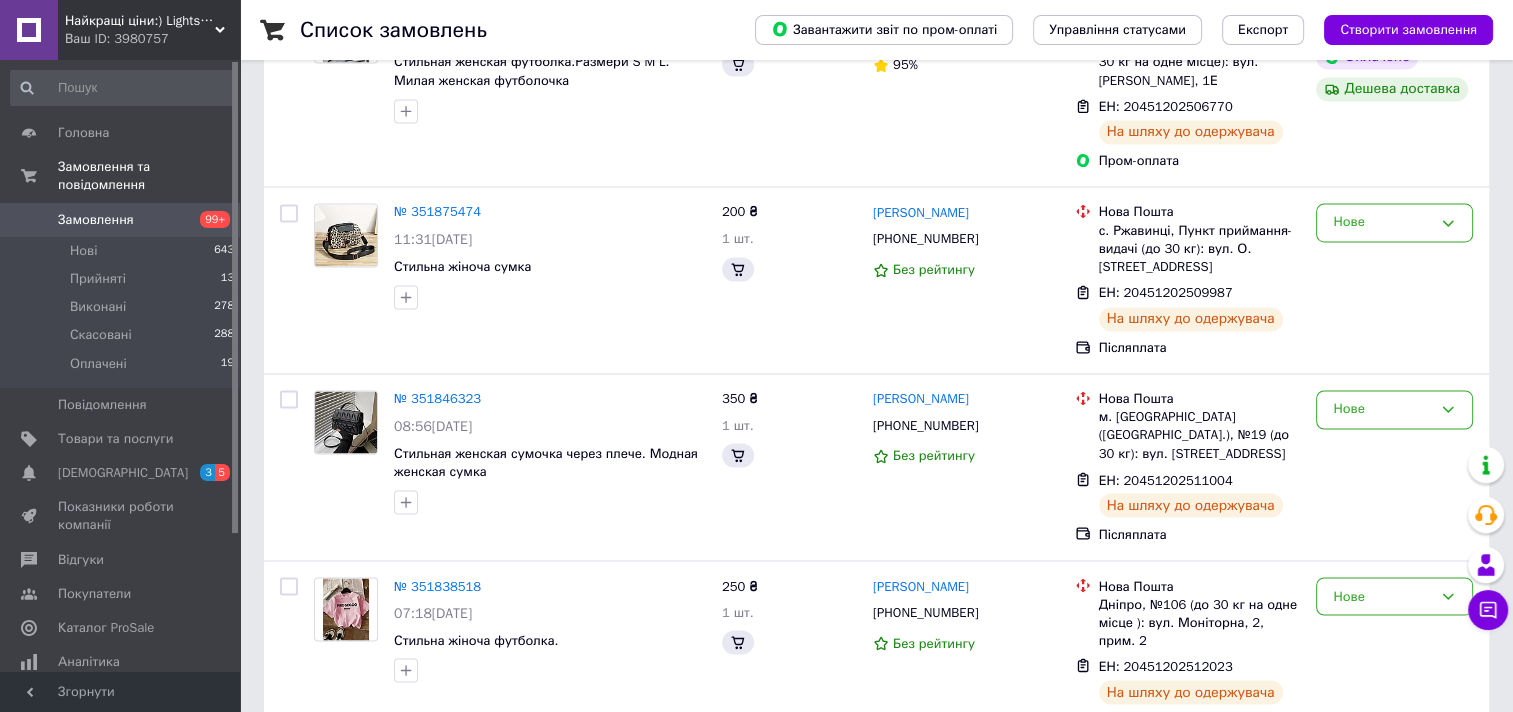 scroll, scrollTop: 0, scrollLeft: 0, axis: both 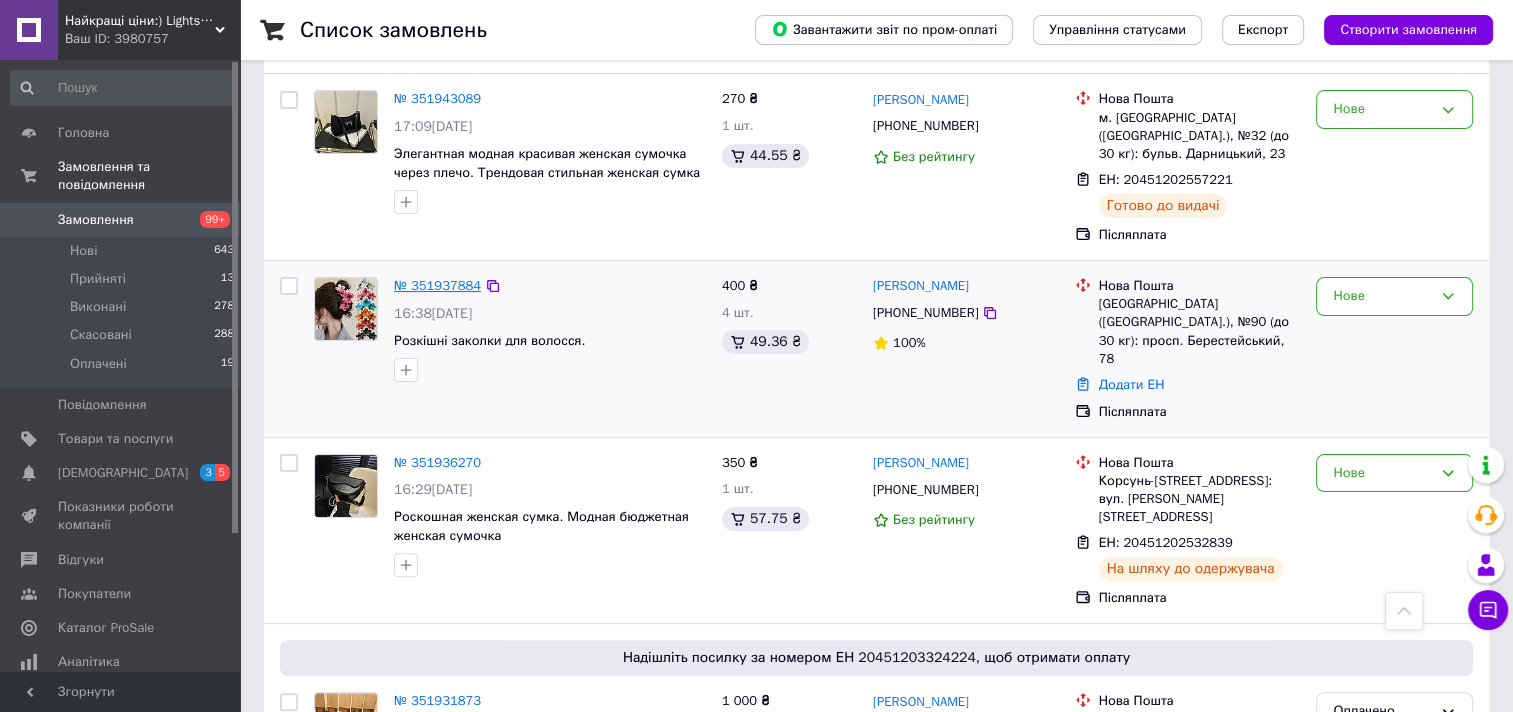 click on "№ 351937884" at bounding box center (437, 285) 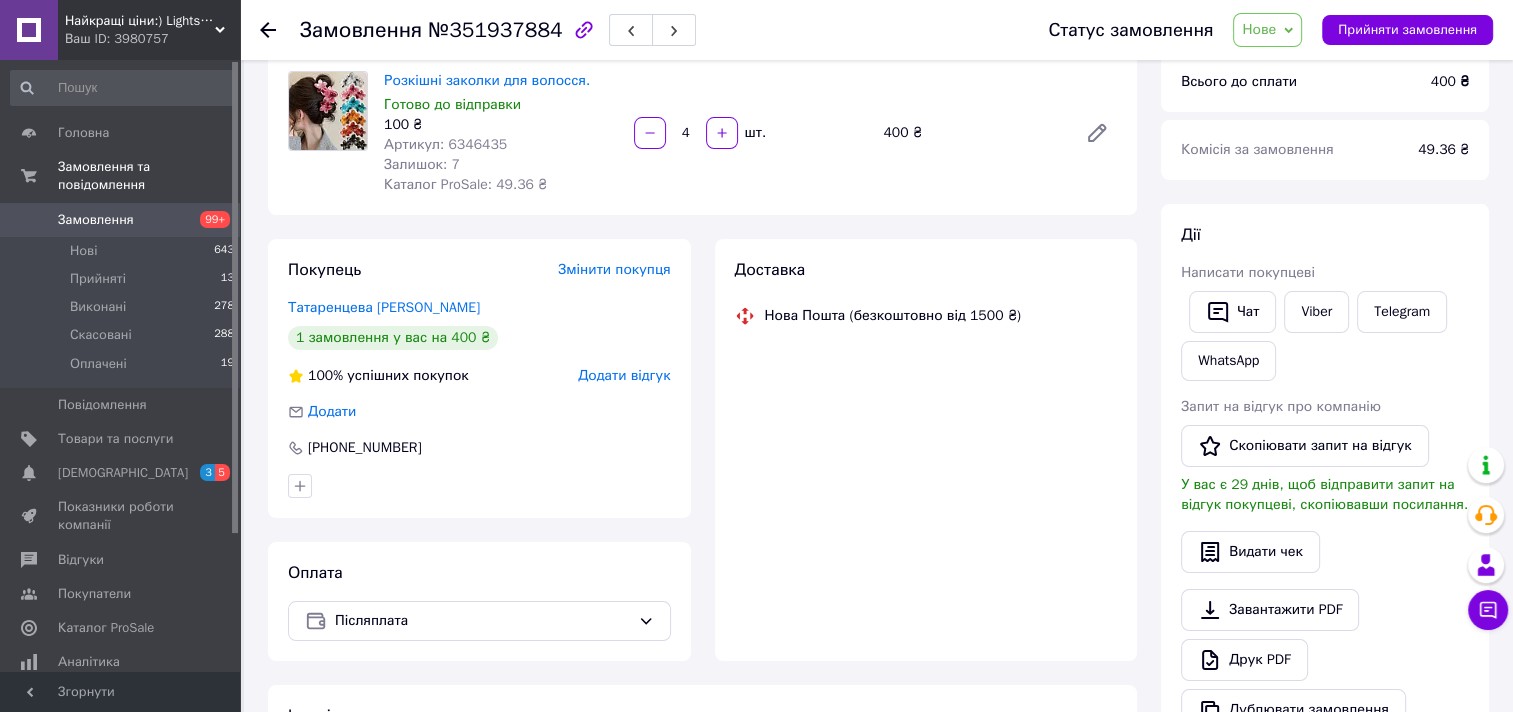scroll, scrollTop: 400, scrollLeft: 0, axis: vertical 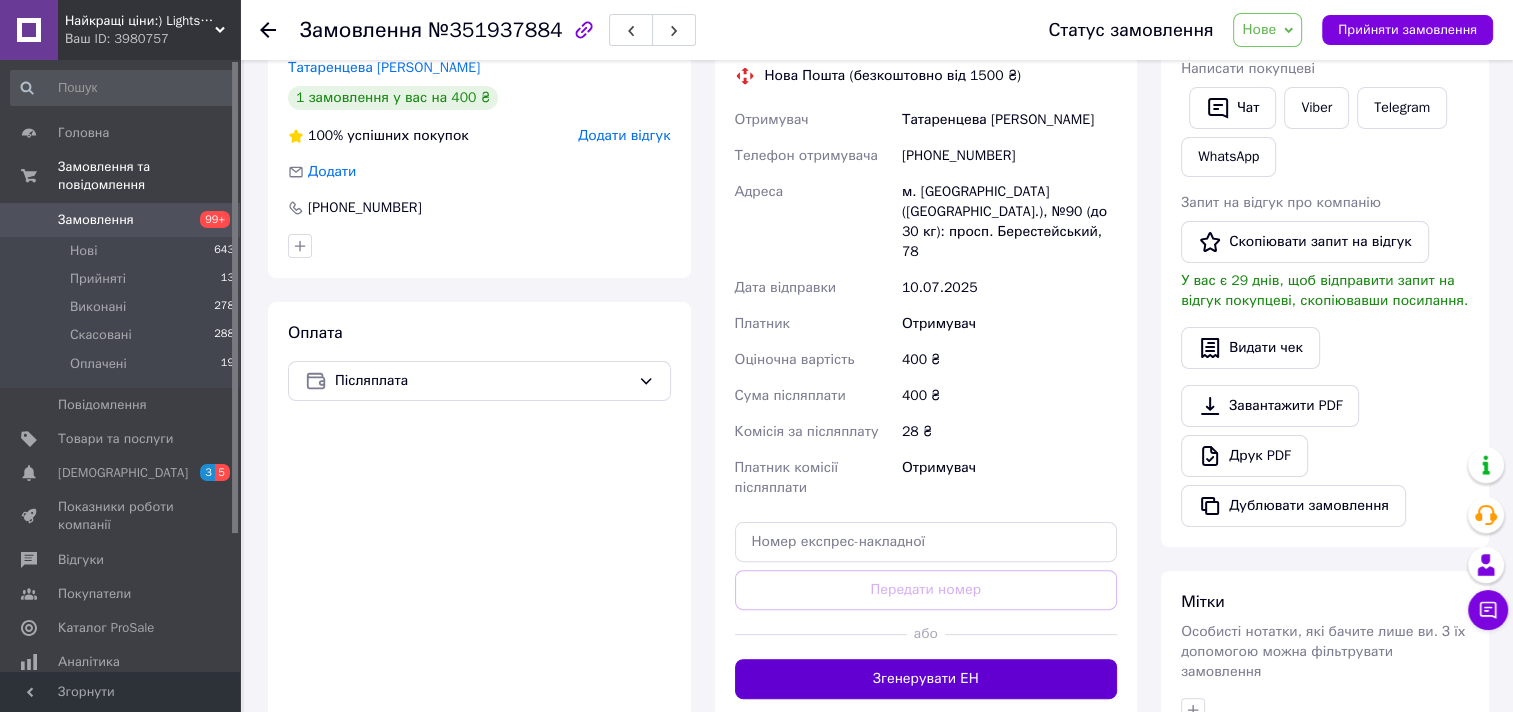 click on "Згенерувати ЕН" at bounding box center (926, 679) 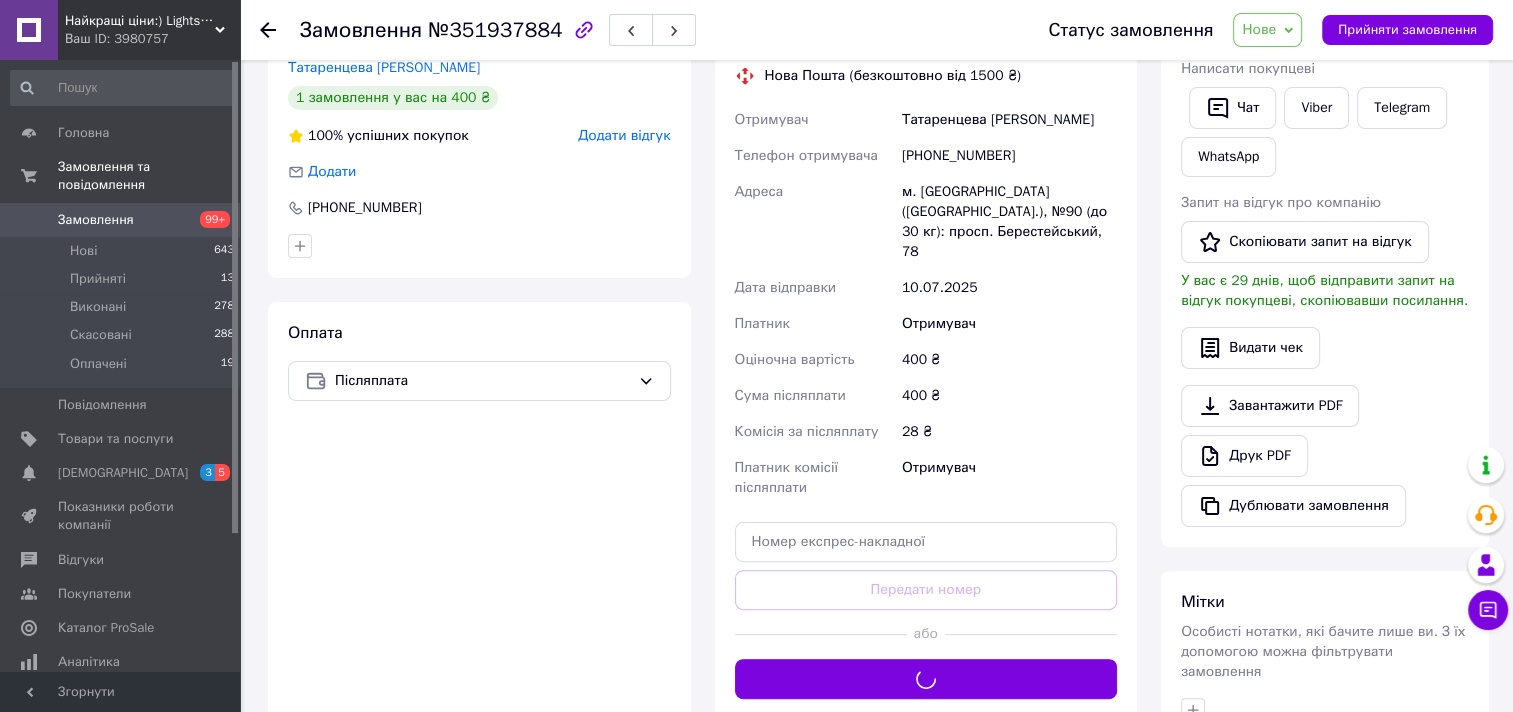 scroll, scrollTop: 0, scrollLeft: 0, axis: both 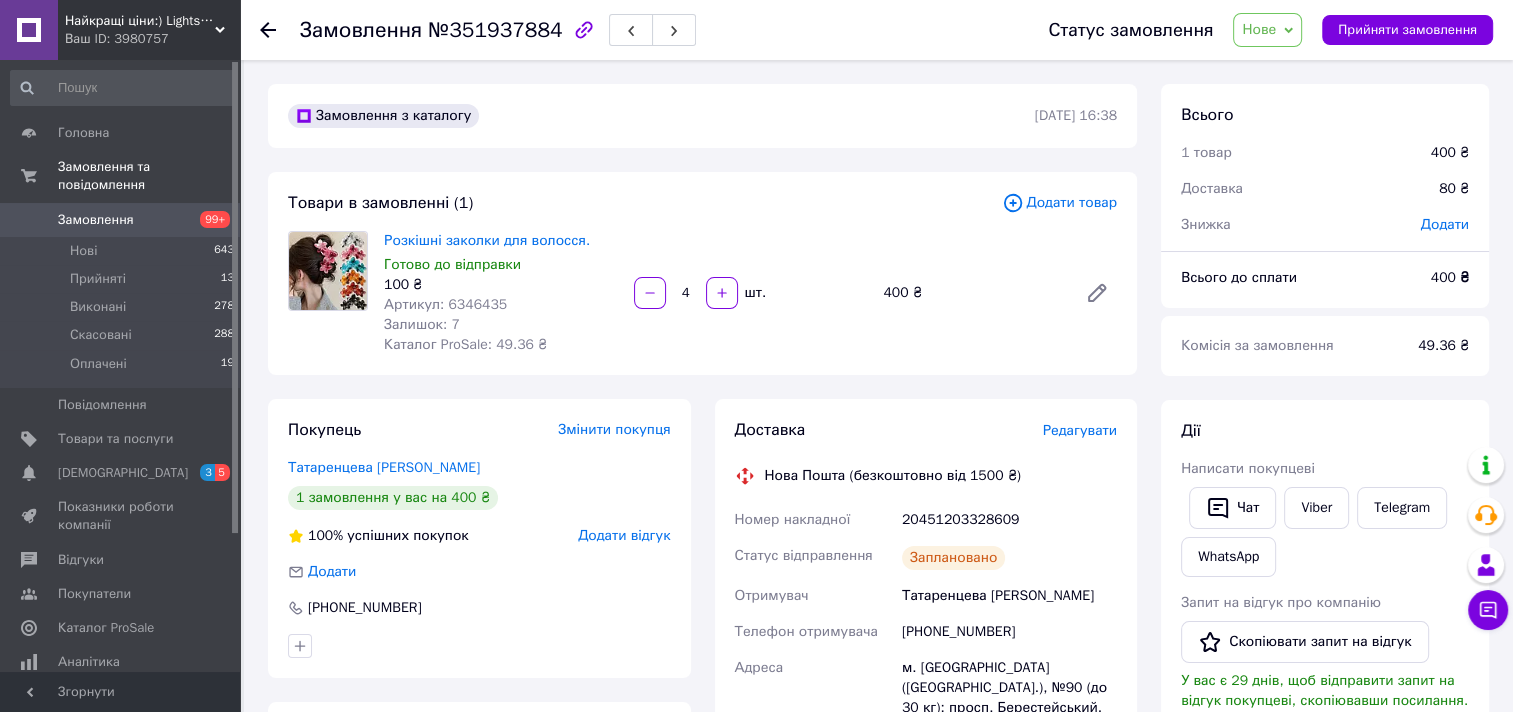 click on "Замовлення 99+" at bounding box center [123, 220] 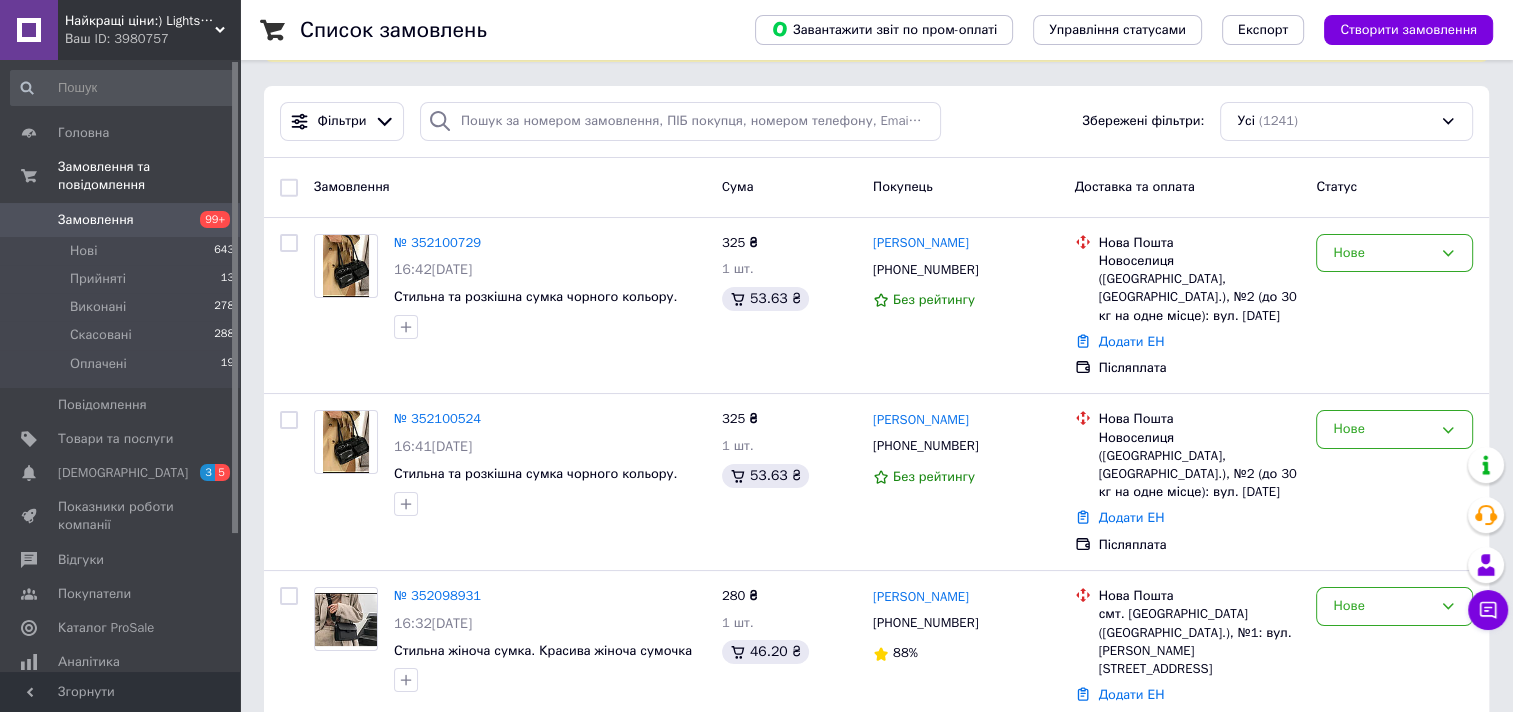 scroll, scrollTop: 0, scrollLeft: 0, axis: both 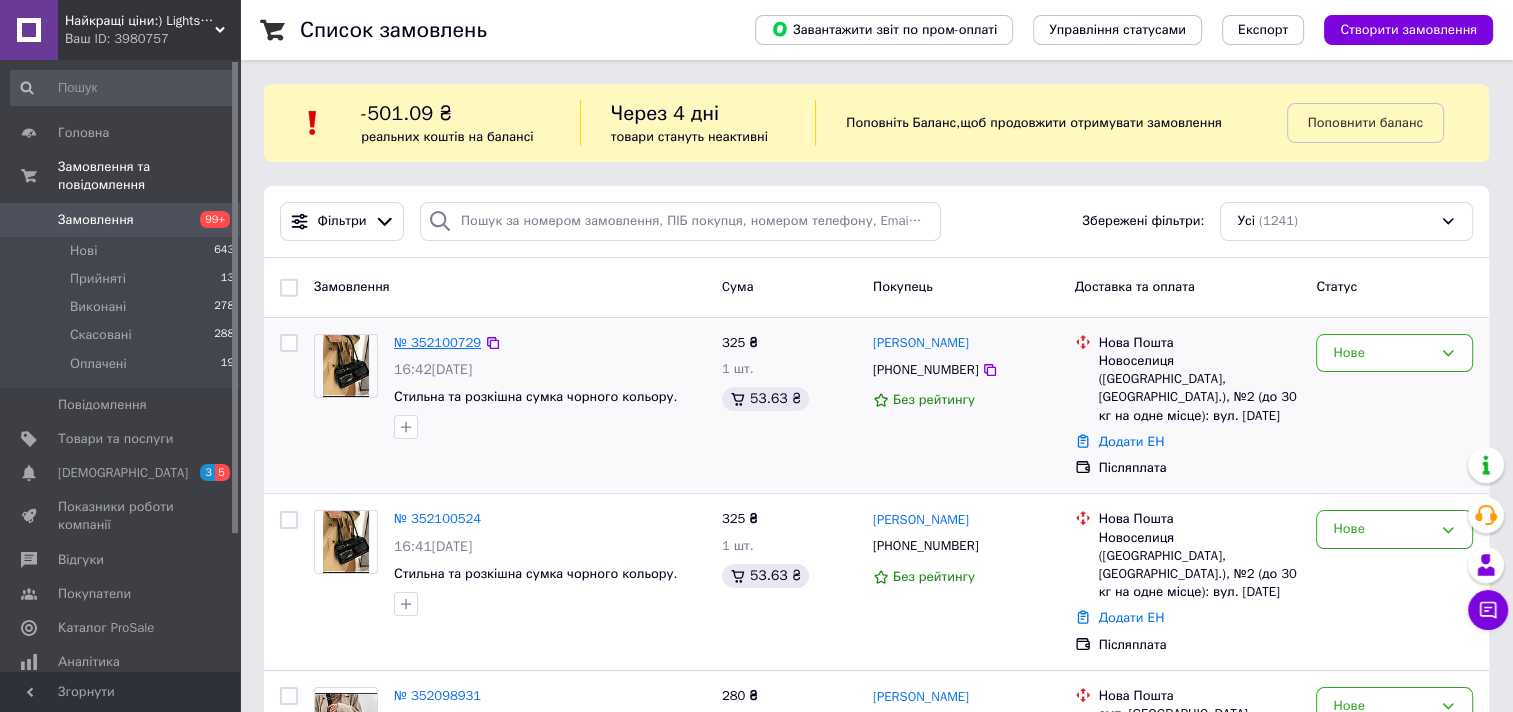 click on "№ 352100729" at bounding box center (437, 342) 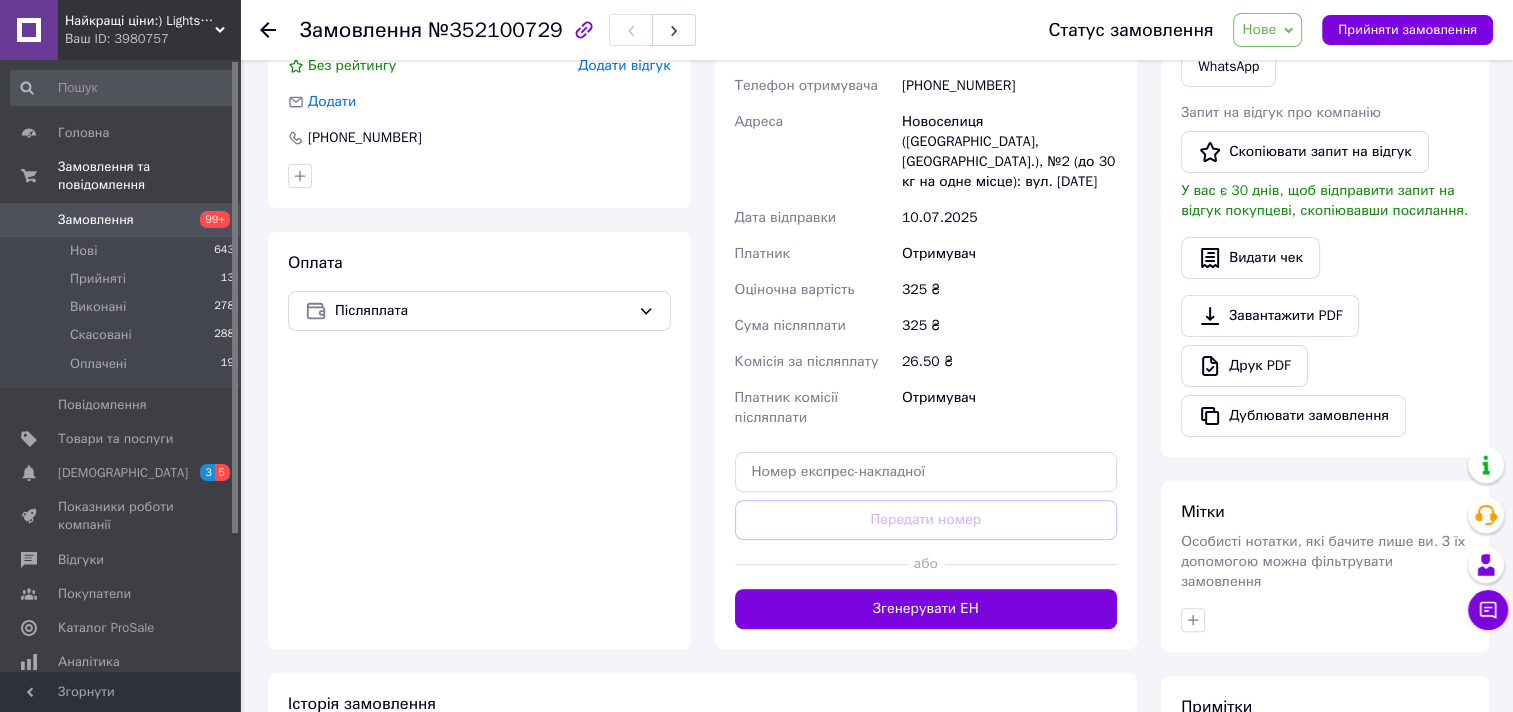 scroll, scrollTop: 500, scrollLeft: 0, axis: vertical 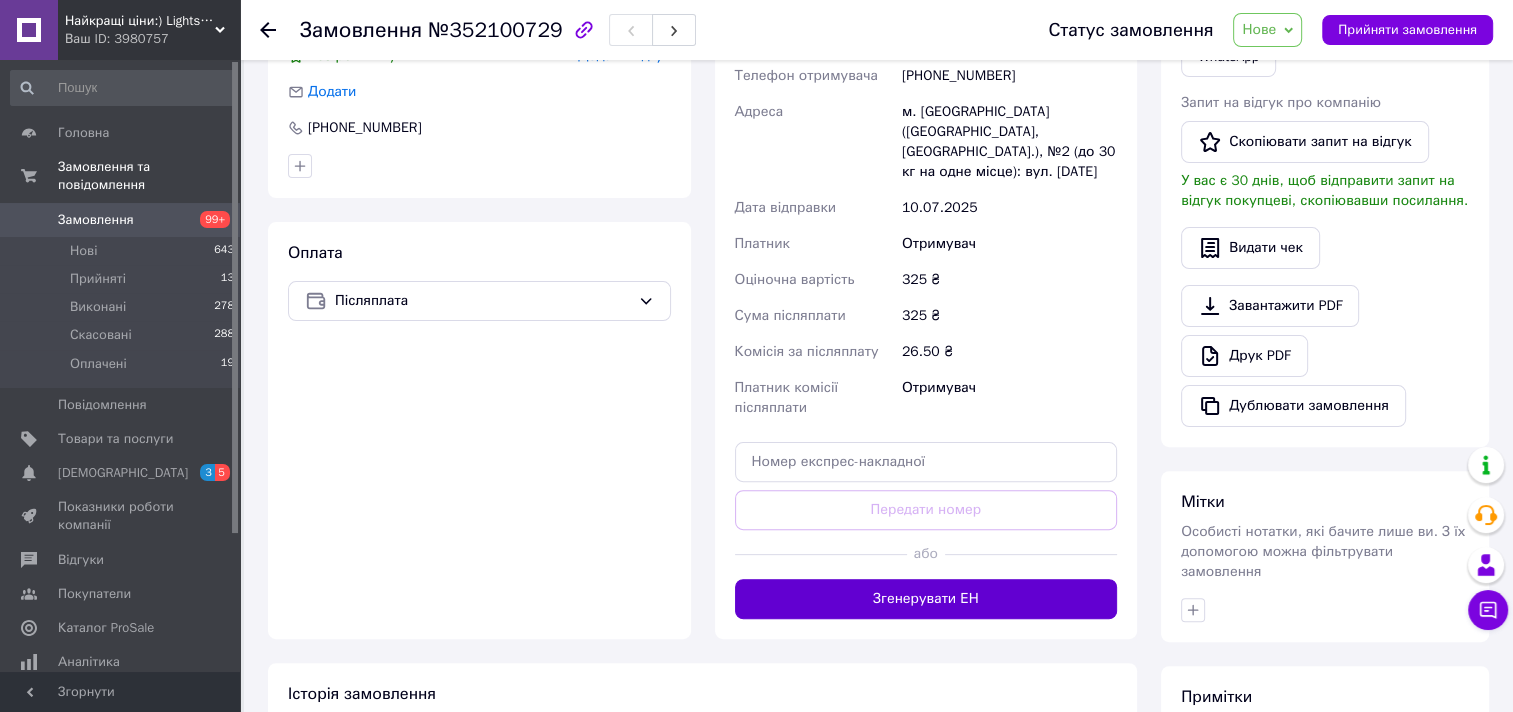 click on "Згенерувати ЕН" at bounding box center (926, 599) 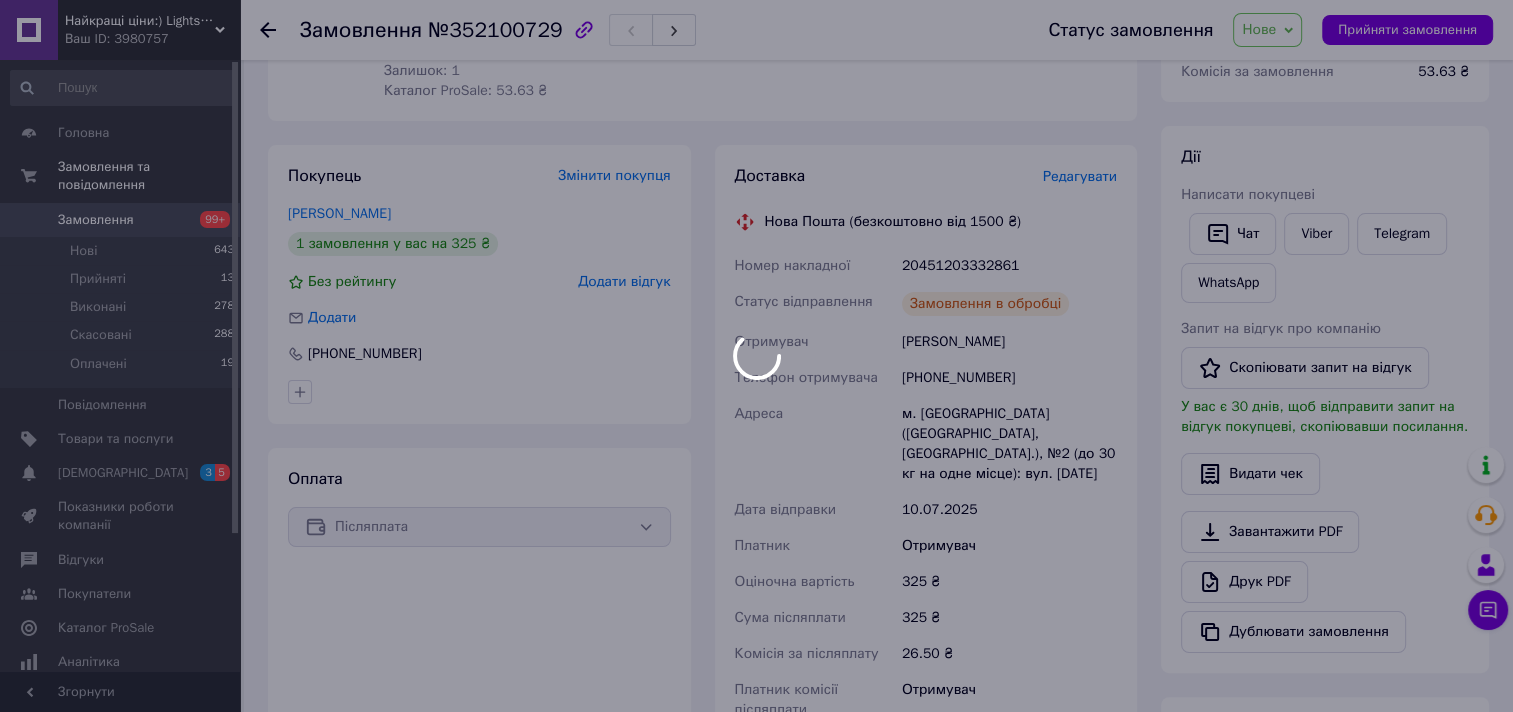 scroll, scrollTop: 100, scrollLeft: 0, axis: vertical 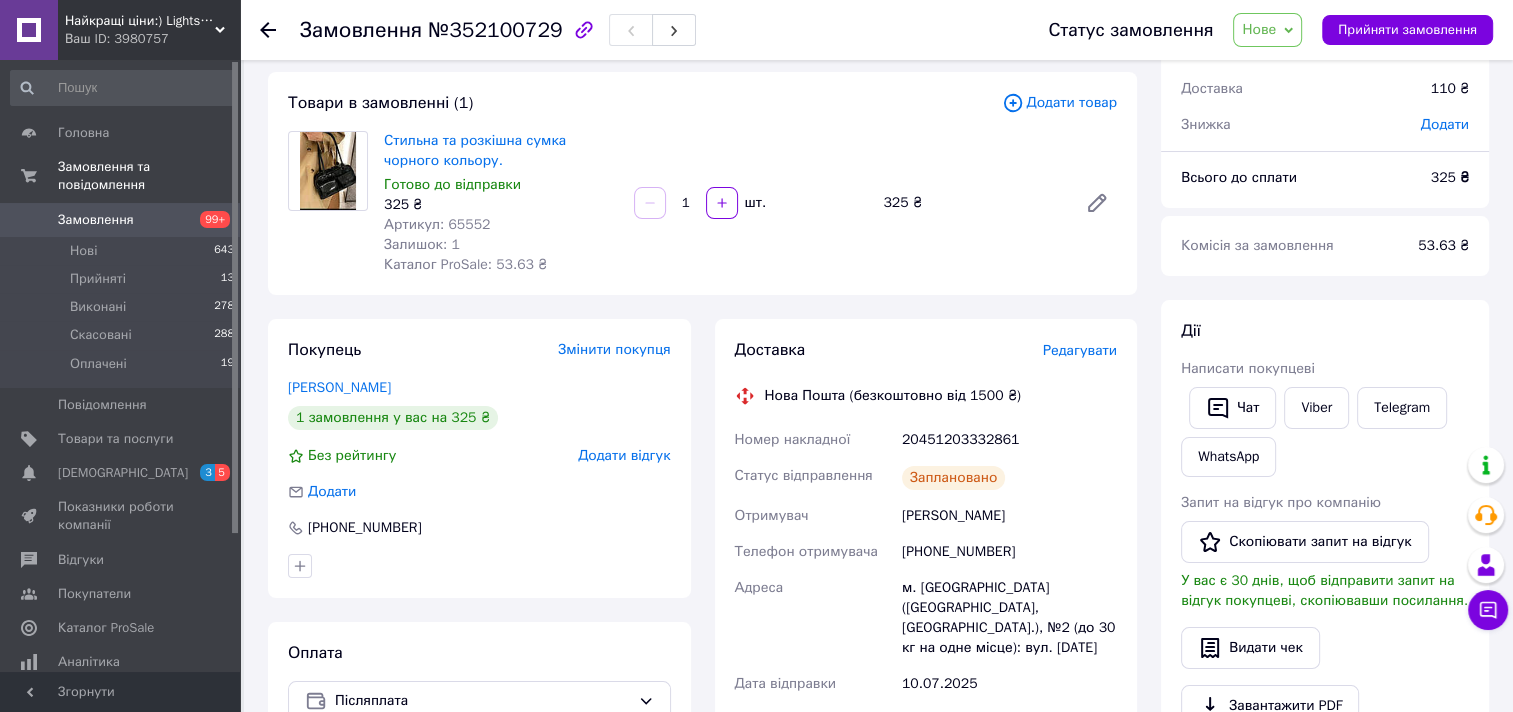 click on "Замовлення" at bounding box center [121, 220] 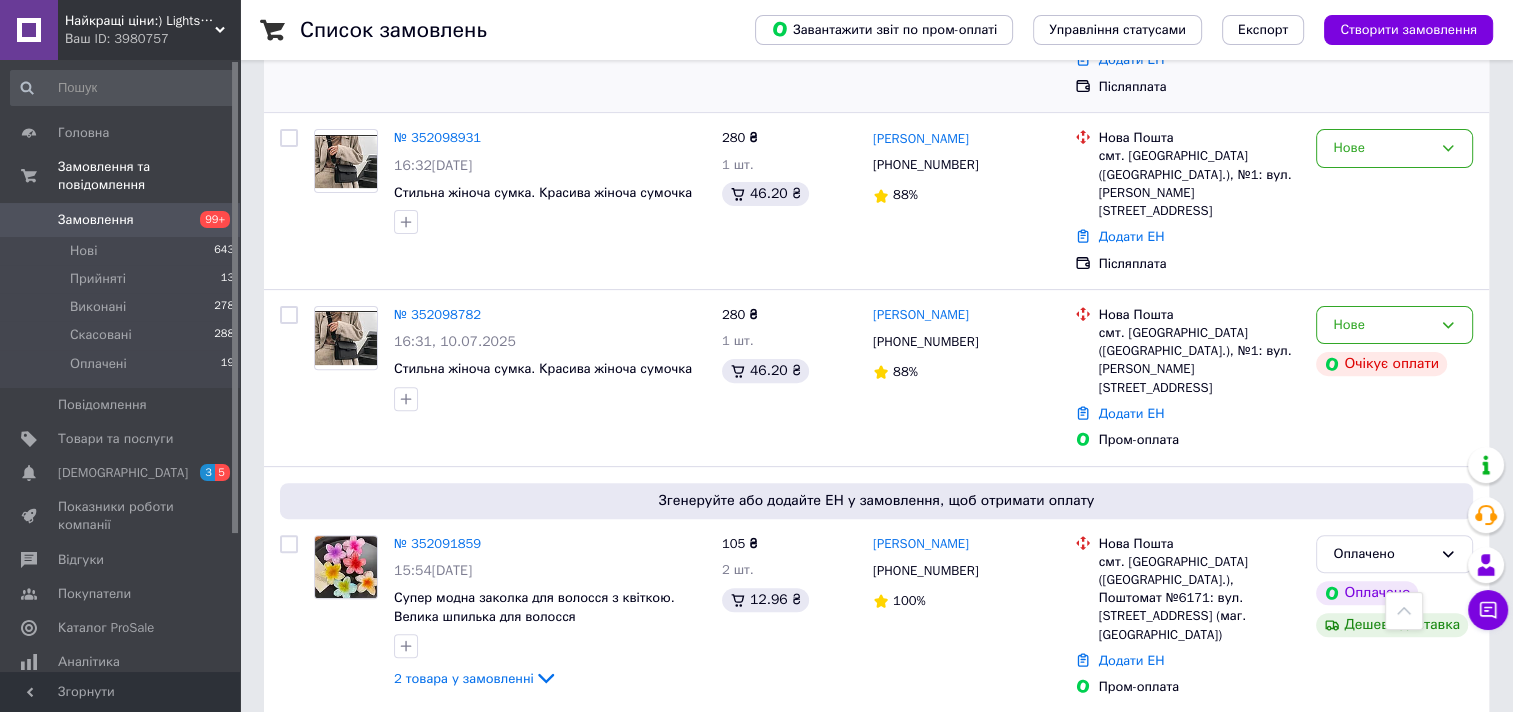 scroll, scrollTop: 600, scrollLeft: 0, axis: vertical 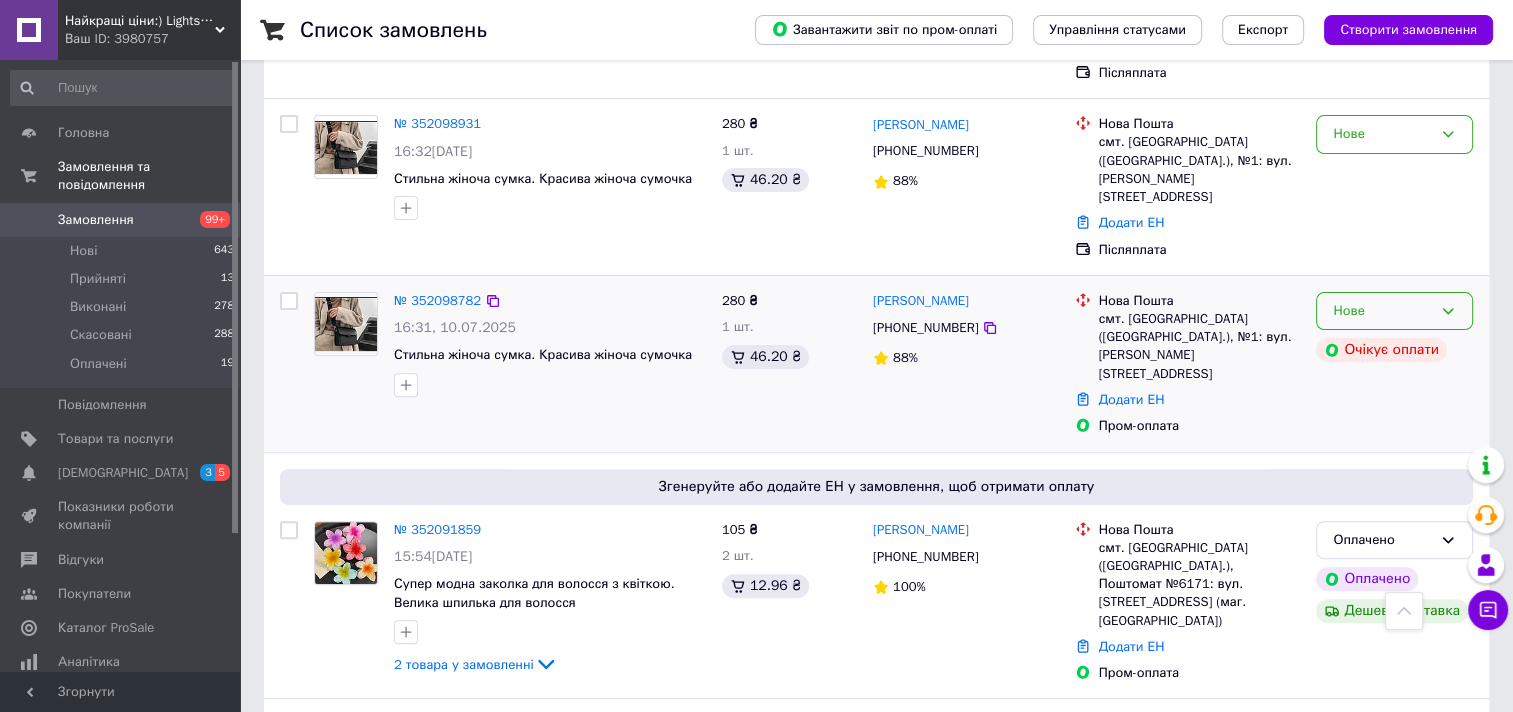 click on "Нове" at bounding box center [1382, 311] 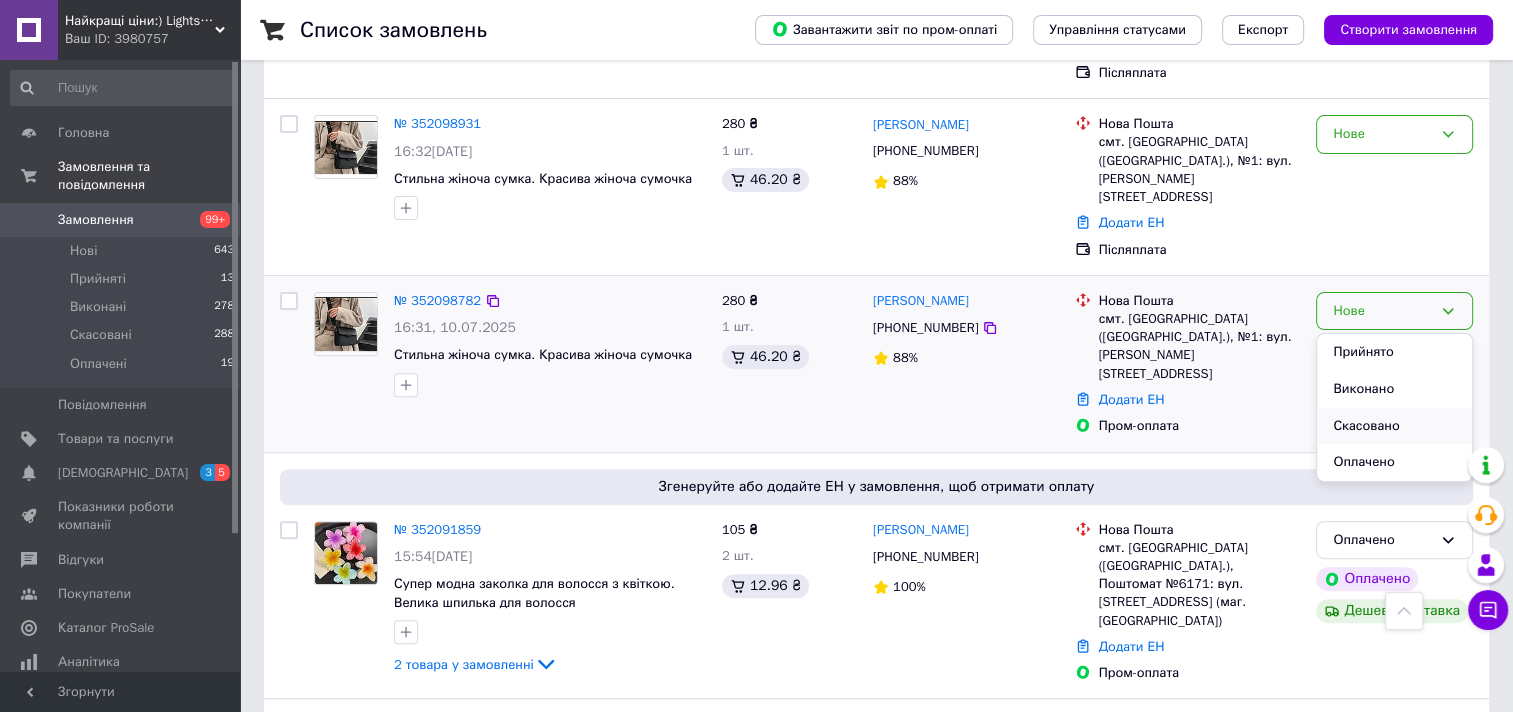 click on "Скасовано" at bounding box center [1394, 426] 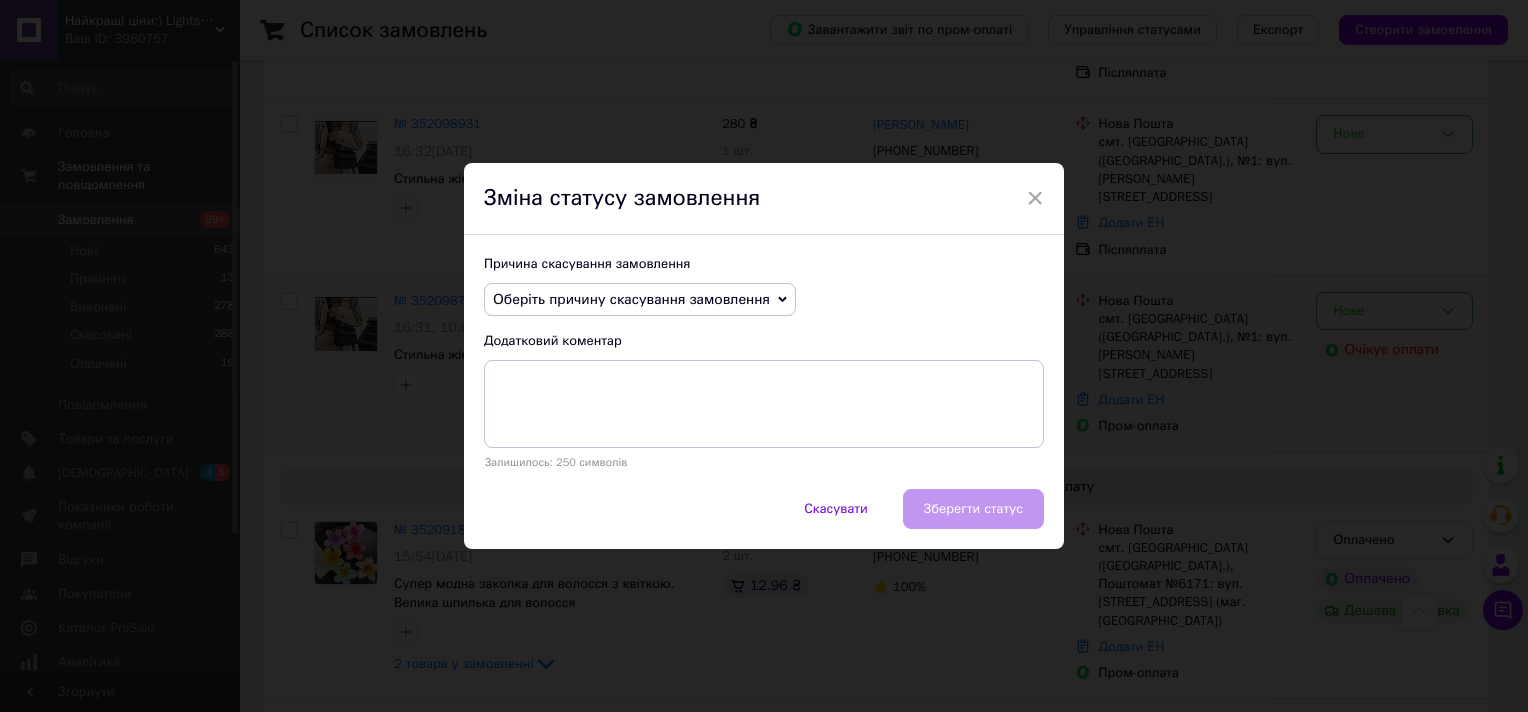 click on "Оберіть причину скасування замовлення" at bounding box center (631, 299) 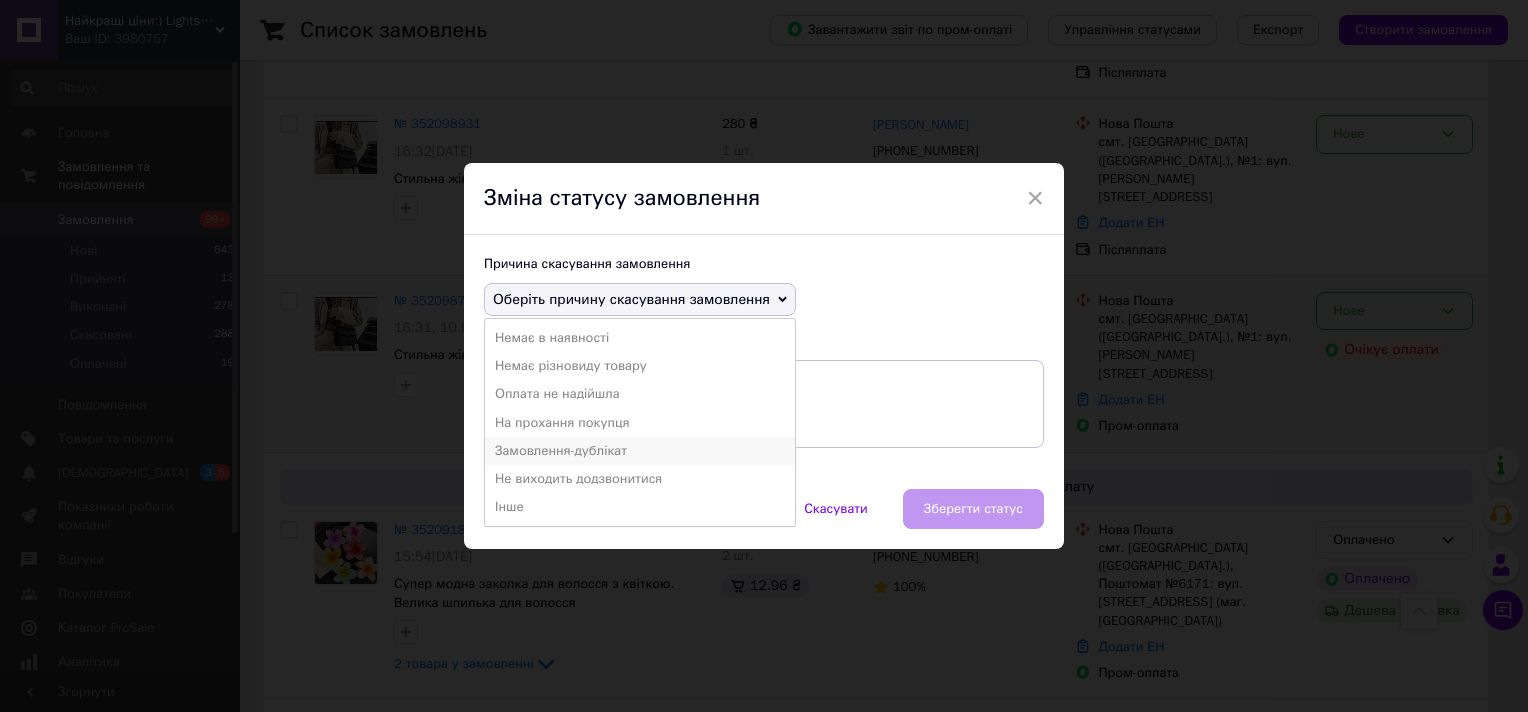click on "Замовлення-дублікат" at bounding box center (640, 451) 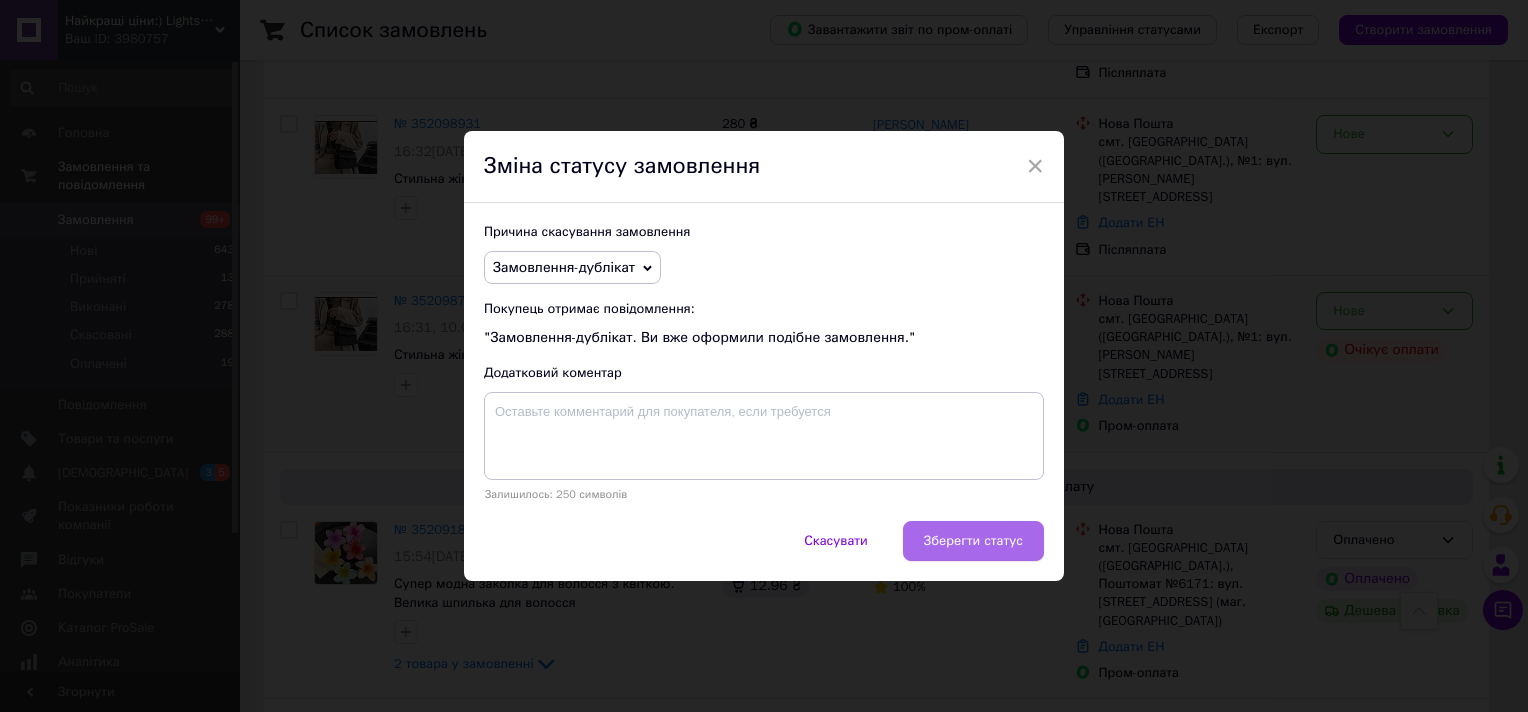 click on "Зберегти статус" at bounding box center (973, 541) 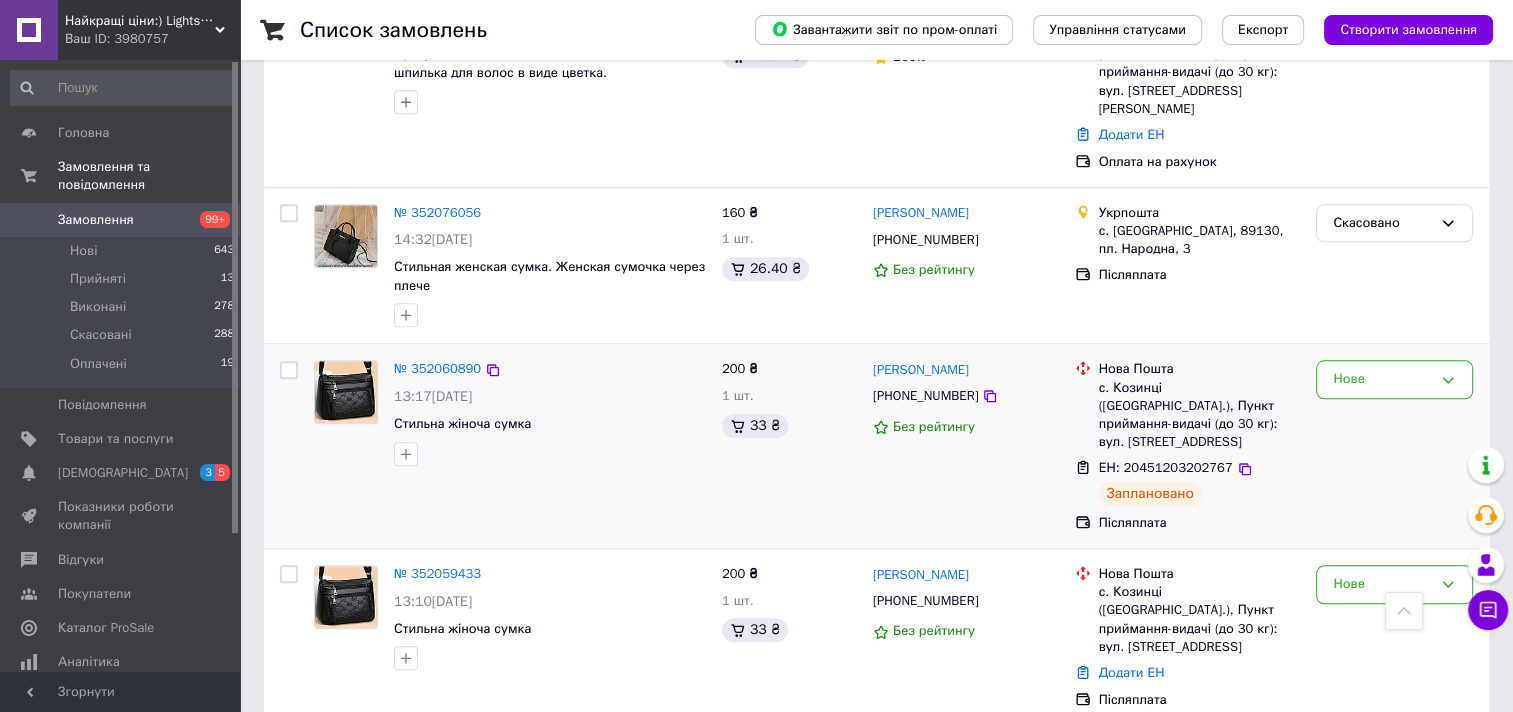 scroll, scrollTop: 1900, scrollLeft: 0, axis: vertical 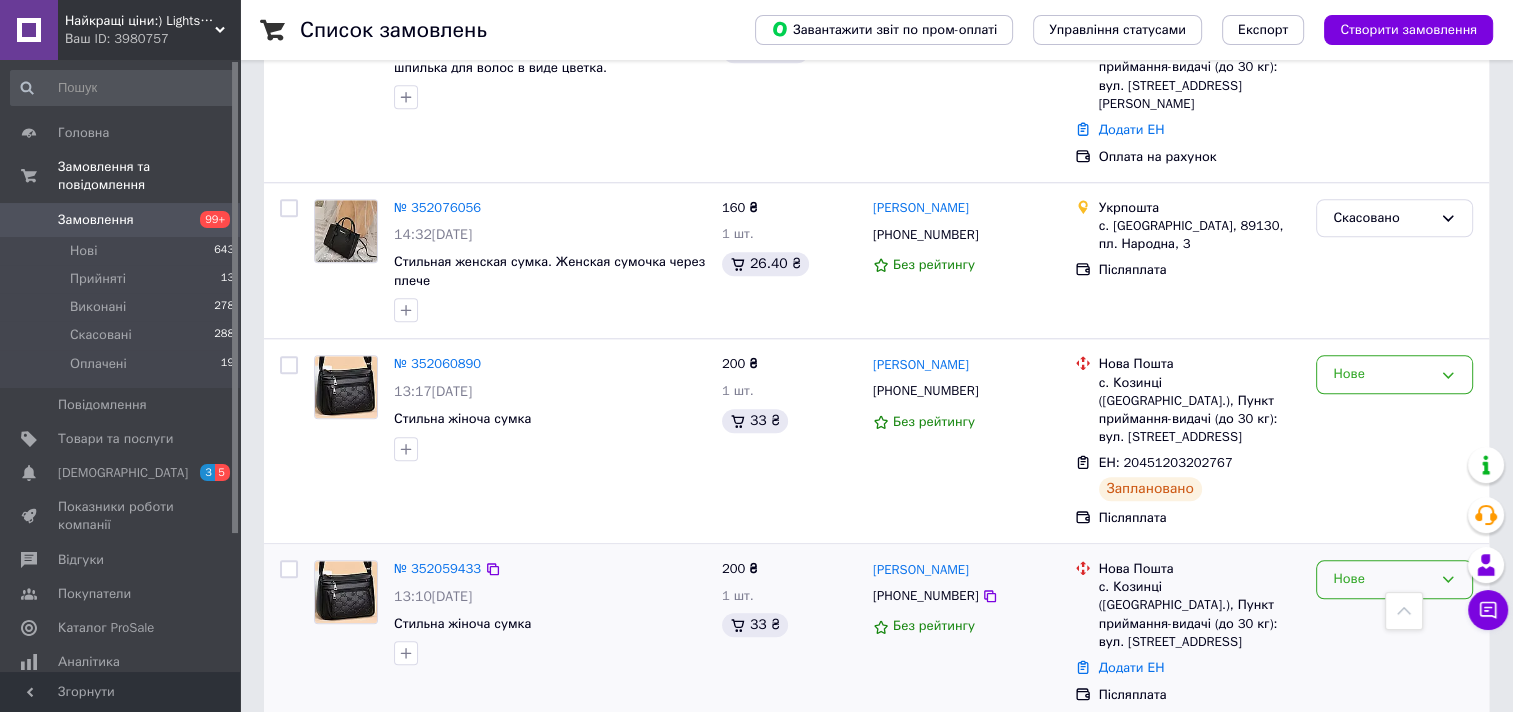 click on "Нове" at bounding box center [1382, 579] 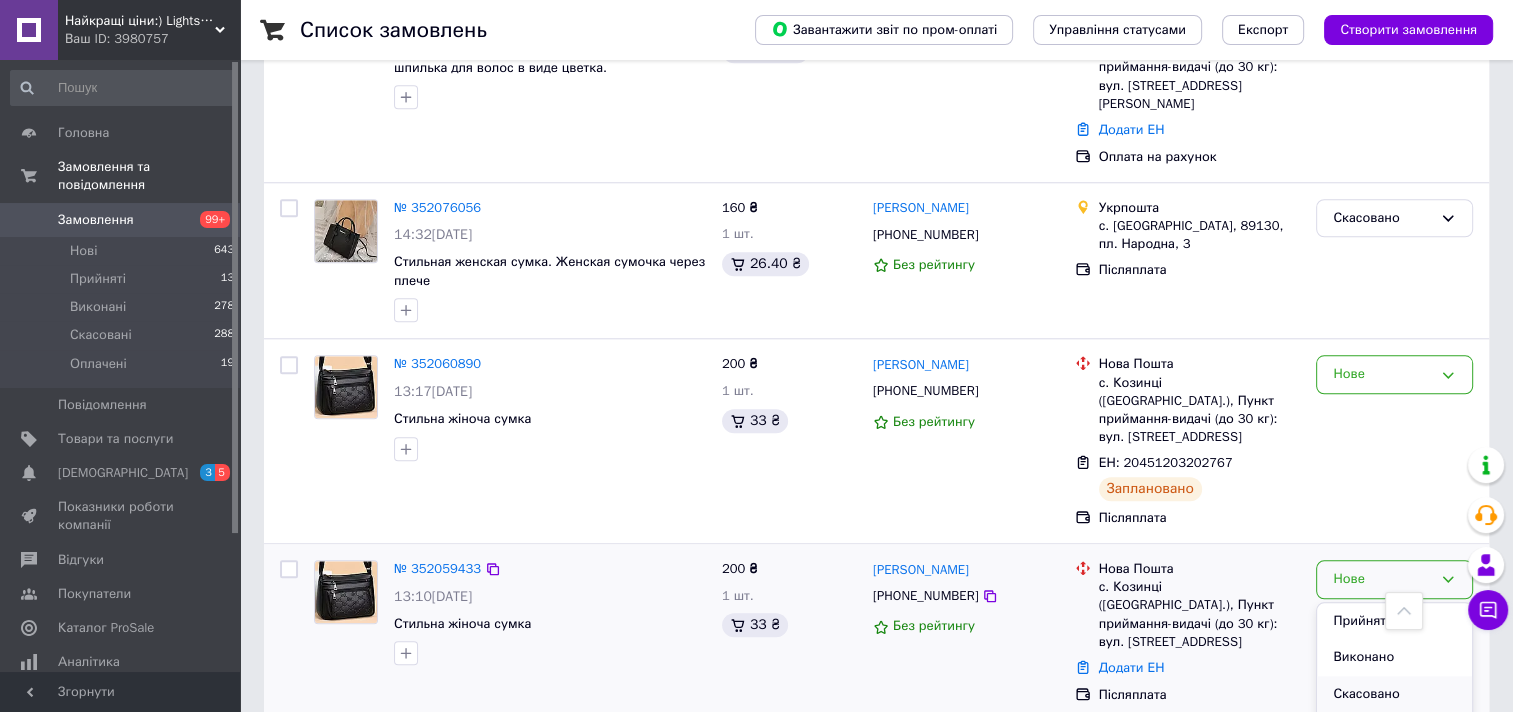 click on "Скасовано" at bounding box center (1394, 694) 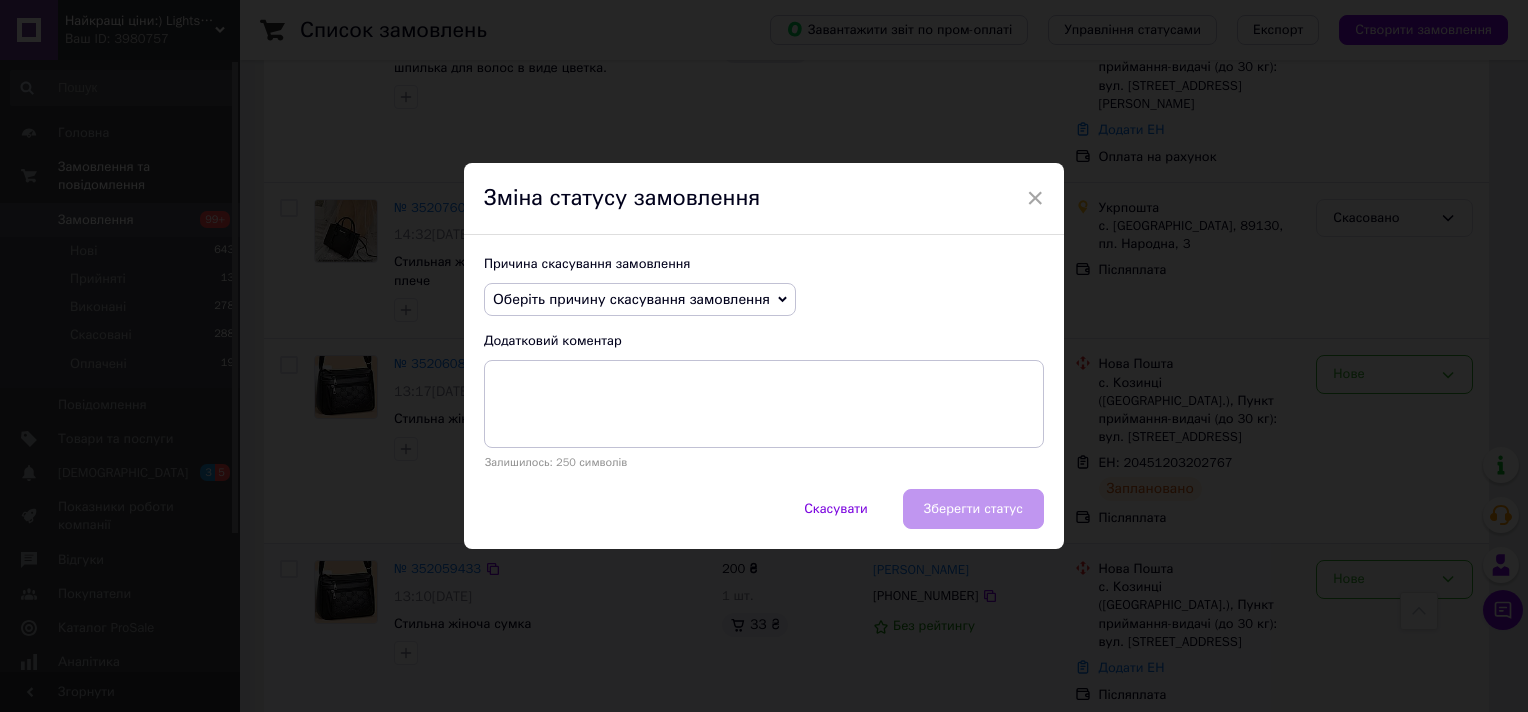 click on "Оберіть причину скасування замовлення" at bounding box center [640, 300] 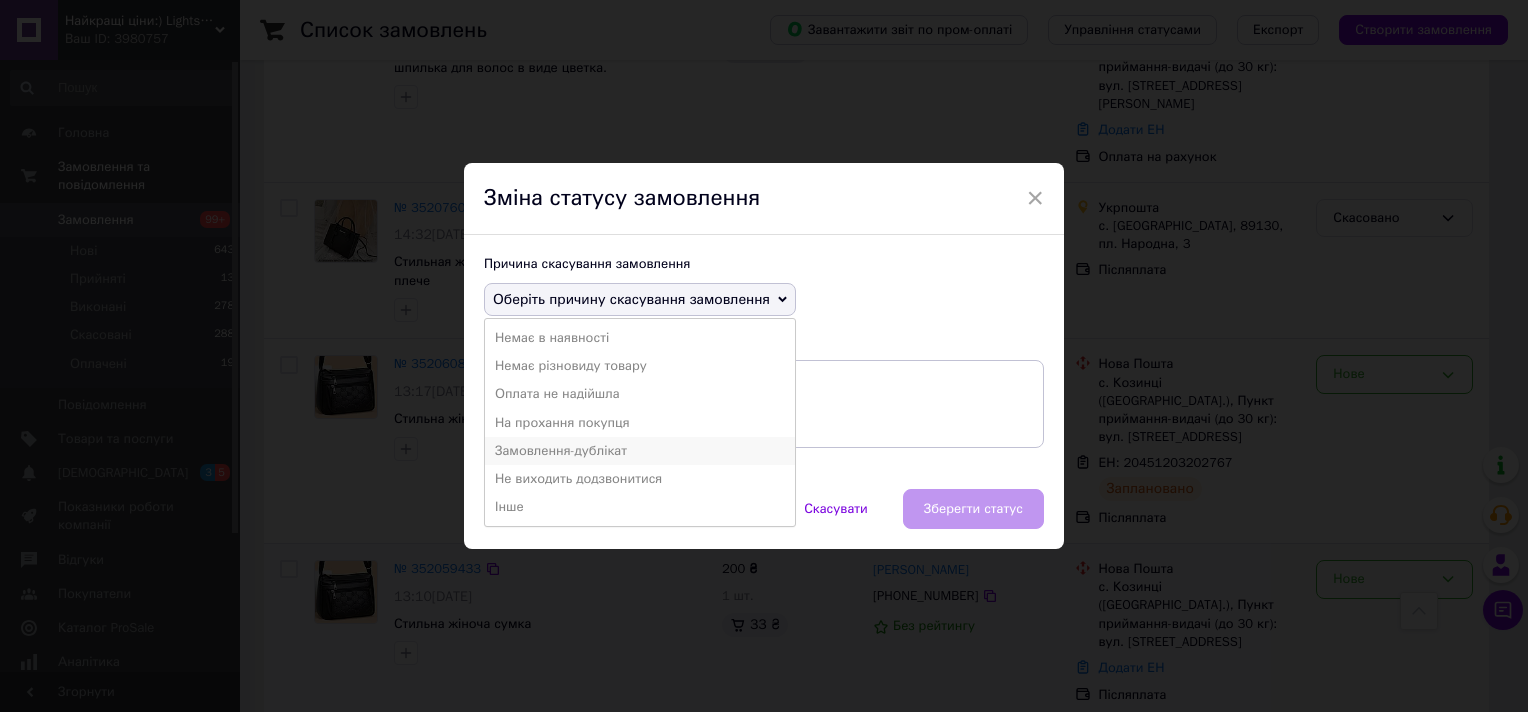 drag, startPoint x: 686, startPoint y: 443, endPoint x: 776, endPoint y: 480, distance: 97.308784 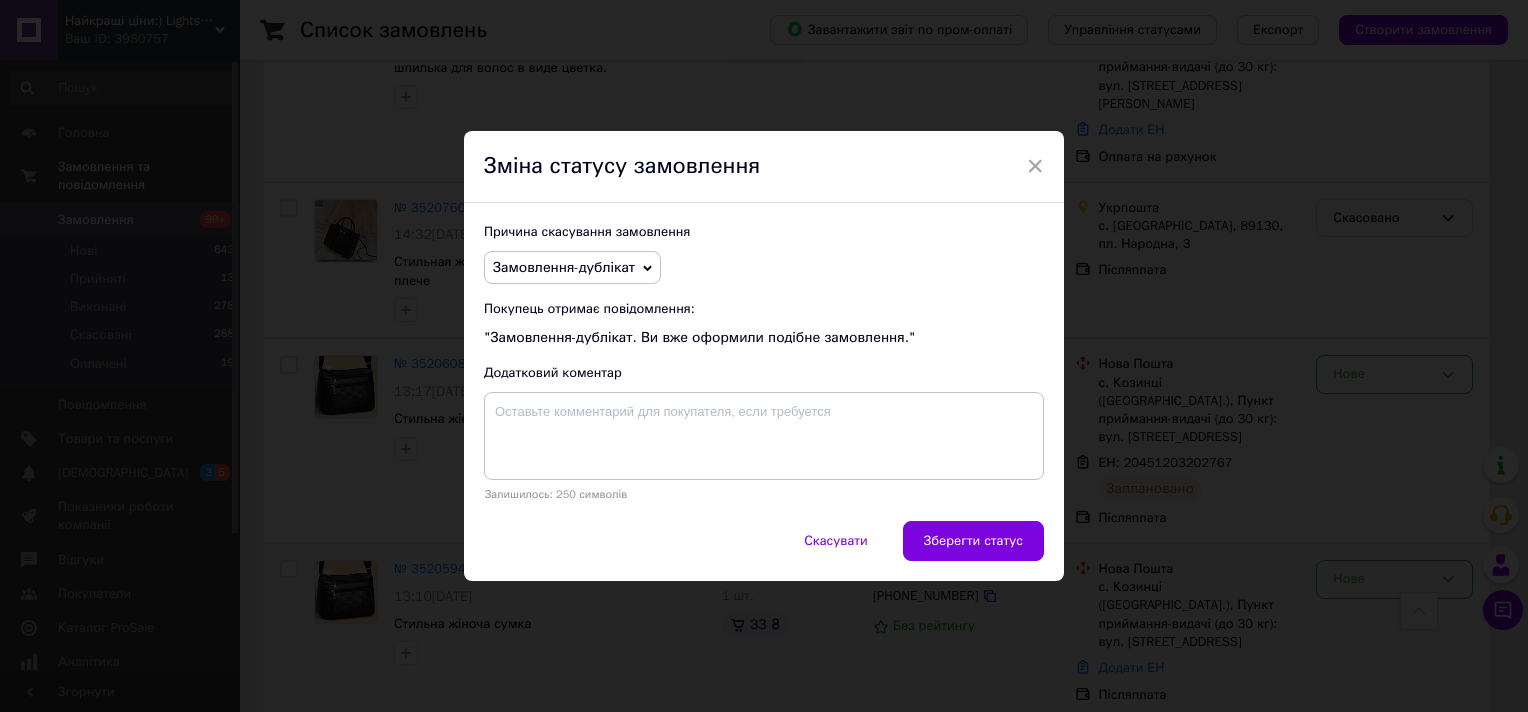 click on "Зберегти статус" at bounding box center [973, 541] 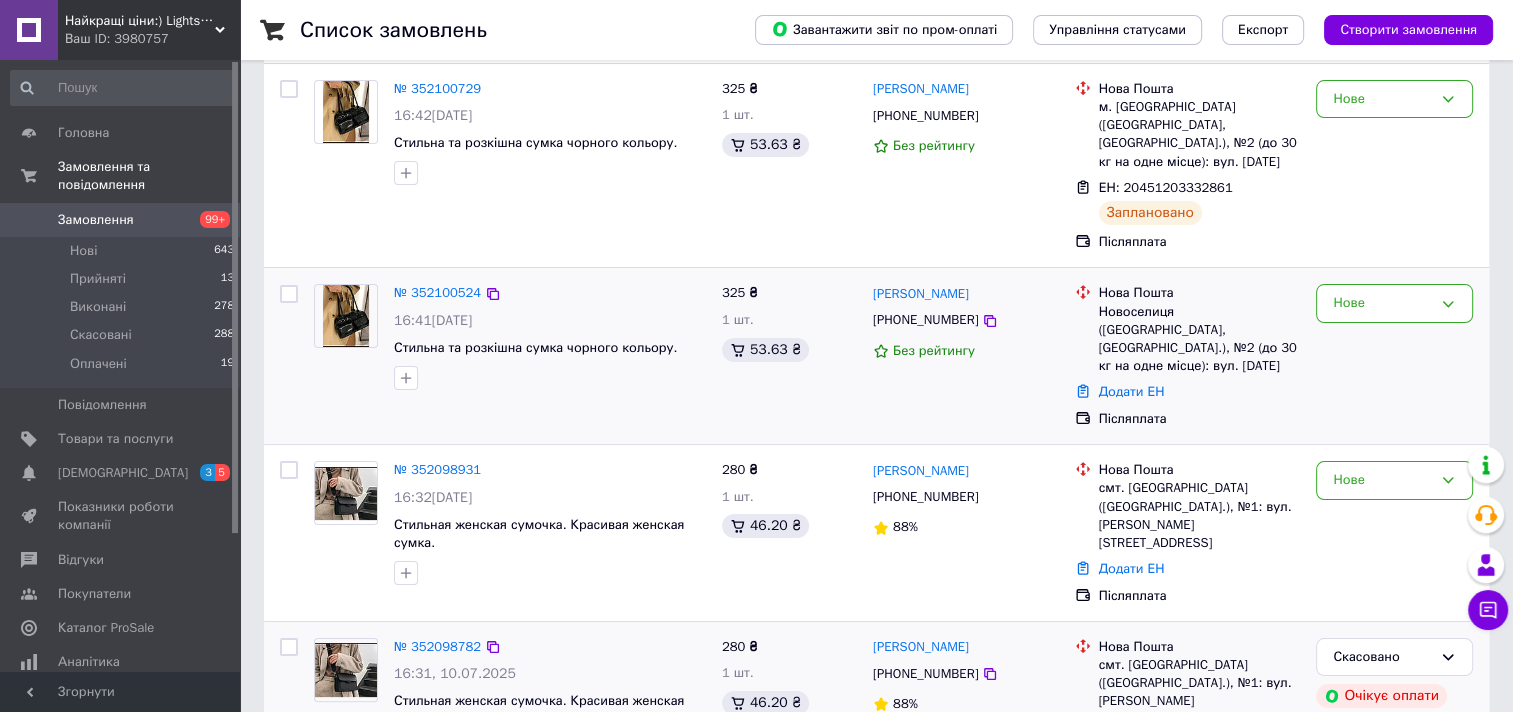 scroll, scrollTop: 400, scrollLeft: 0, axis: vertical 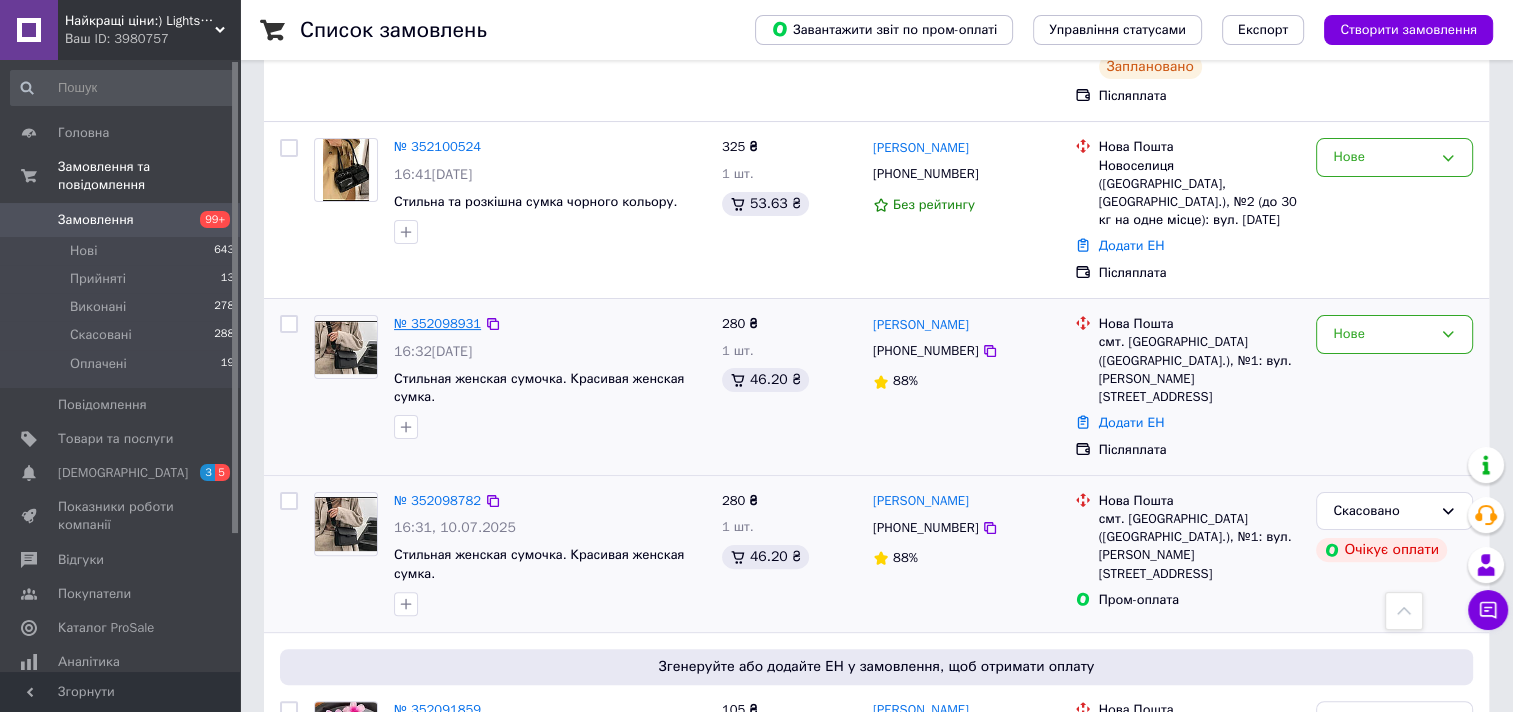 click on "№ 352098931" at bounding box center (437, 323) 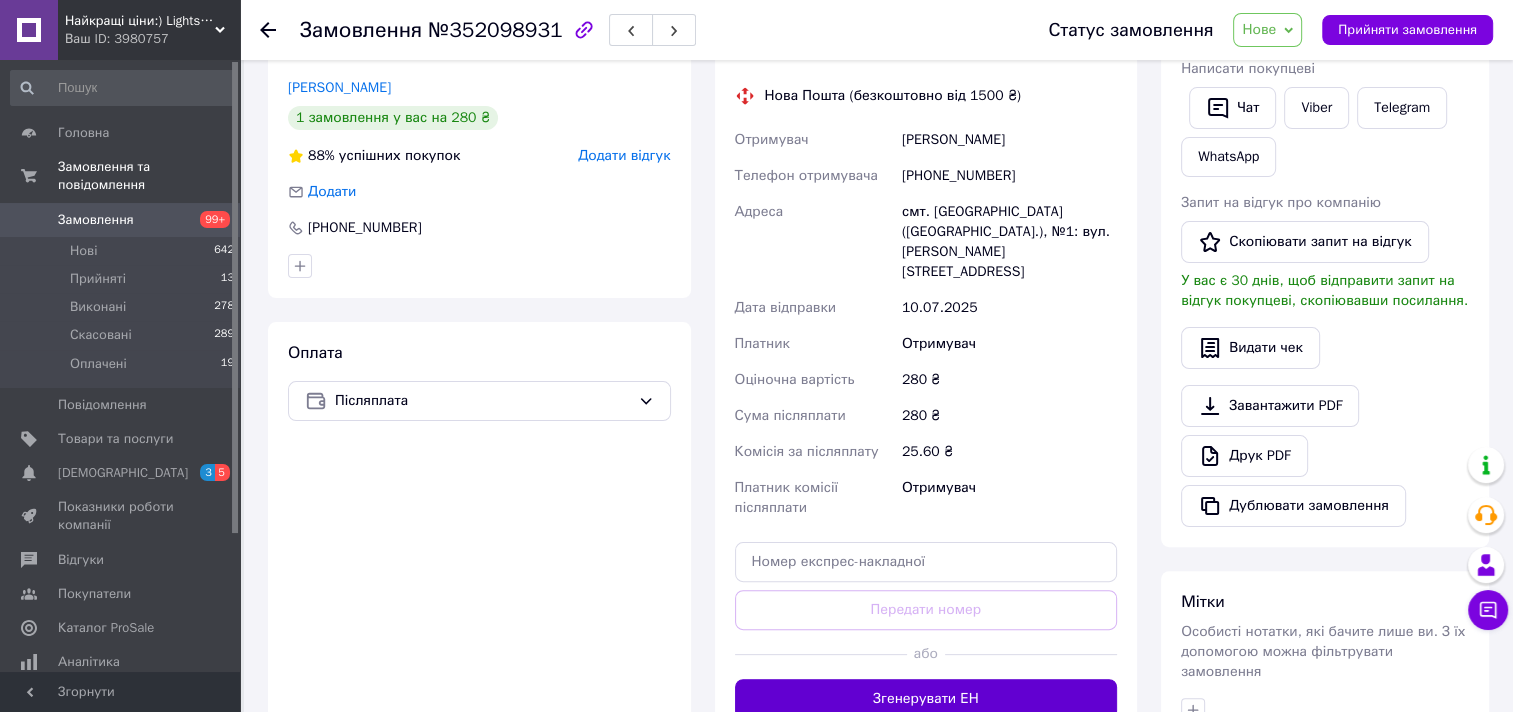 click on "Згенерувати ЕН" at bounding box center (926, 699) 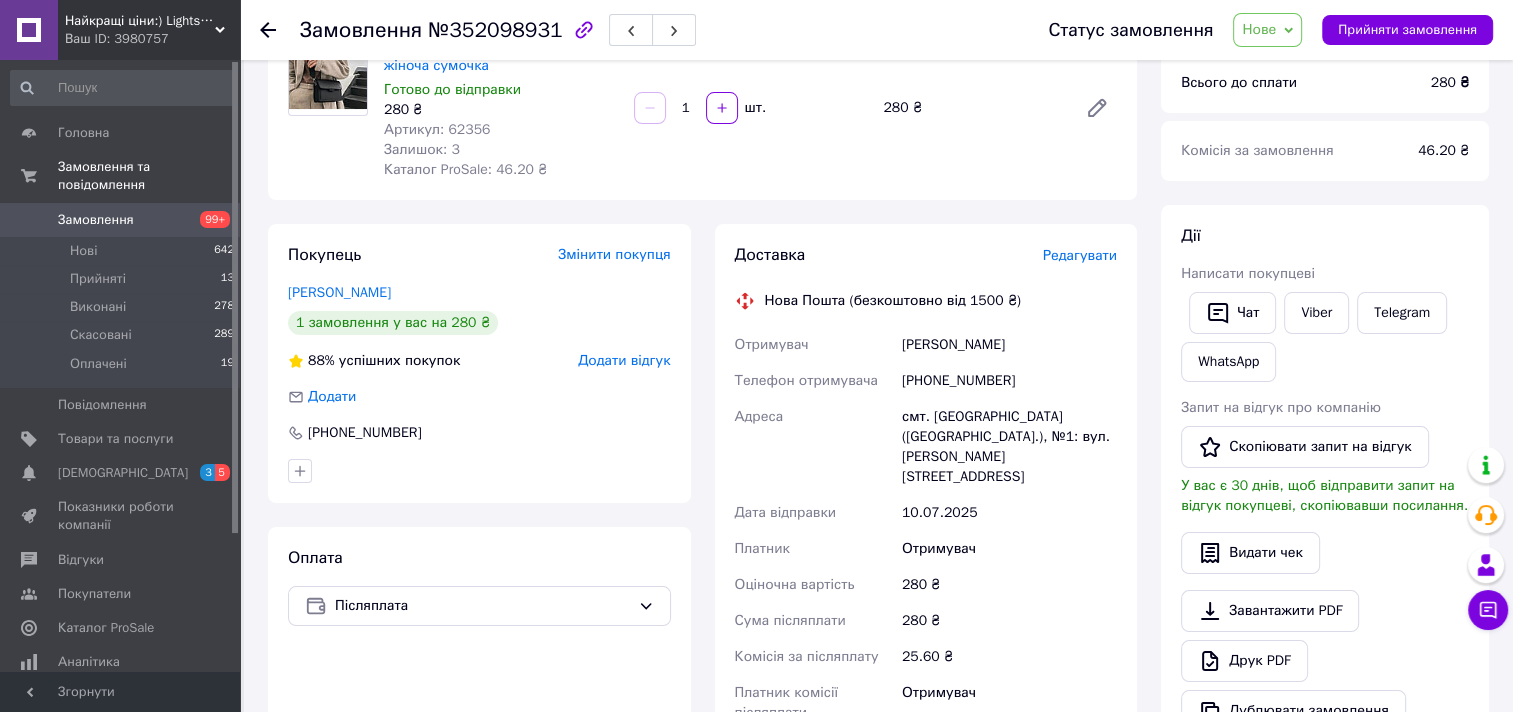 scroll, scrollTop: 100, scrollLeft: 0, axis: vertical 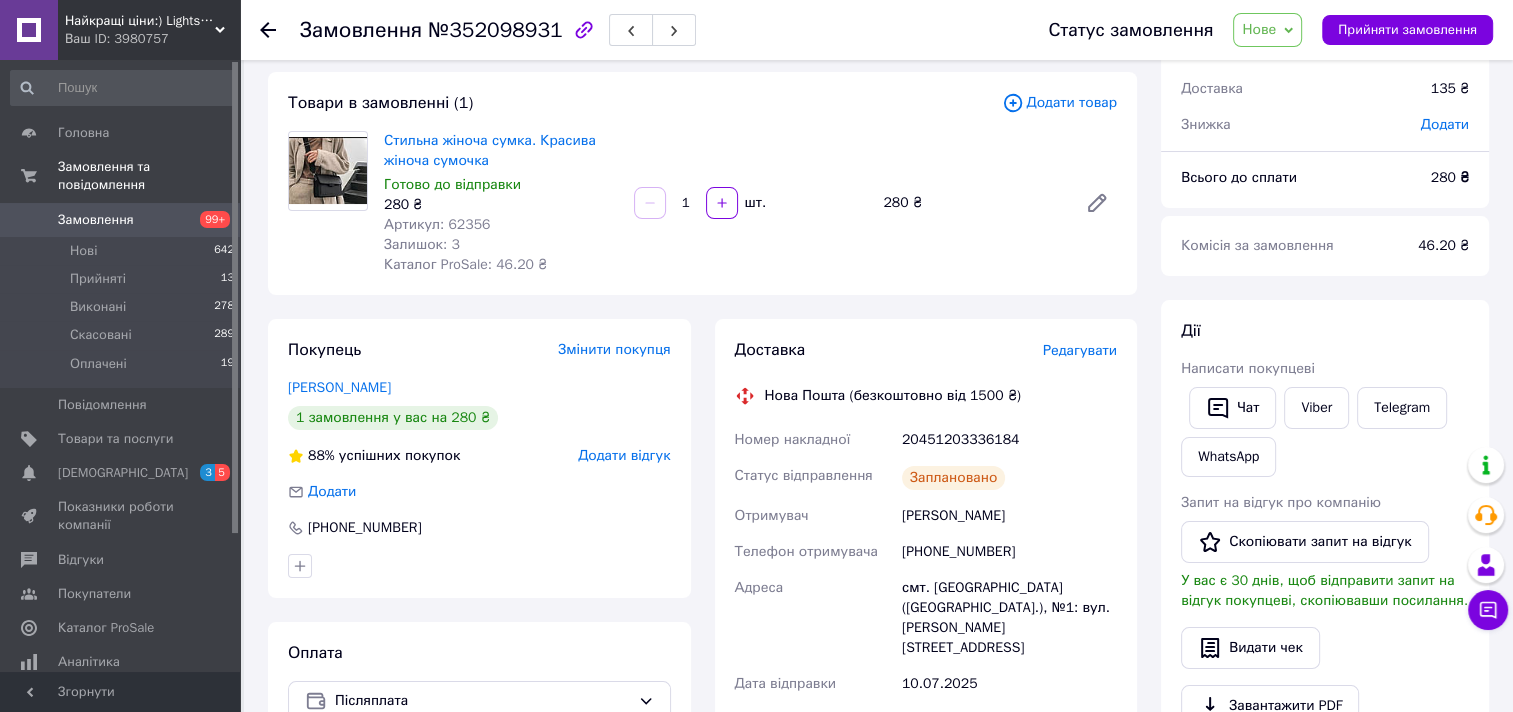 click on "Замовлення" at bounding box center (121, 220) 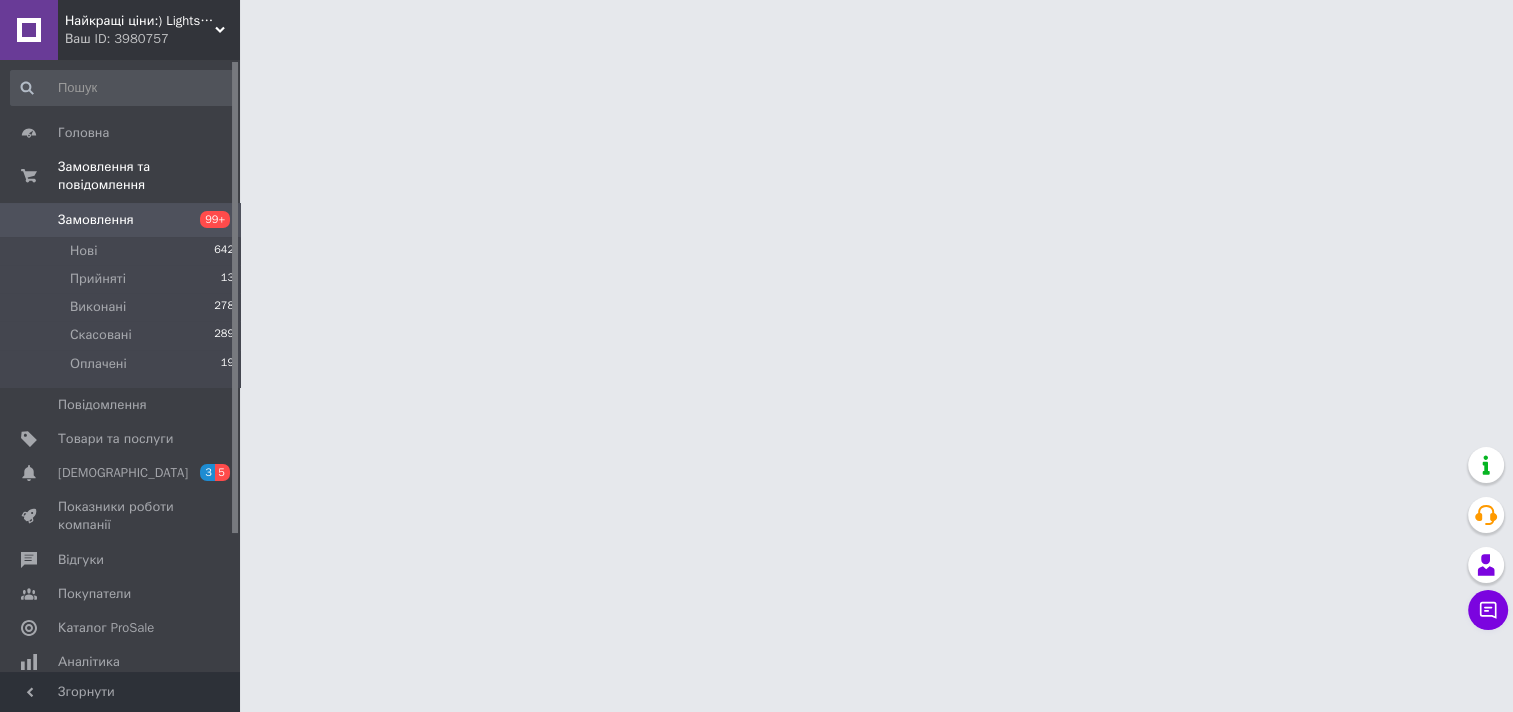 scroll, scrollTop: 0, scrollLeft: 0, axis: both 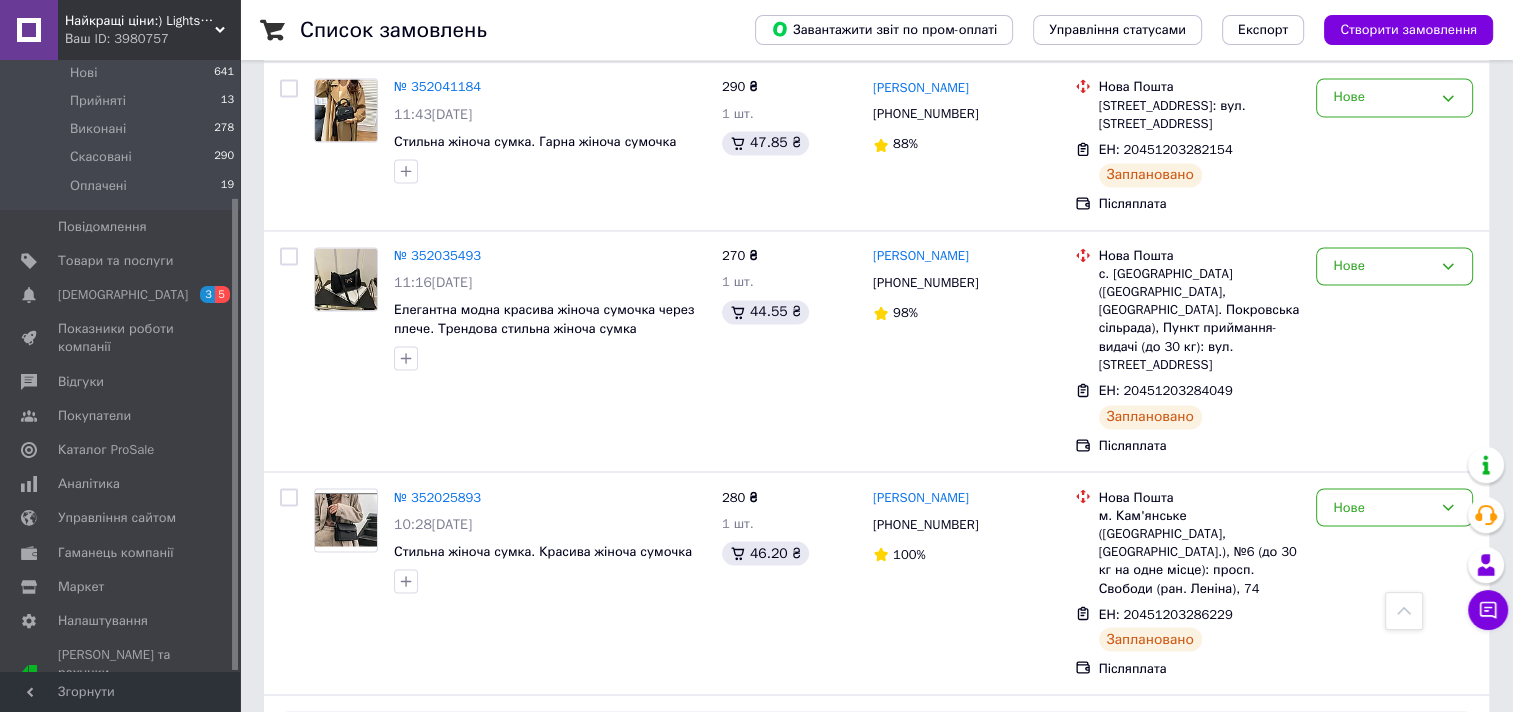 click on "2" at bounding box center [327, 977] 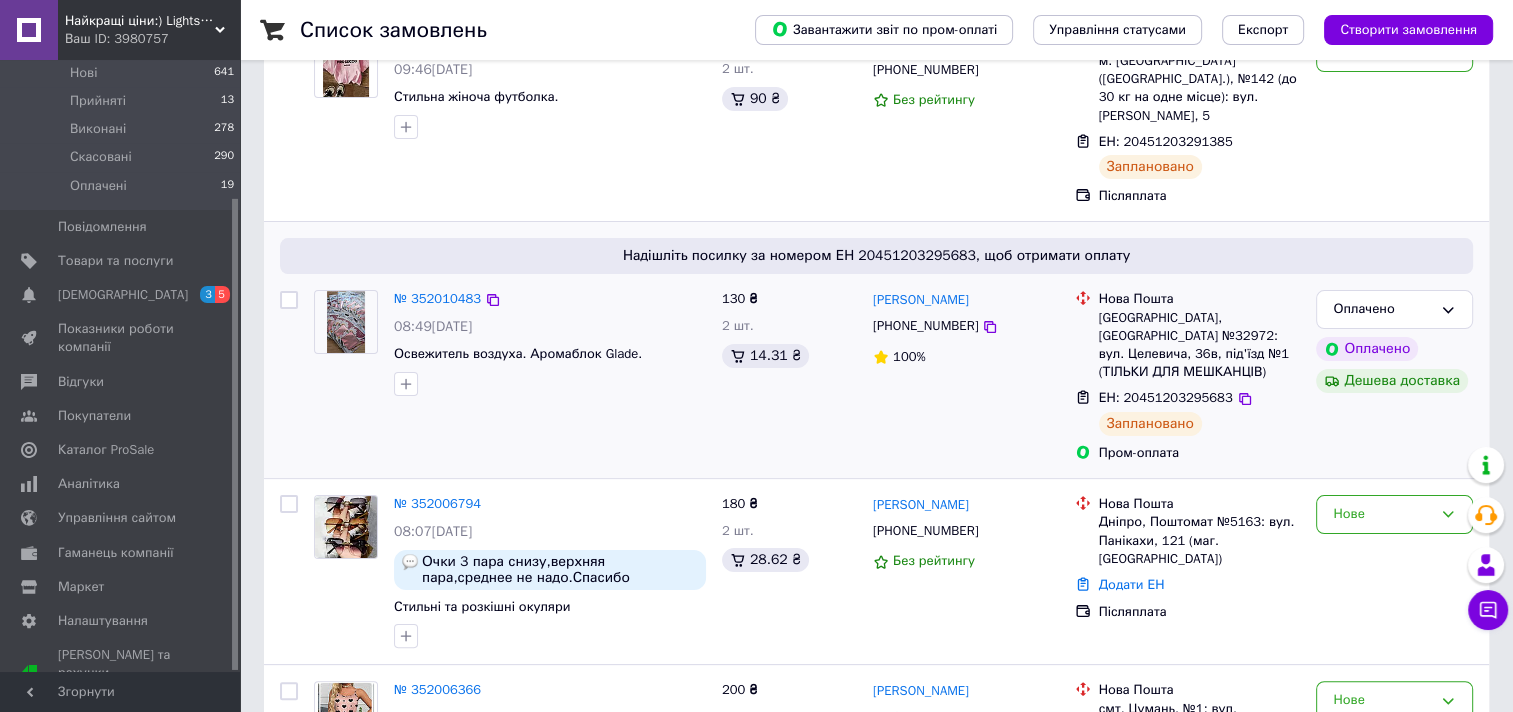 scroll, scrollTop: 600, scrollLeft: 0, axis: vertical 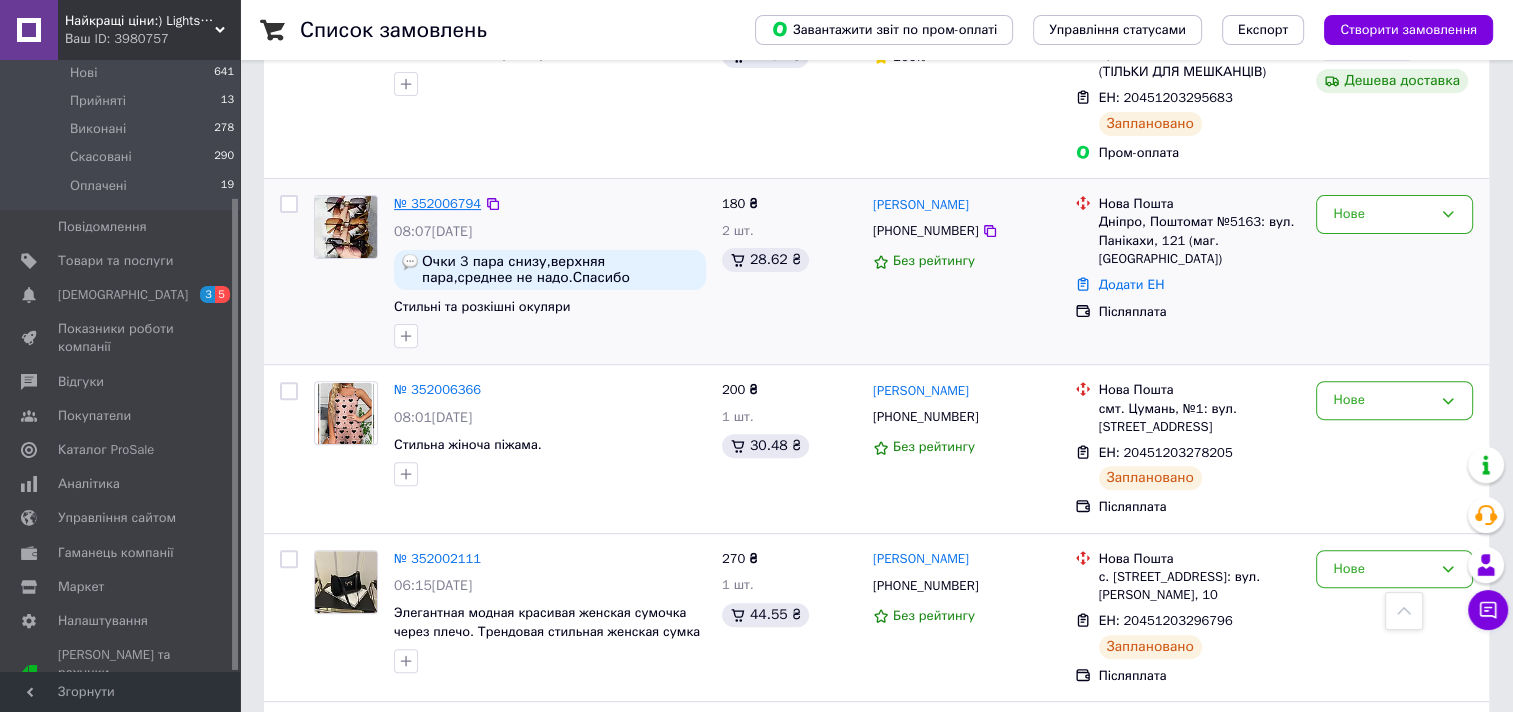 click on "№ 352006794" at bounding box center [437, 203] 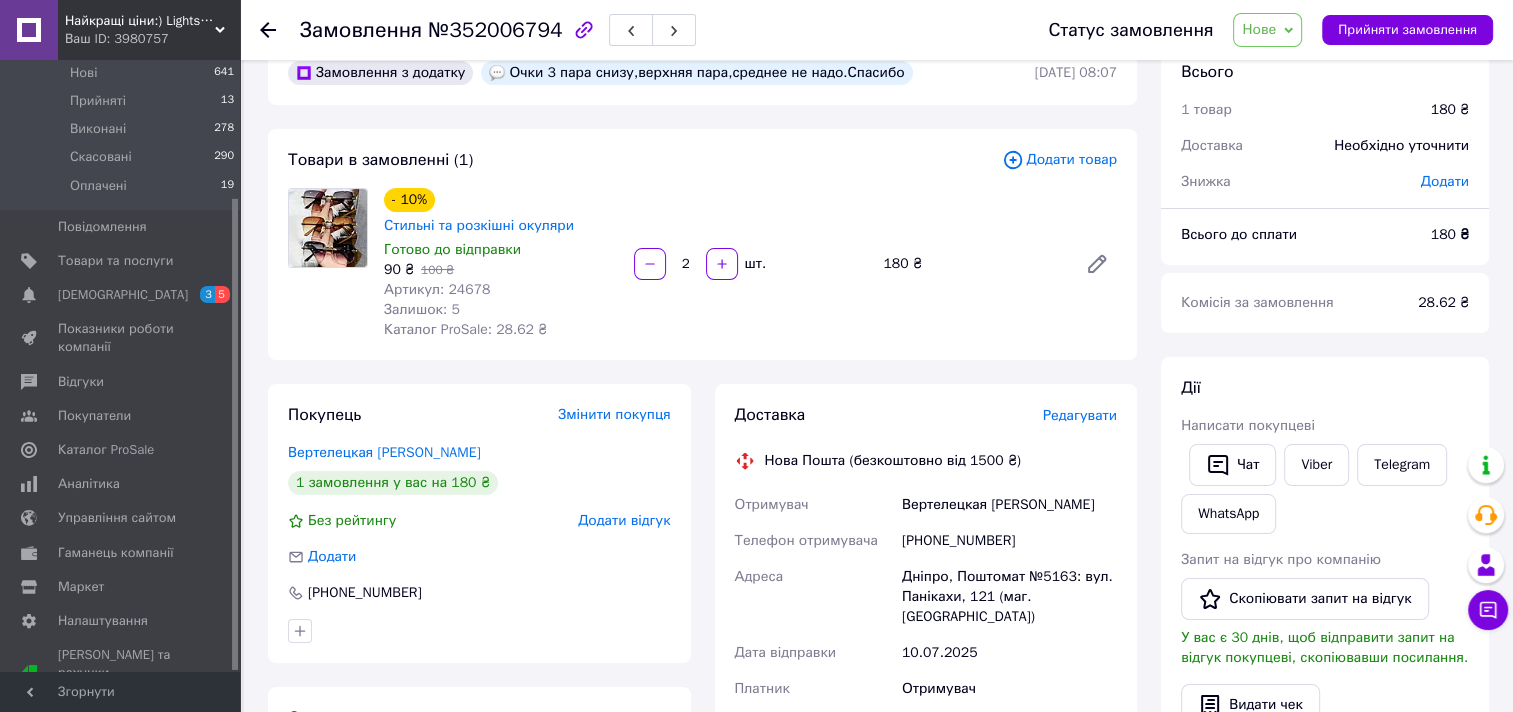 scroll, scrollTop: 0, scrollLeft: 0, axis: both 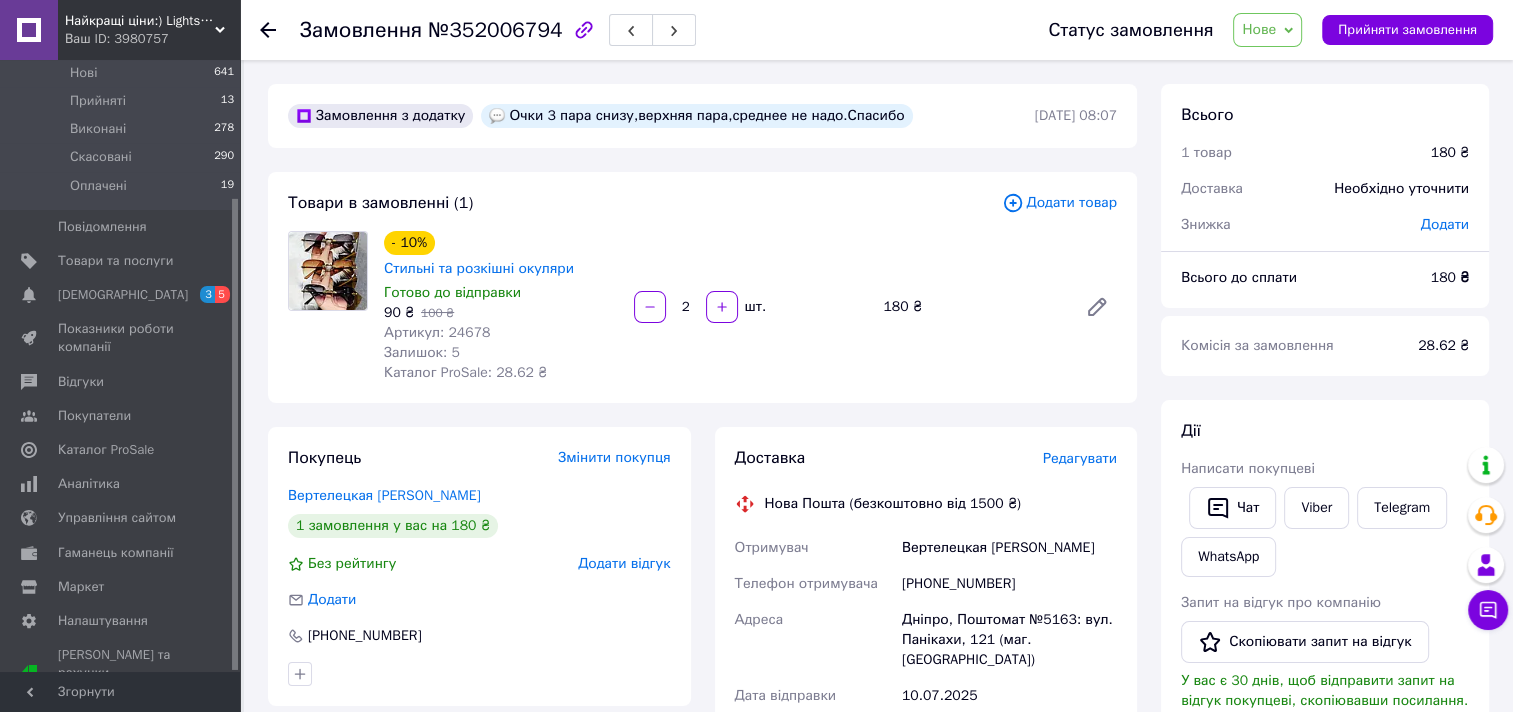 click at bounding box center (328, 271) 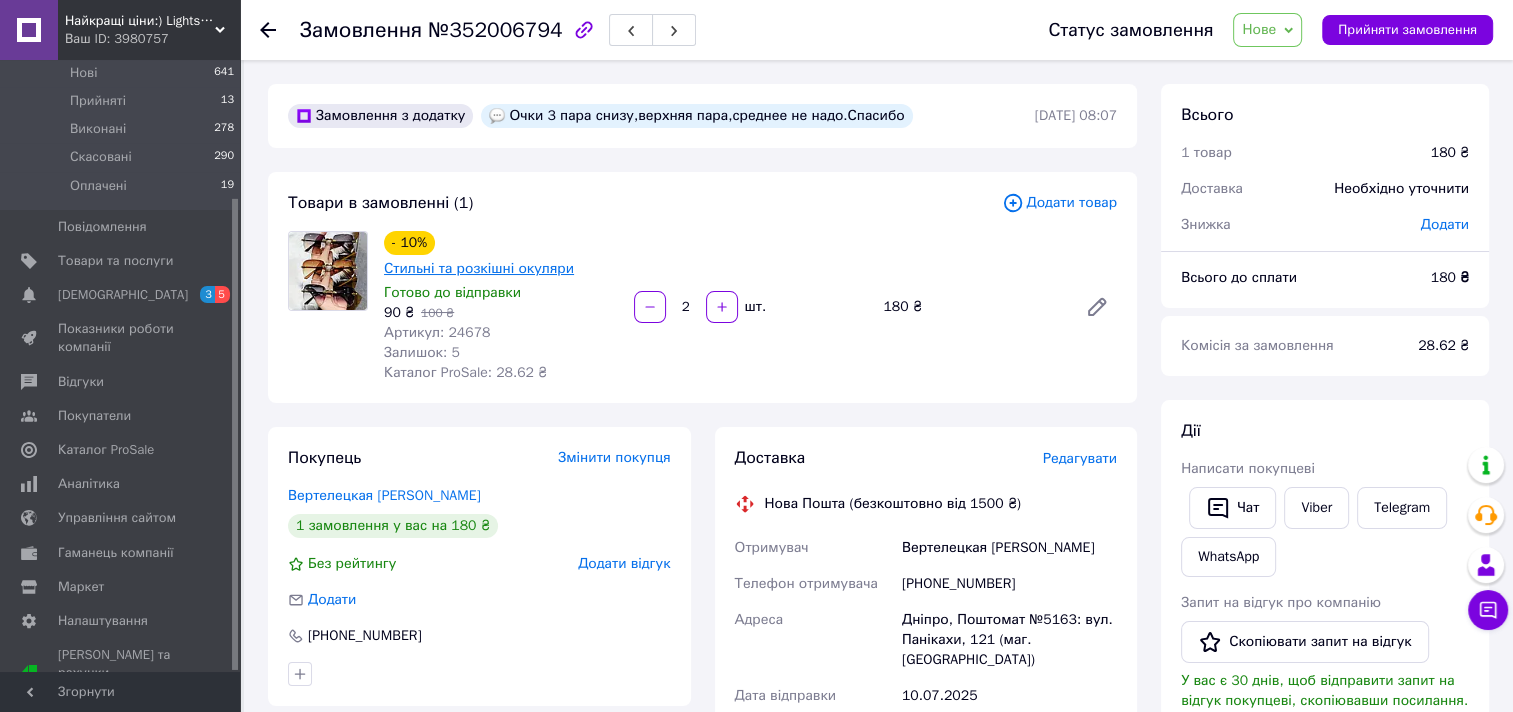 click on "Стильні та розкішні окуляри" at bounding box center [479, 268] 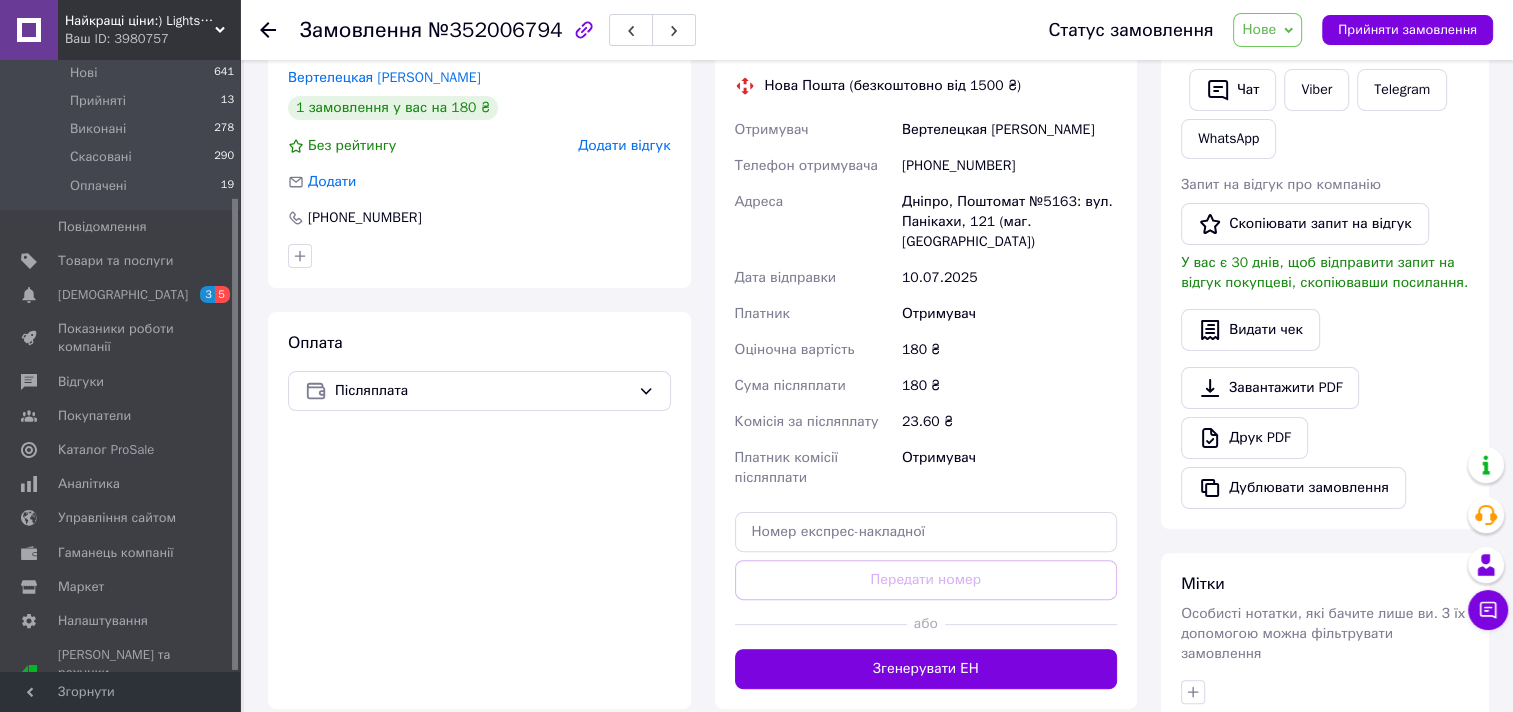 scroll, scrollTop: 500, scrollLeft: 0, axis: vertical 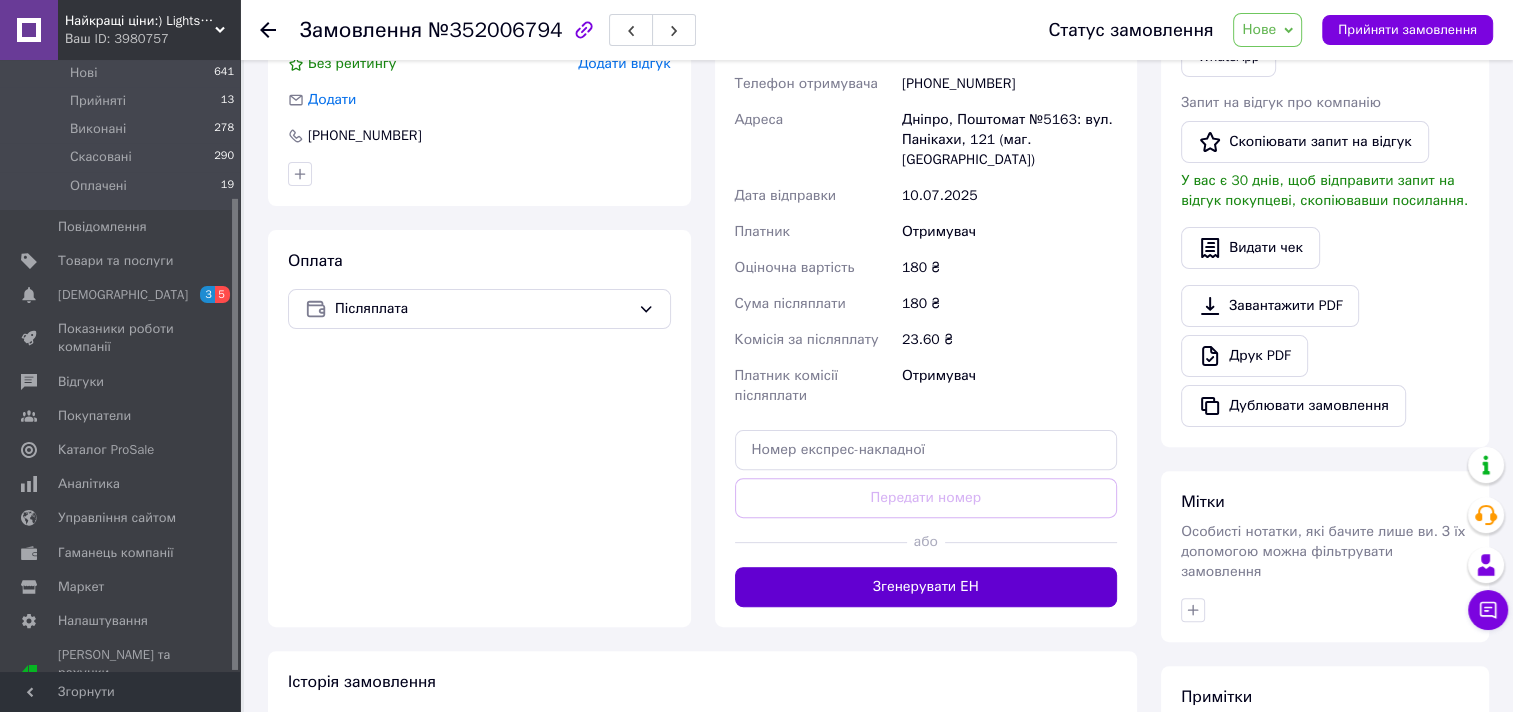 click on "Згенерувати ЕН" at bounding box center [926, 587] 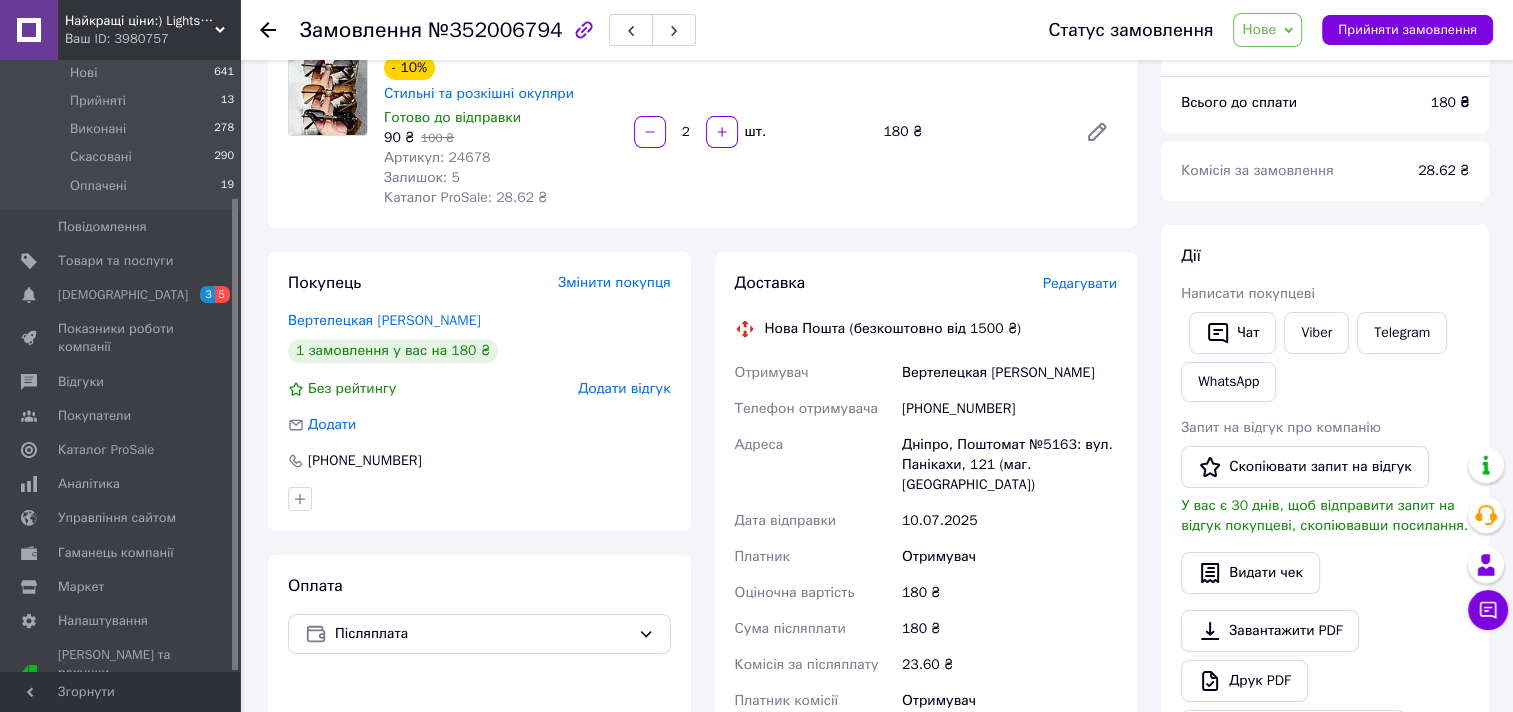 scroll, scrollTop: 100, scrollLeft: 0, axis: vertical 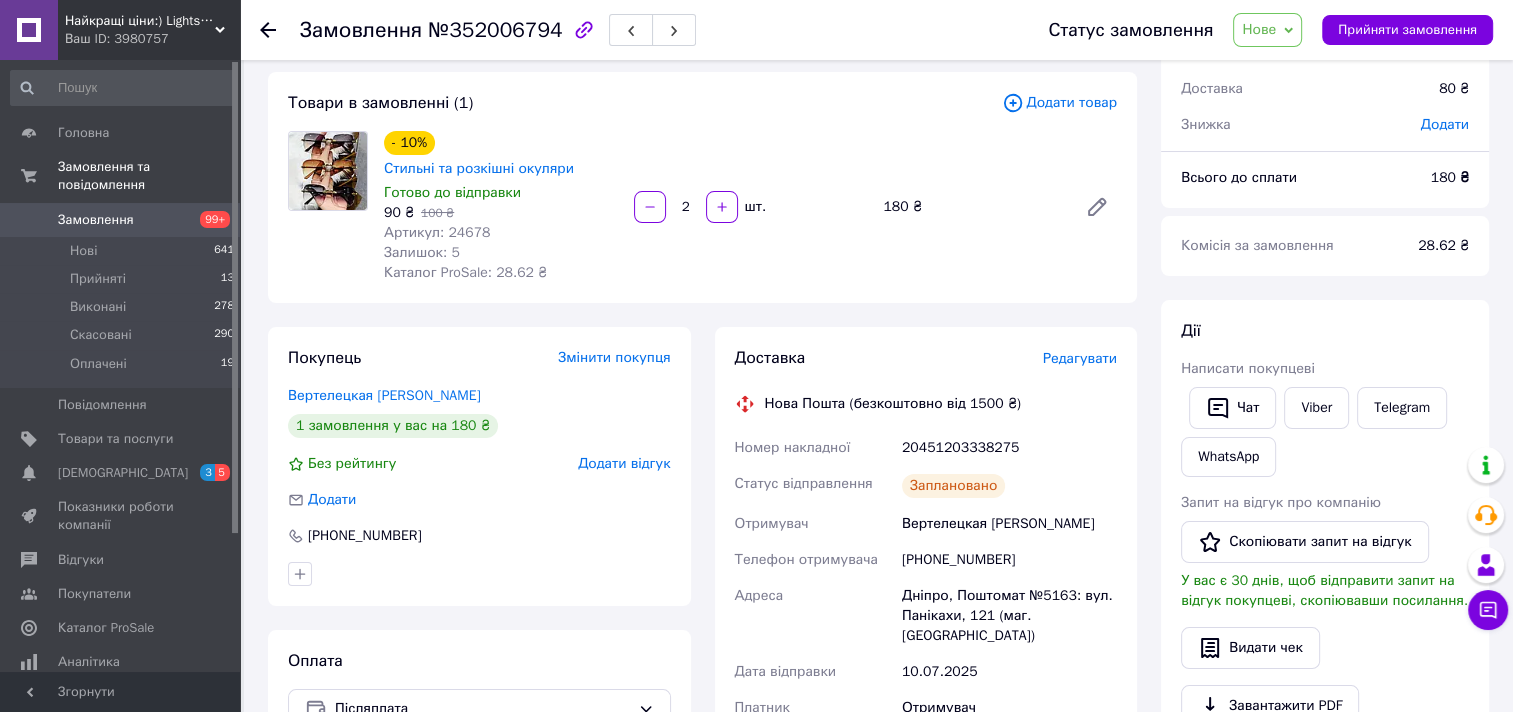 click on "Замовлення" at bounding box center [121, 220] 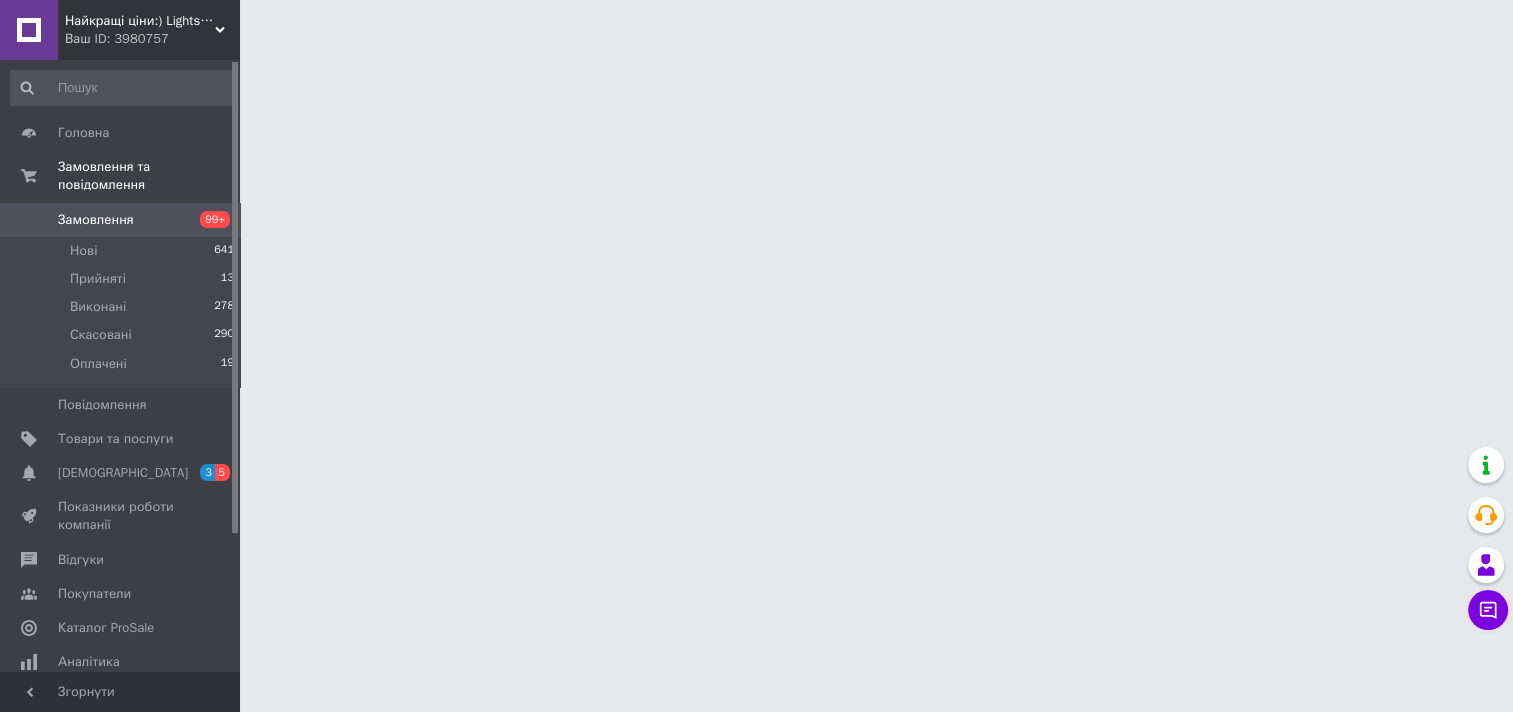 scroll, scrollTop: 0, scrollLeft: 0, axis: both 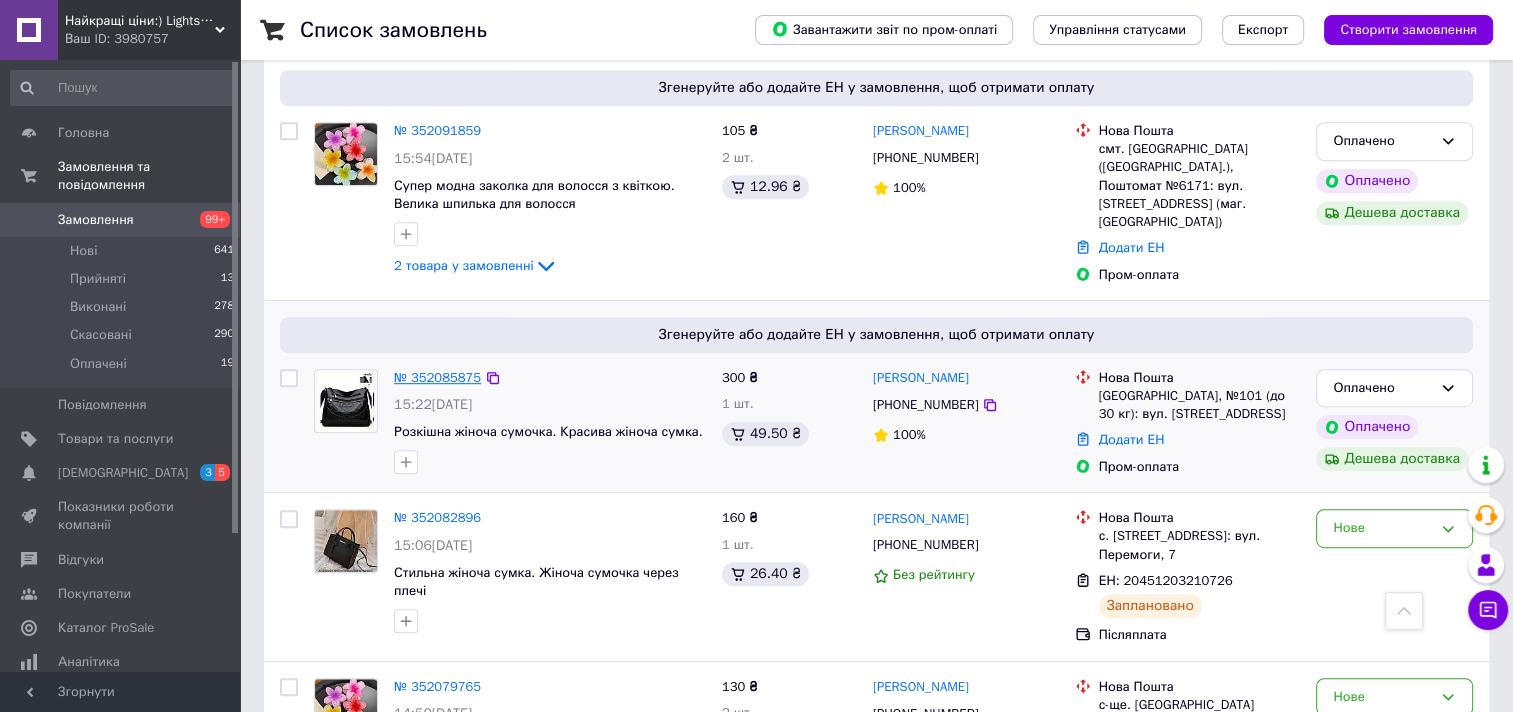 click on "№ 352085875" at bounding box center [437, 377] 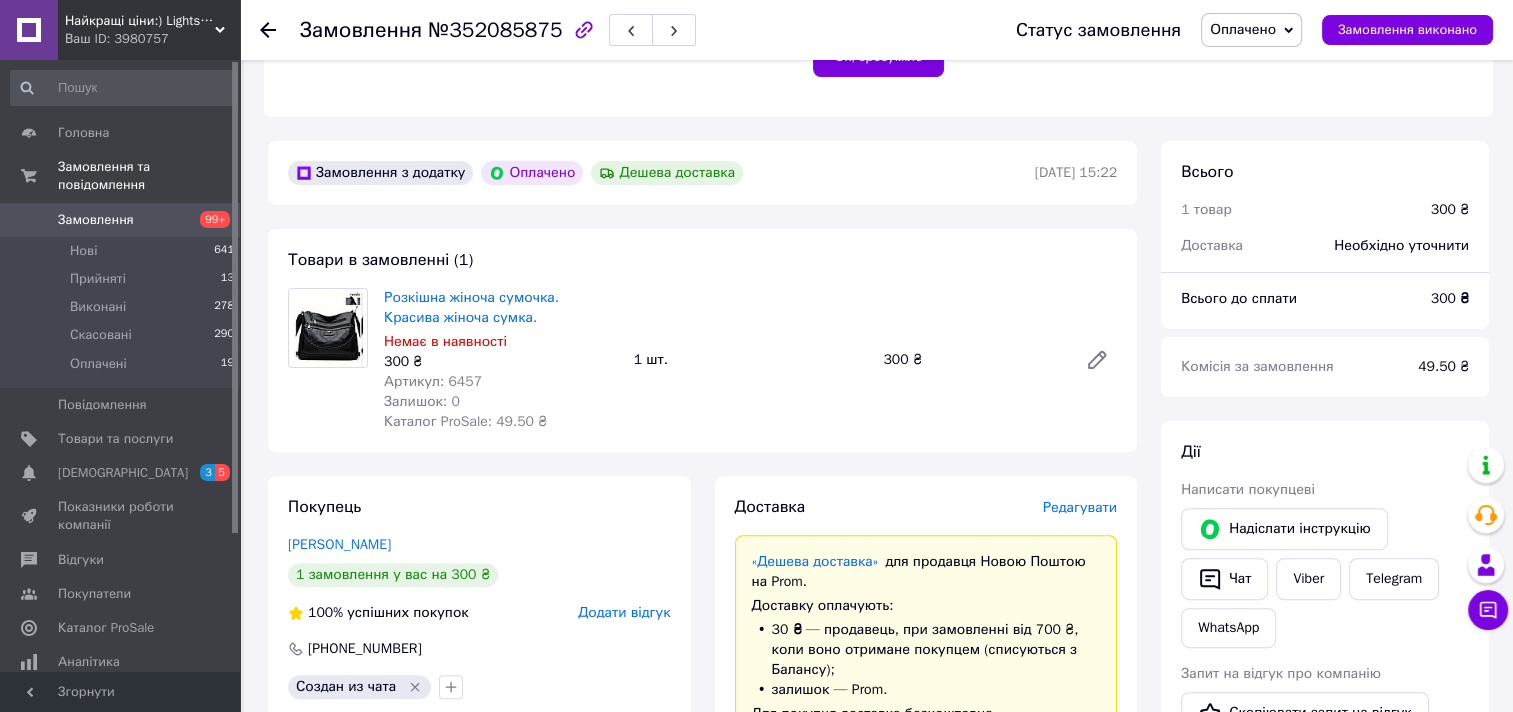 scroll, scrollTop: 200, scrollLeft: 0, axis: vertical 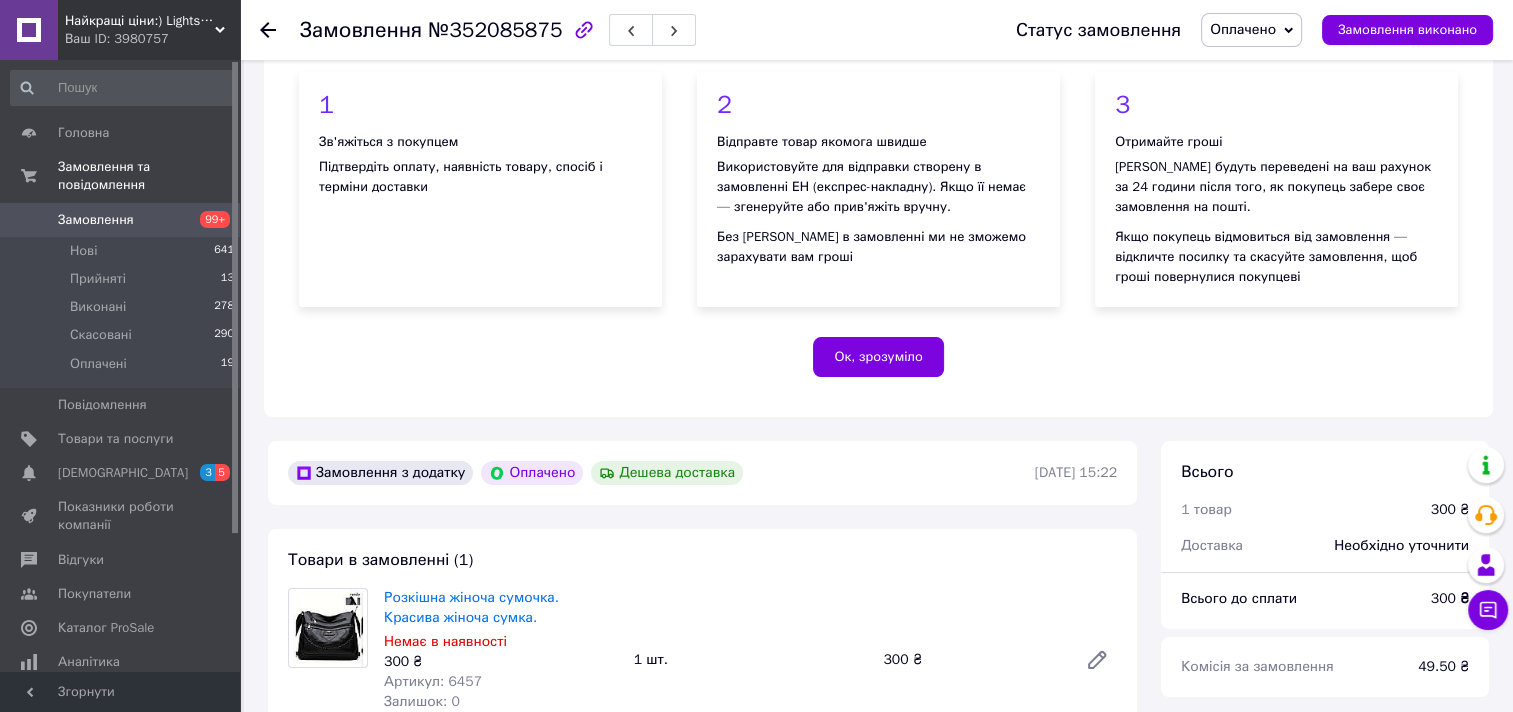 click at bounding box center (327, 628) 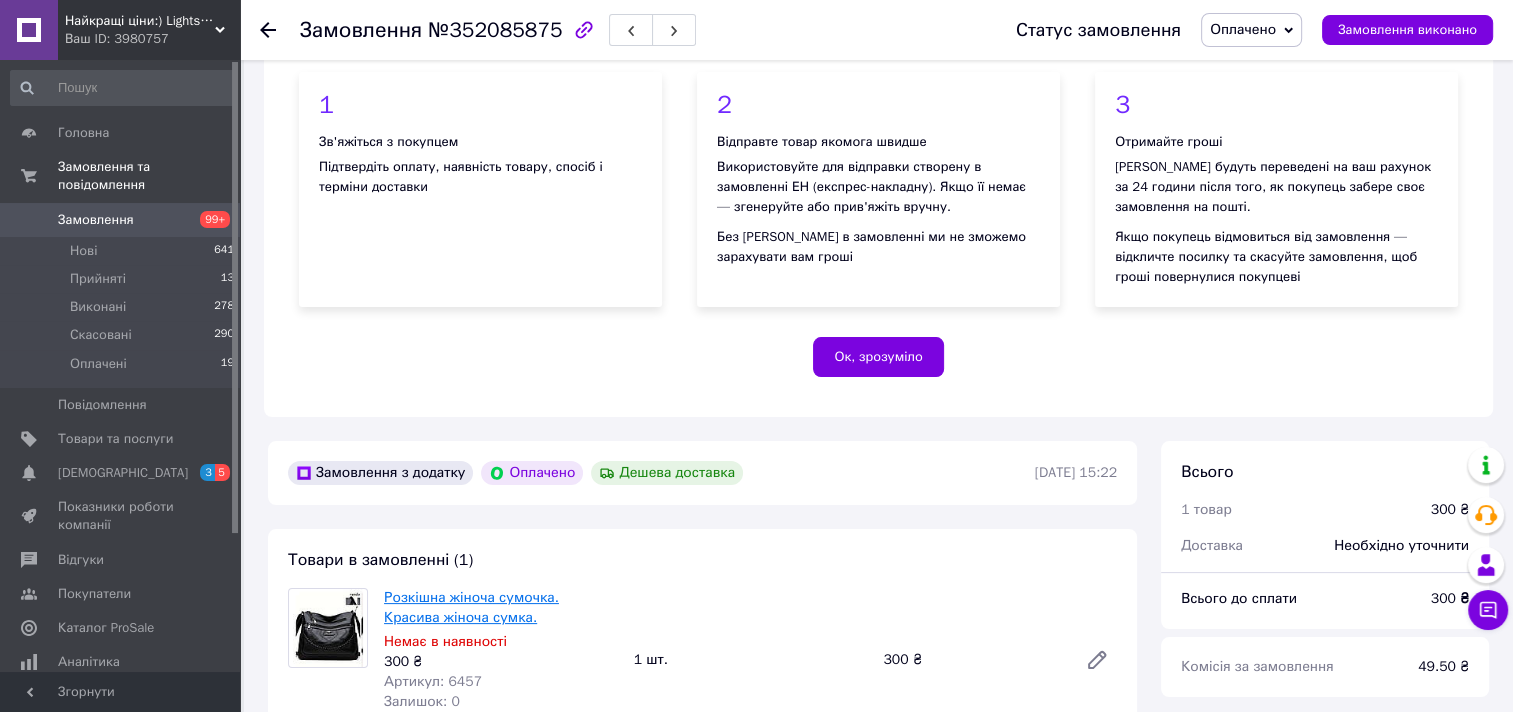 click on "Розкішна жіноча сумочка. Красива жіноча сумка." at bounding box center (471, 607) 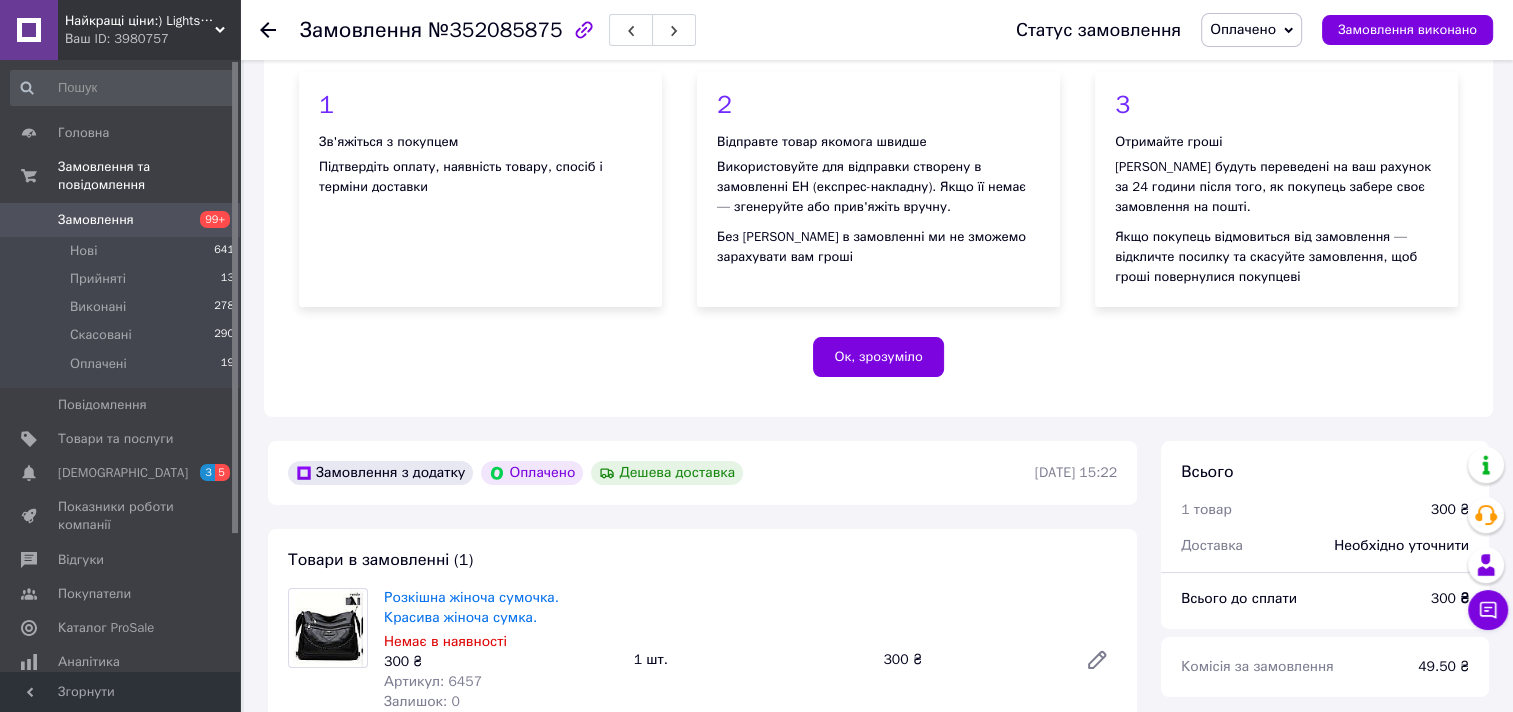 click on "Замовлення" at bounding box center (96, 220) 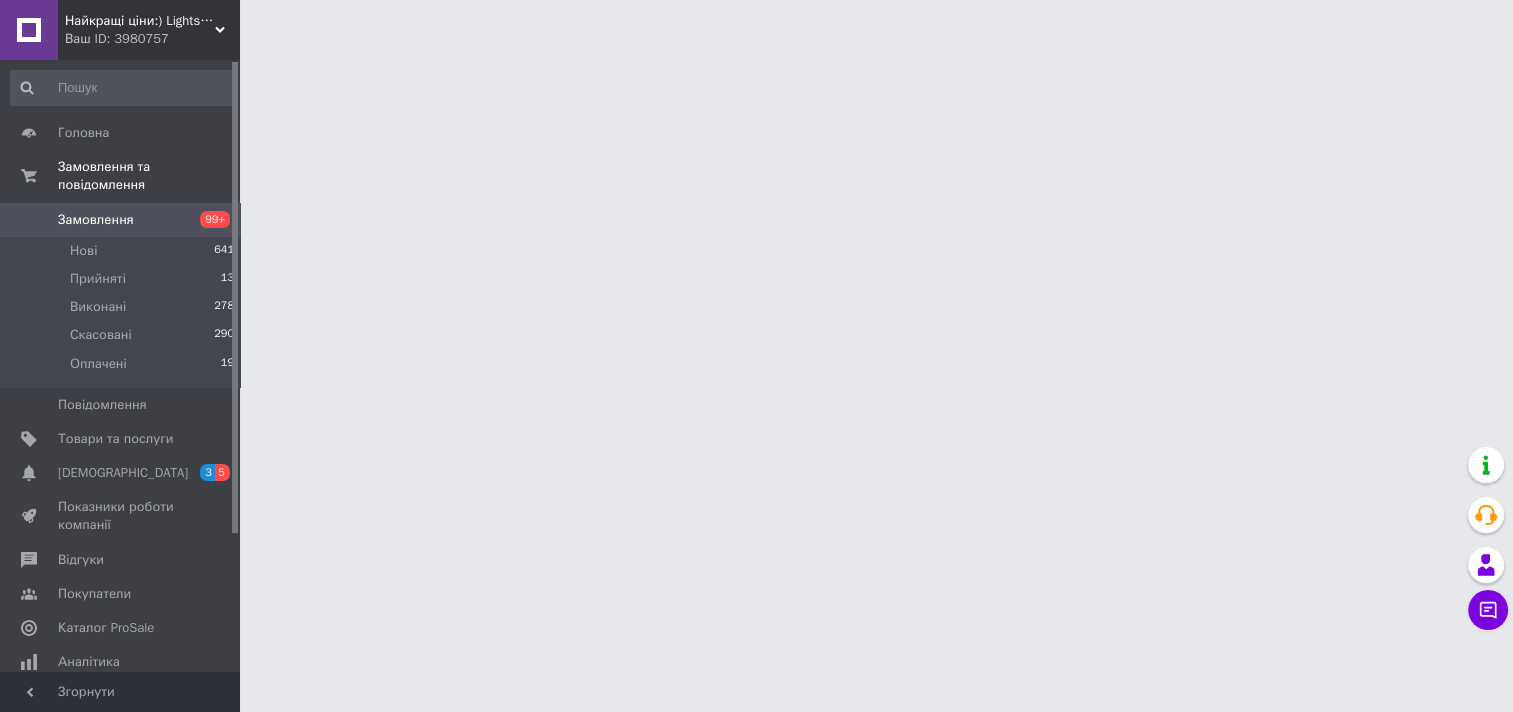 scroll, scrollTop: 0, scrollLeft: 0, axis: both 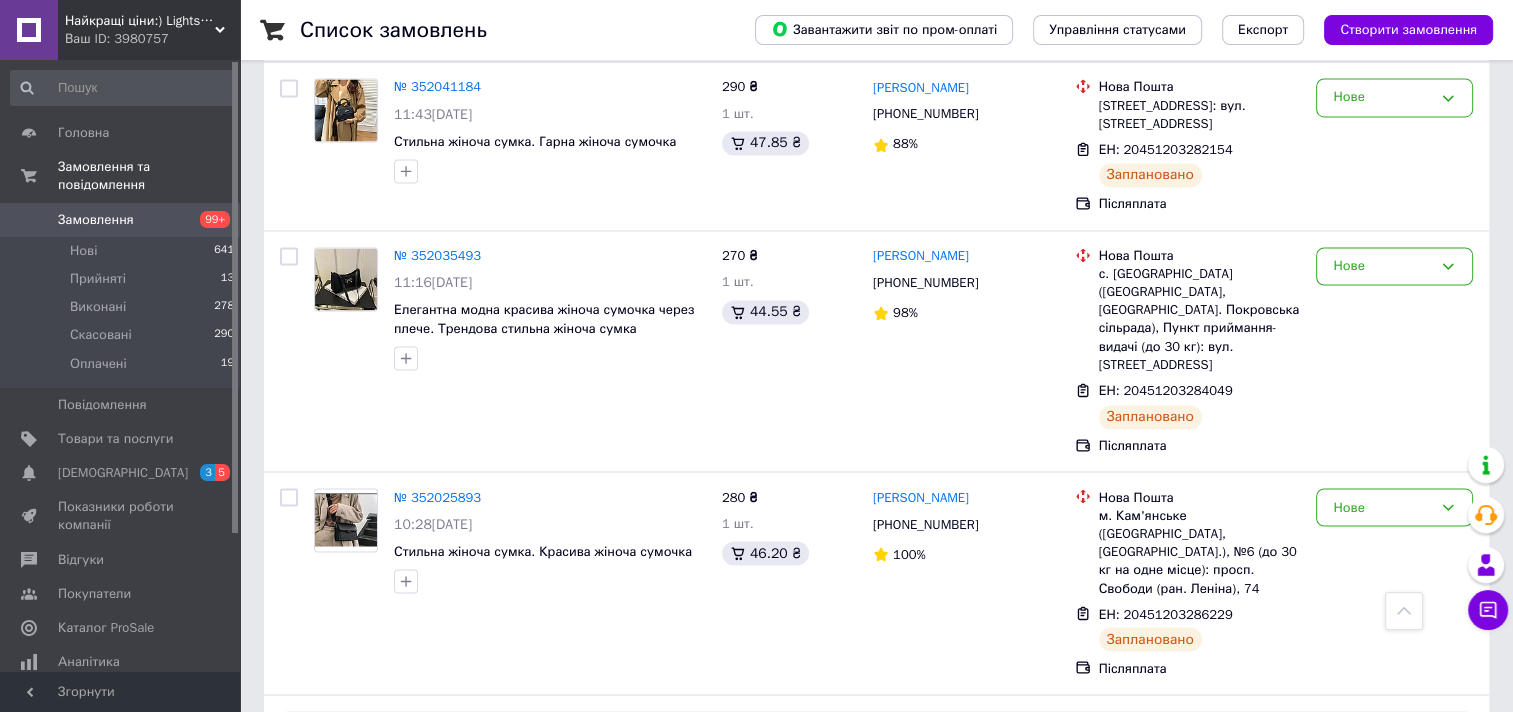 click on "2" at bounding box center (327, 977) 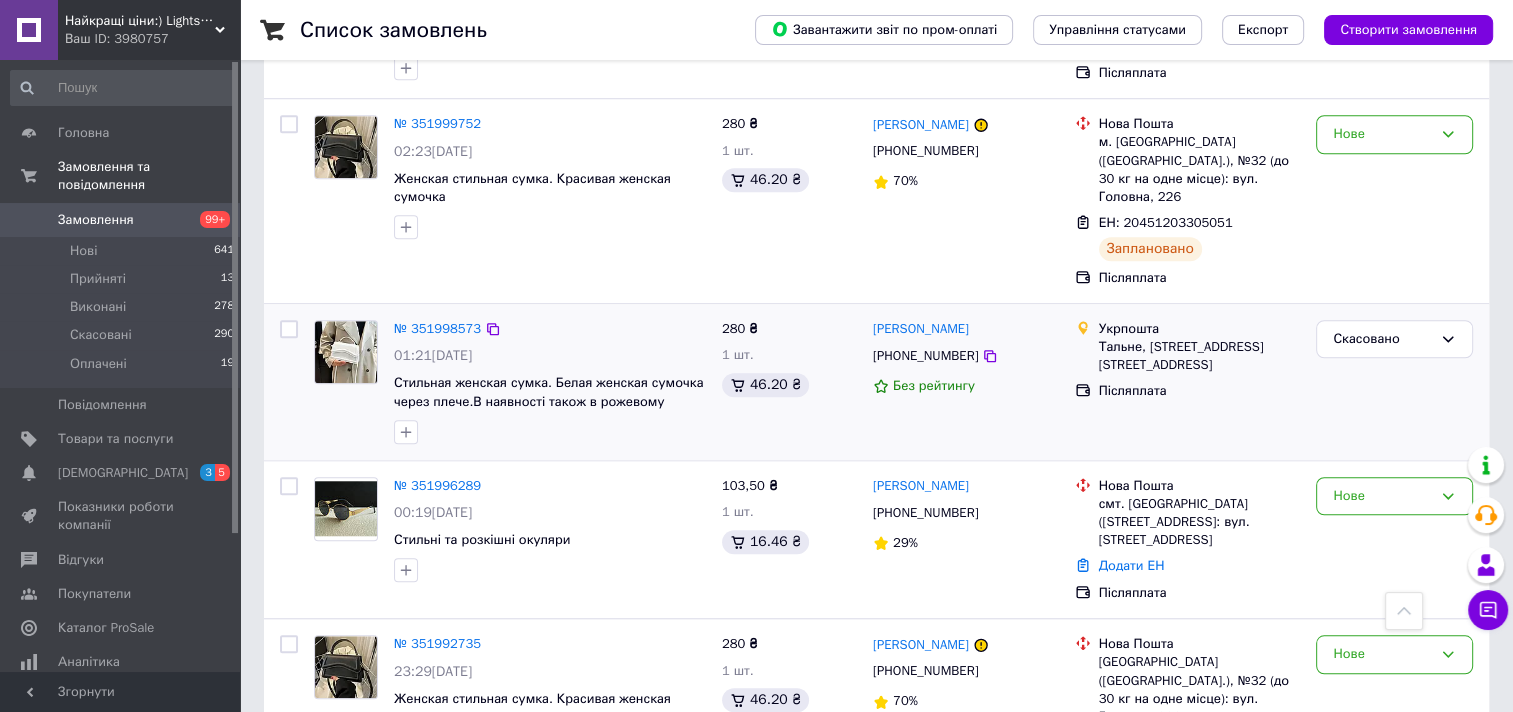 scroll, scrollTop: 1600, scrollLeft: 0, axis: vertical 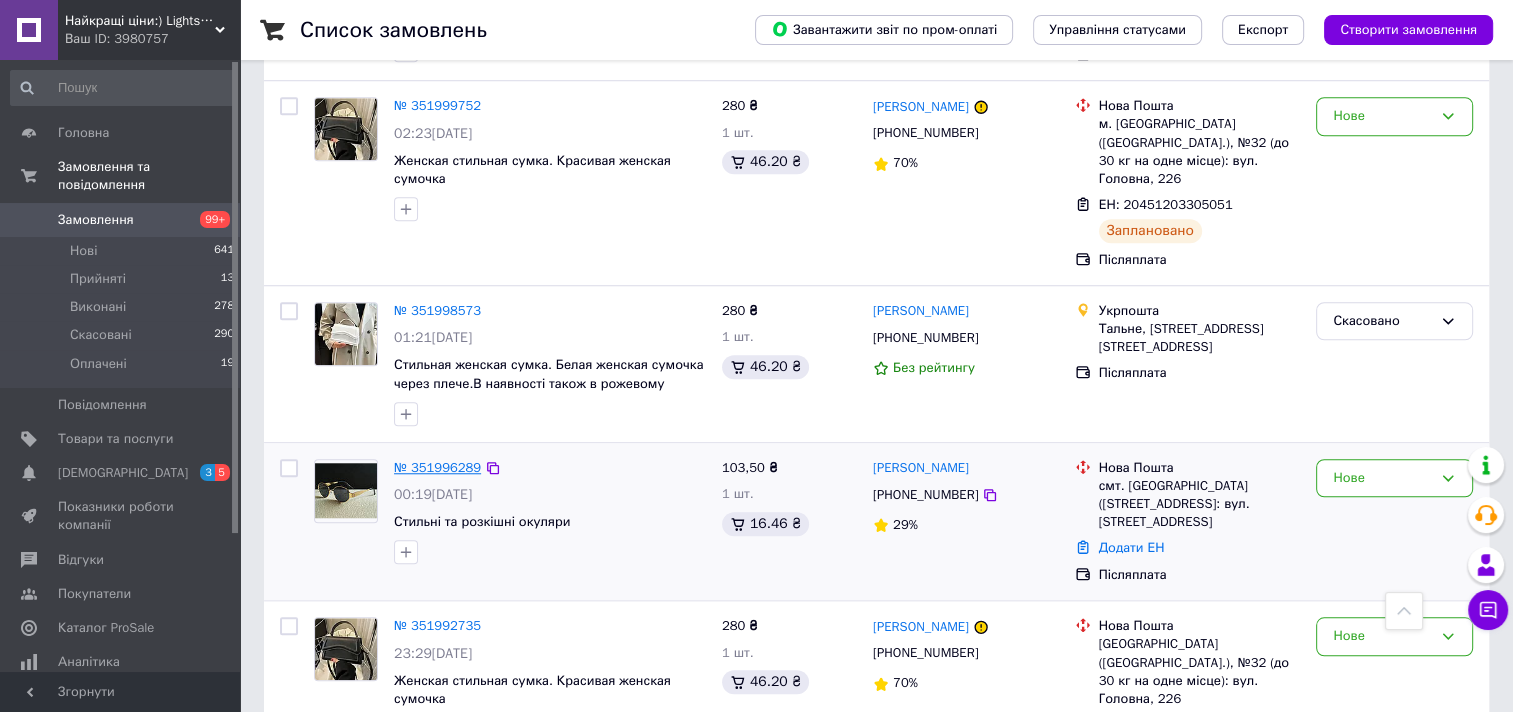 click on "№ 351996289" at bounding box center [437, 467] 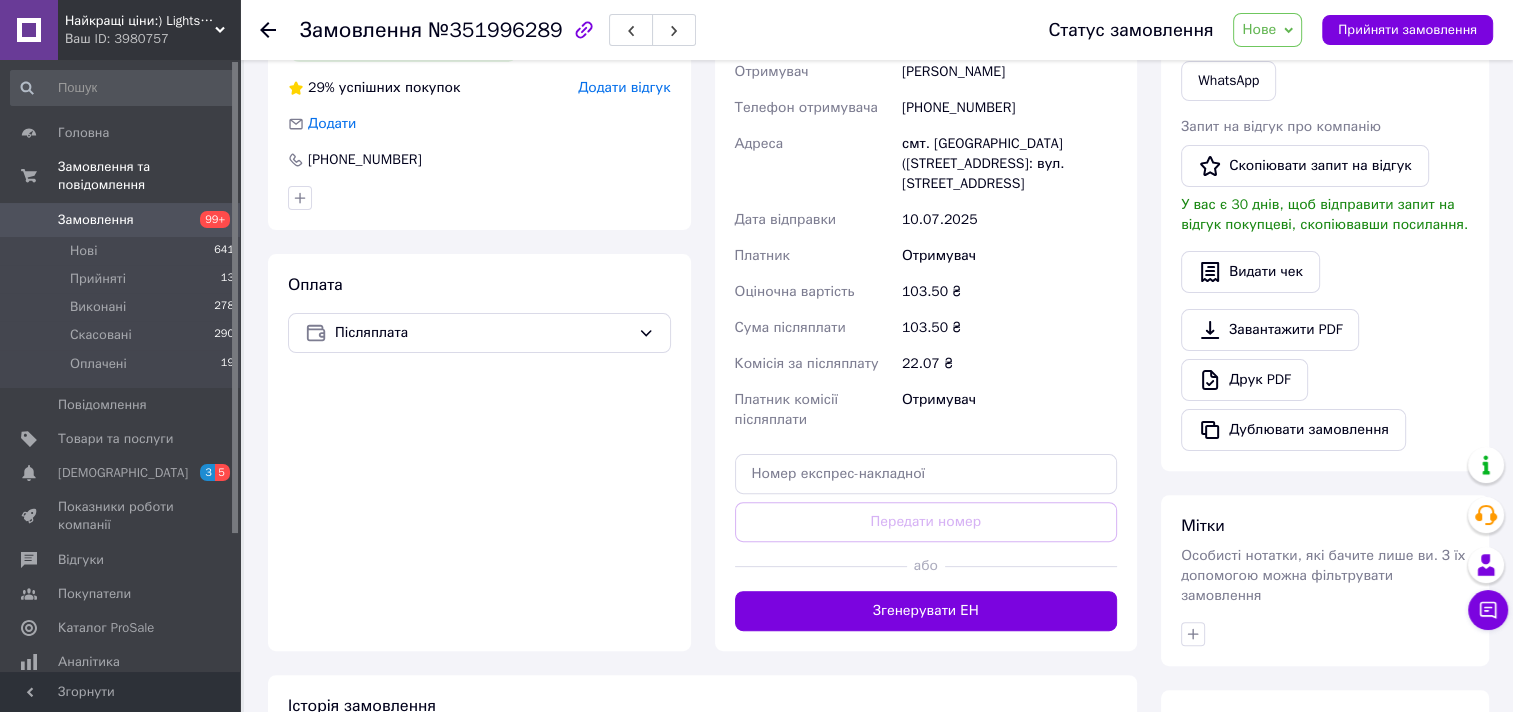 scroll, scrollTop: 700, scrollLeft: 0, axis: vertical 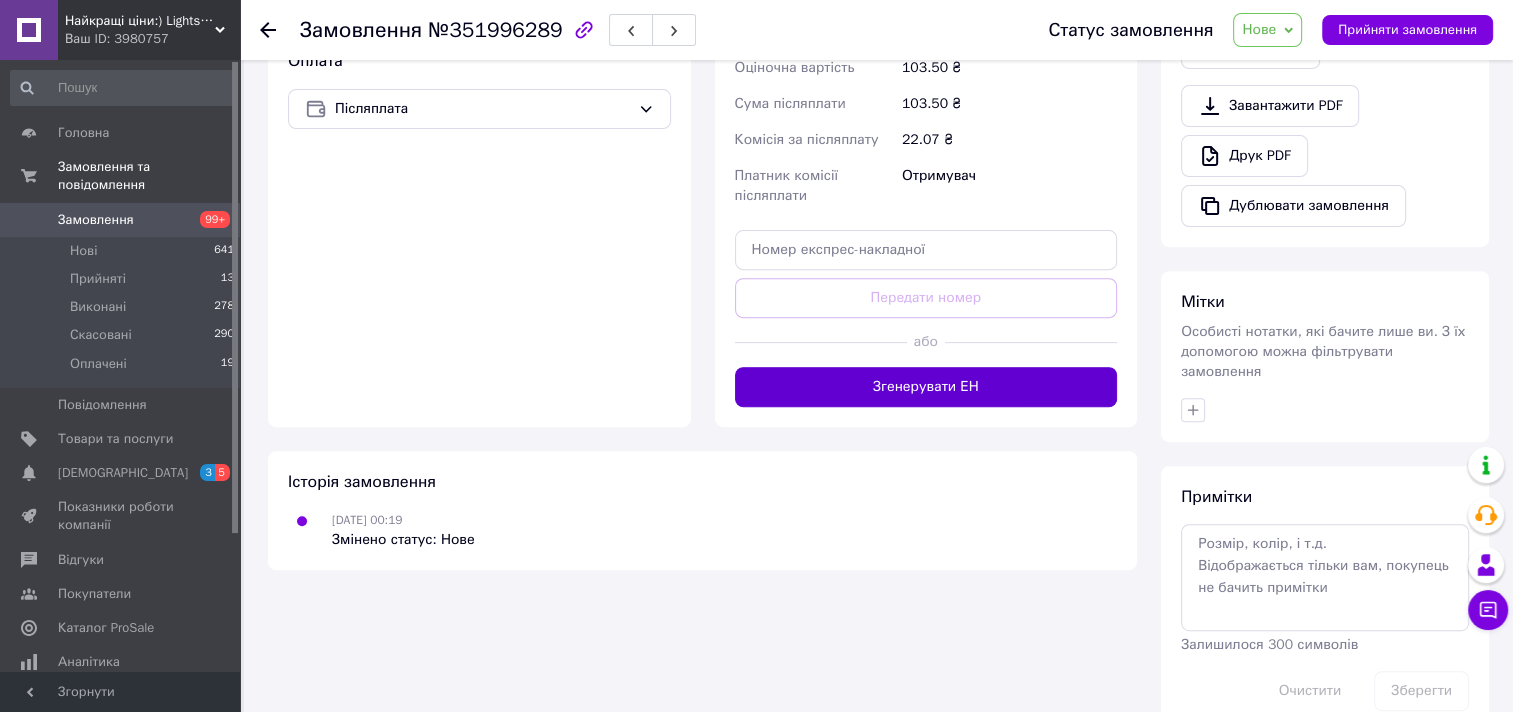 click on "Згенерувати ЕН" at bounding box center (926, 387) 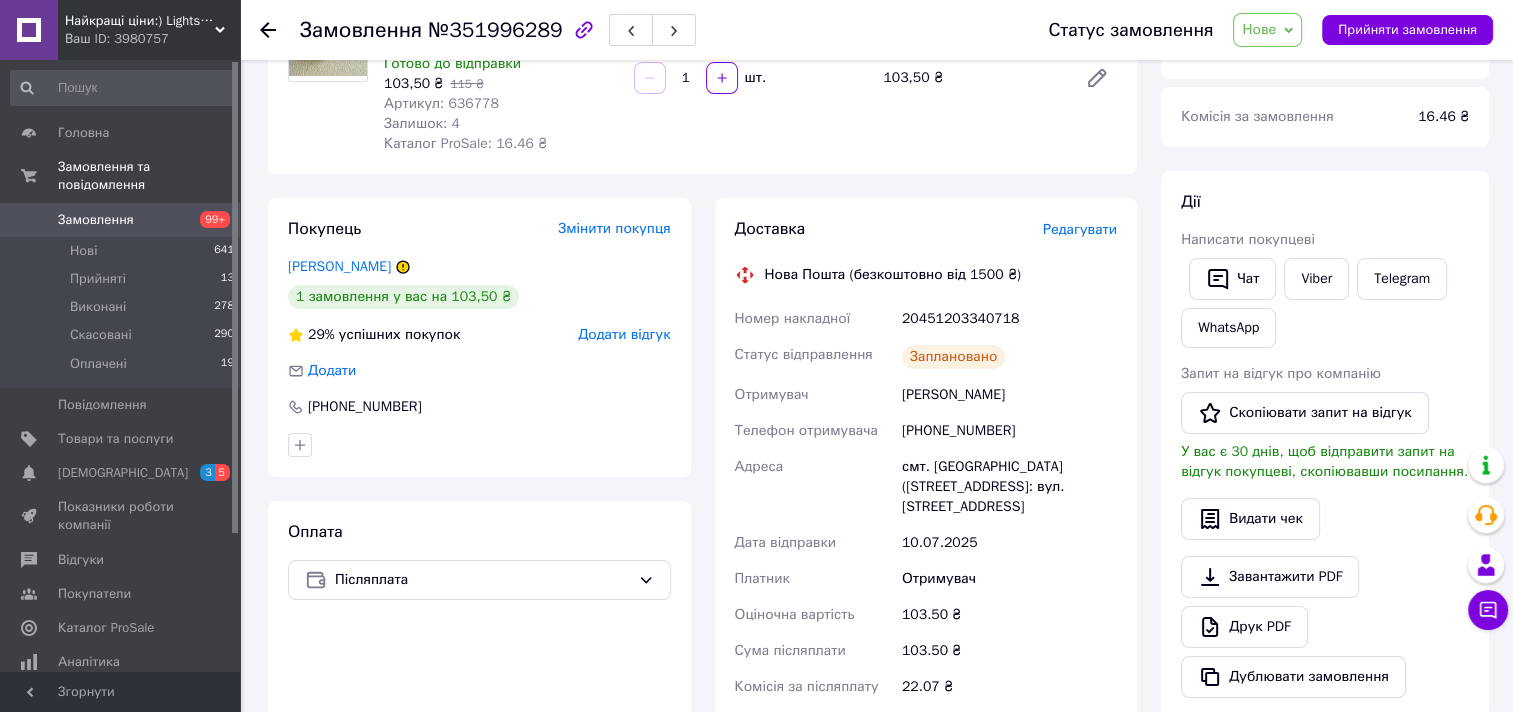 scroll, scrollTop: 200, scrollLeft: 0, axis: vertical 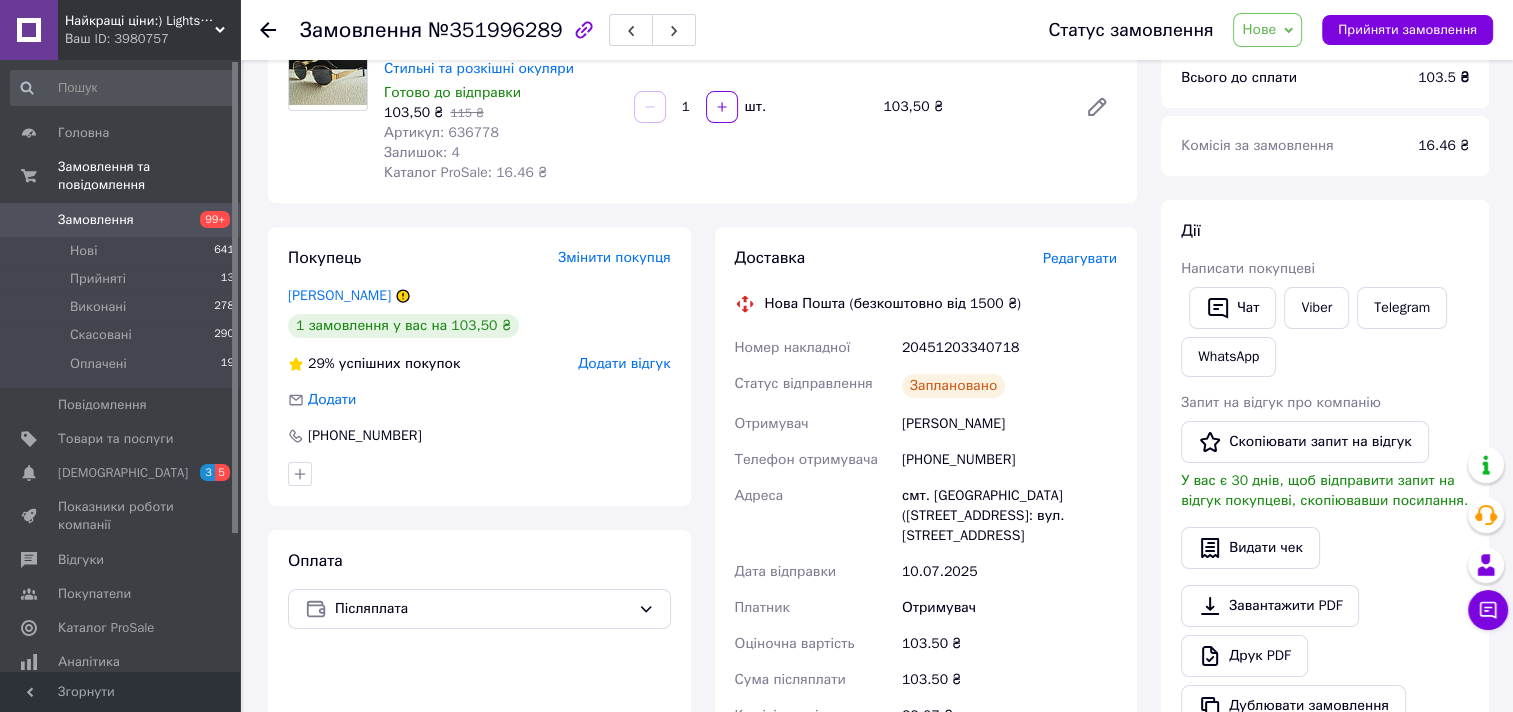 click on "Замовлення 99+" at bounding box center [123, 220] 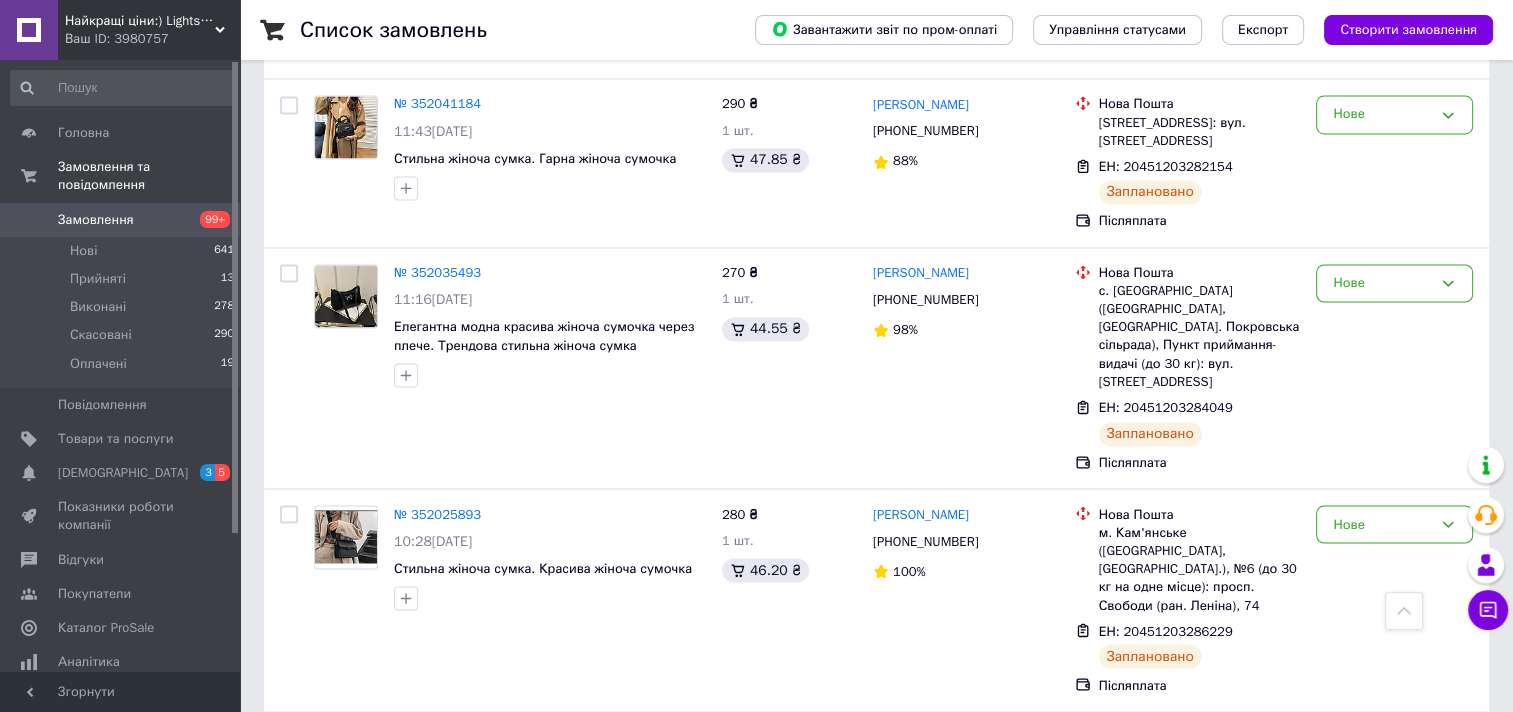 scroll, scrollTop: 3283, scrollLeft: 0, axis: vertical 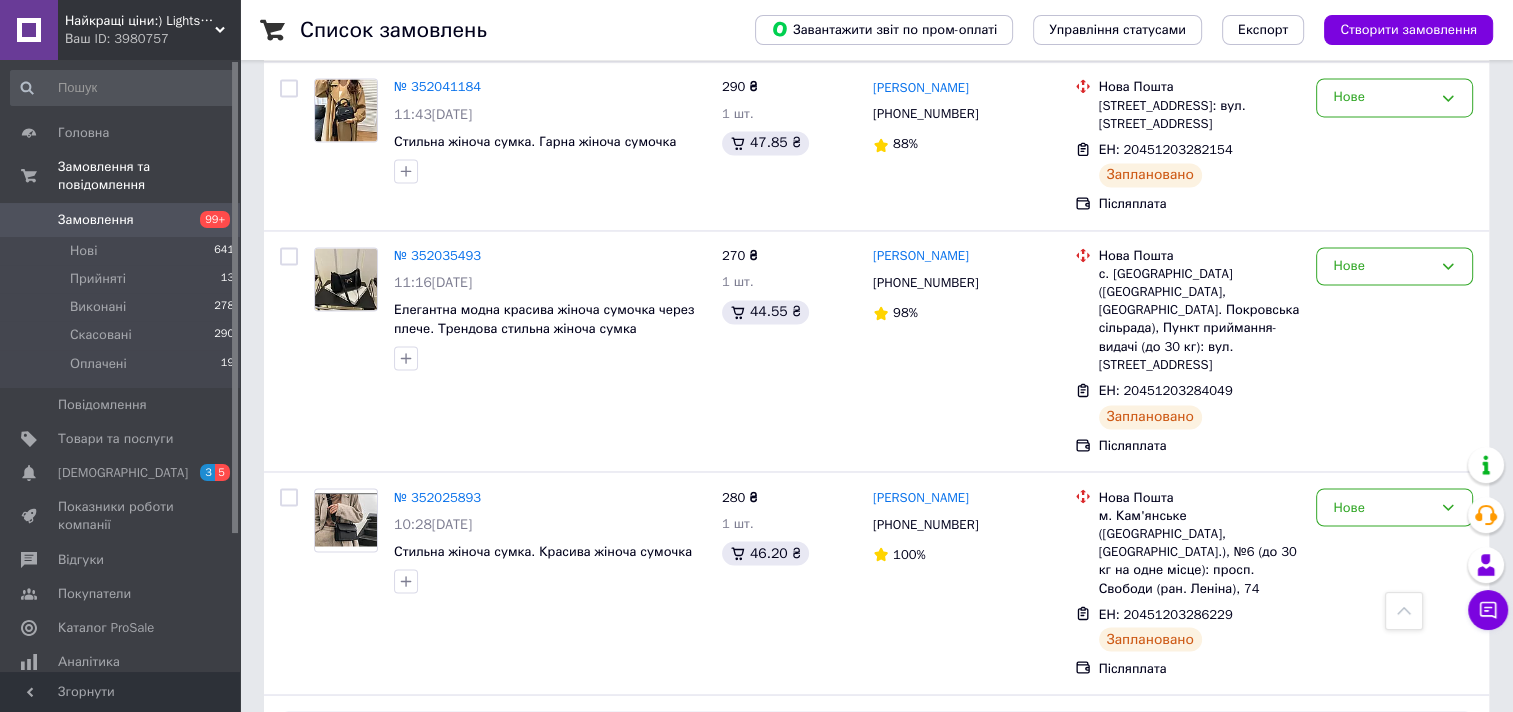 click on "2" at bounding box center [327, 977] 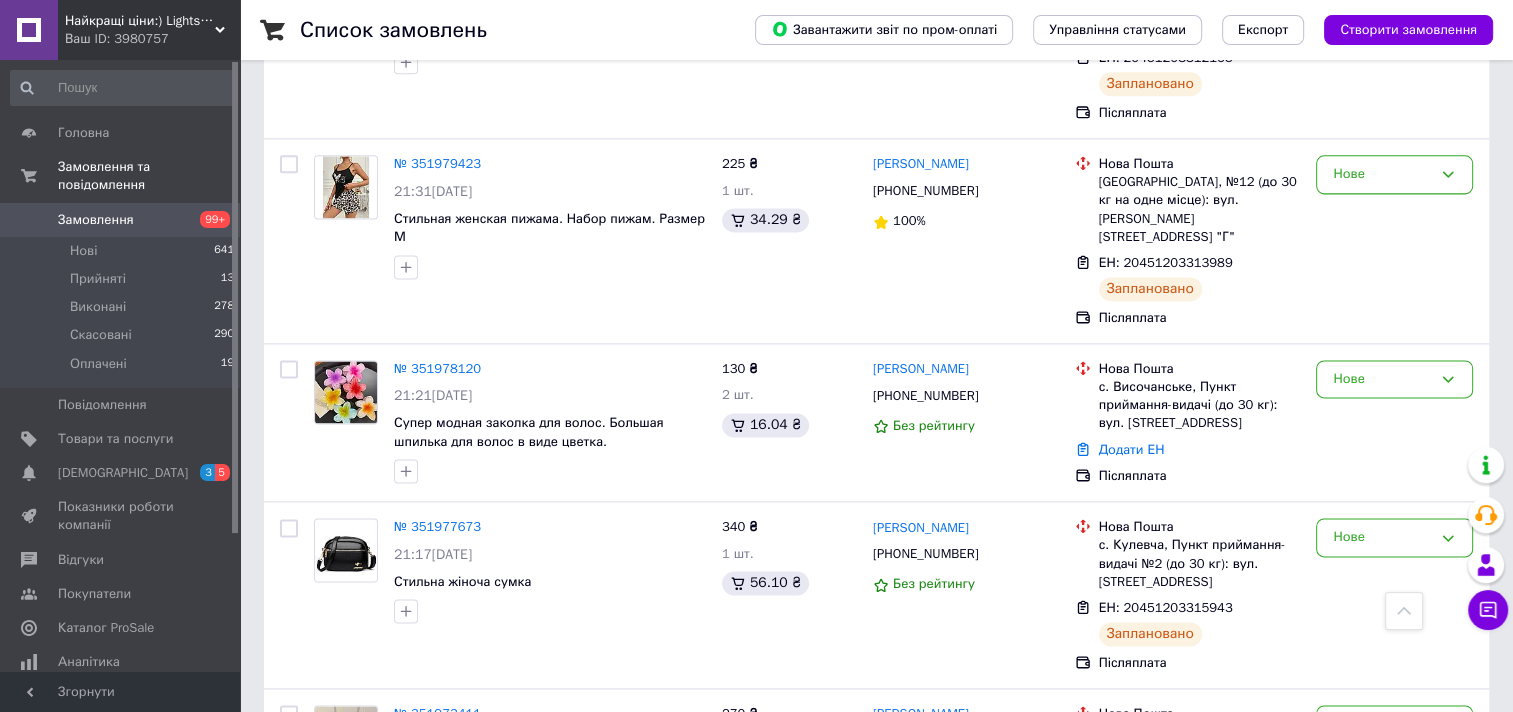 scroll, scrollTop: 2628, scrollLeft: 0, axis: vertical 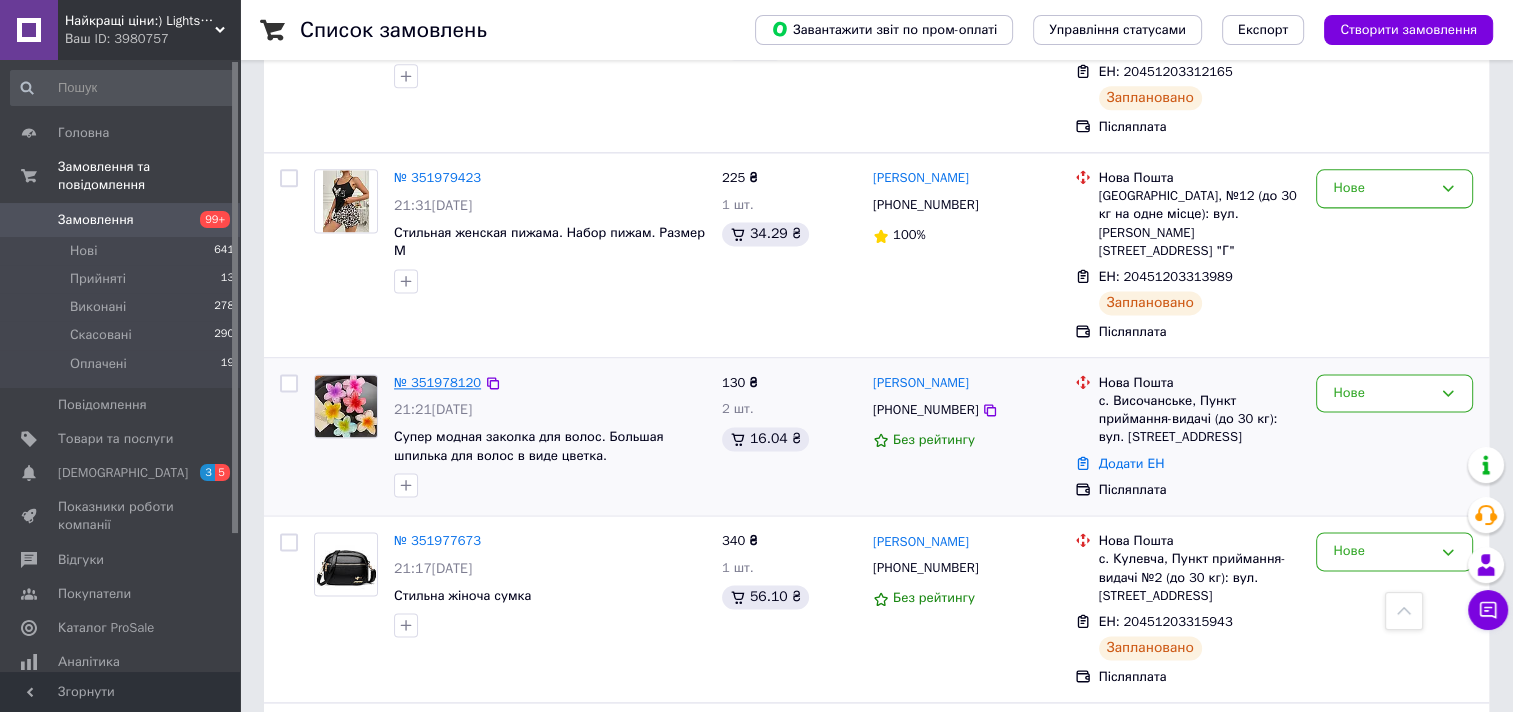 click on "№ 351978120" at bounding box center (437, 382) 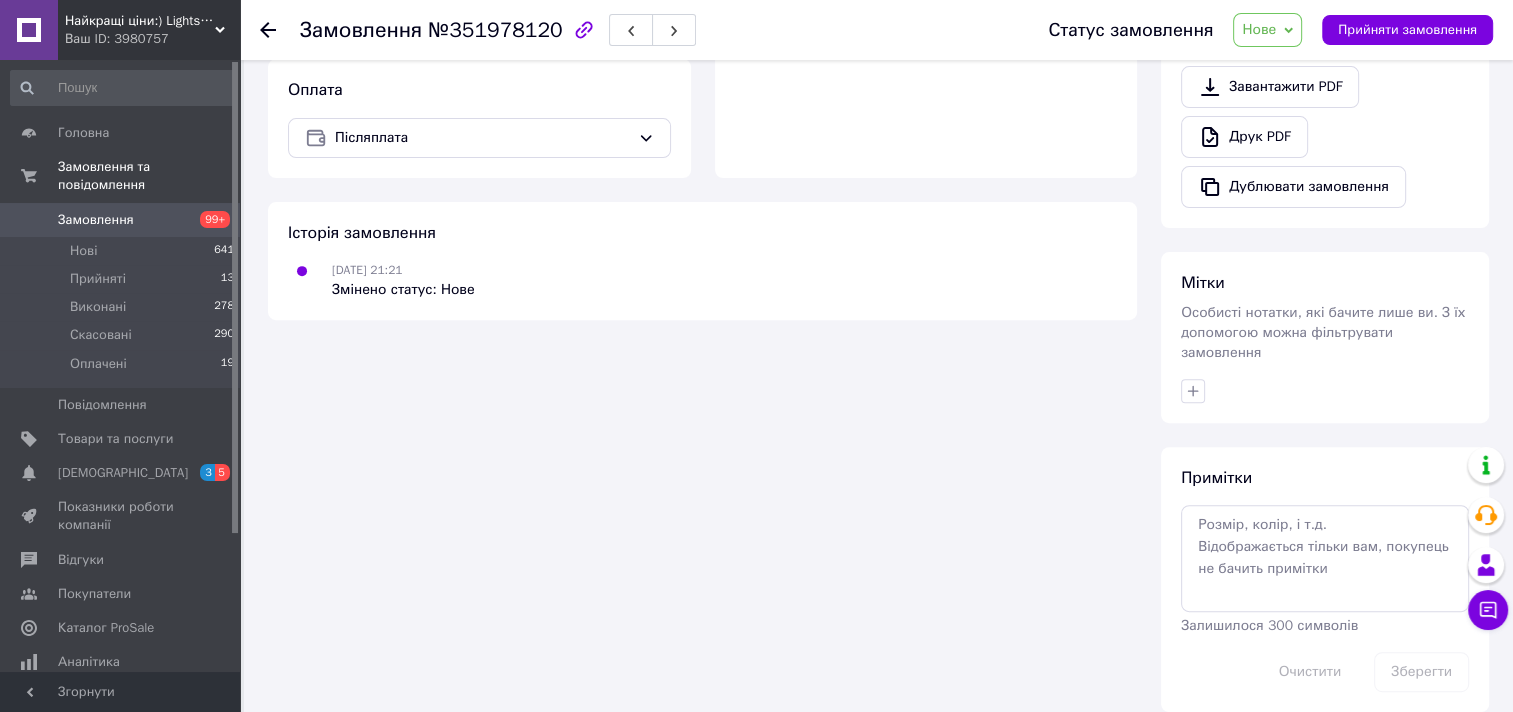 scroll, scrollTop: 719, scrollLeft: 0, axis: vertical 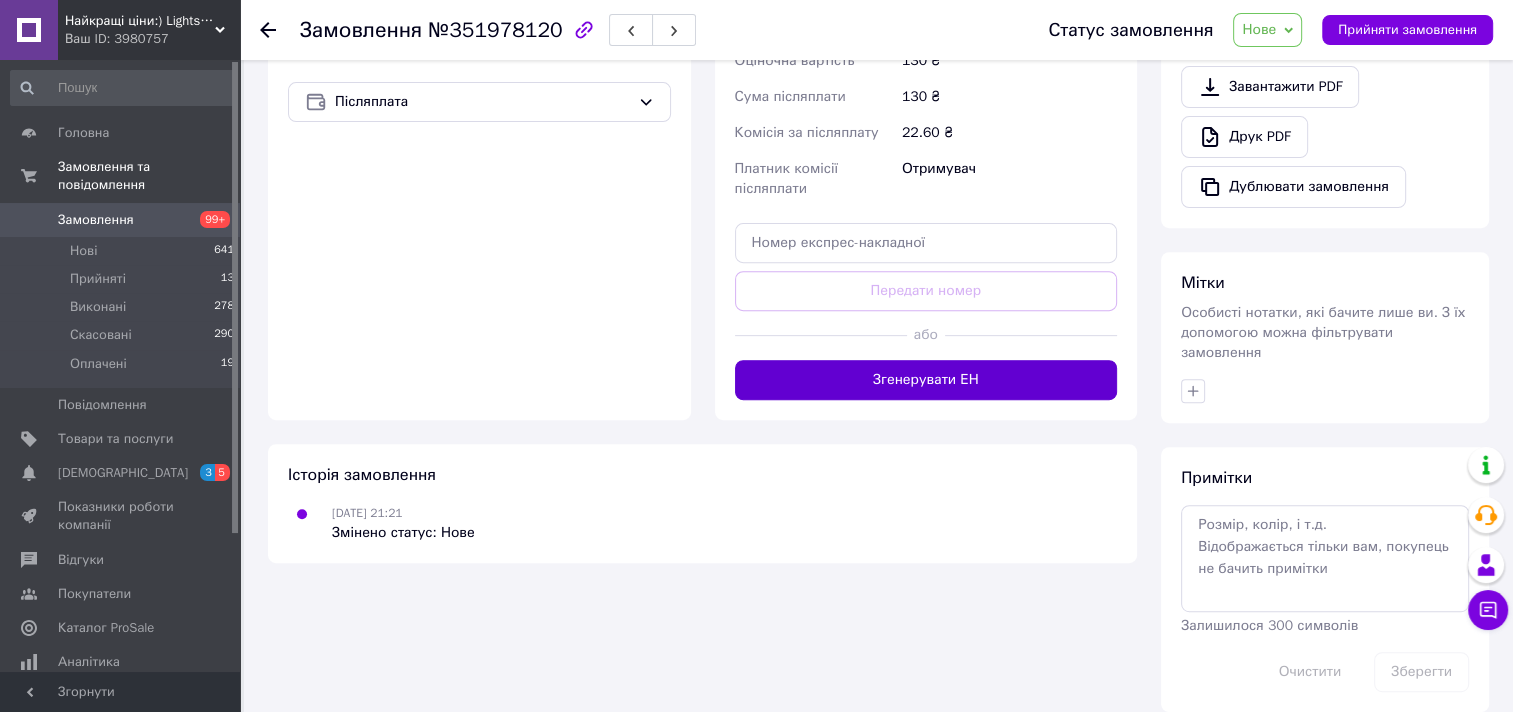 click on "Згенерувати ЕН" at bounding box center [926, 380] 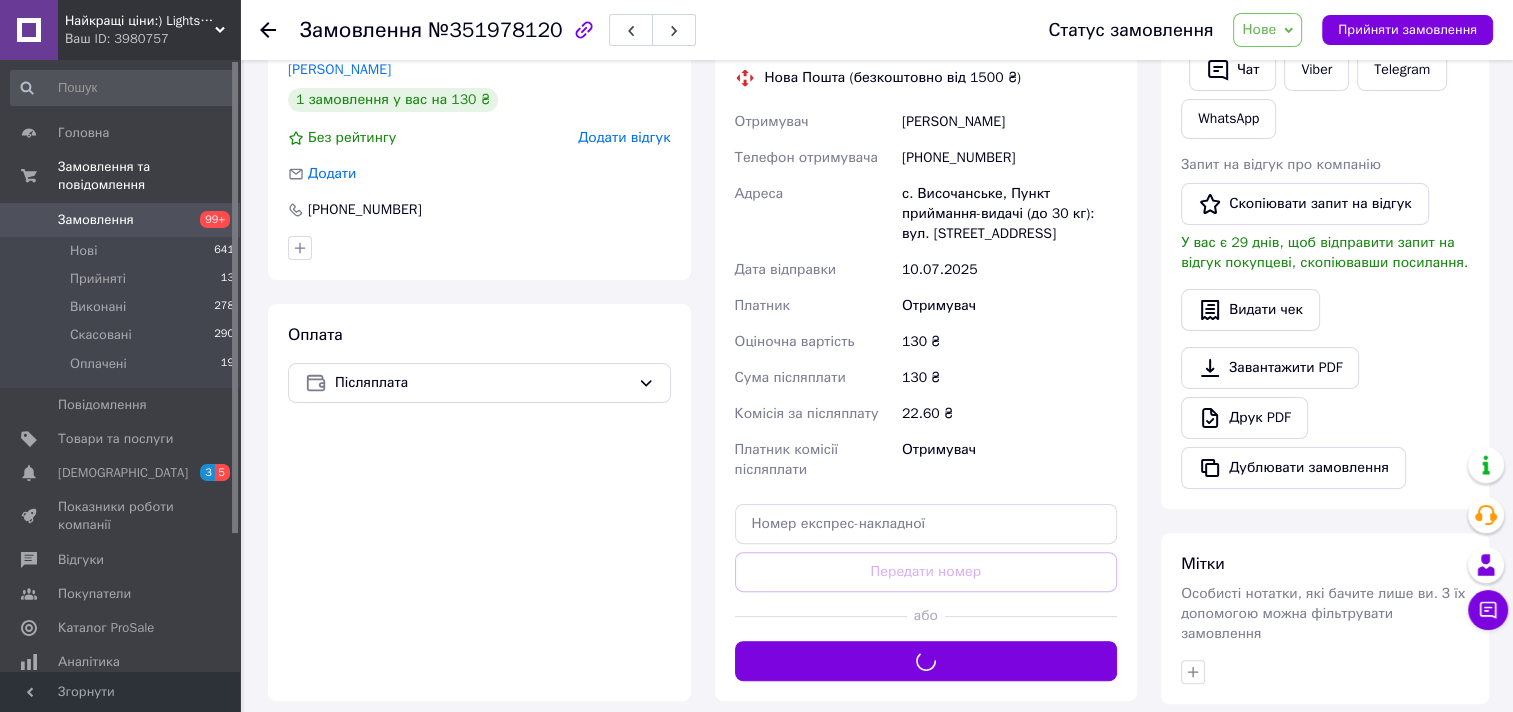 scroll, scrollTop: 319, scrollLeft: 0, axis: vertical 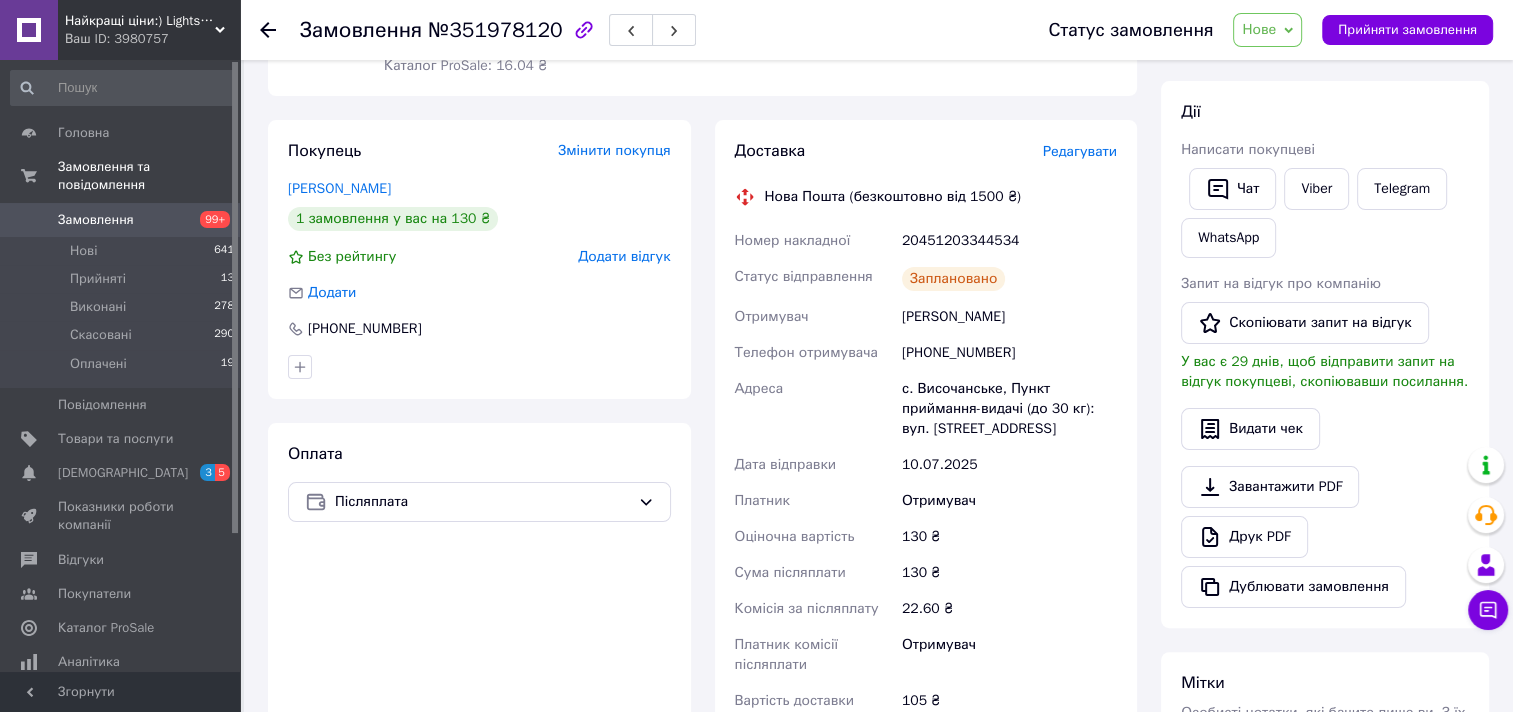 click on "Замовлення" at bounding box center (121, 220) 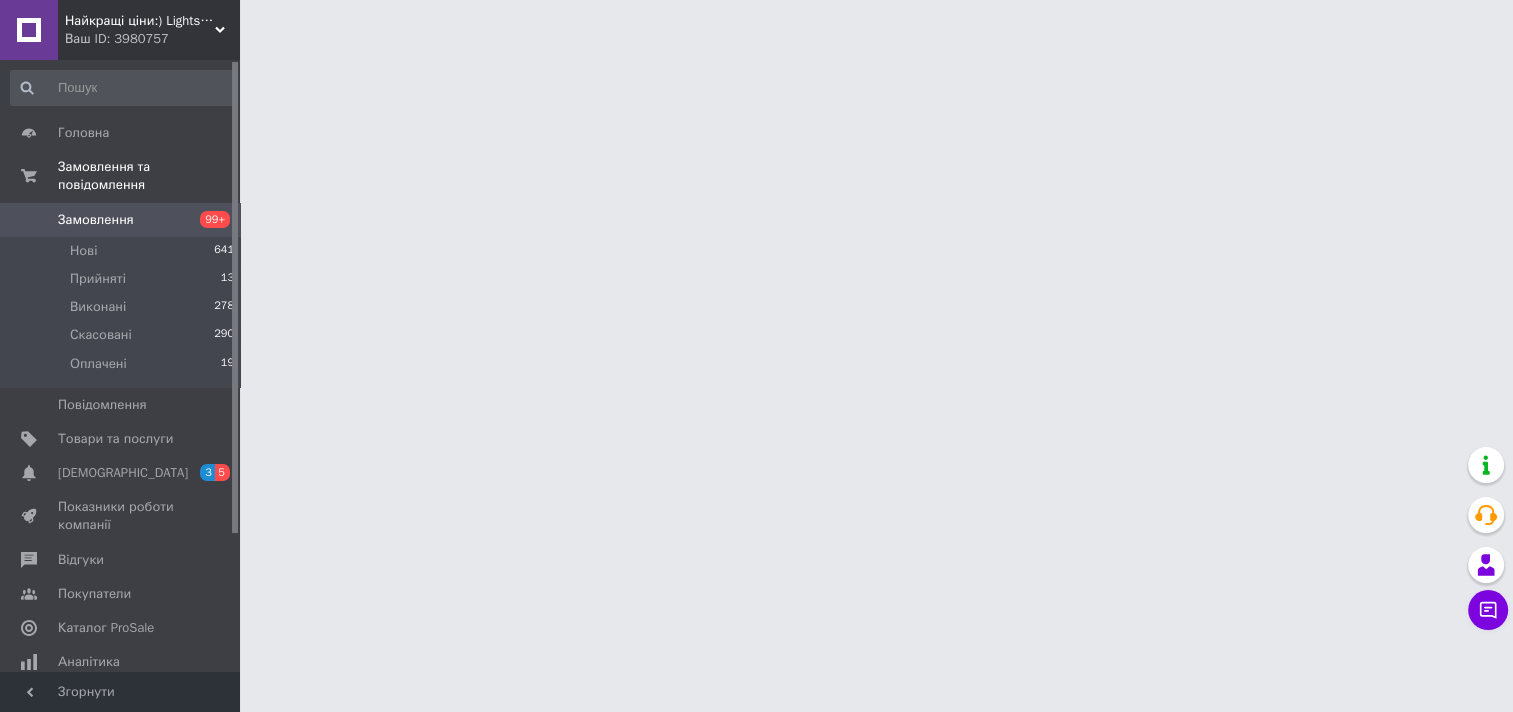 scroll, scrollTop: 0, scrollLeft: 0, axis: both 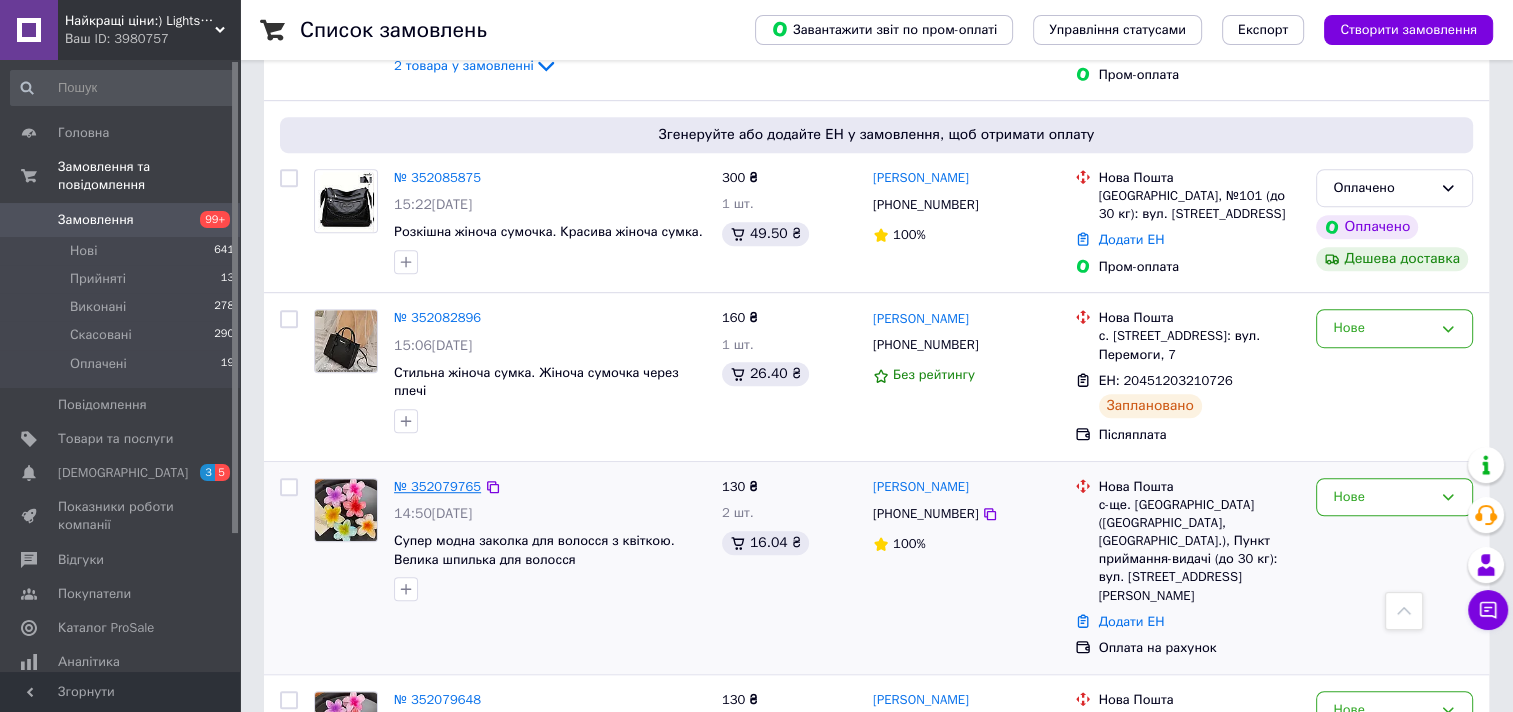 click on "№ 352079765" at bounding box center [437, 486] 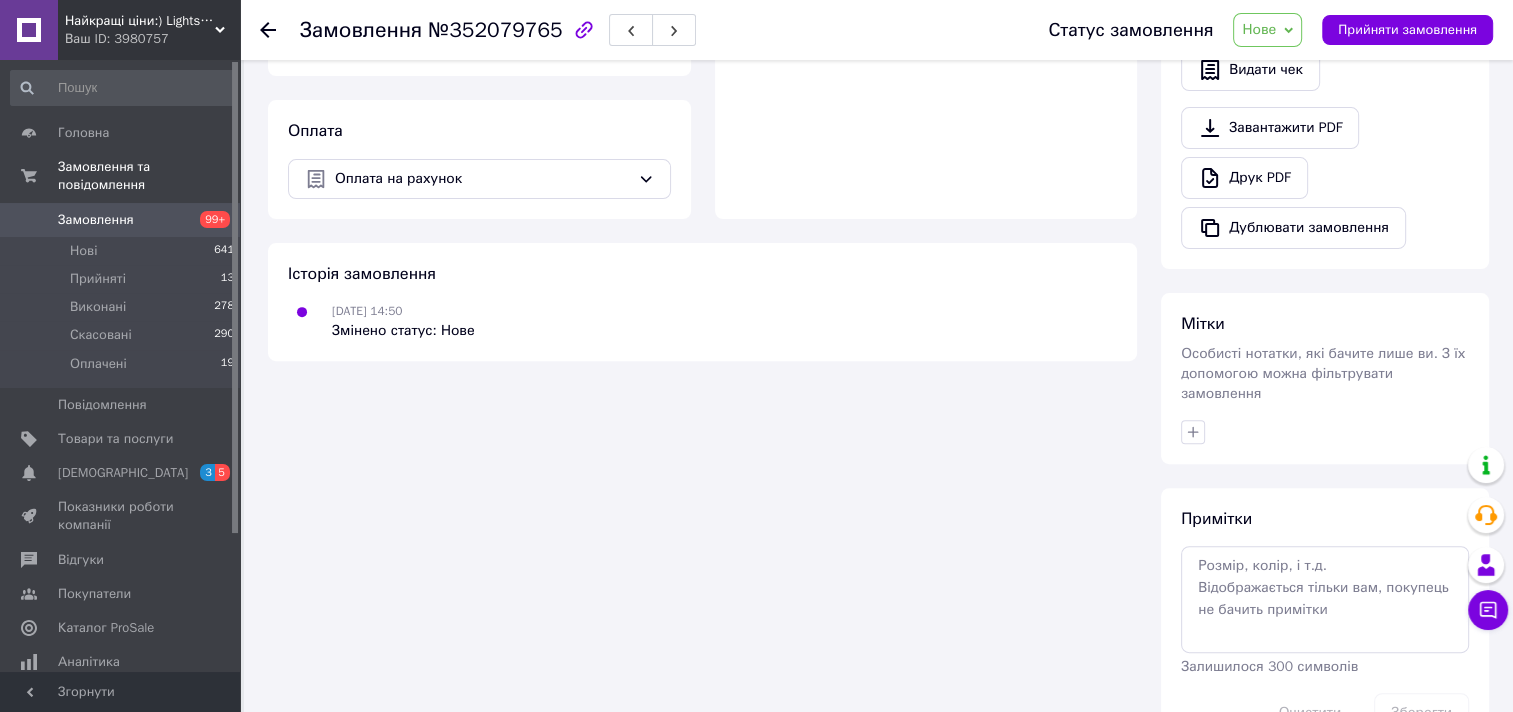 scroll, scrollTop: 483, scrollLeft: 0, axis: vertical 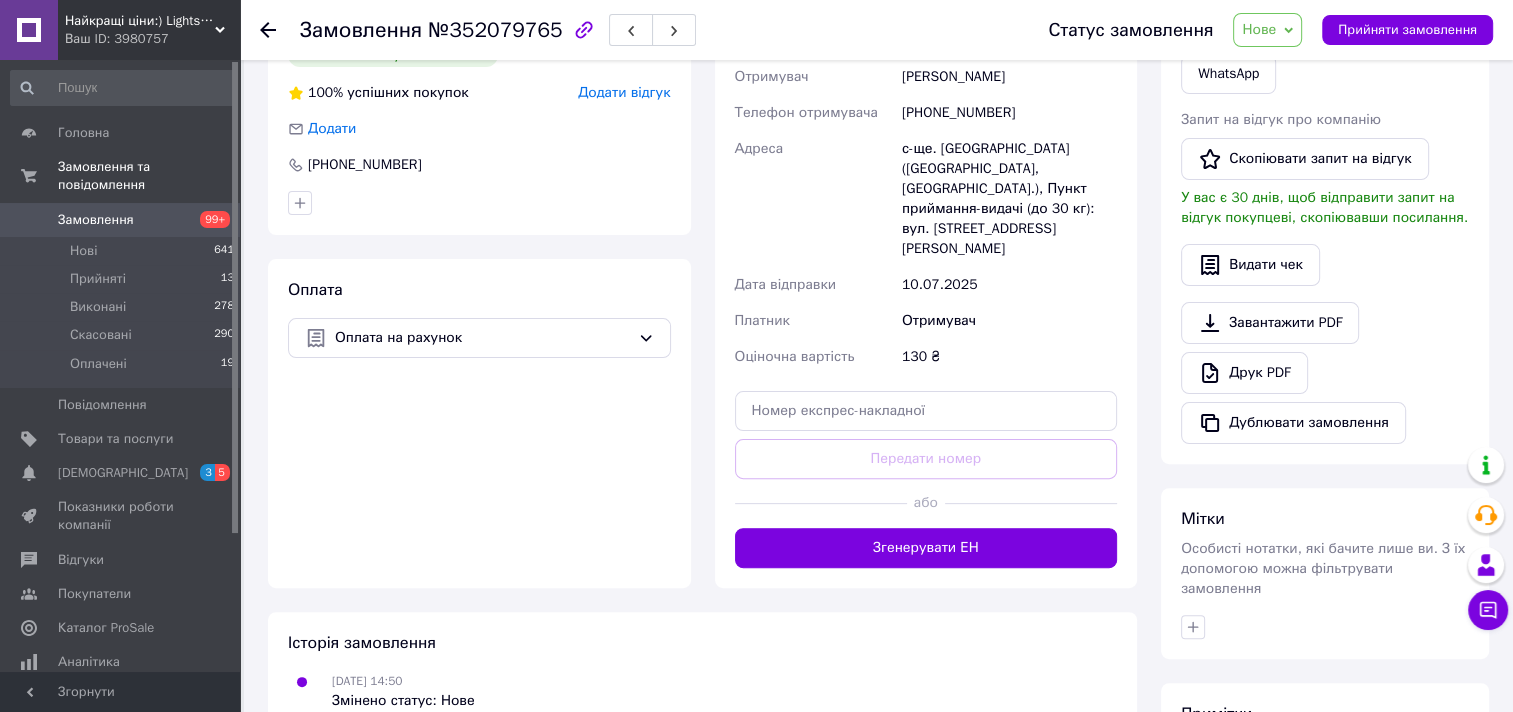 click on "Замовлення" at bounding box center [121, 220] 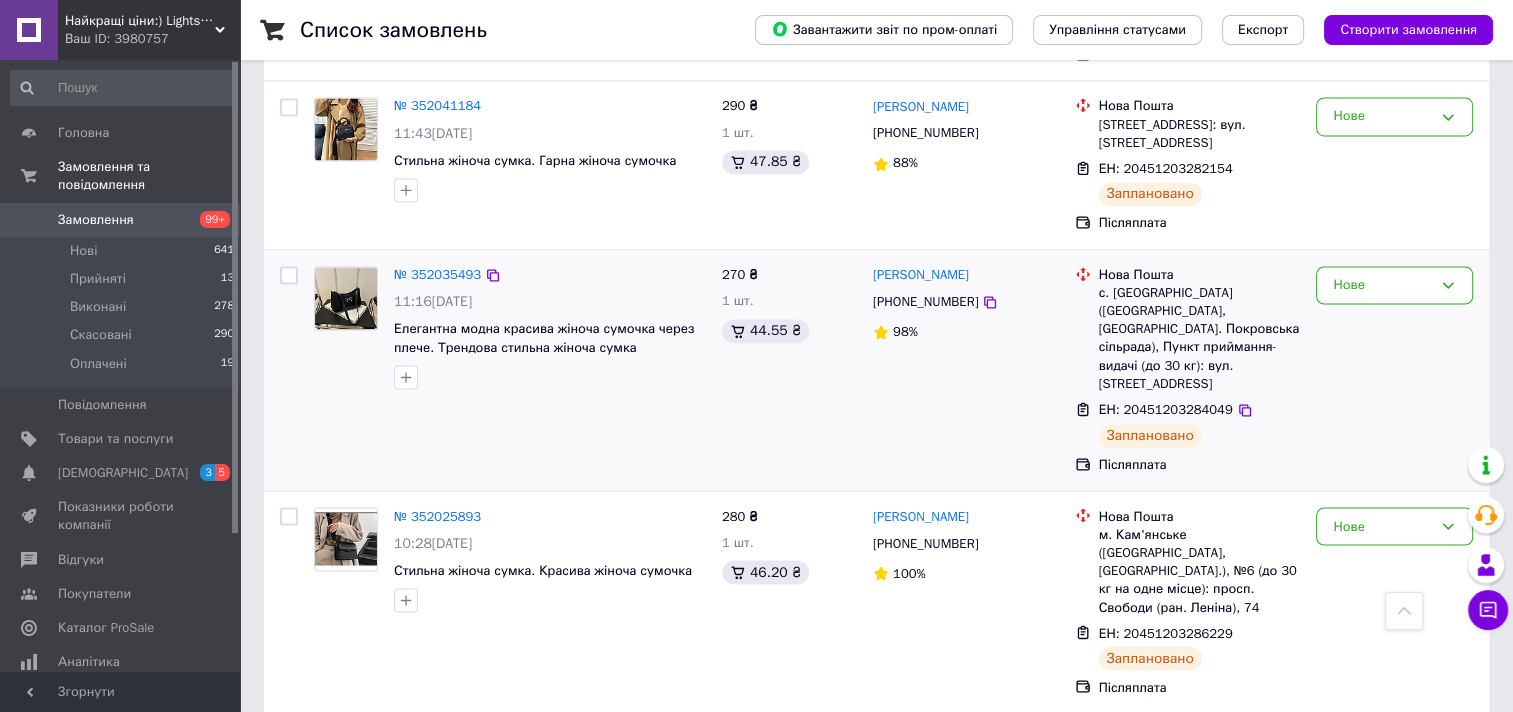 scroll, scrollTop: 3283, scrollLeft: 0, axis: vertical 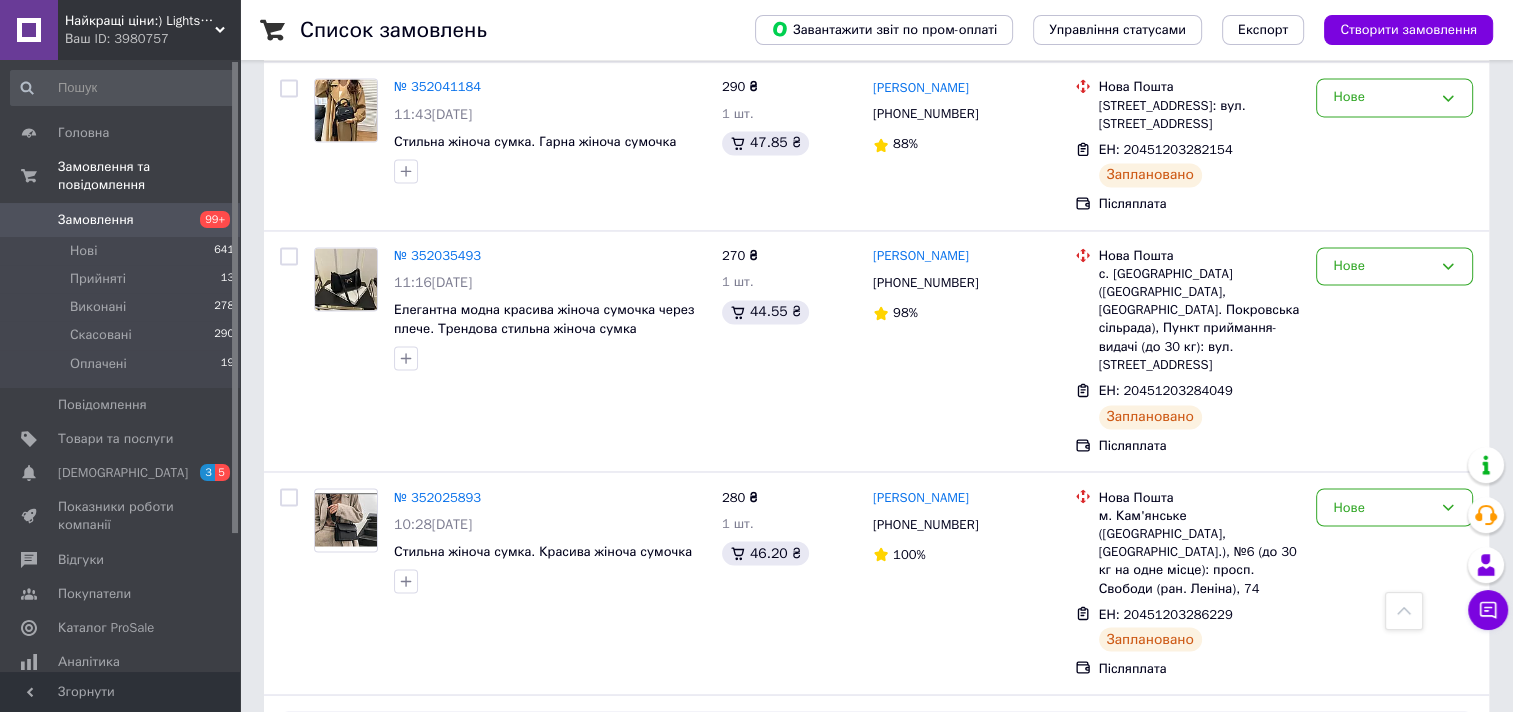 click on "2" at bounding box center [327, 977] 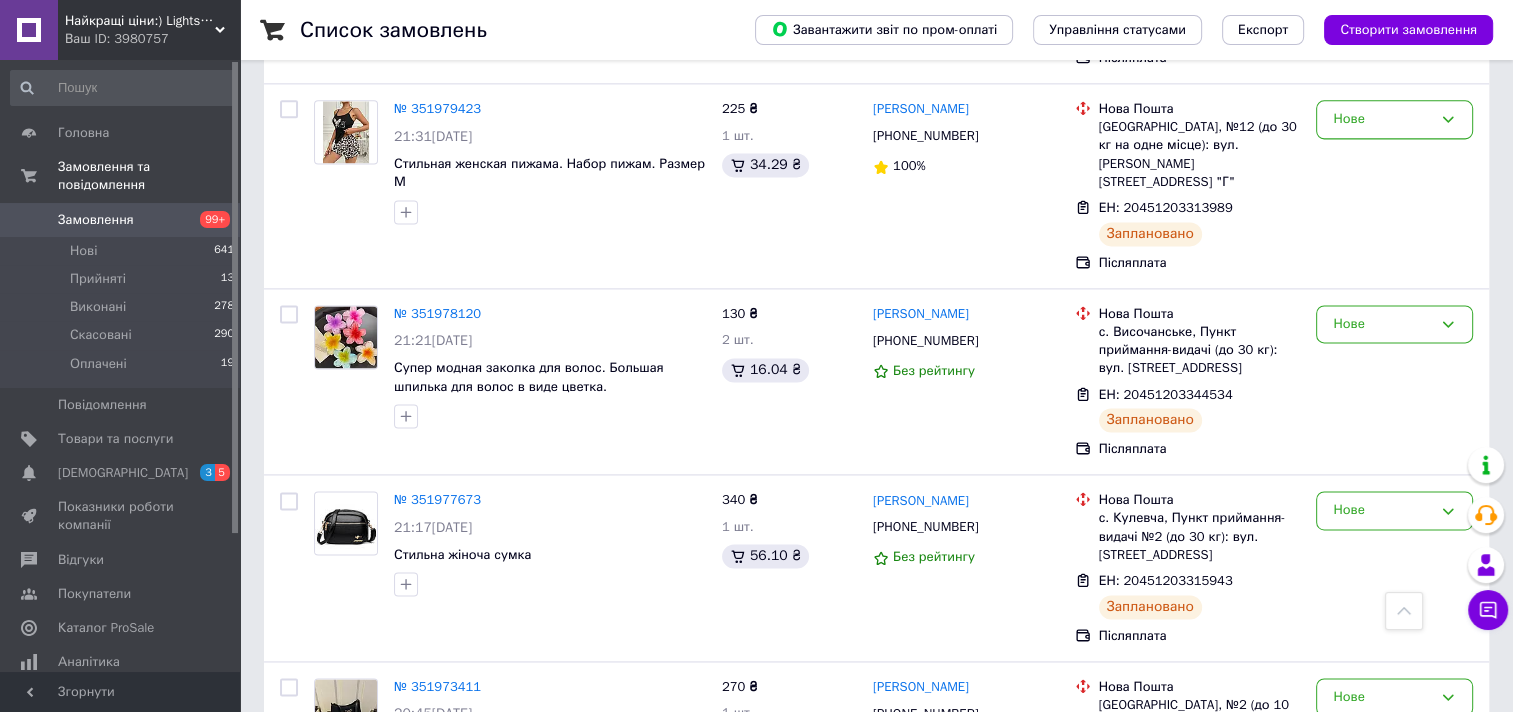 scroll, scrollTop: 2700, scrollLeft: 0, axis: vertical 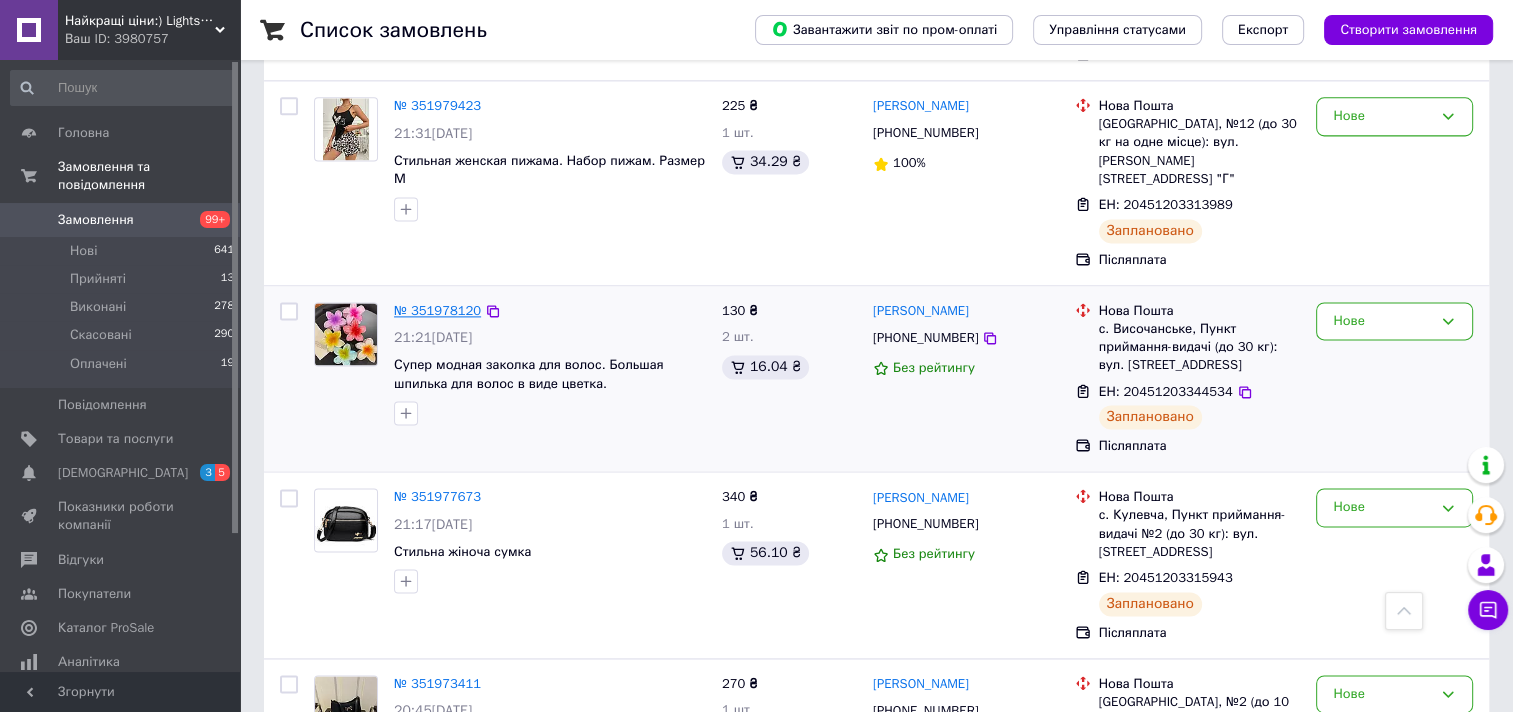 click on "№ 351978120" at bounding box center [437, 310] 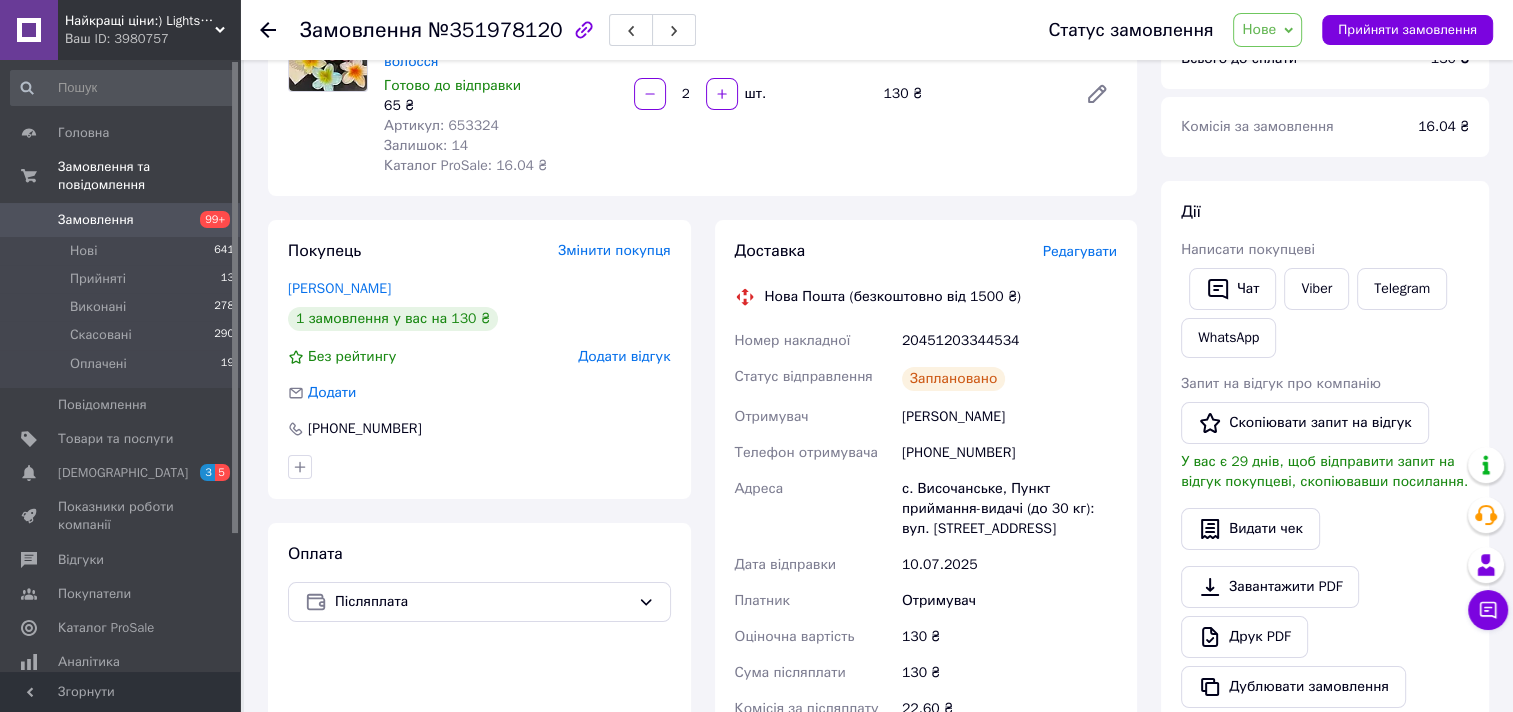 scroll, scrollTop: 0, scrollLeft: 0, axis: both 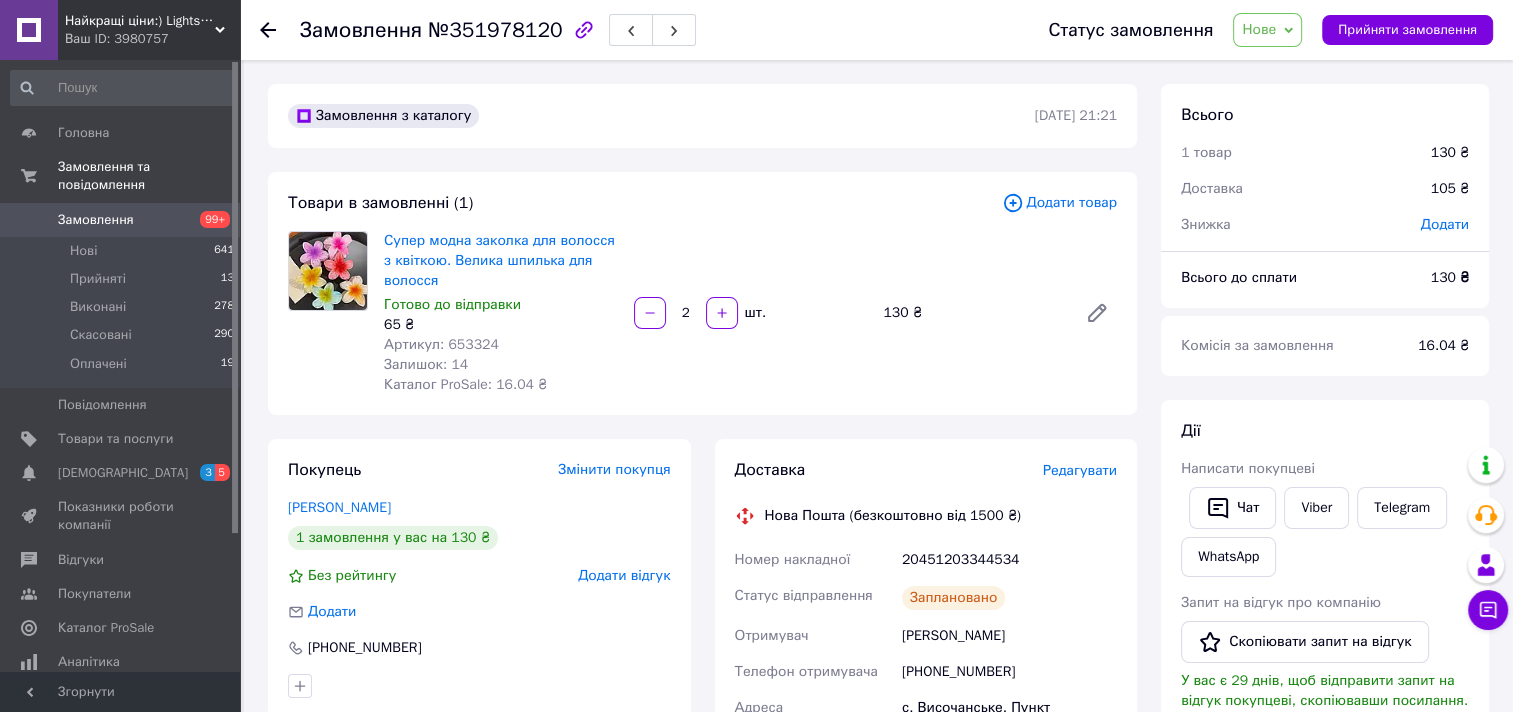 click on "Замовлення" at bounding box center (121, 220) 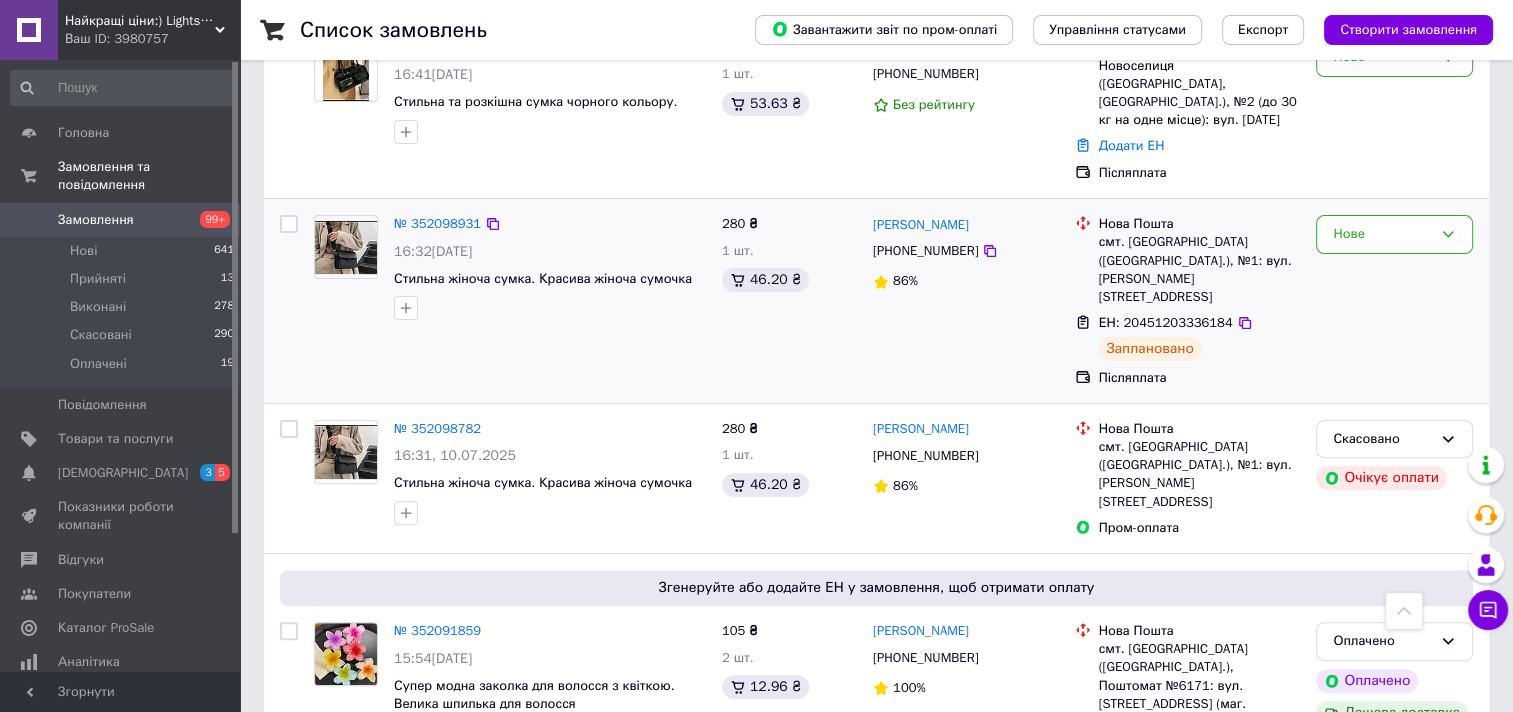 scroll, scrollTop: 700, scrollLeft: 0, axis: vertical 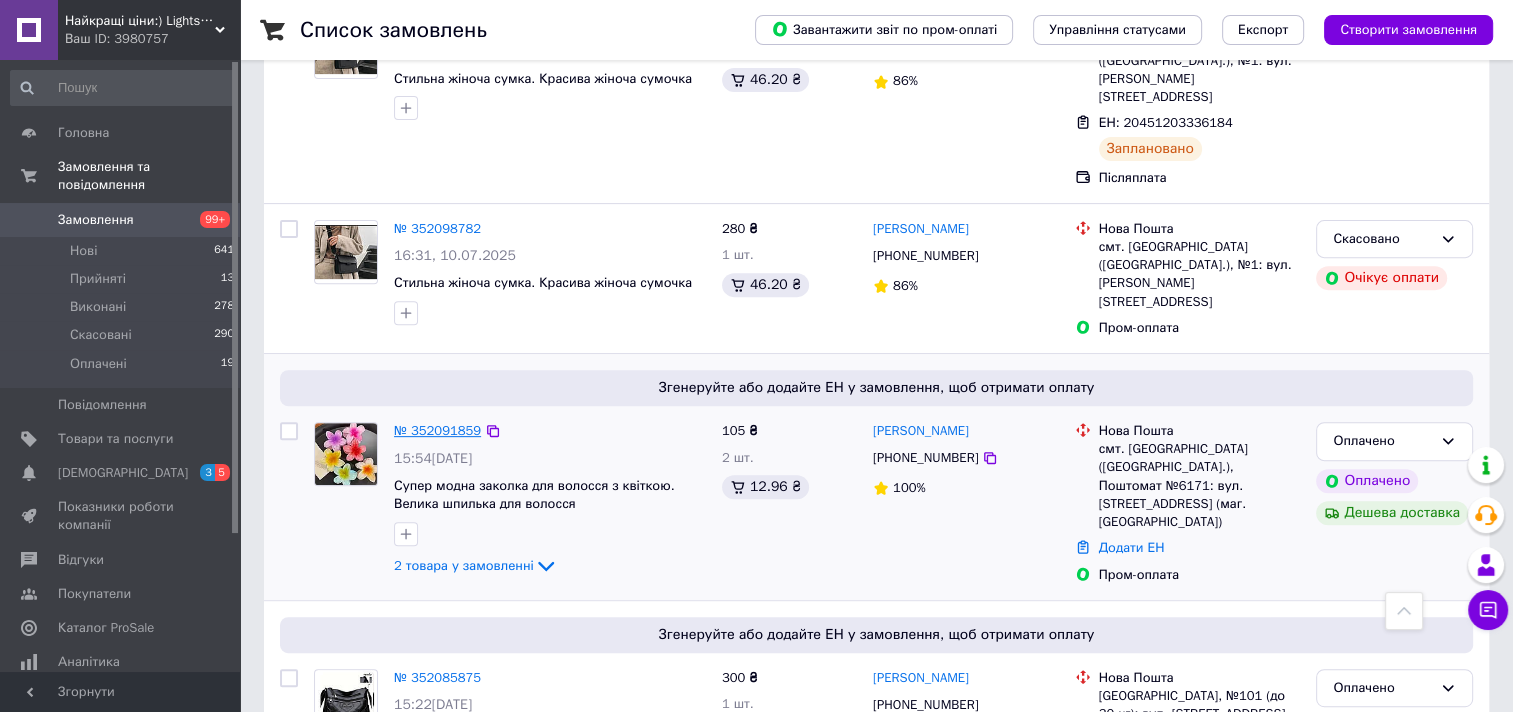 click on "№ 352091859" at bounding box center [437, 430] 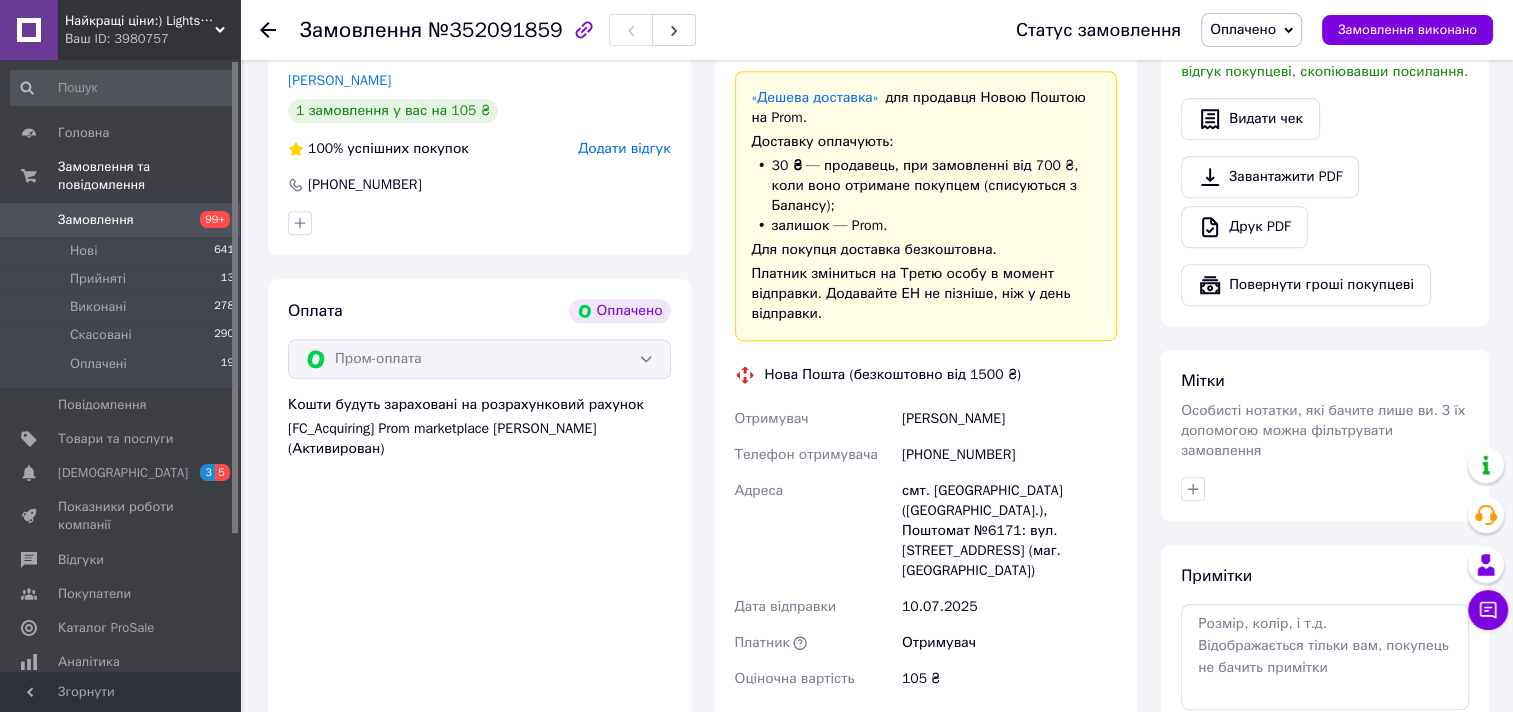 scroll, scrollTop: 1600, scrollLeft: 0, axis: vertical 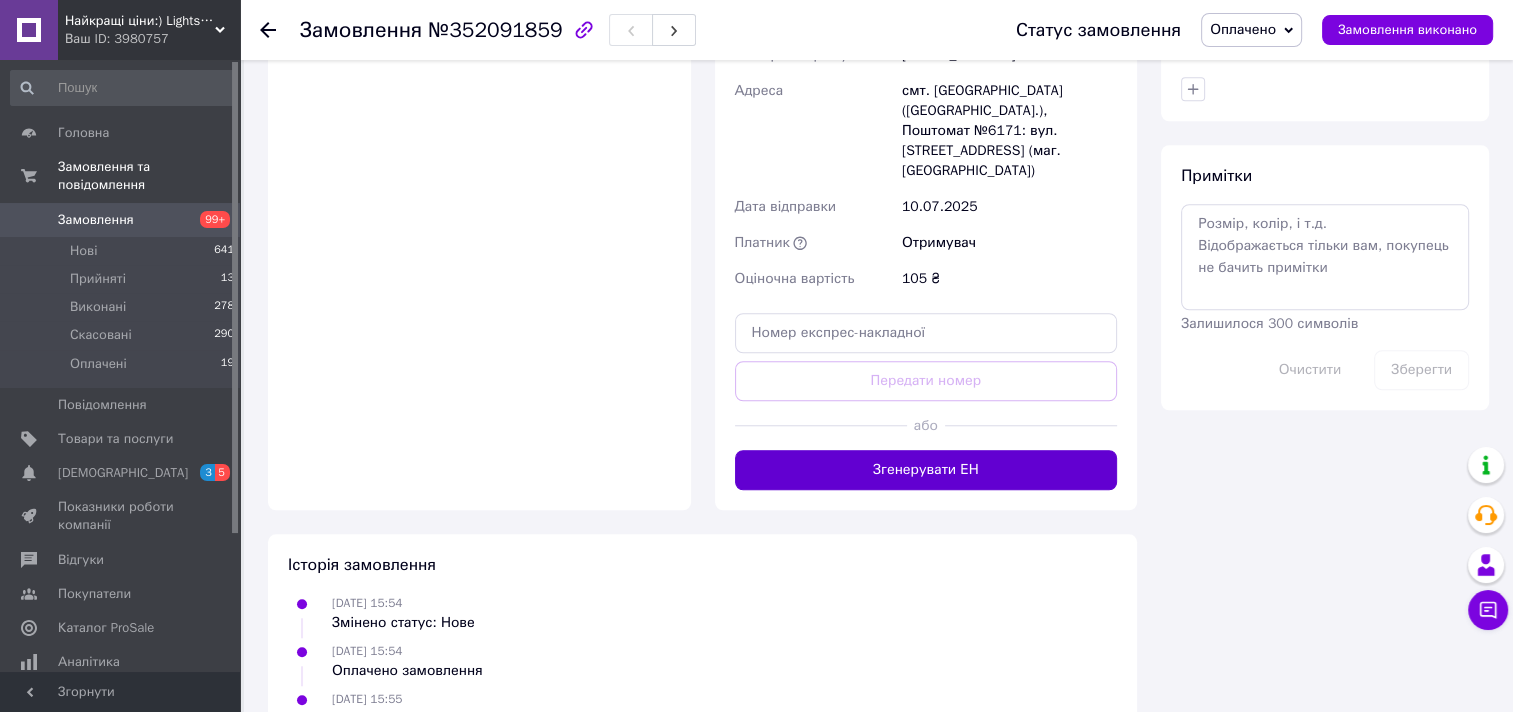click on "Згенерувати ЕН" at bounding box center (926, 470) 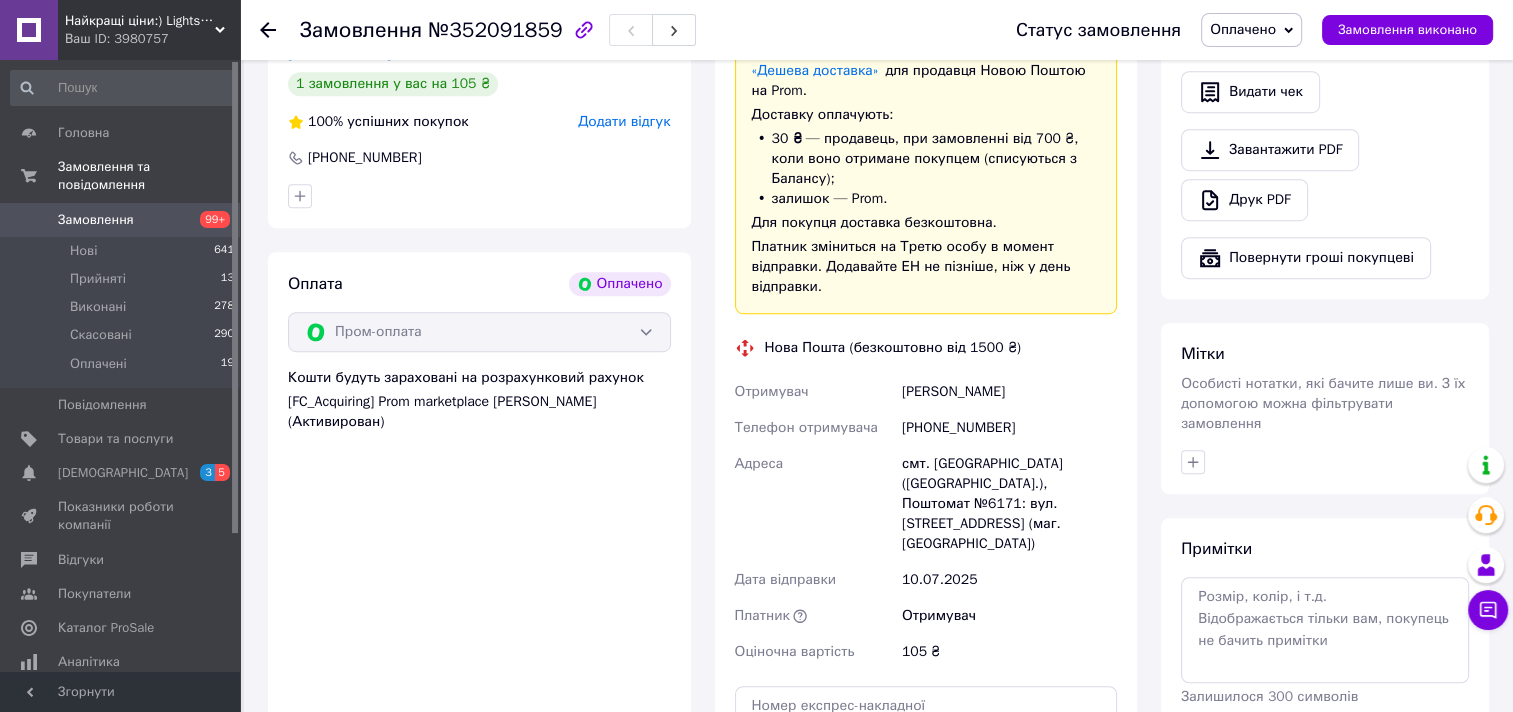 scroll, scrollTop: 1000, scrollLeft: 0, axis: vertical 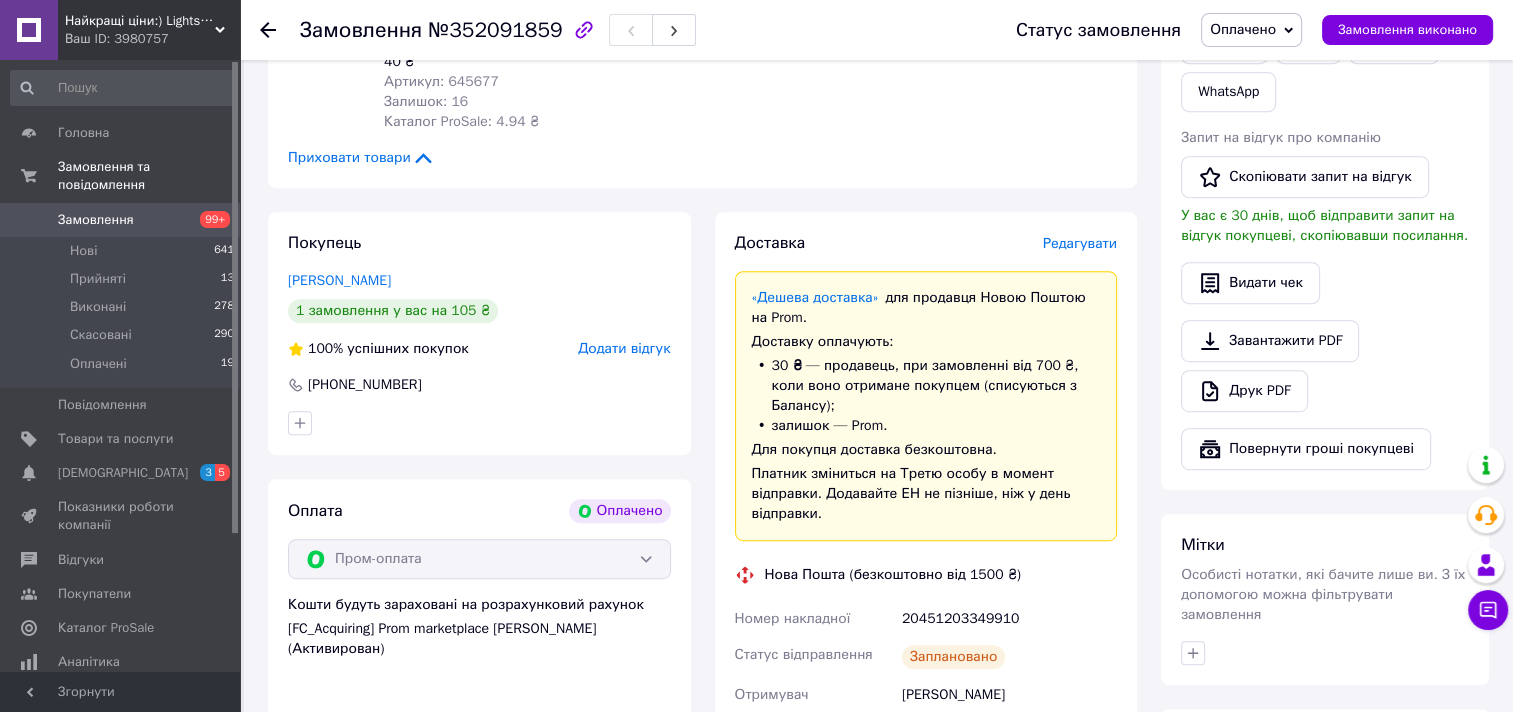 click on "Замовлення" at bounding box center [96, 220] 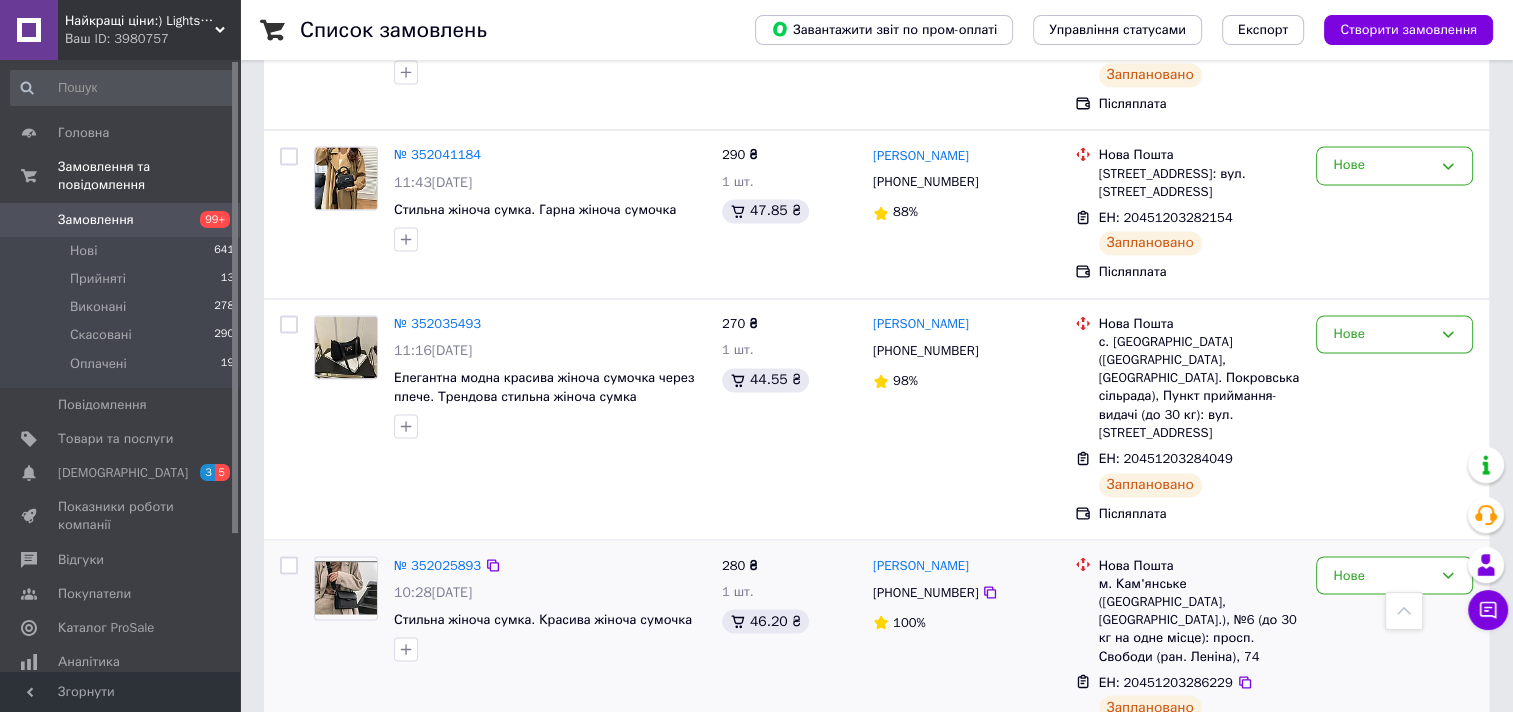 scroll, scrollTop: 3283, scrollLeft: 0, axis: vertical 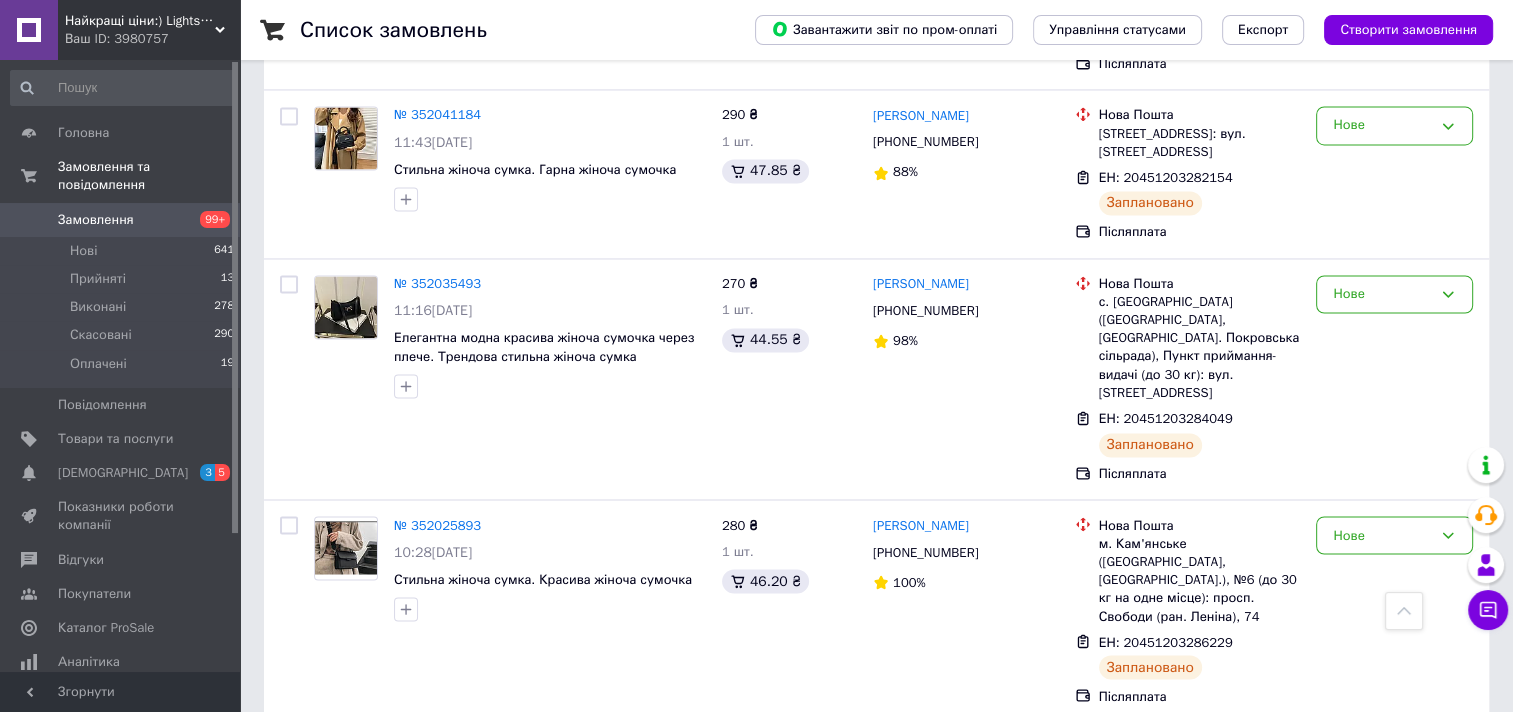 click on "2" at bounding box center [327, 1005] 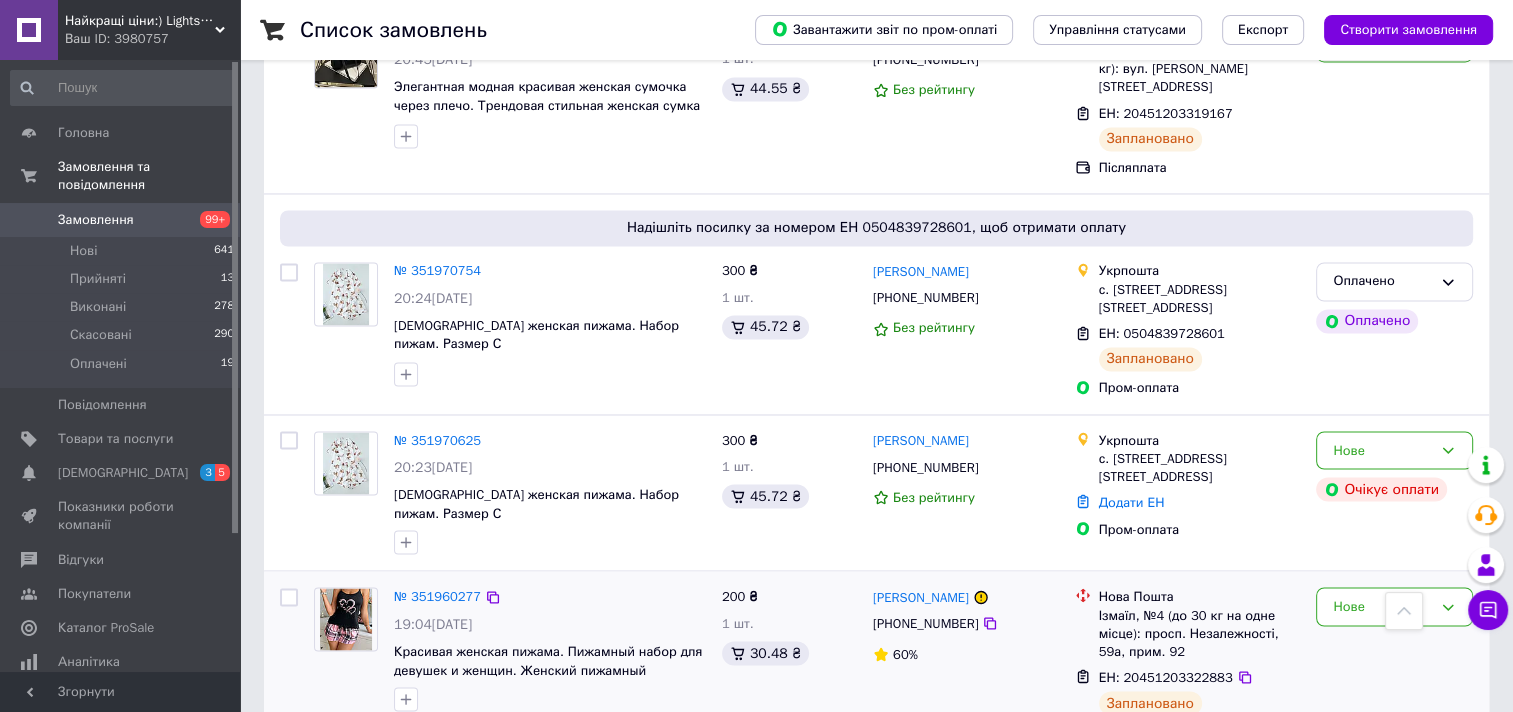 scroll, scrollTop: 3356, scrollLeft: 0, axis: vertical 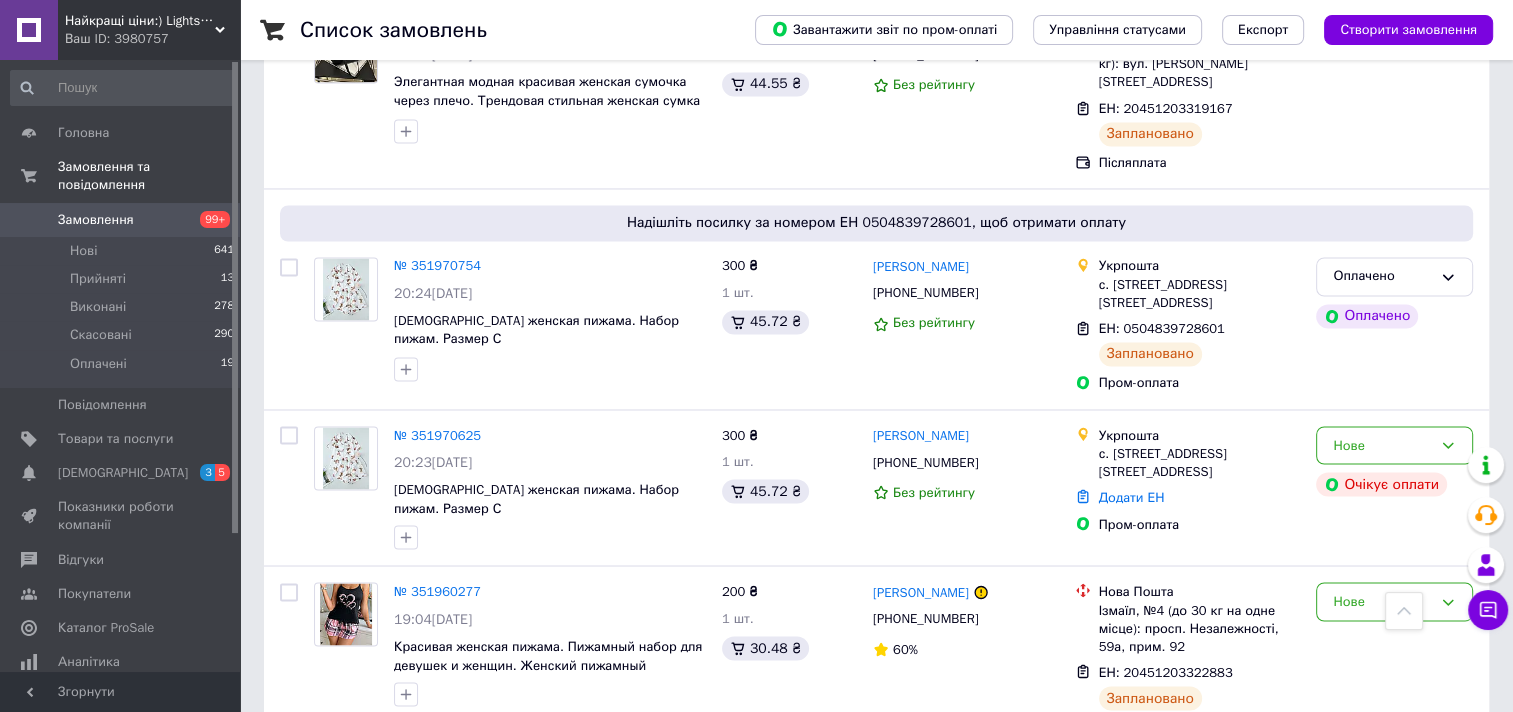click on "3" at bounding box center (494, 797) 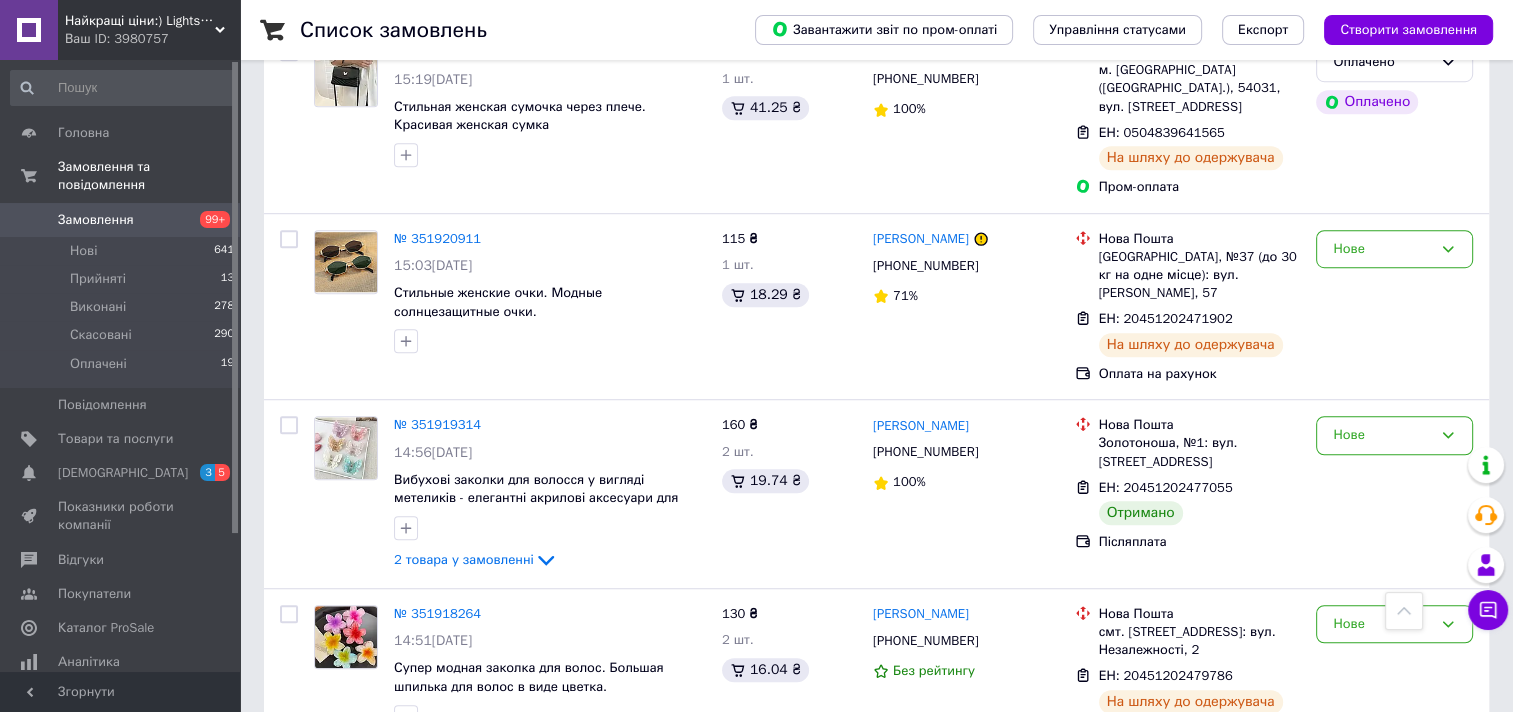 scroll, scrollTop: 800, scrollLeft: 0, axis: vertical 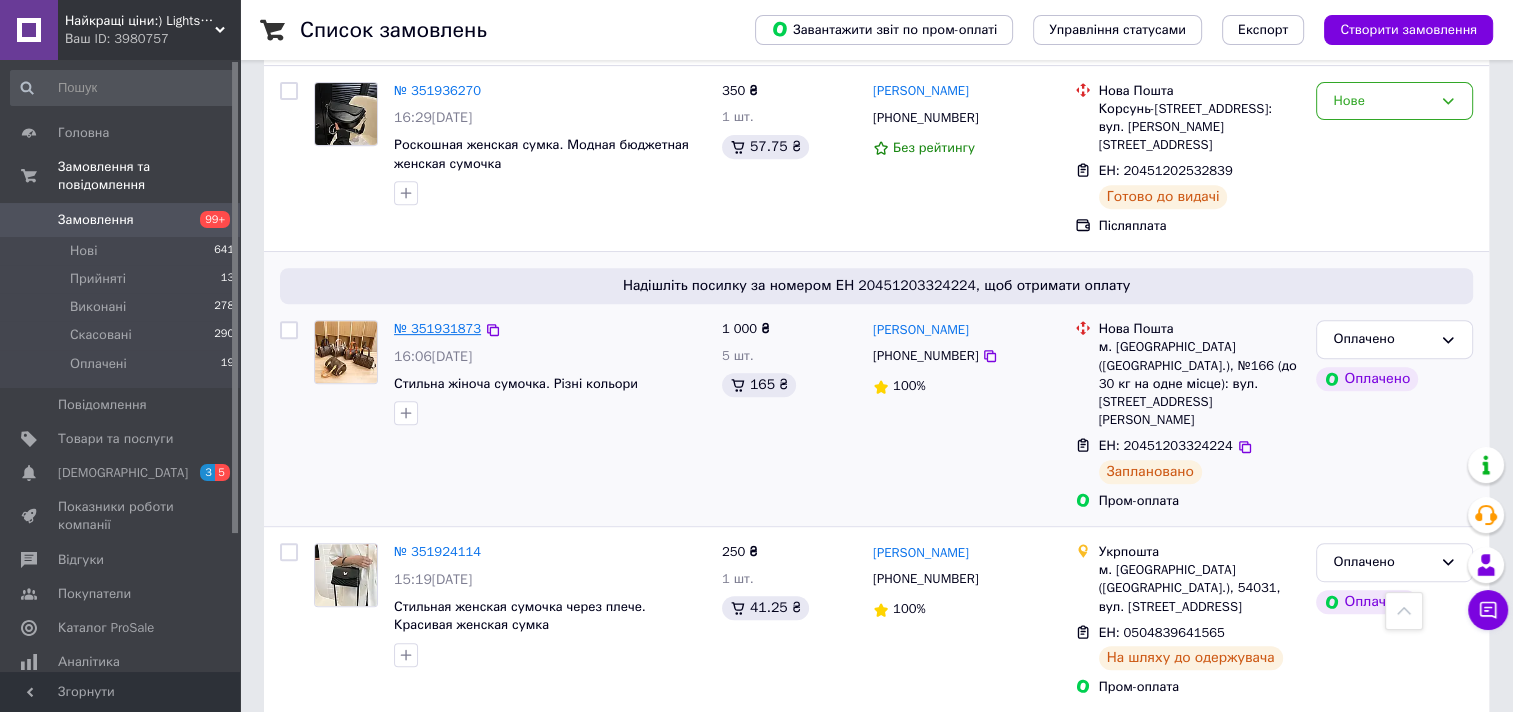 drag, startPoint x: 446, startPoint y: 248, endPoint x: 421, endPoint y: 256, distance: 26.24881 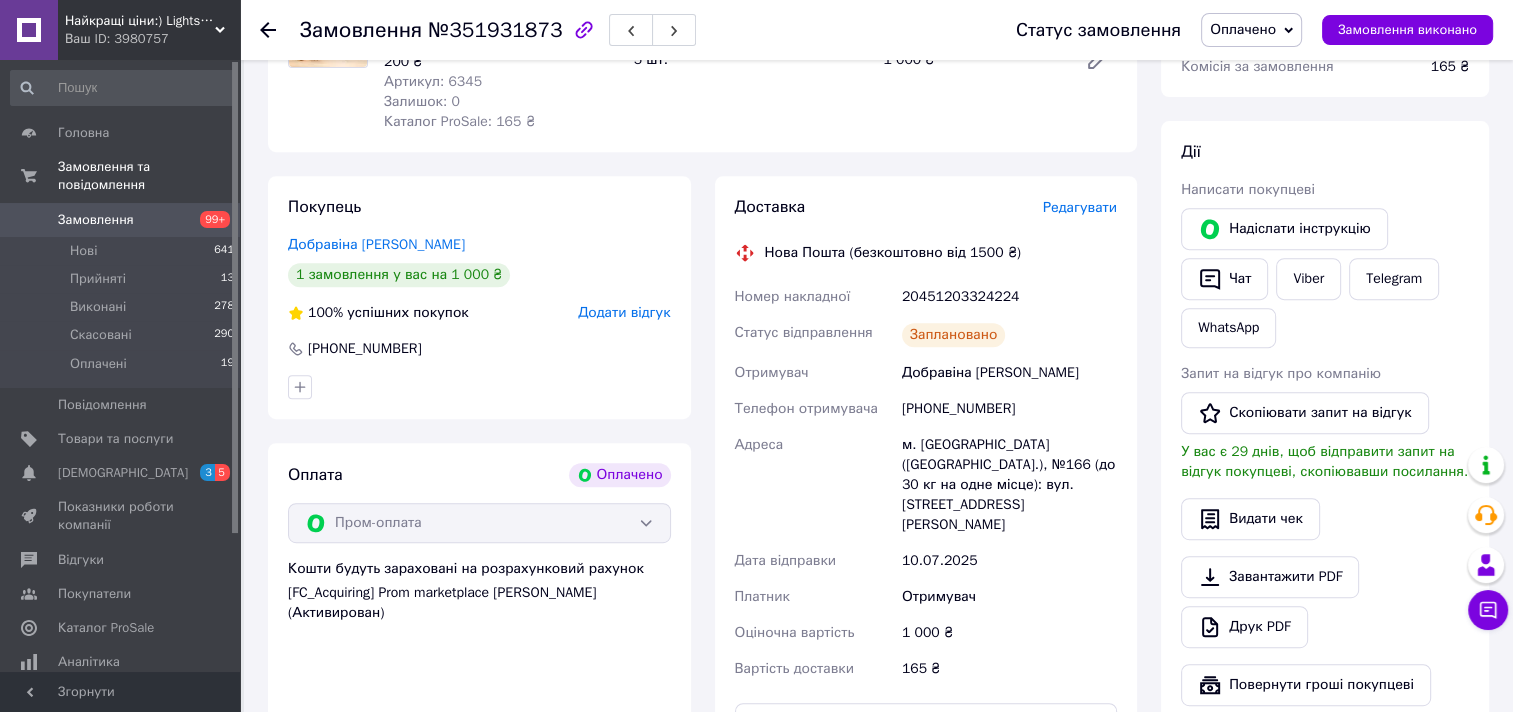 scroll, scrollTop: 400, scrollLeft: 0, axis: vertical 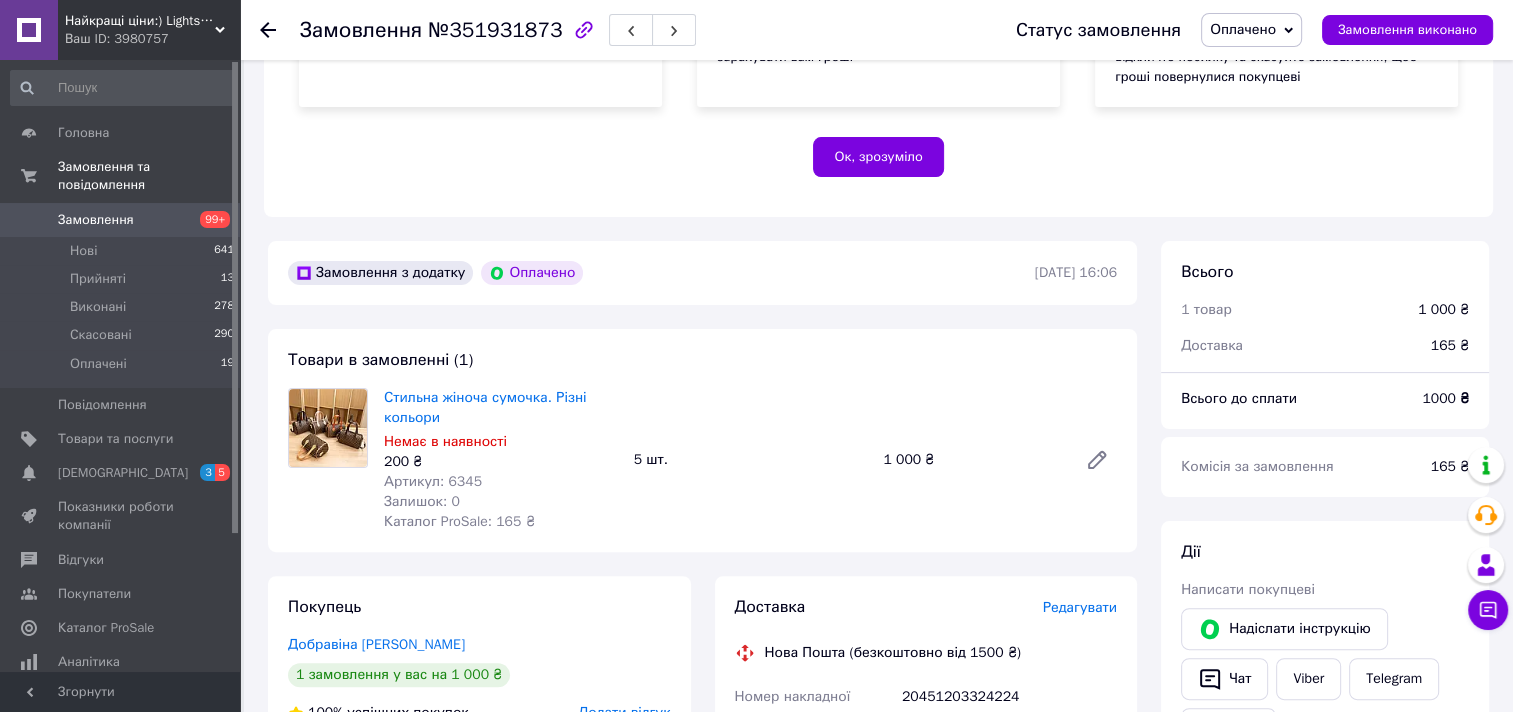 click at bounding box center (328, 428) 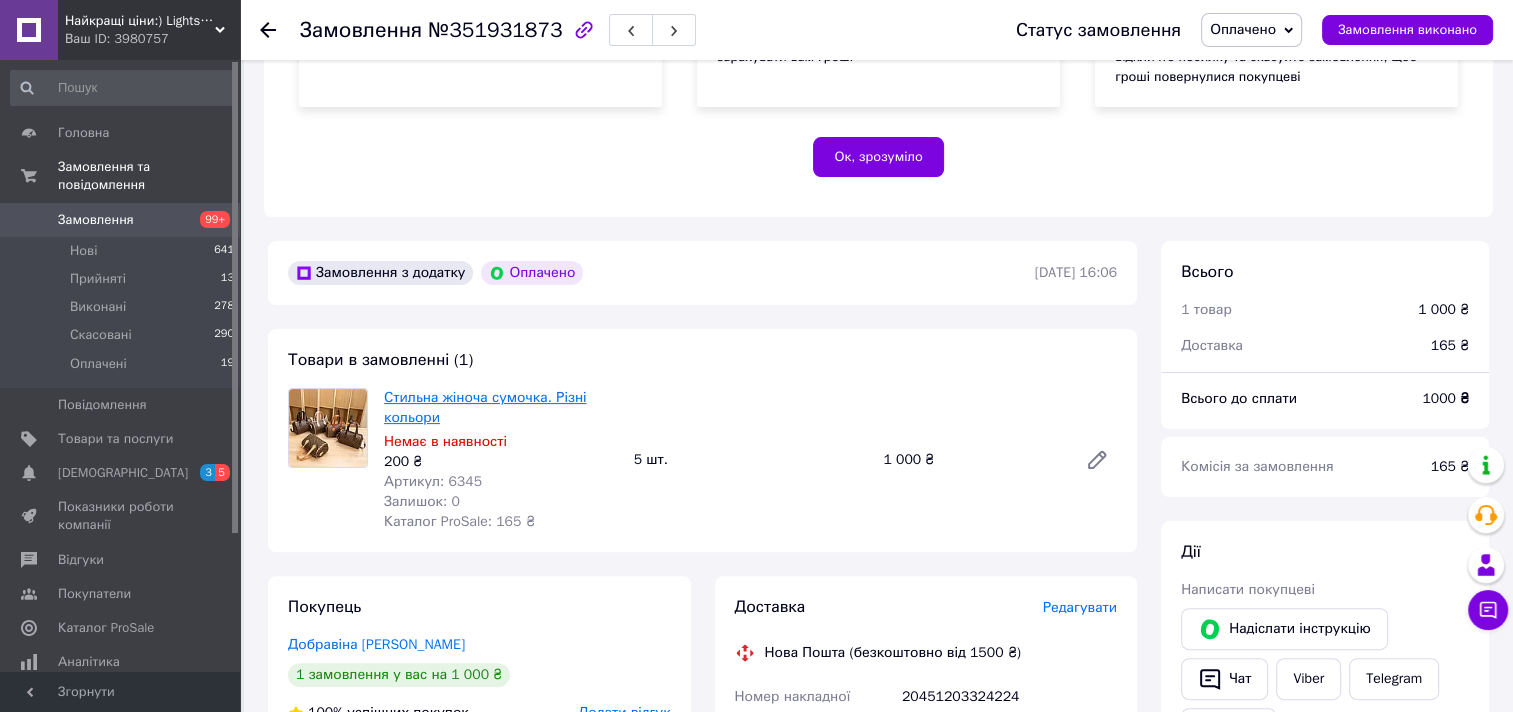 click on "Стильна жіноча сумочка. Різні кольори" at bounding box center (485, 407) 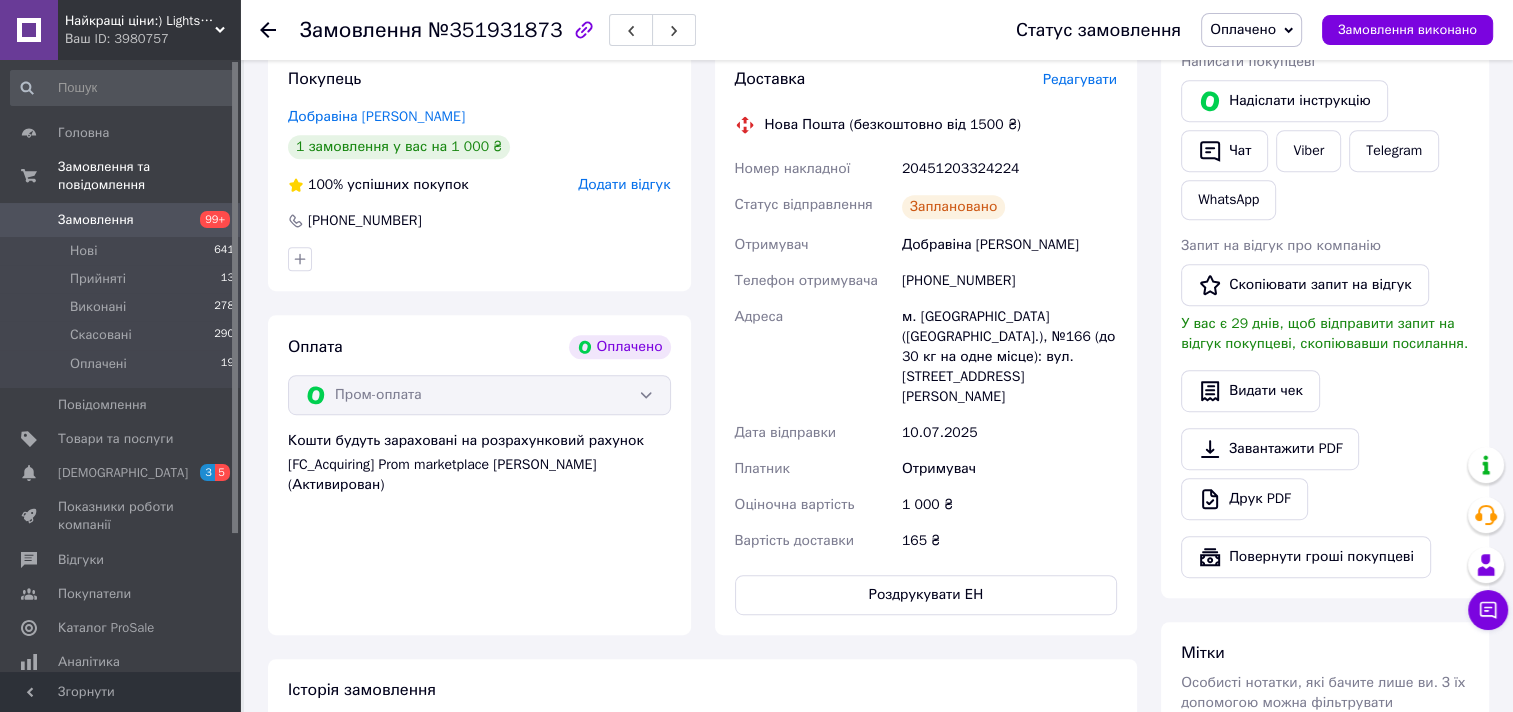 scroll, scrollTop: 900, scrollLeft: 0, axis: vertical 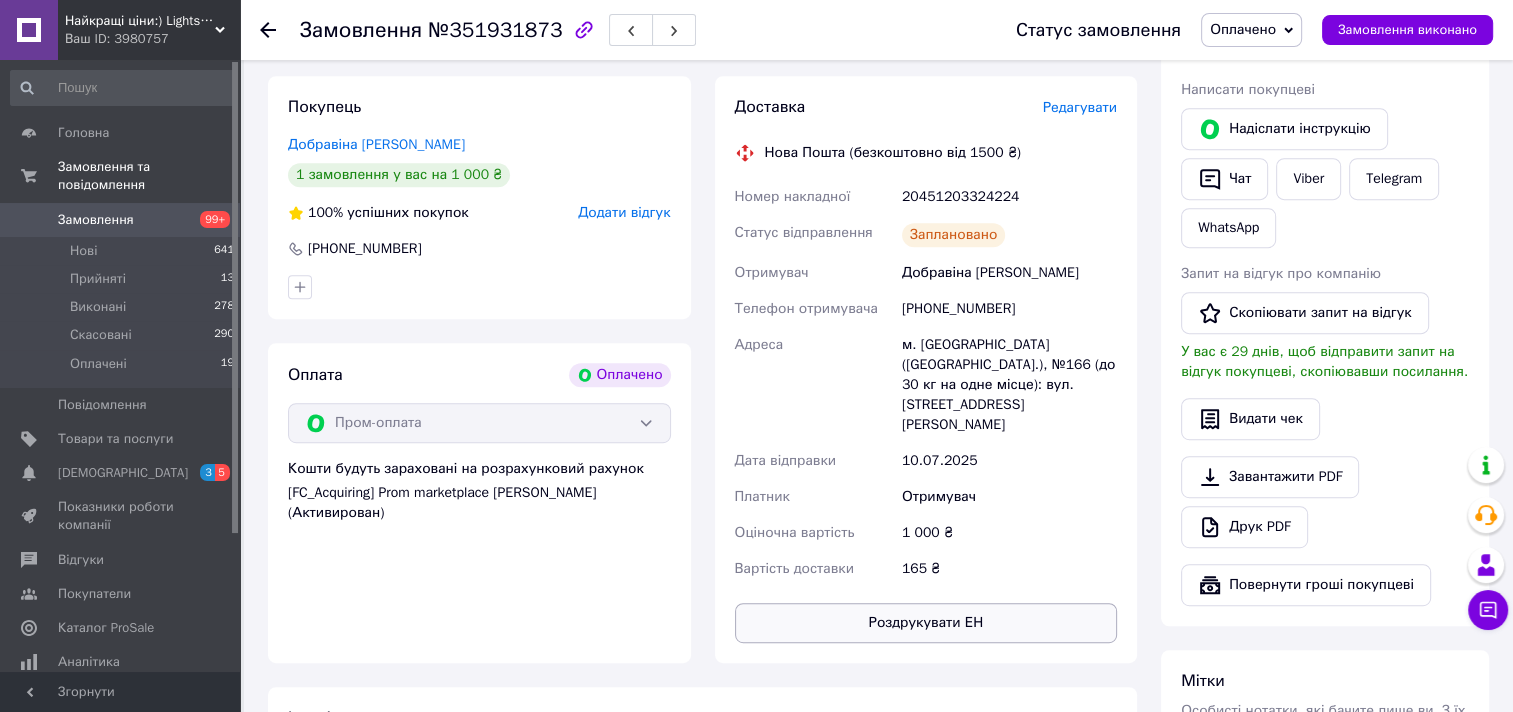 click on "Роздрукувати ЕН" at bounding box center [926, 623] 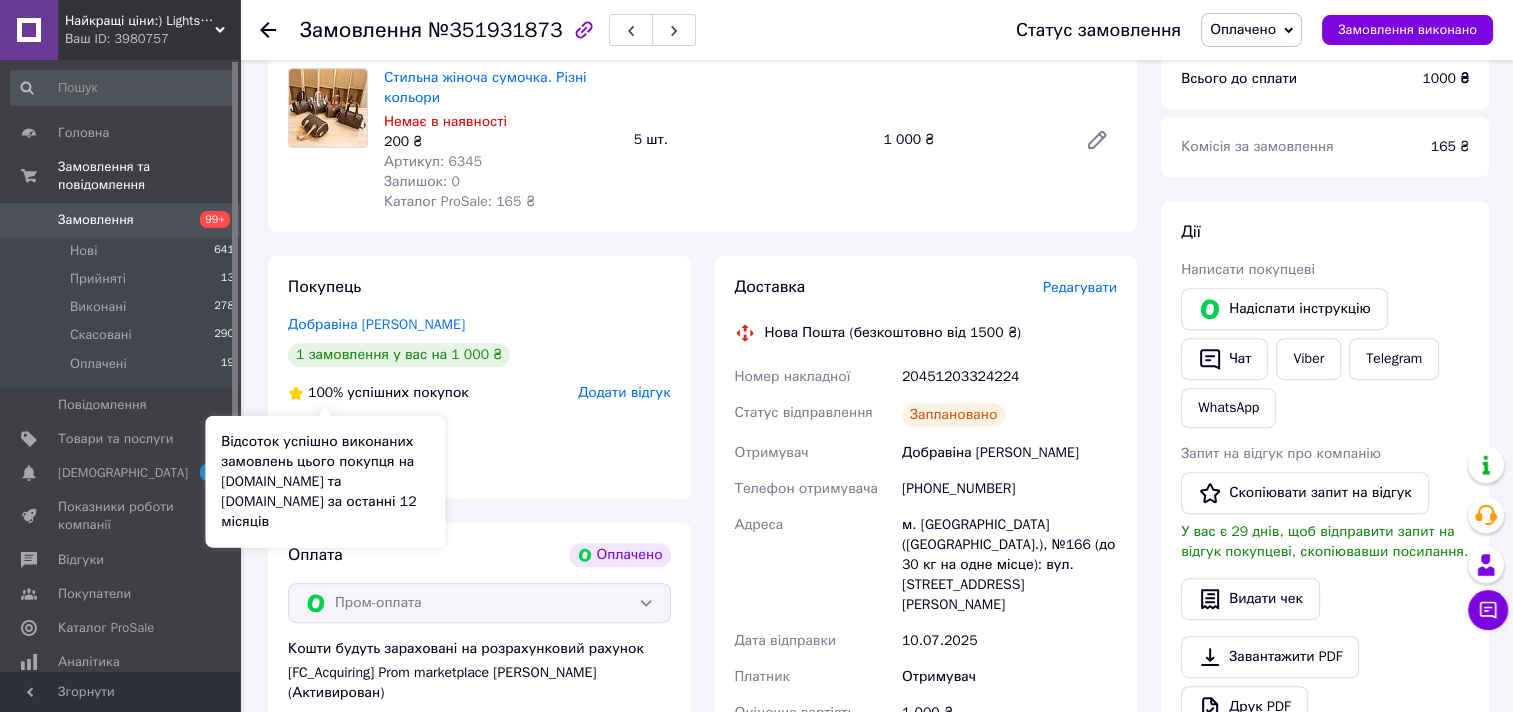 scroll, scrollTop: 700, scrollLeft: 0, axis: vertical 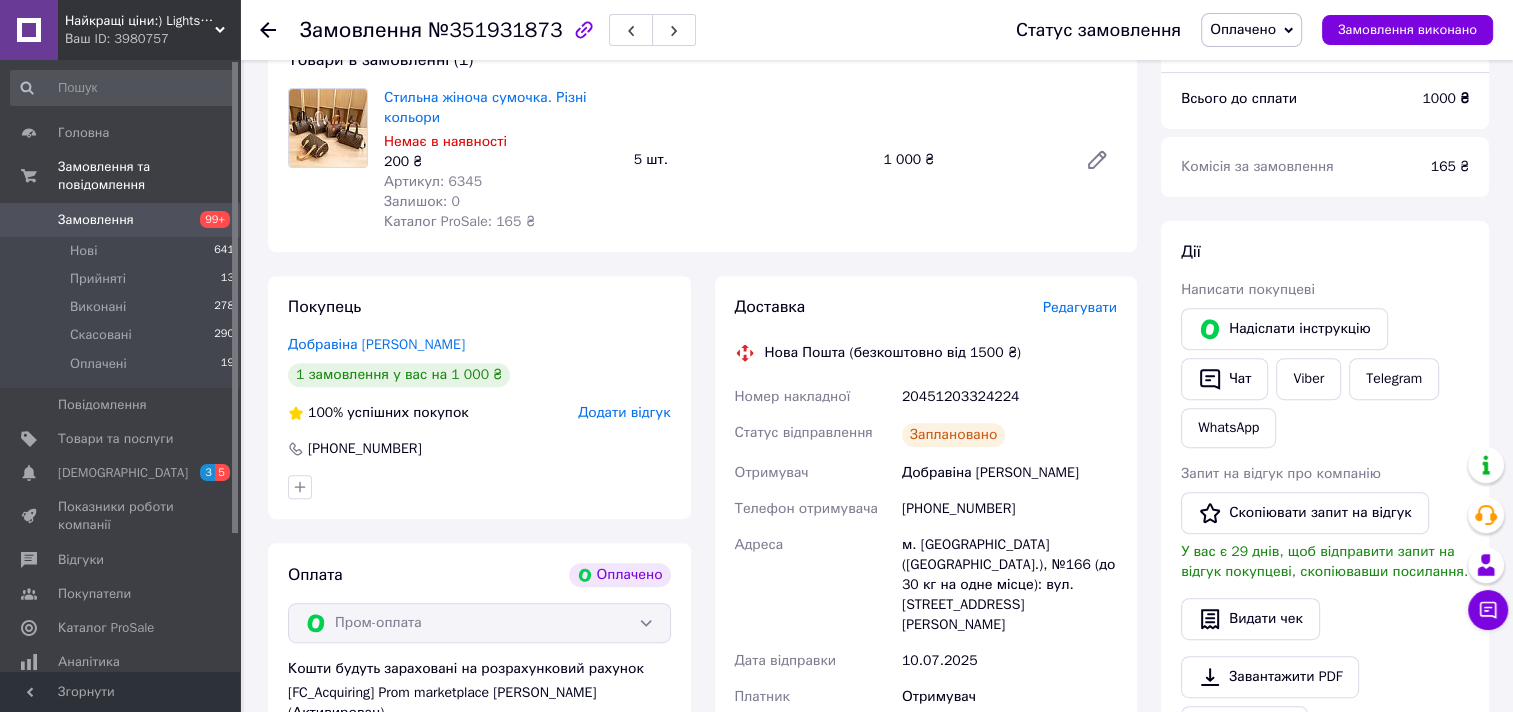 click on "Замовлення" at bounding box center (96, 220) 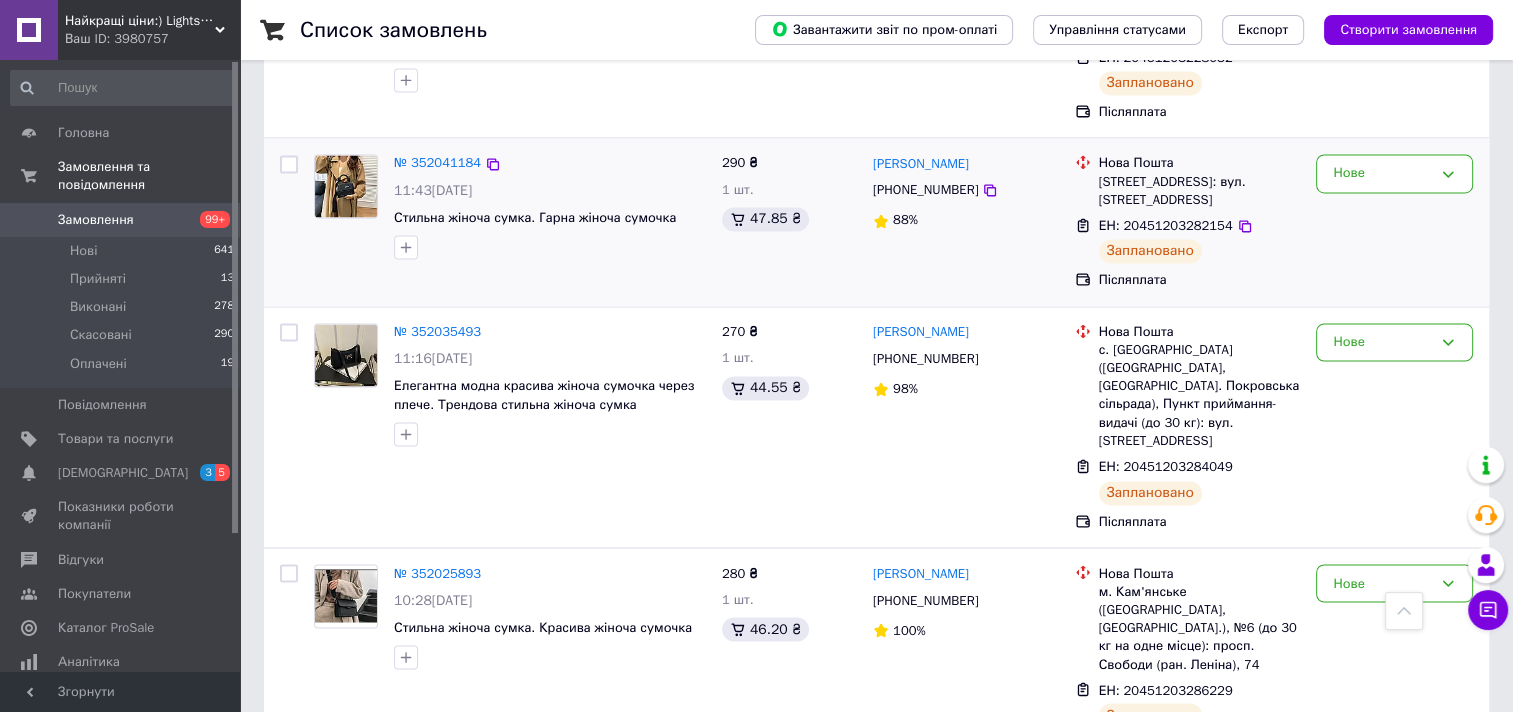 scroll, scrollTop: 3283, scrollLeft: 0, axis: vertical 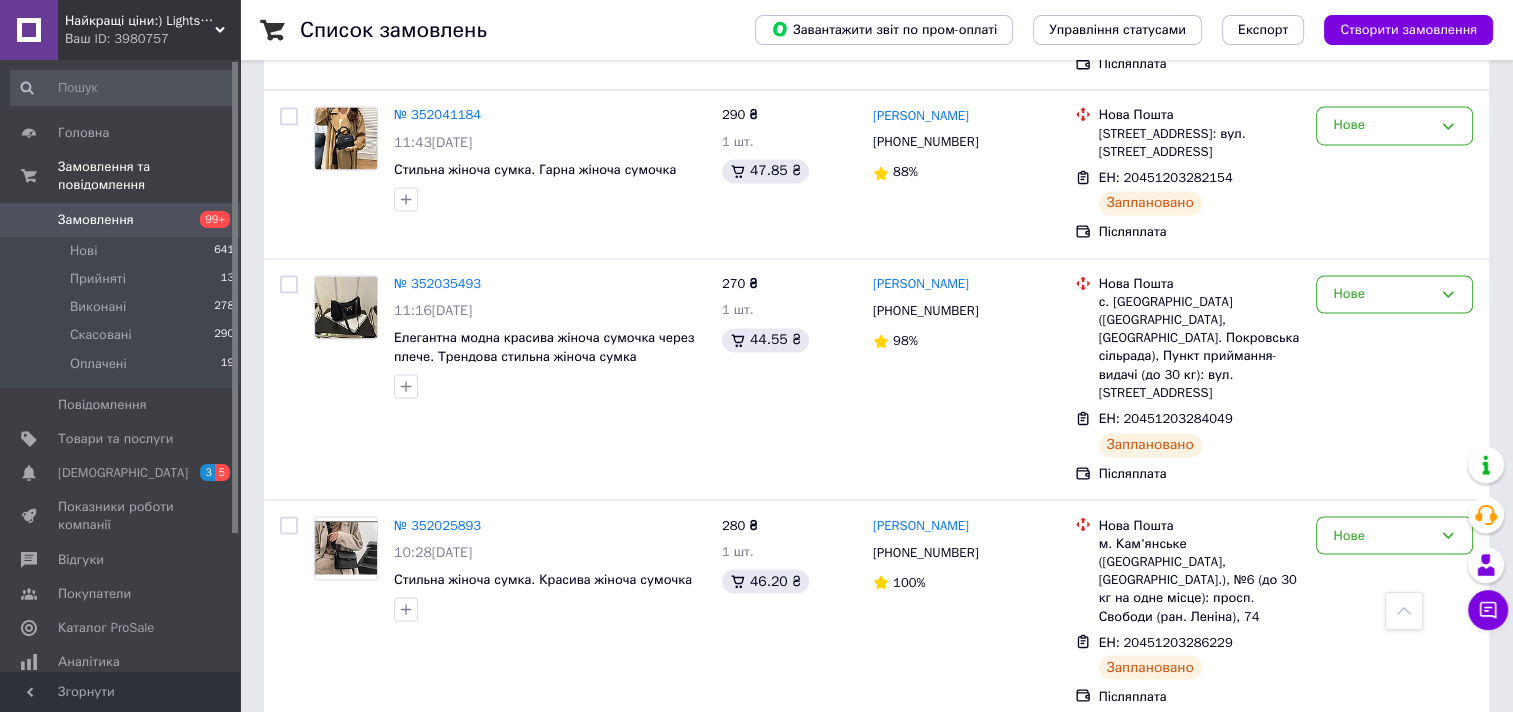 click on "2" at bounding box center (327, 1005) 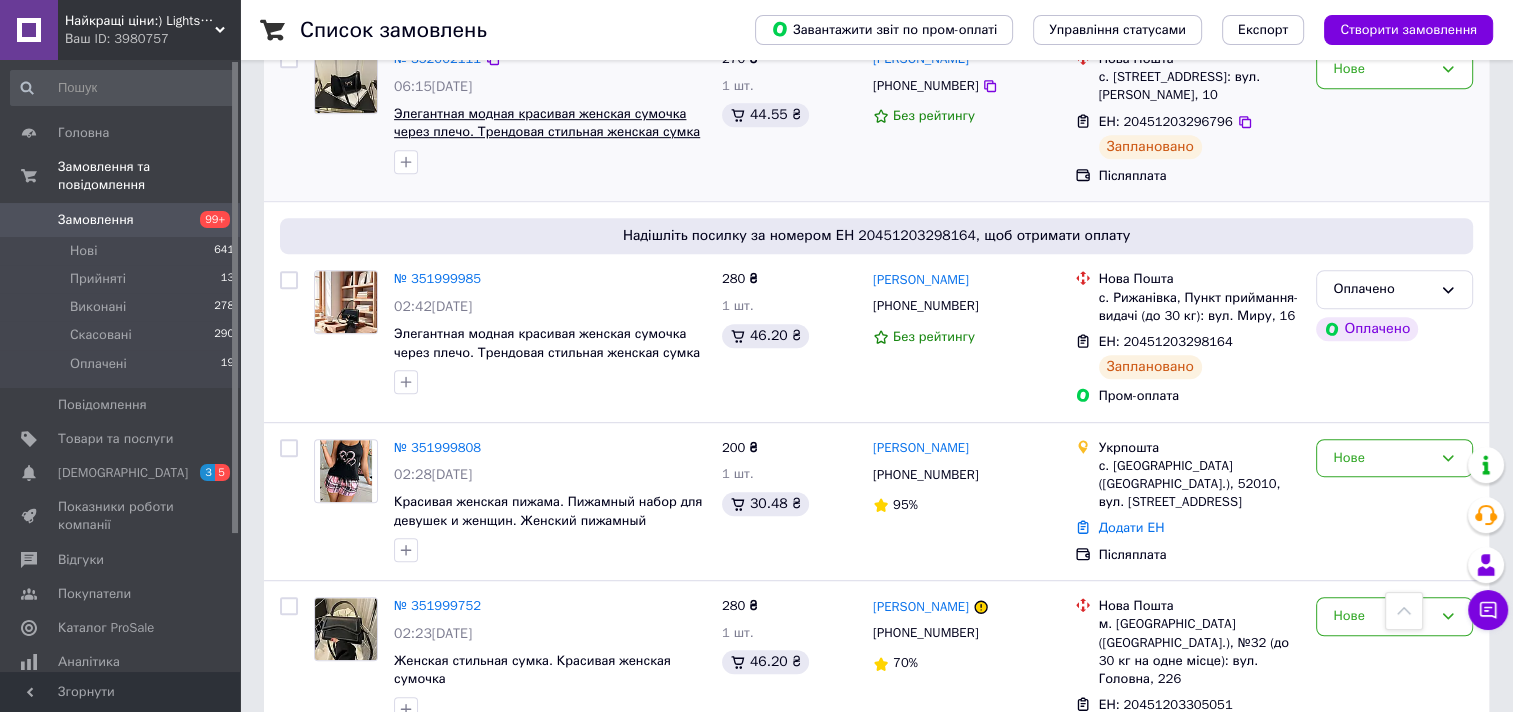 scroll, scrollTop: 1300, scrollLeft: 0, axis: vertical 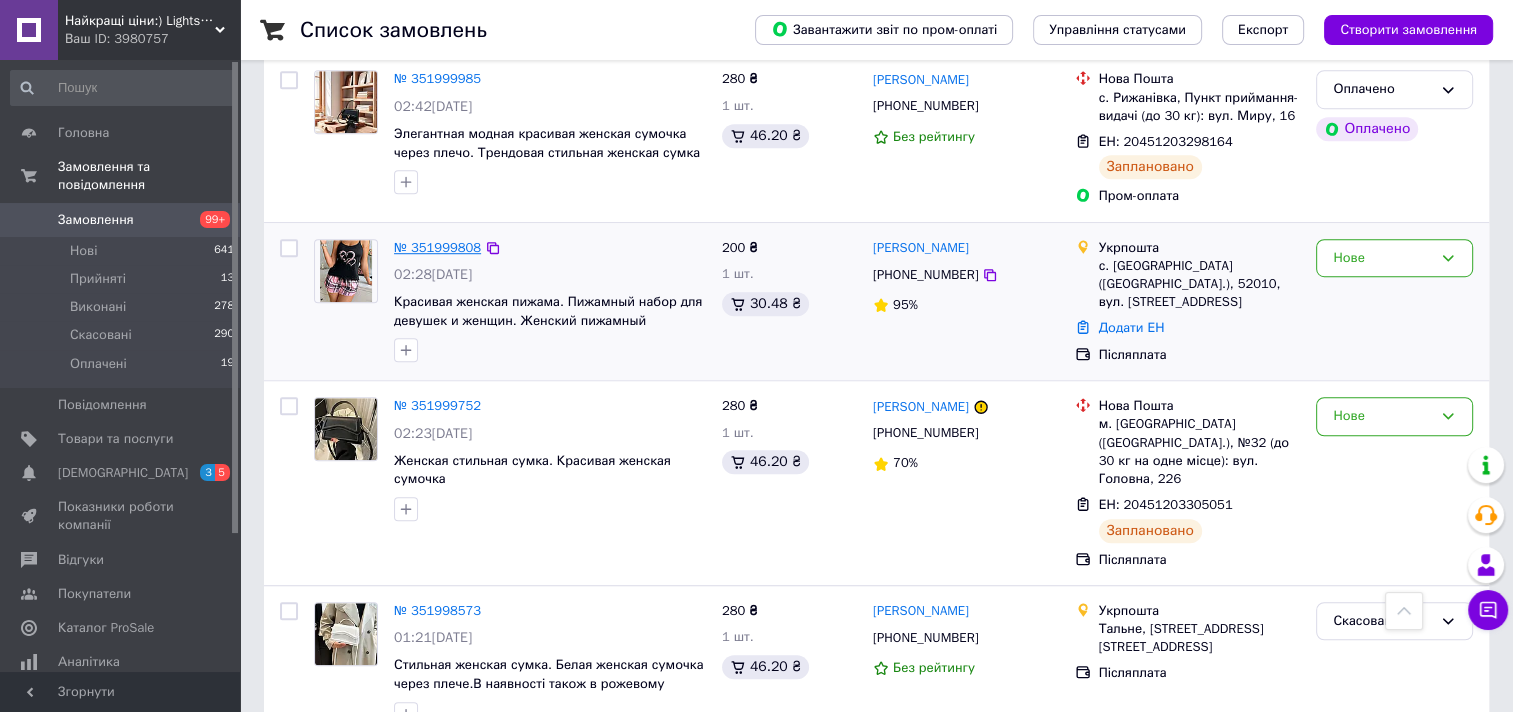 click on "№ 351999808" at bounding box center [437, 247] 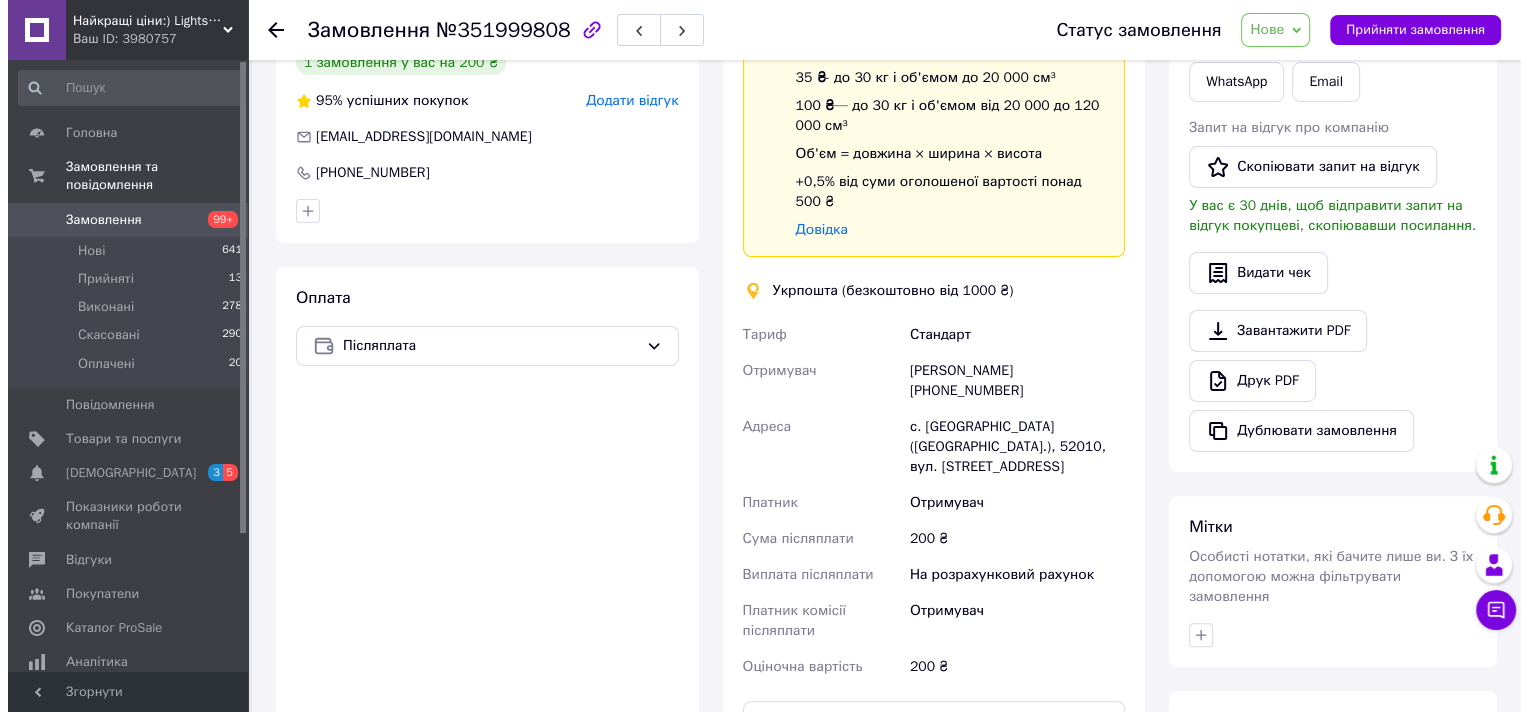 scroll, scrollTop: 386, scrollLeft: 0, axis: vertical 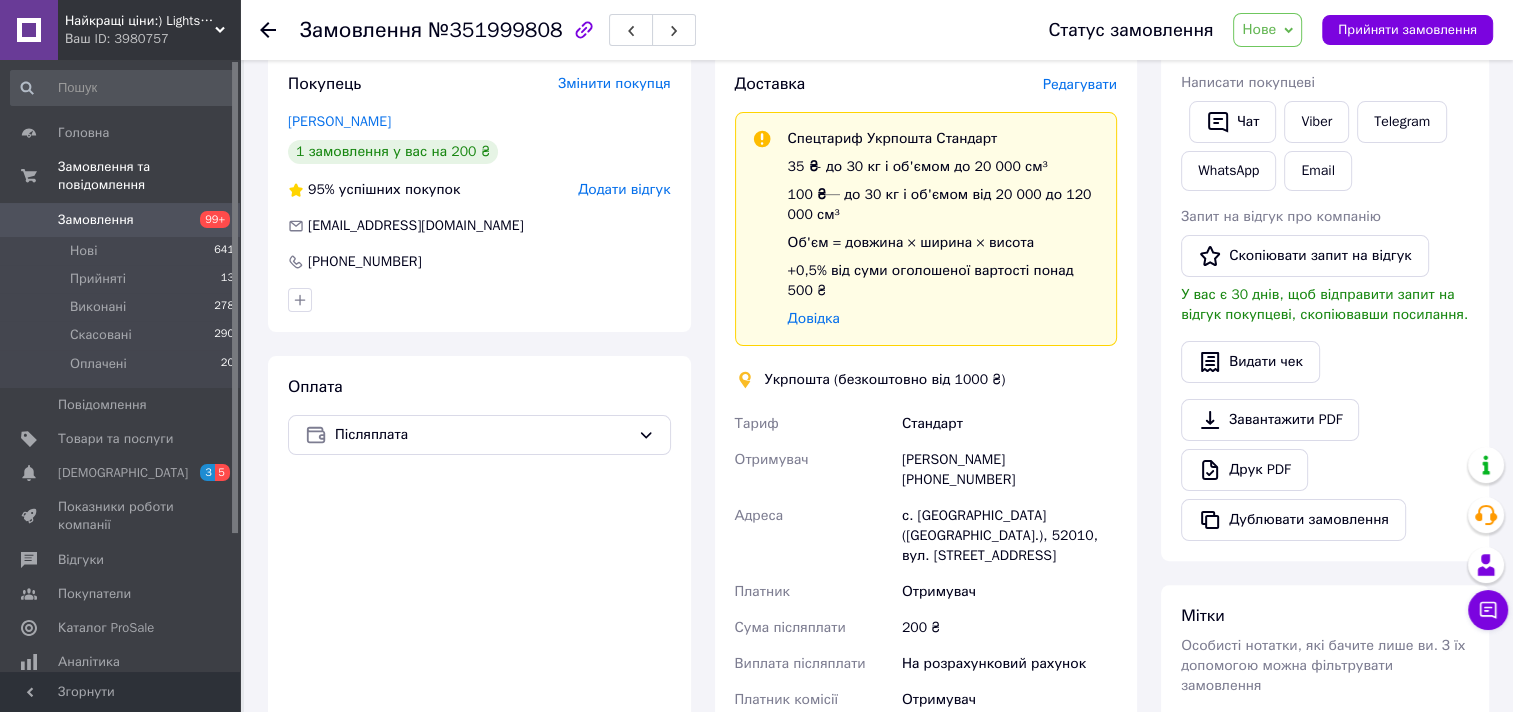 click on "Редагувати" at bounding box center [1080, 85] 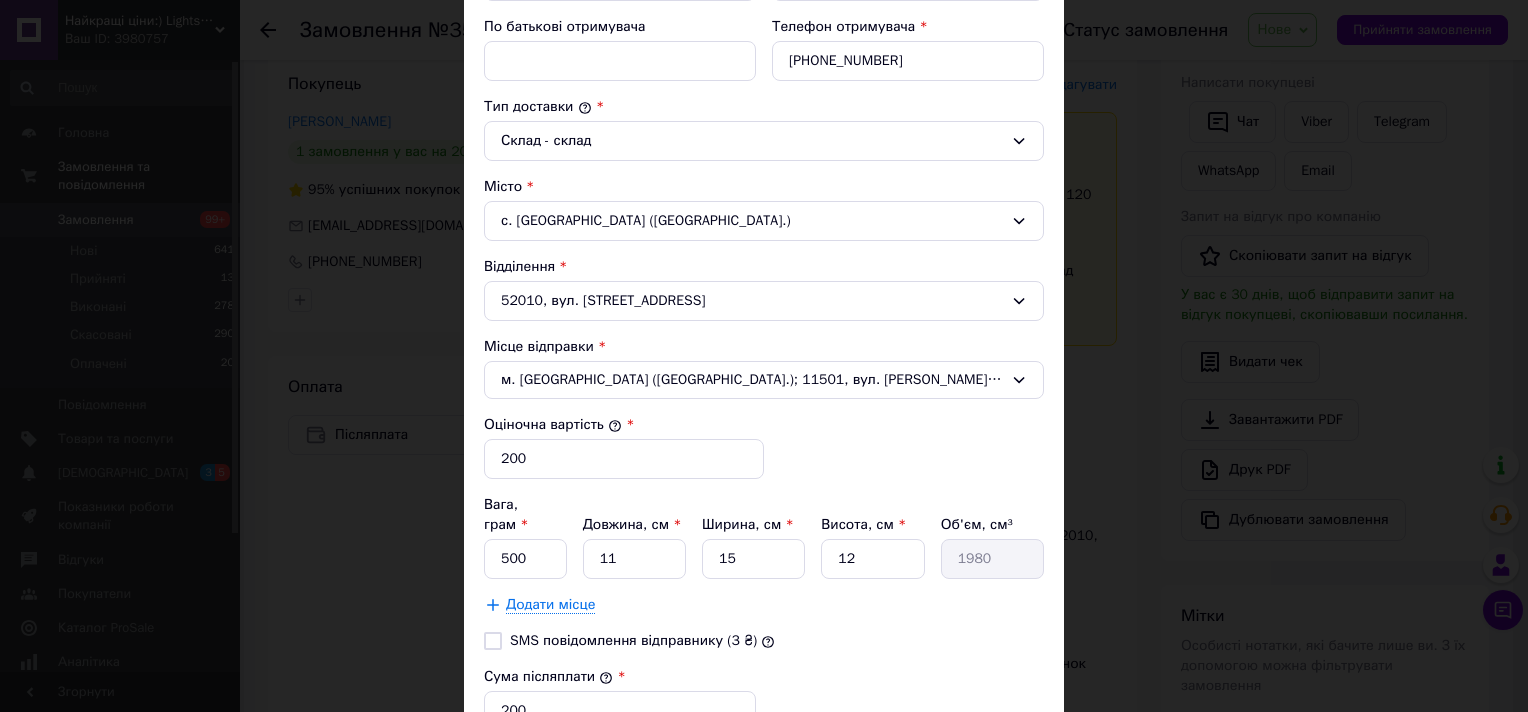 scroll, scrollTop: 500, scrollLeft: 0, axis: vertical 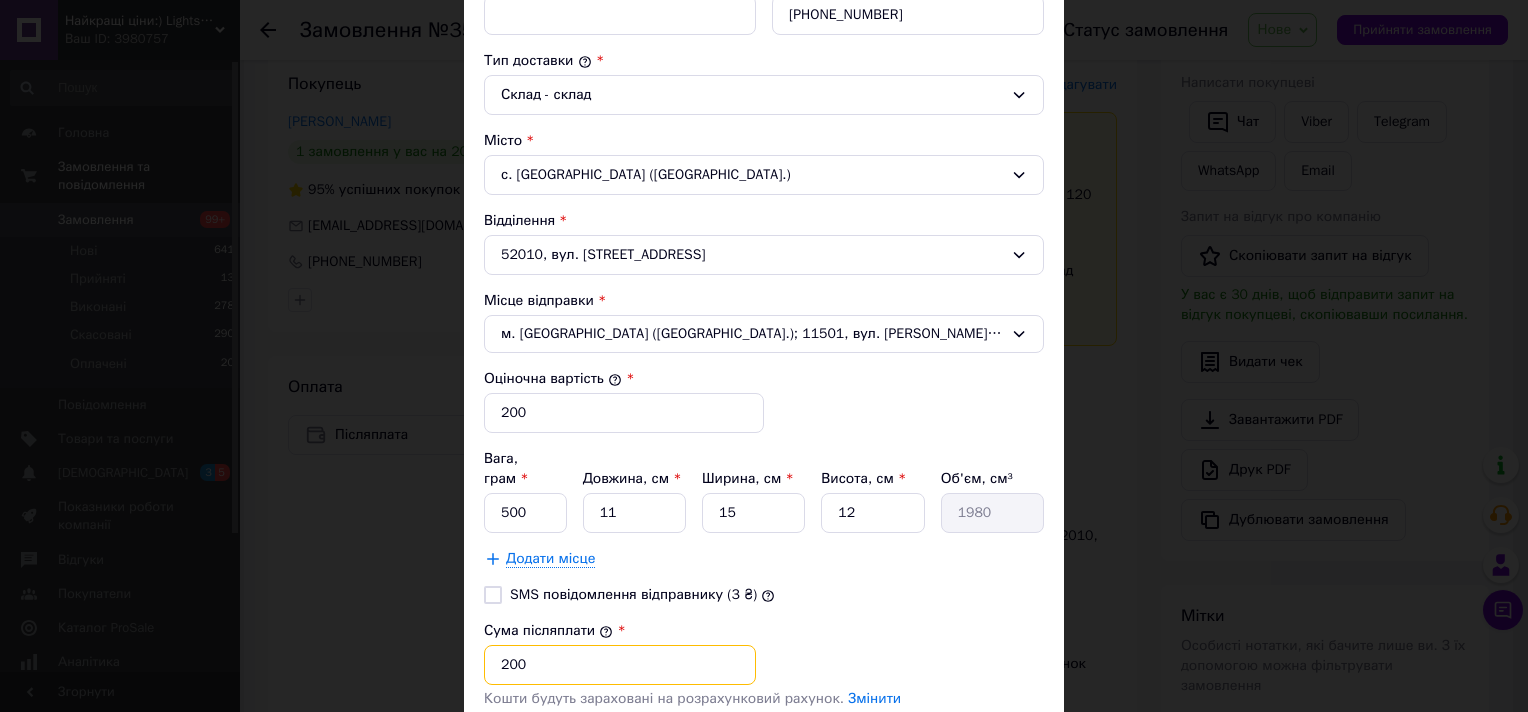 drag, startPoint x: 566, startPoint y: 644, endPoint x: 496, endPoint y: 647, distance: 70.064255 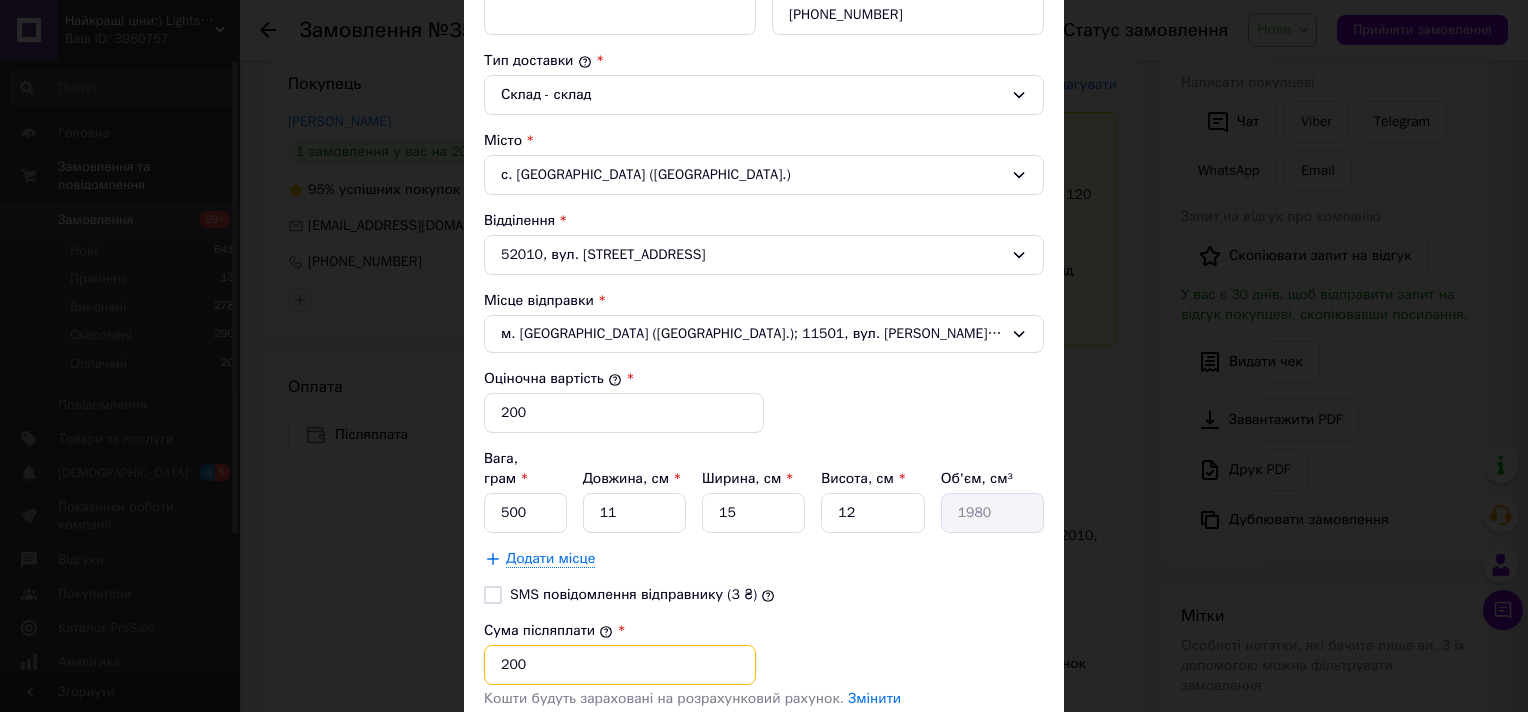 click on "200" at bounding box center (620, 665) 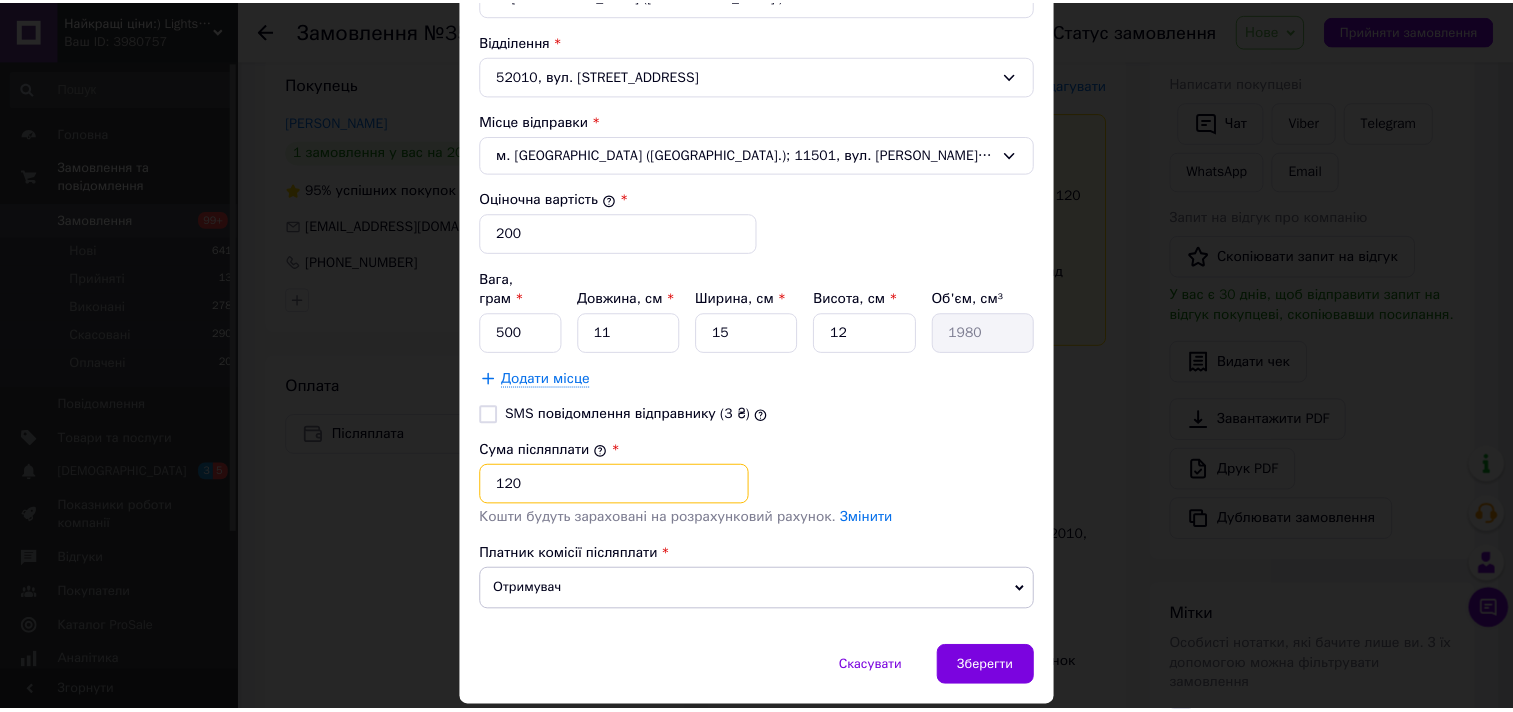 scroll, scrollTop: 719, scrollLeft: 0, axis: vertical 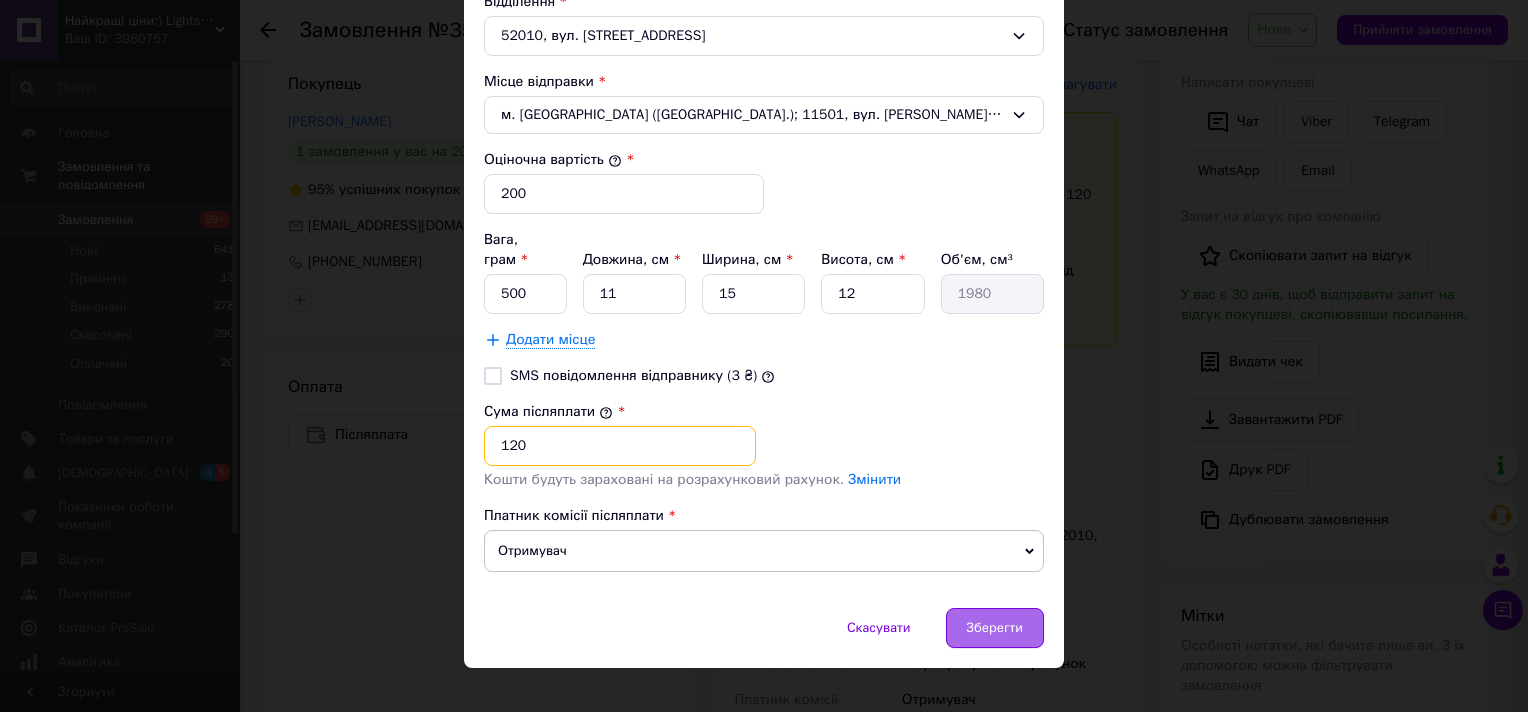 type on "120" 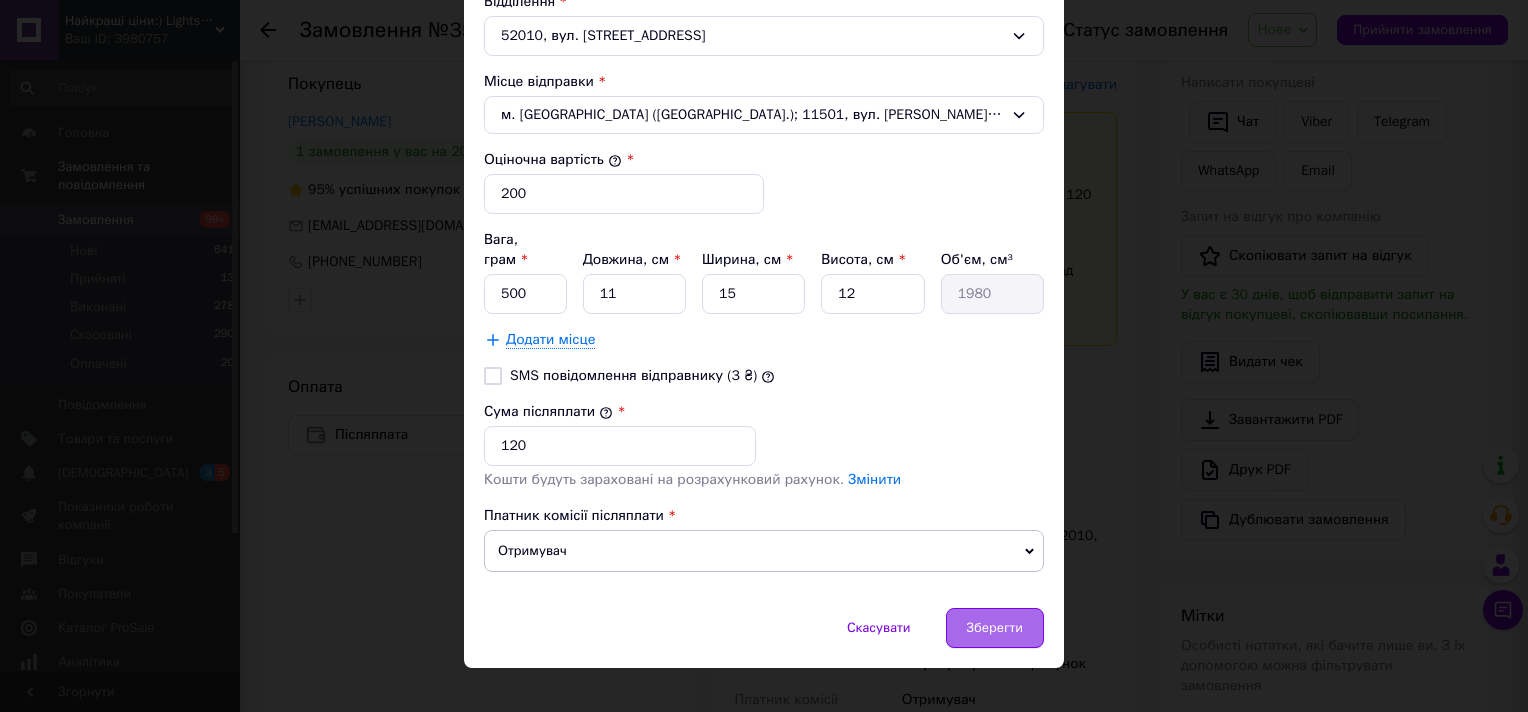 click on "Зберегти" at bounding box center (995, 628) 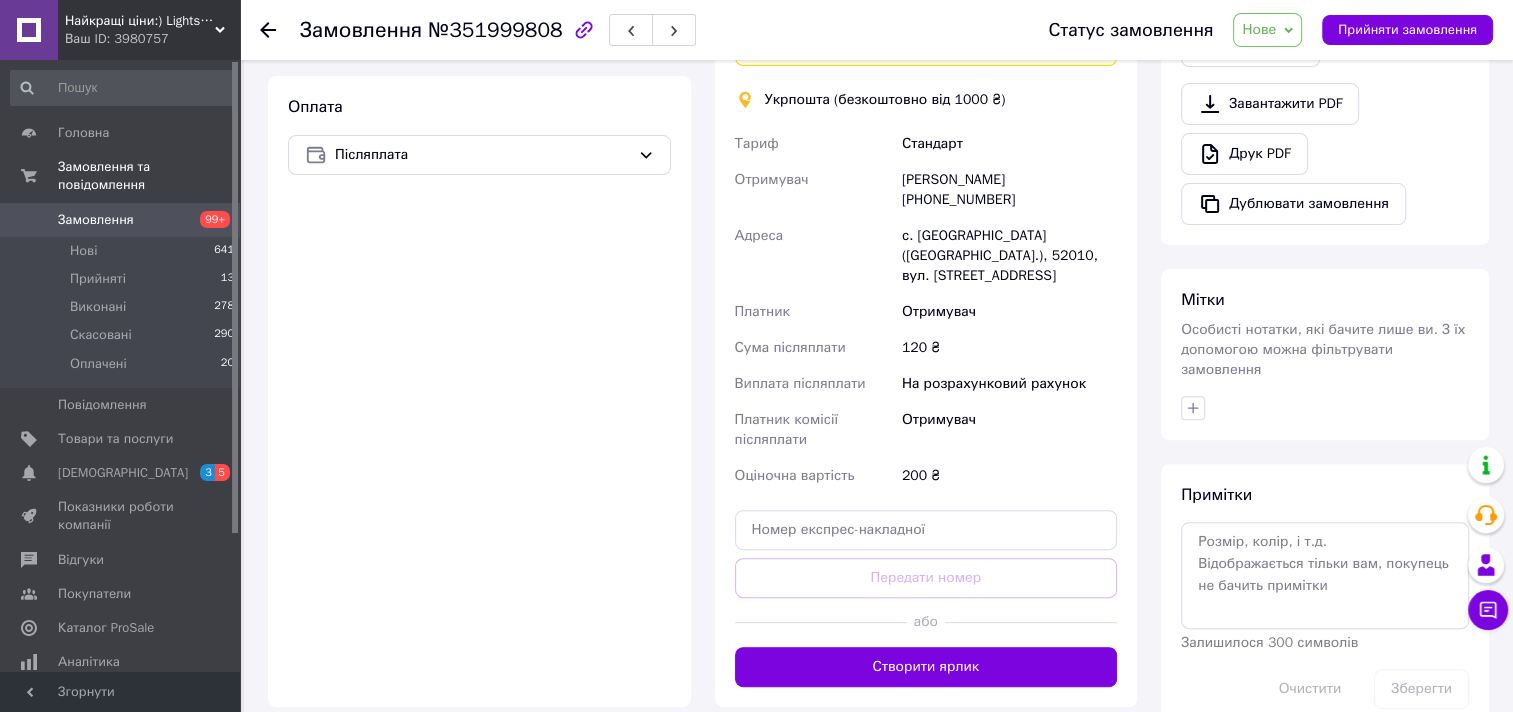 scroll, scrollTop: 786, scrollLeft: 0, axis: vertical 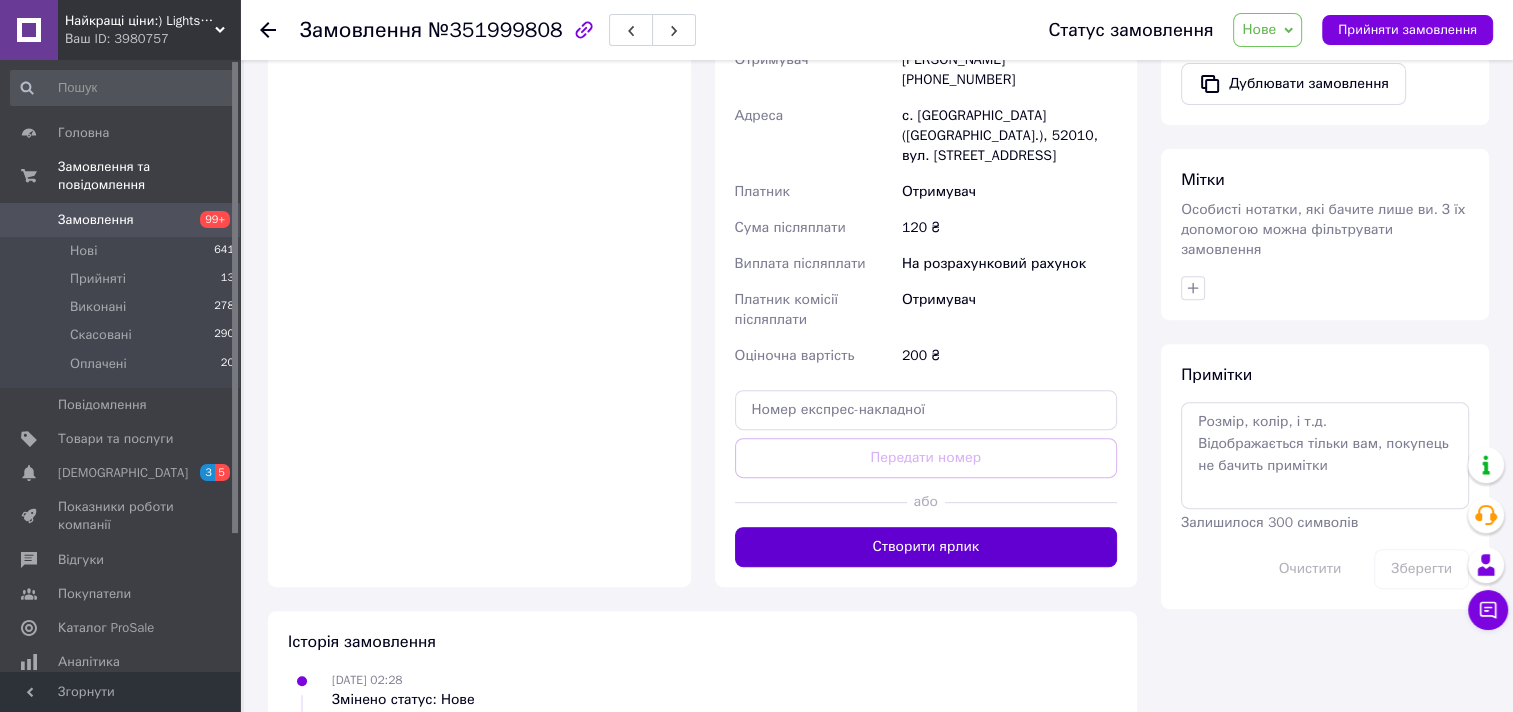 click on "Створити ярлик" at bounding box center (926, 547) 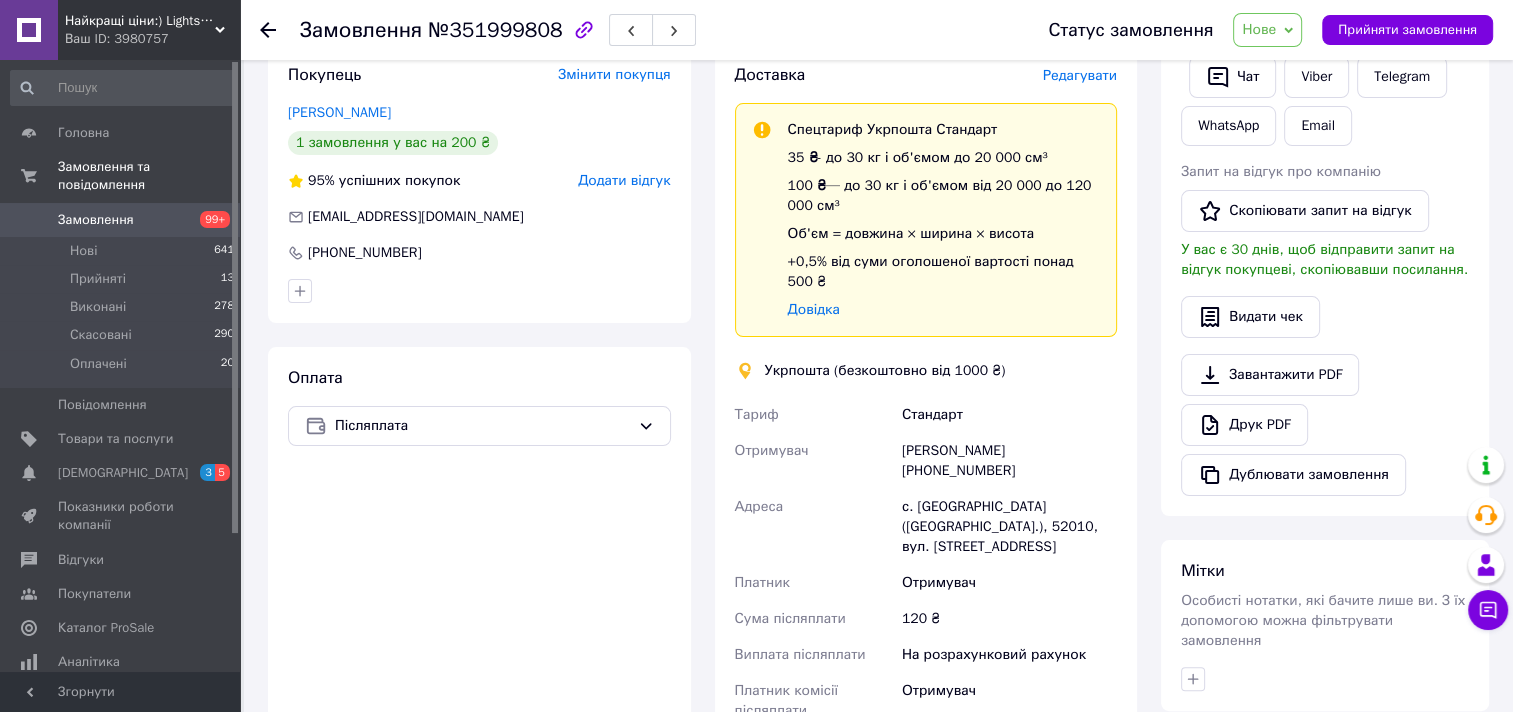 scroll, scrollTop: 186, scrollLeft: 0, axis: vertical 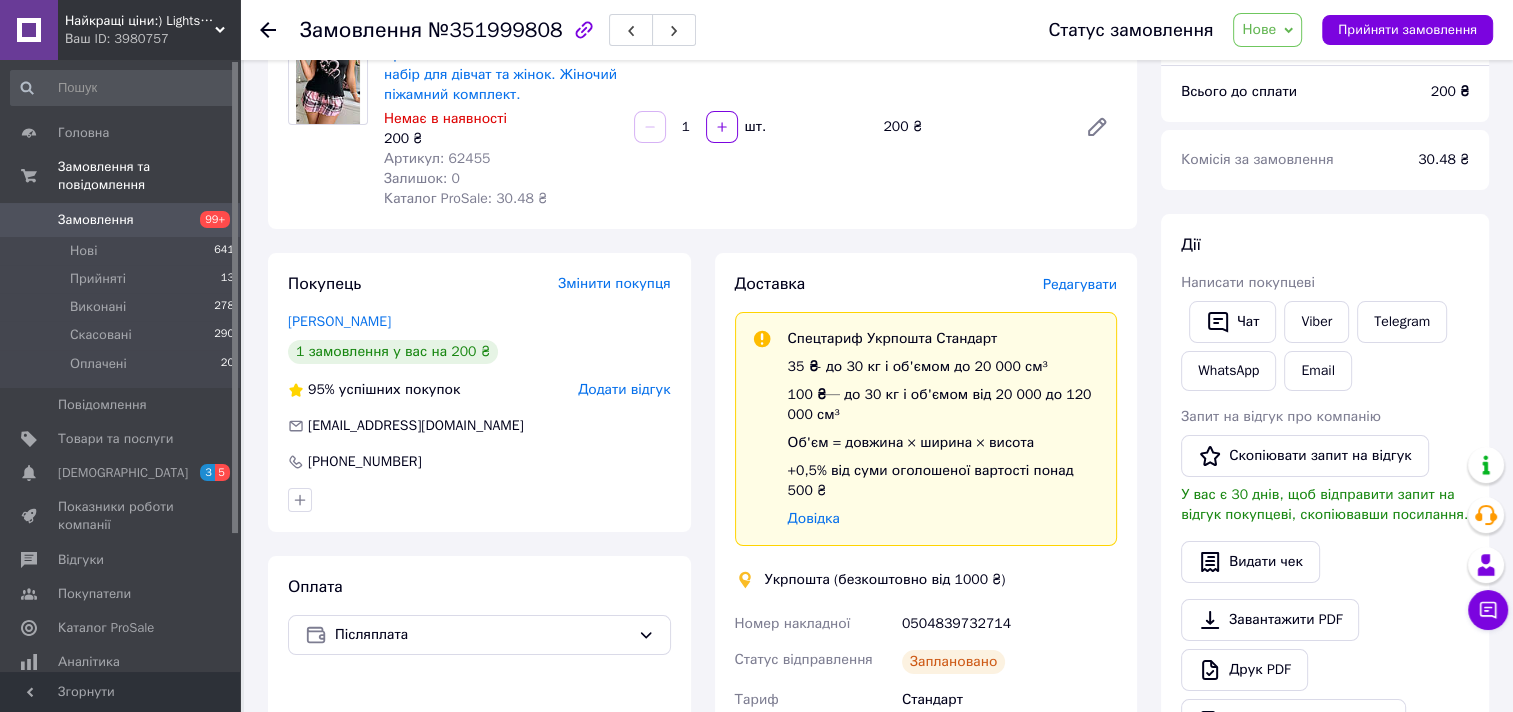 click on "Замовлення" at bounding box center [121, 220] 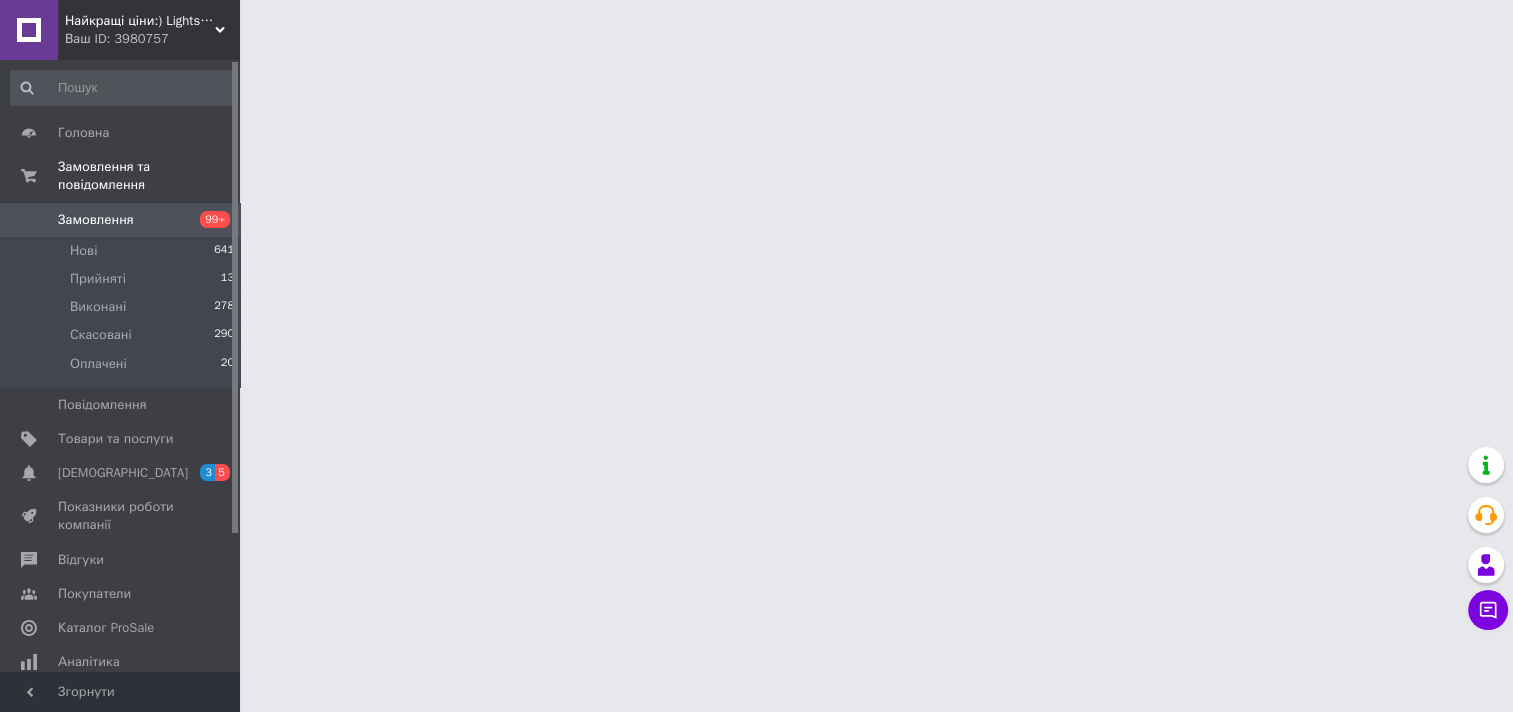 scroll, scrollTop: 0, scrollLeft: 0, axis: both 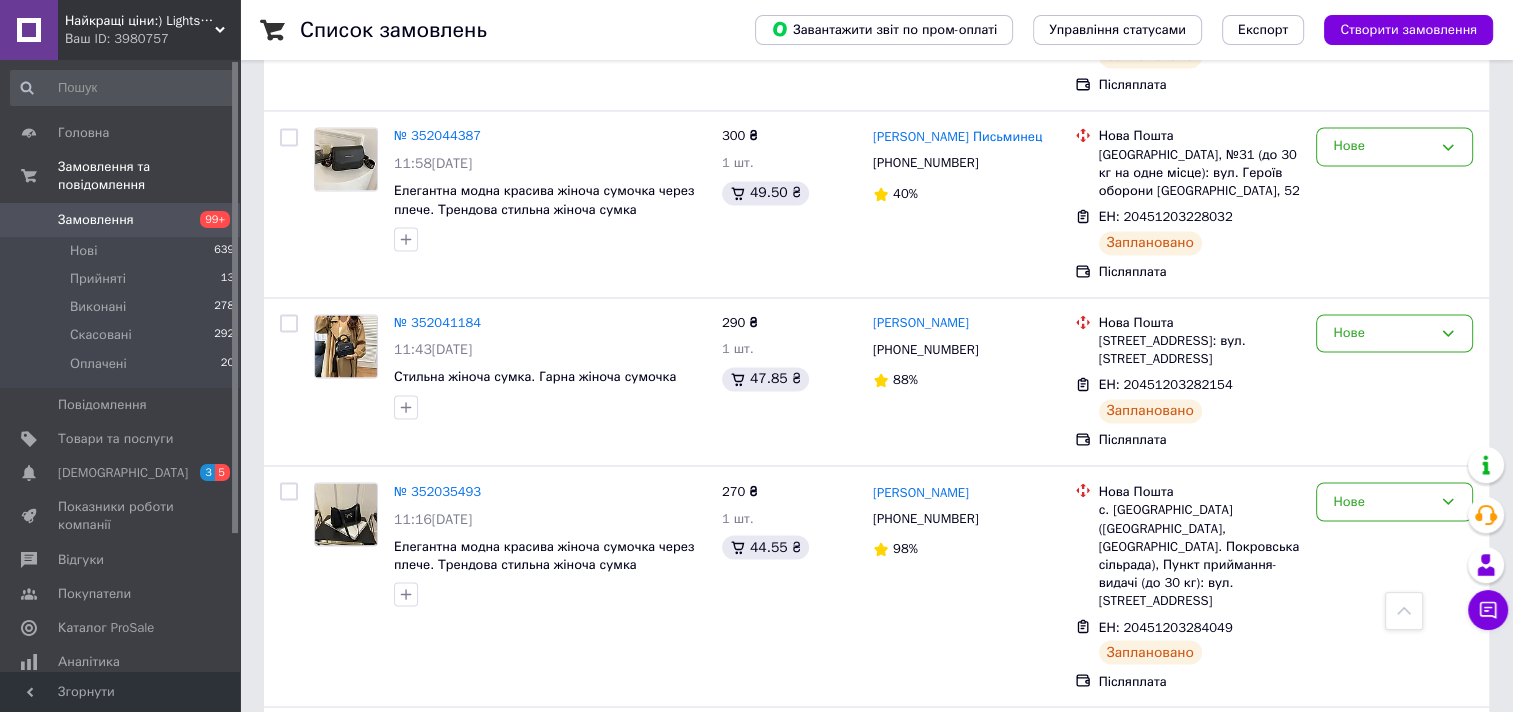 click on "2" at bounding box center [327, 974] 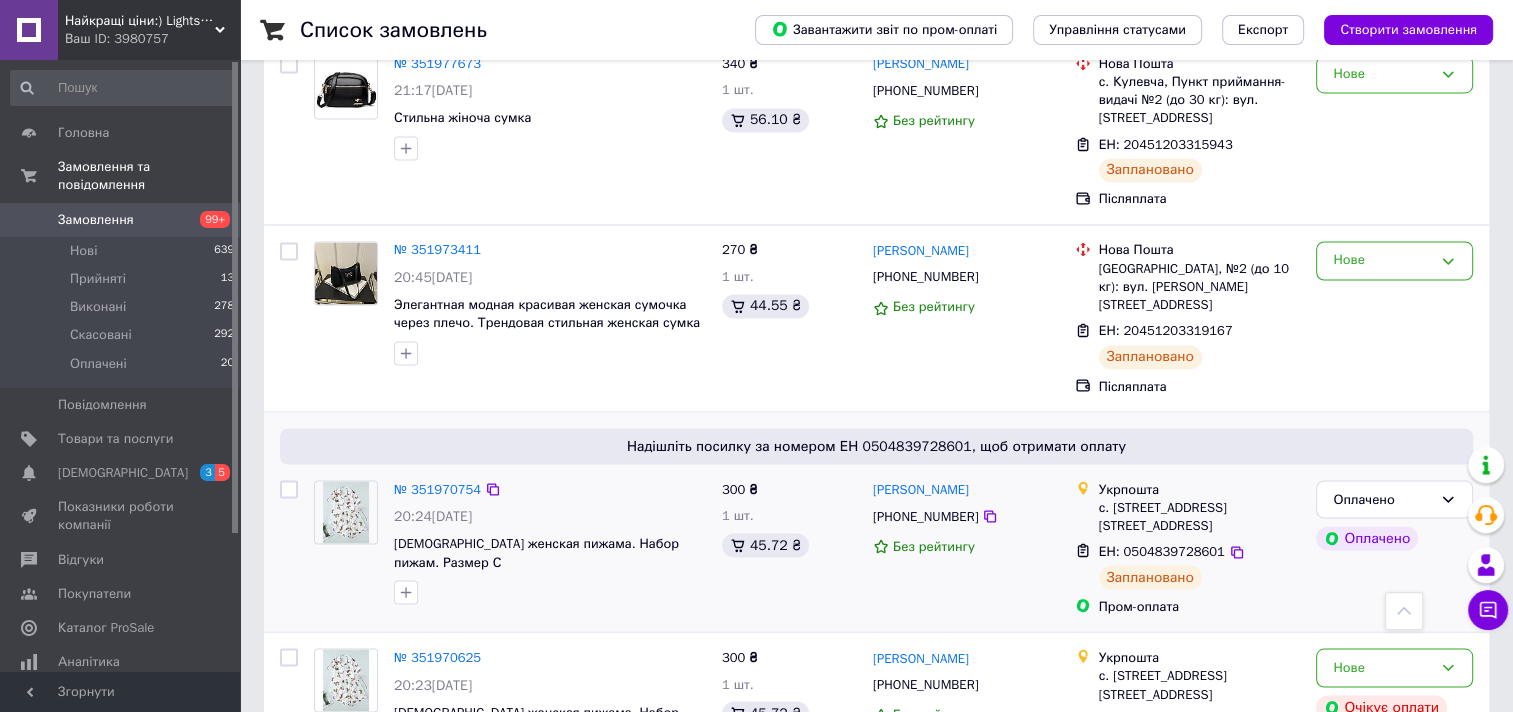 scroll, scrollTop: 3401, scrollLeft: 0, axis: vertical 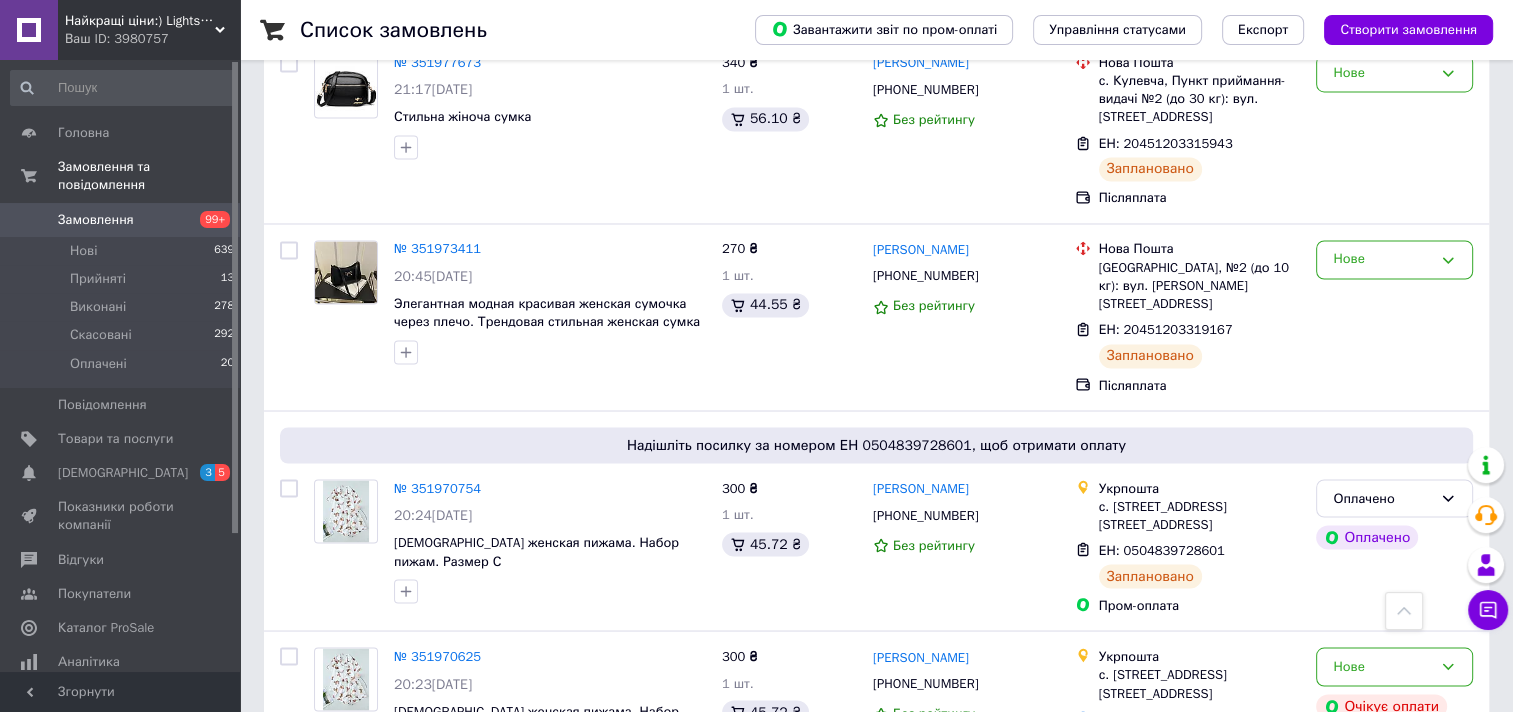 drag, startPoint x: 495, startPoint y: 659, endPoint x: 508, endPoint y: 672, distance: 18.384777 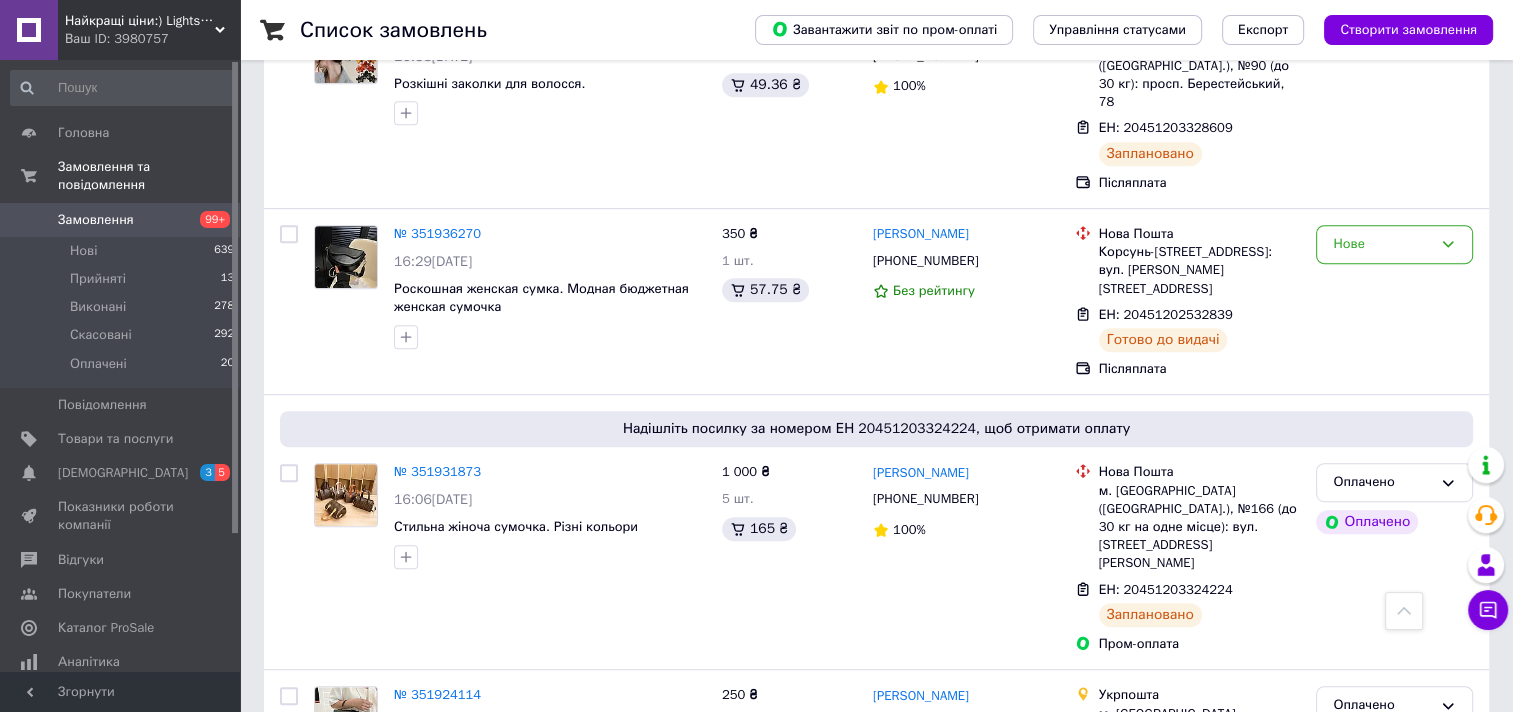 scroll, scrollTop: 1200, scrollLeft: 0, axis: vertical 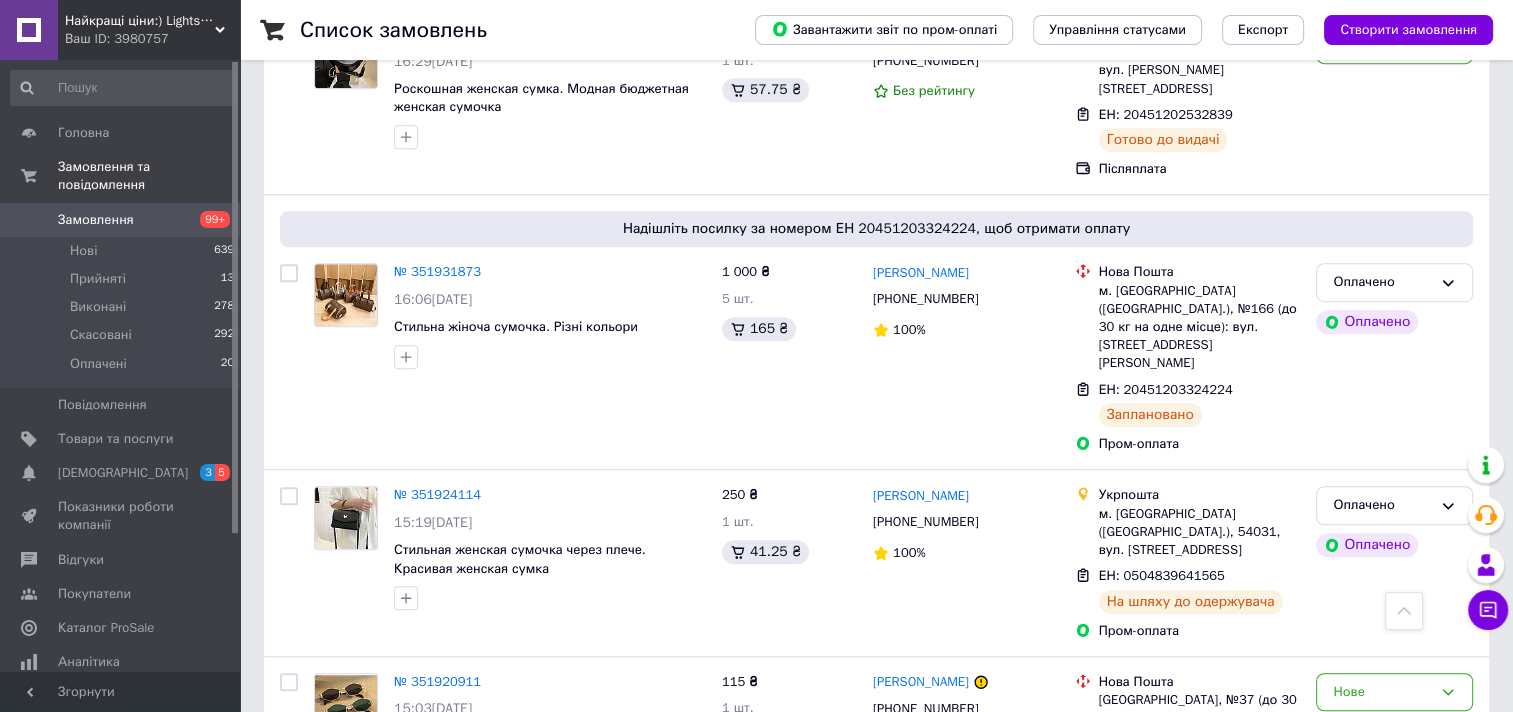 click at bounding box center [29, 220] 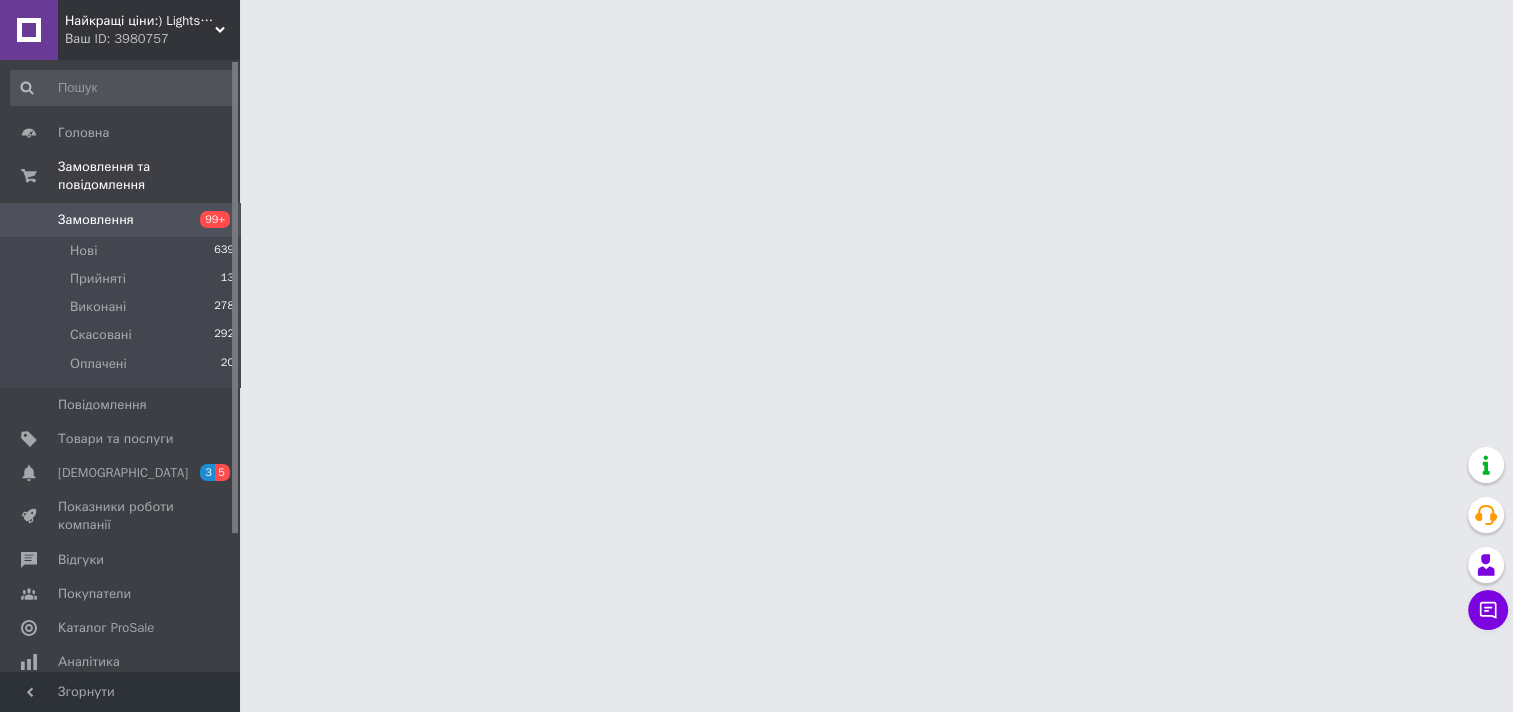 scroll, scrollTop: 0, scrollLeft: 0, axis: both 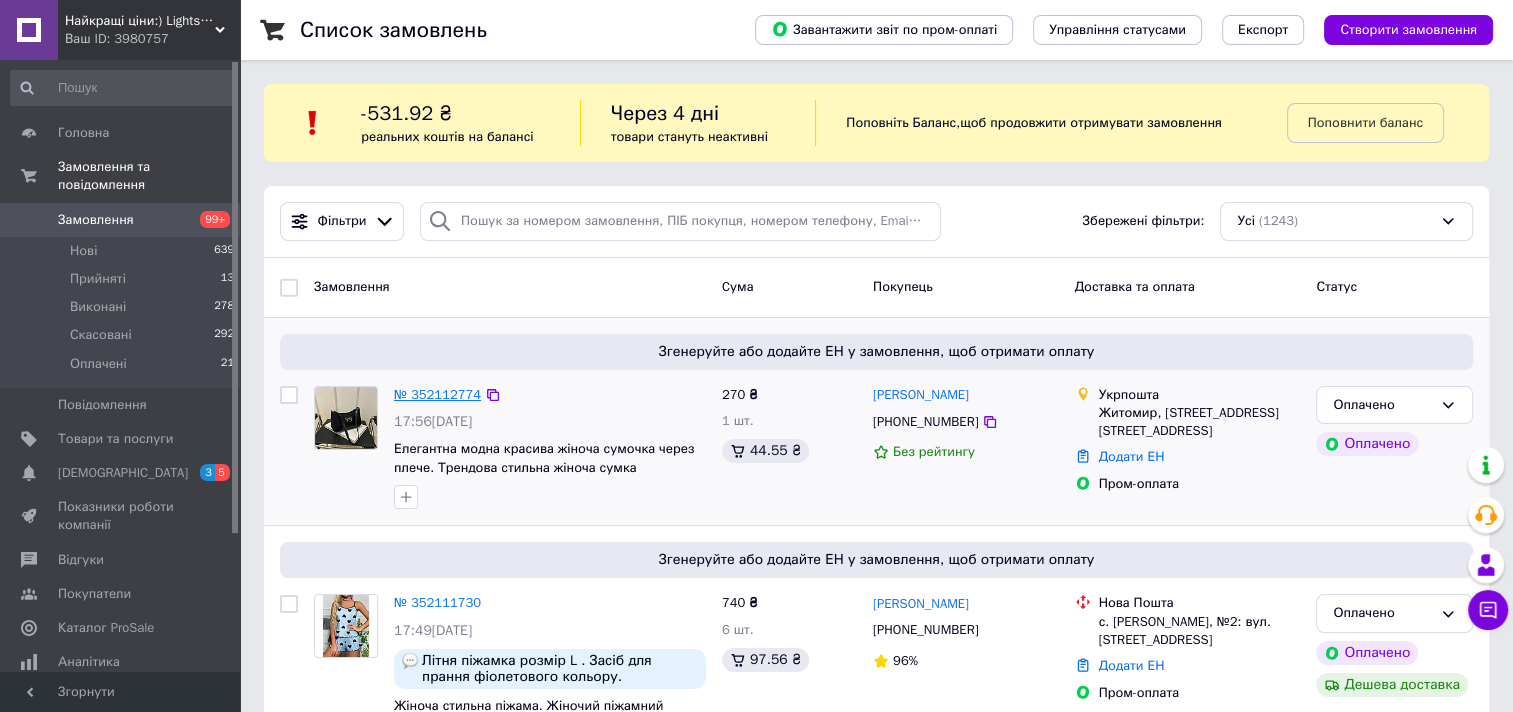 click on "№ 352112774" at bounding box center (437, 394) 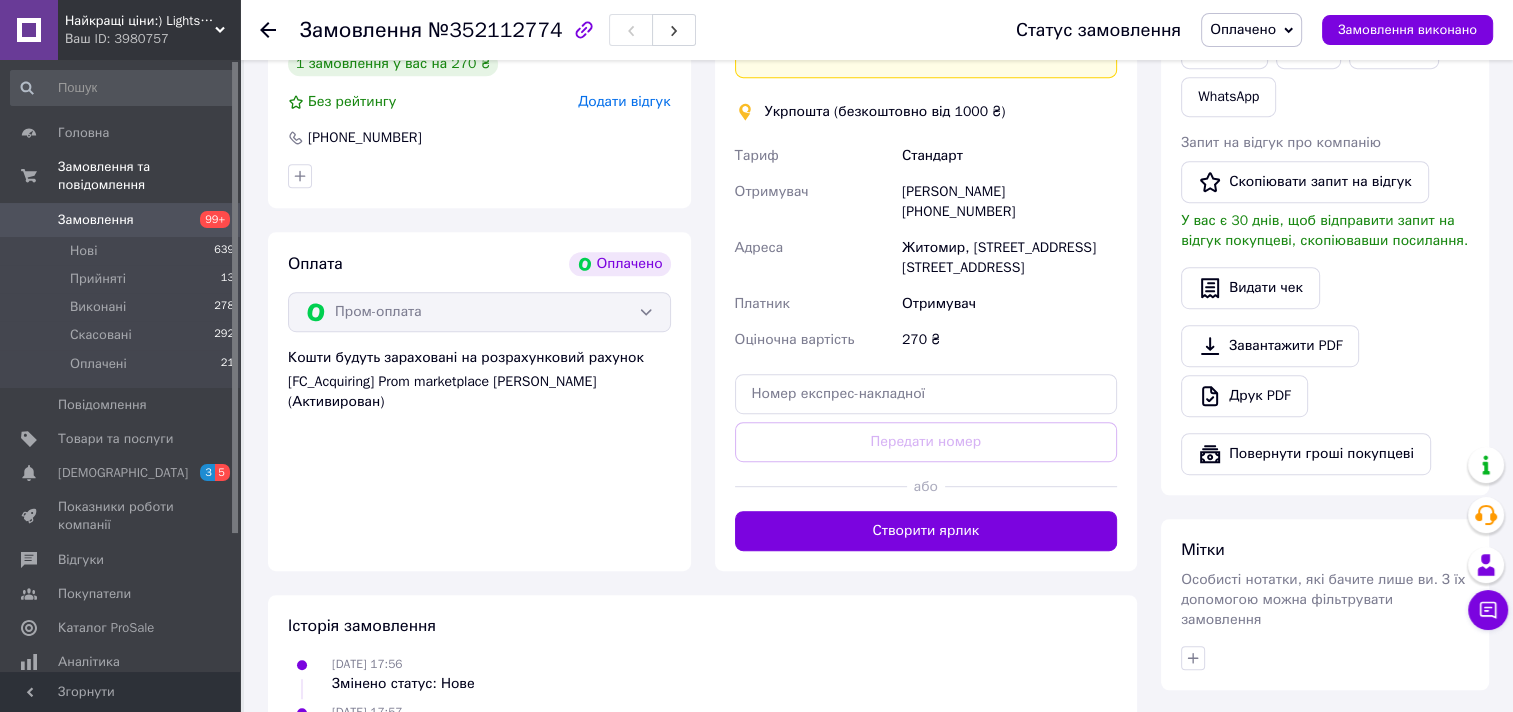 scroll, scrollTop: 1100, scrollLeft: 0, axis: vertical 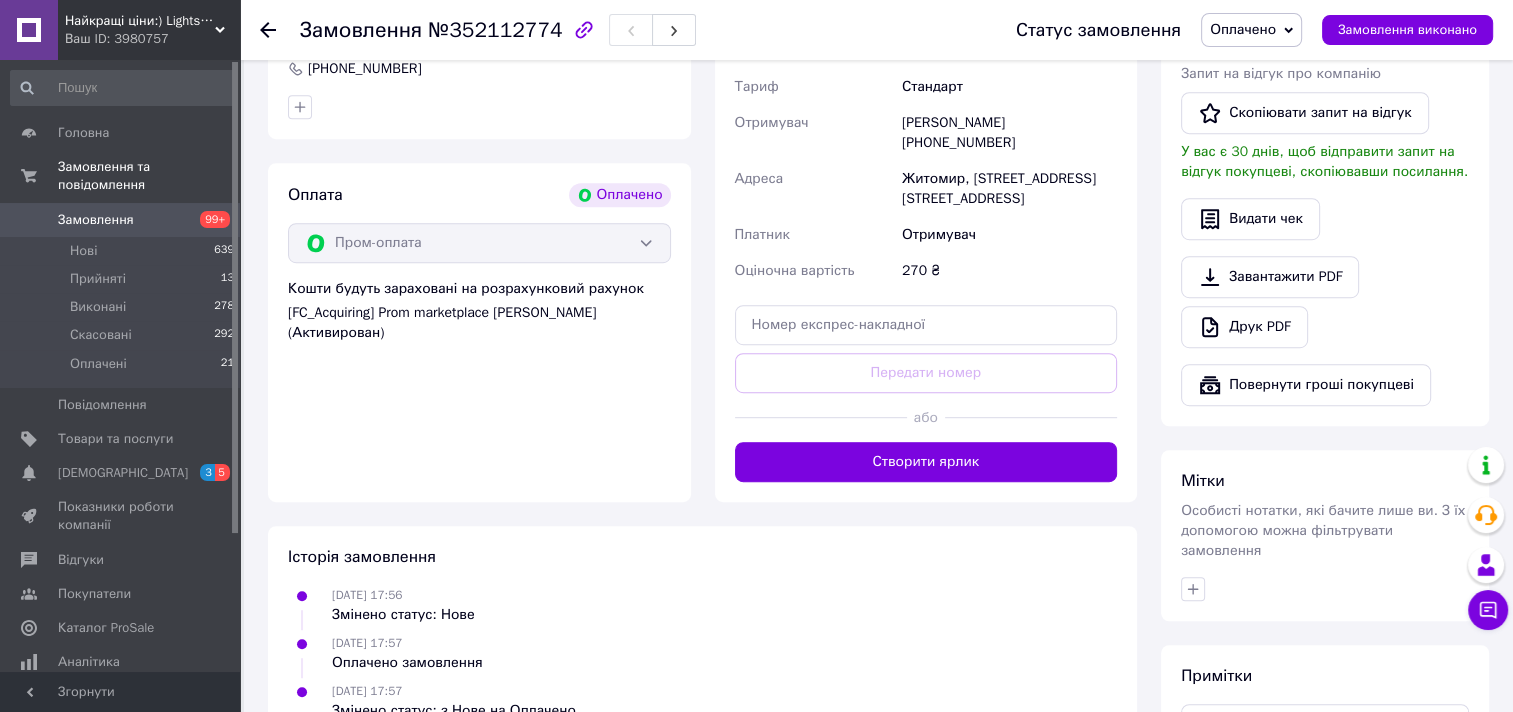 drag, startPoint x: 968, startPoint y: 443, endPoint x: 977, endPoint y: 462, distance: 21.023796 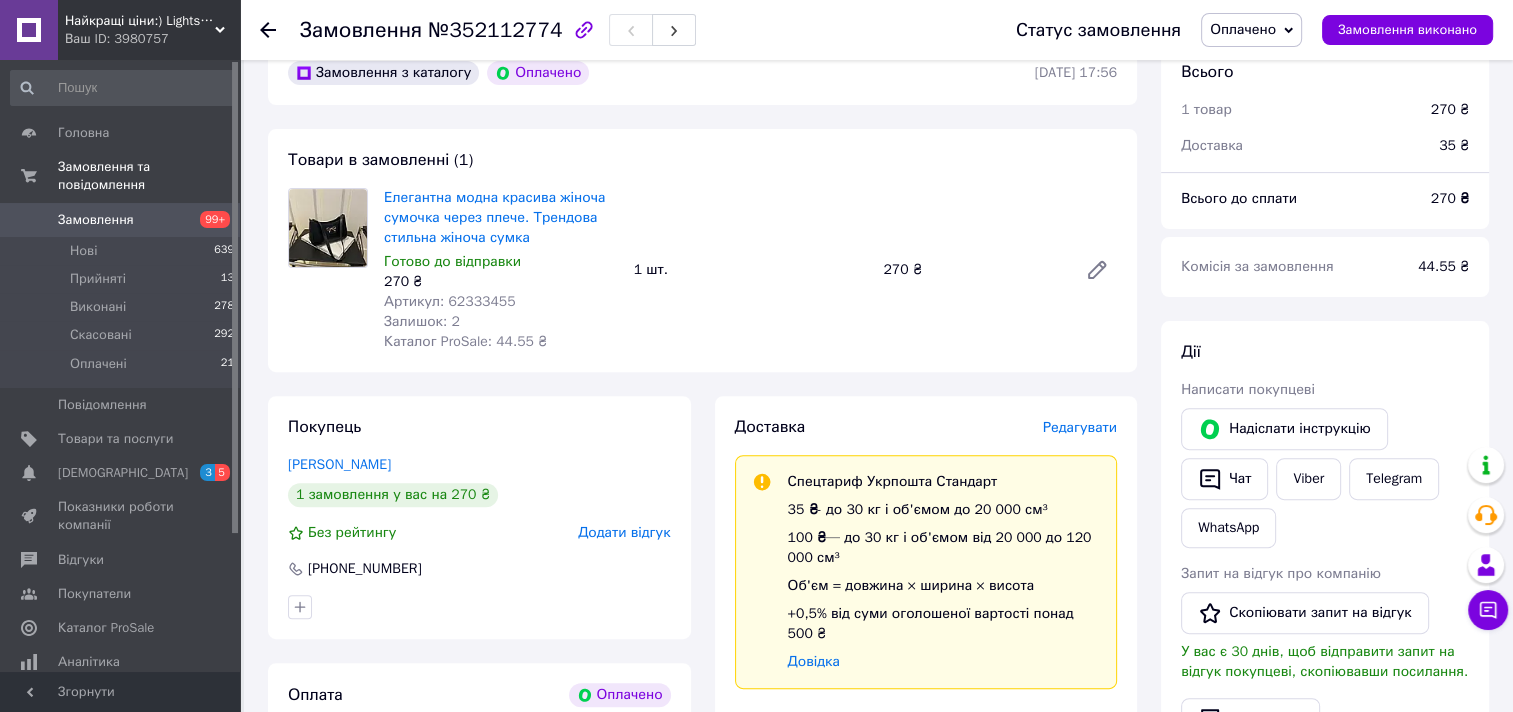 scroll, scrollTop: 1000, scrollLeft: 0, axis: vertical 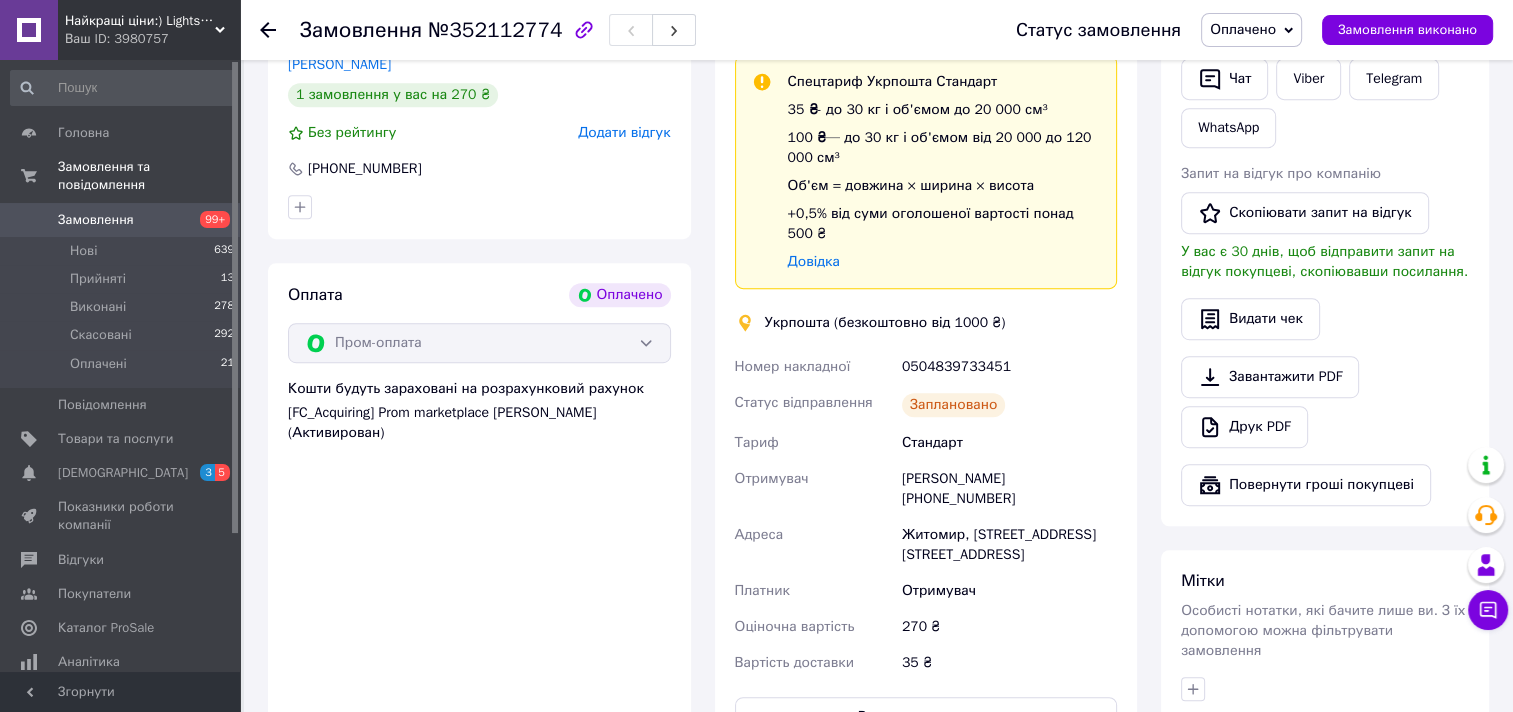 click on "Замовлення" at bounding box center [96, 220] 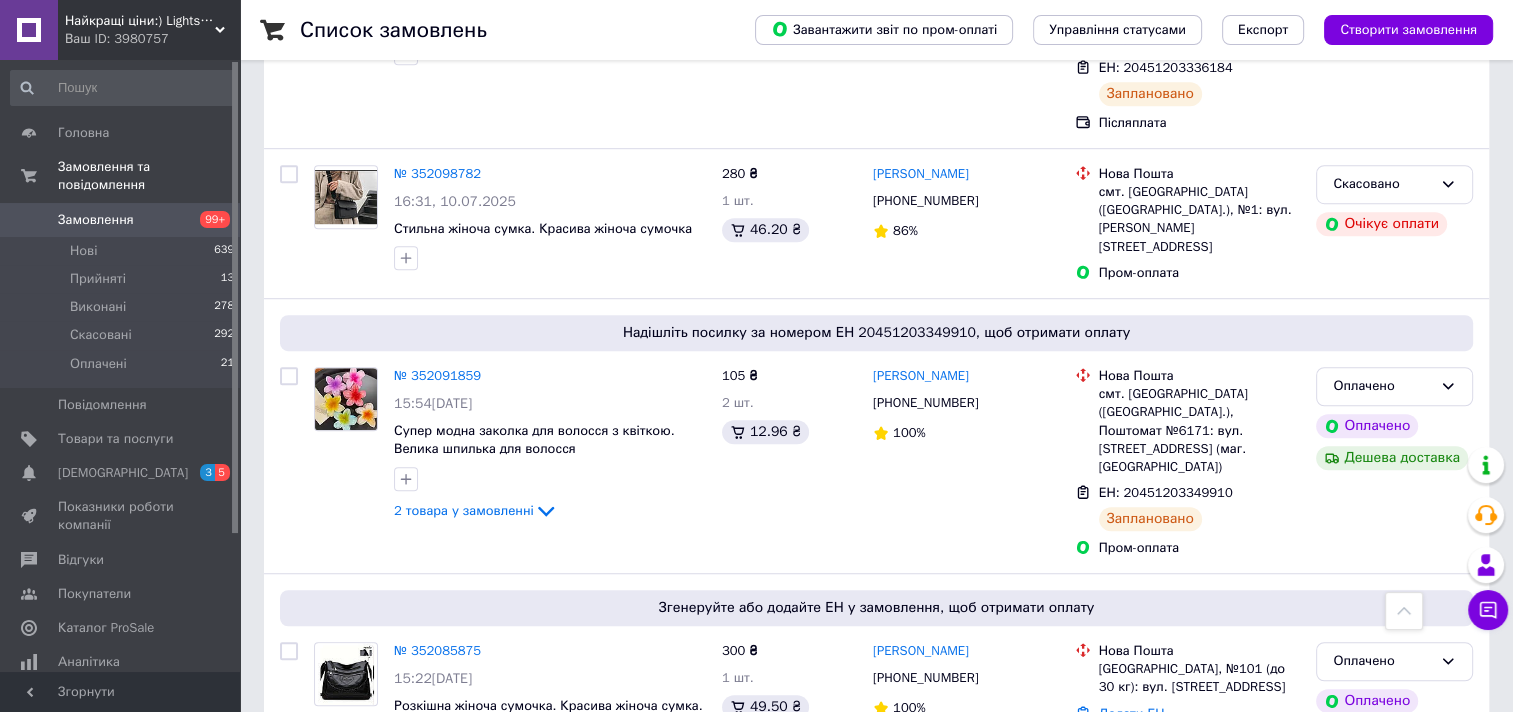 scroll, scrollTop: 1327, scrollLeft: 0, axis: vertical 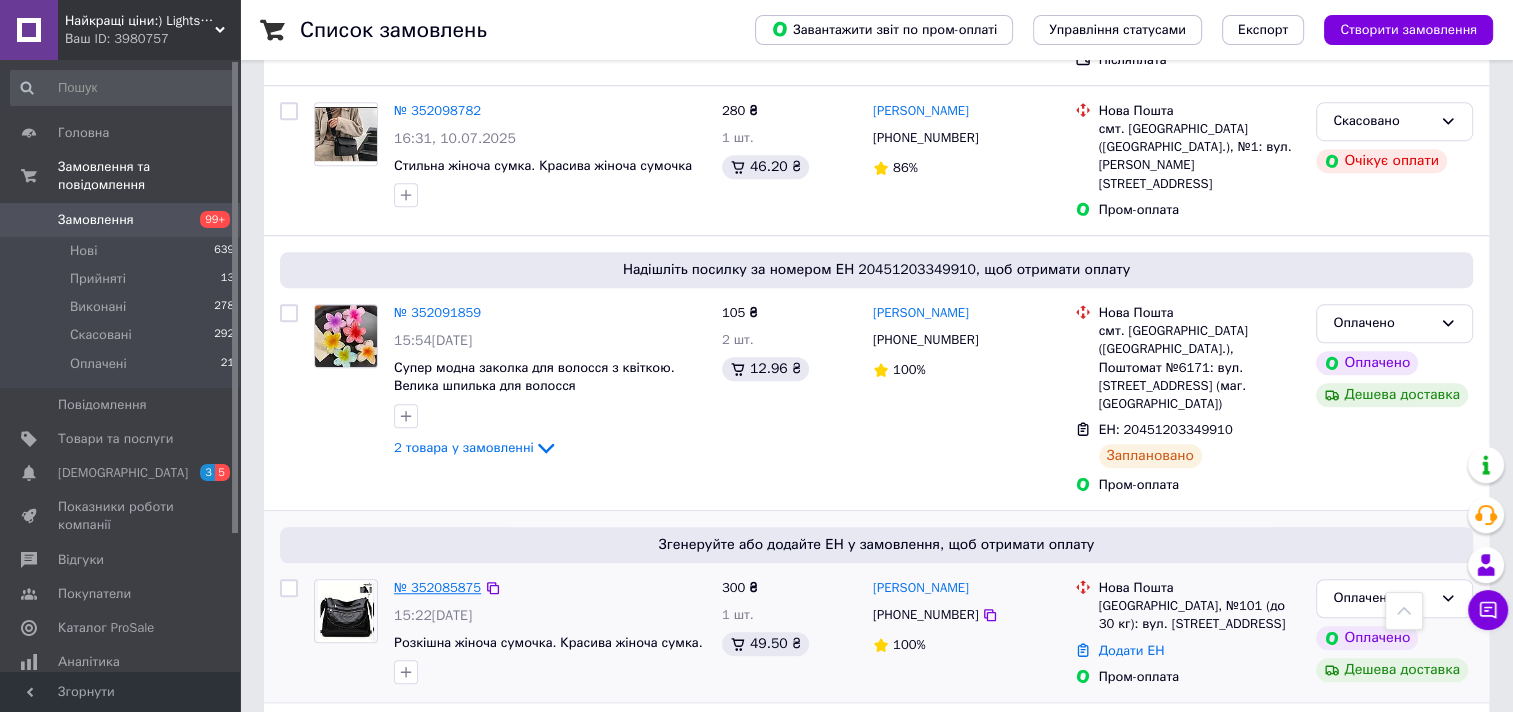 click on "№ 352085875" at bounding box center [437, 587] 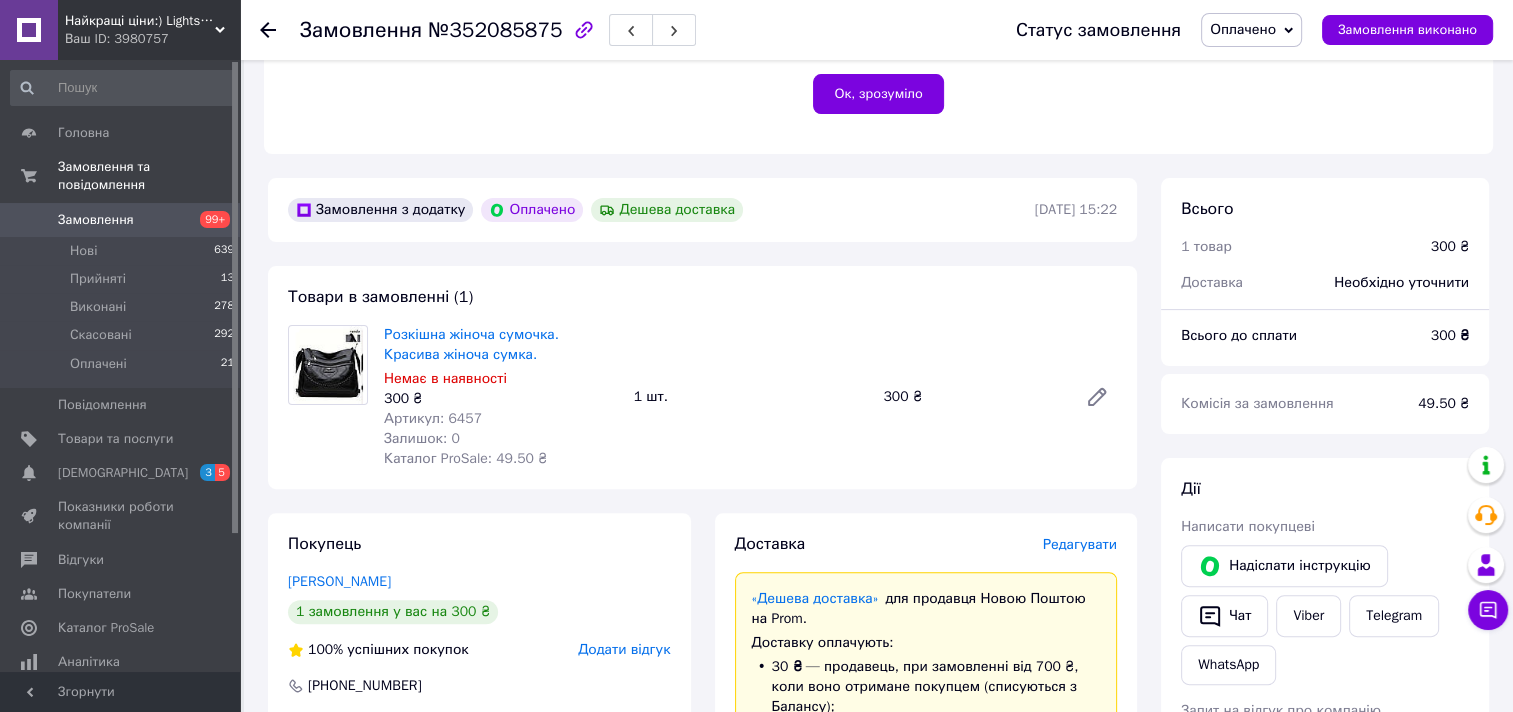 scroll, scrollTop: 263, scrollLeft: 0, axis: vertical 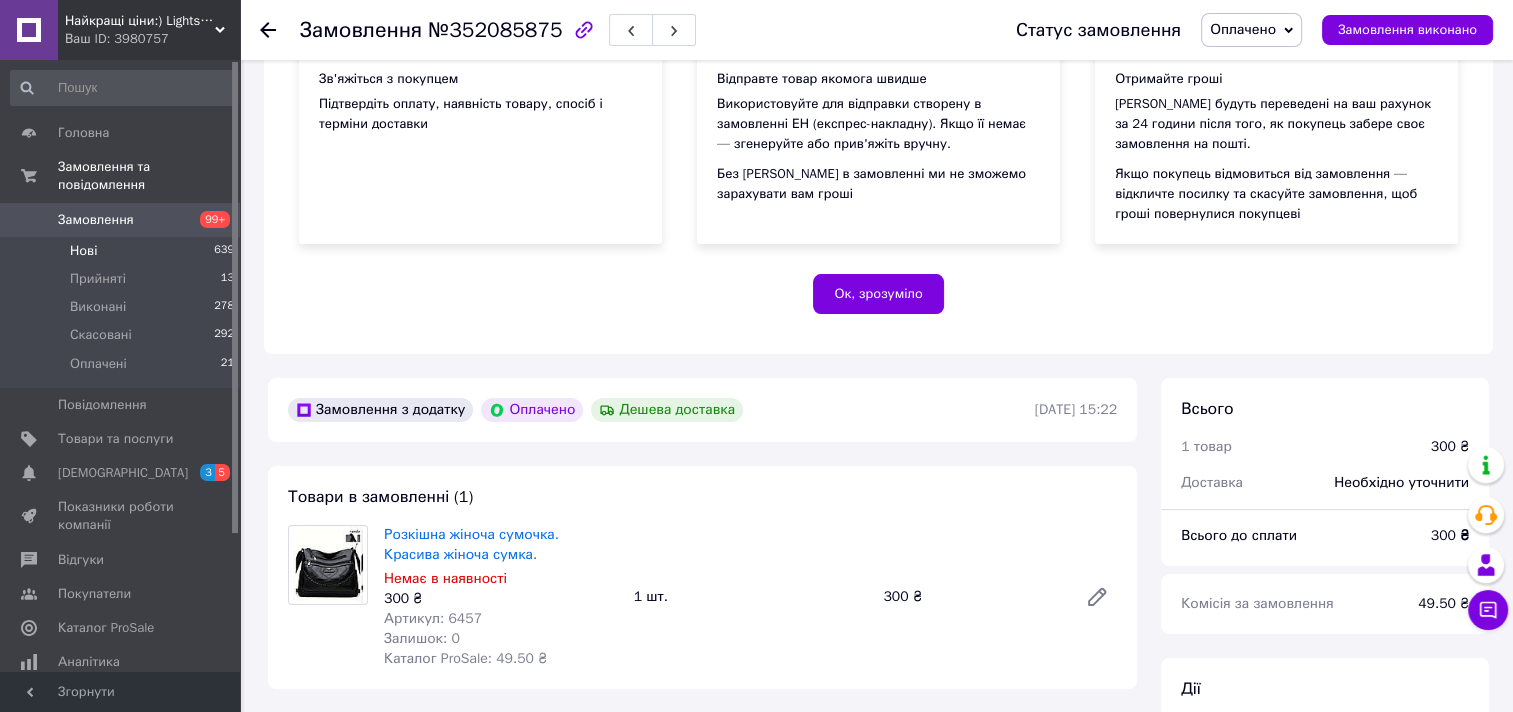 click on "Нові 639" at bounding box center (123, 251) 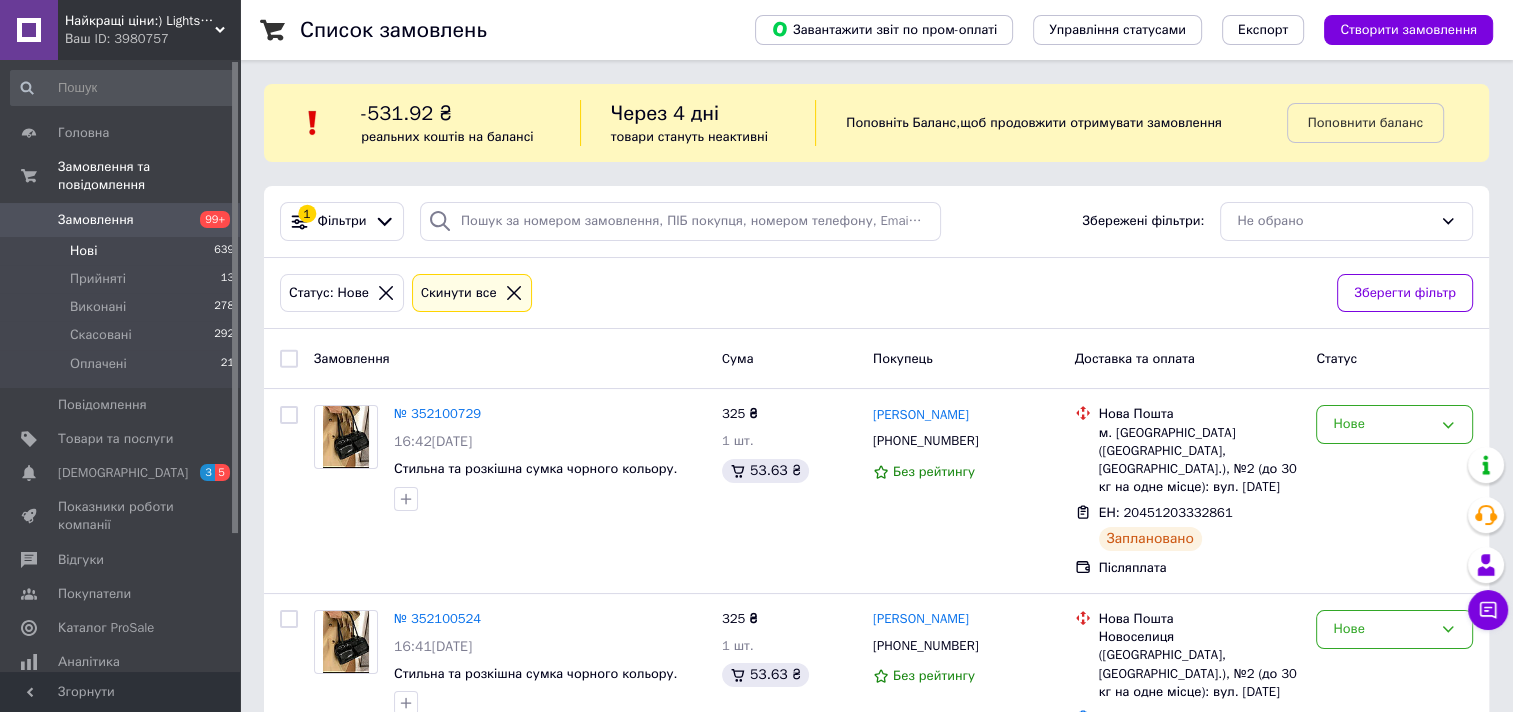 click on "Замовлення" at bounding box center (121, 220) 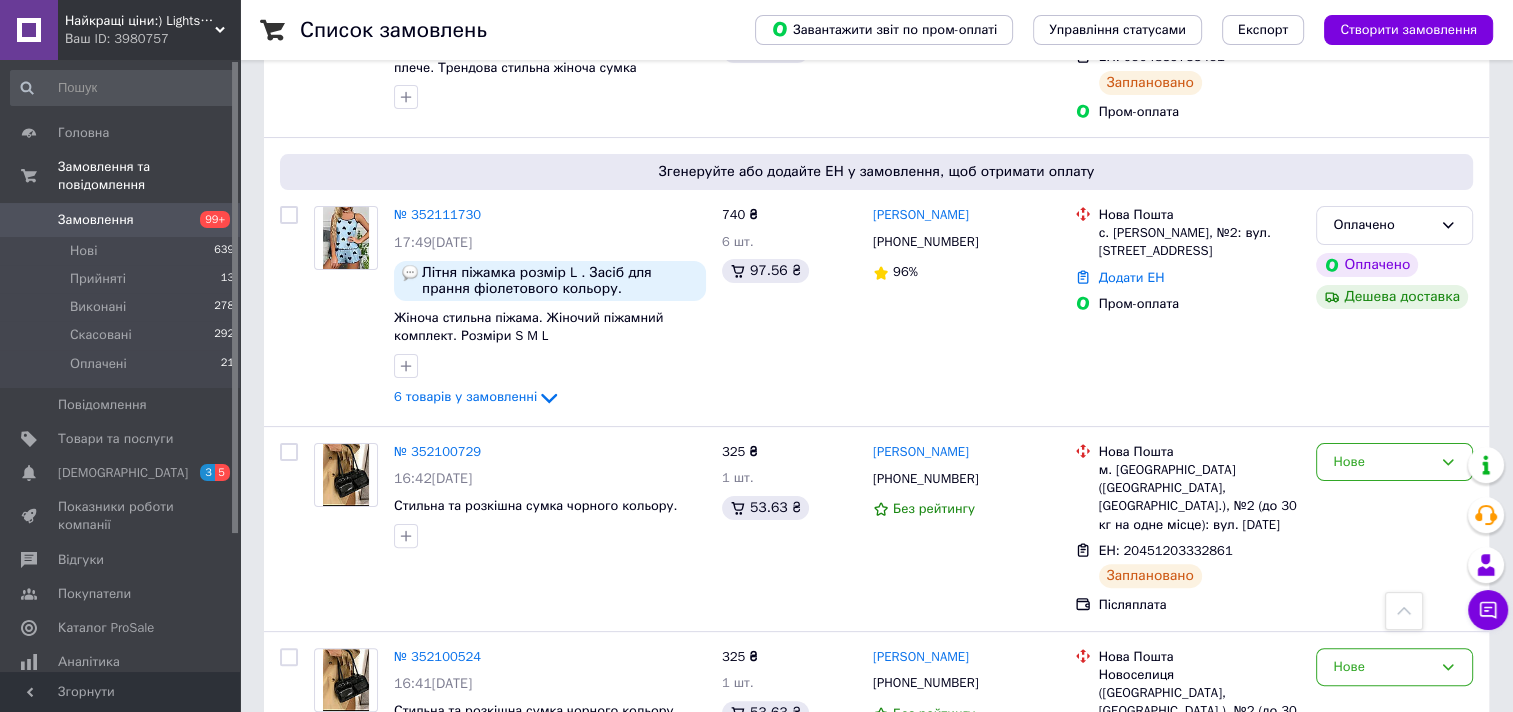 scroll, scrollTop: 0, scrollLeft: 0, axis: both 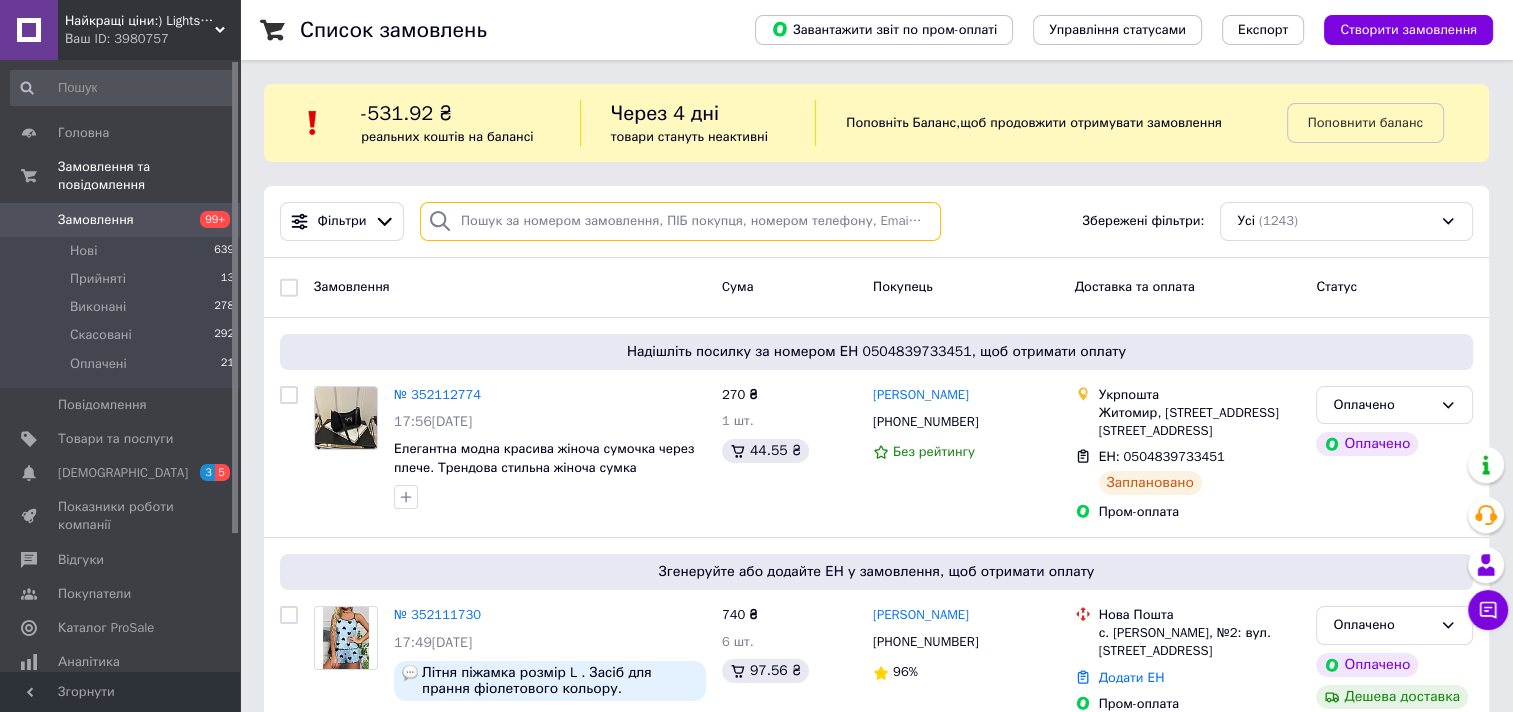 click at bounding box center (680, 221) 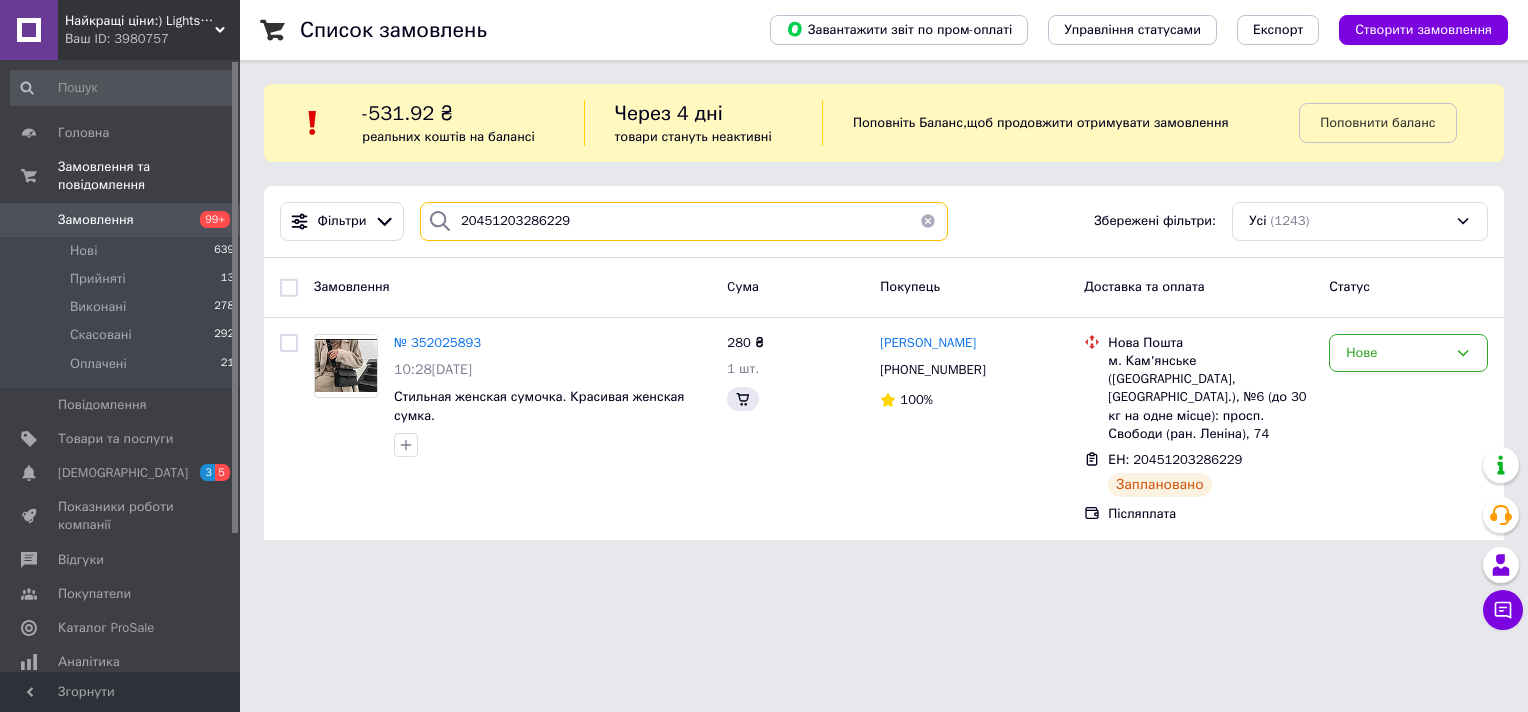 click on "20451203286229" at bounding box center (684, 221) 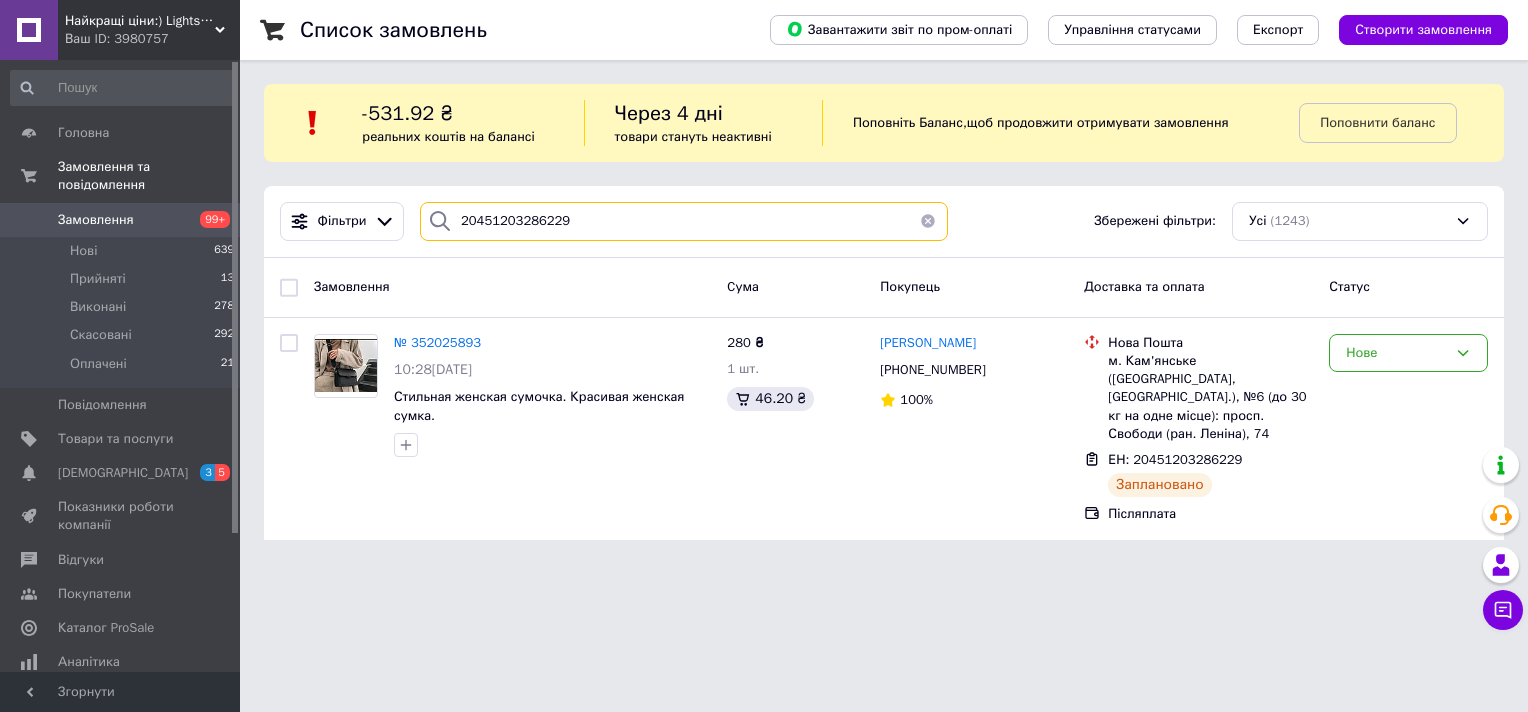 type on "20451203286229" 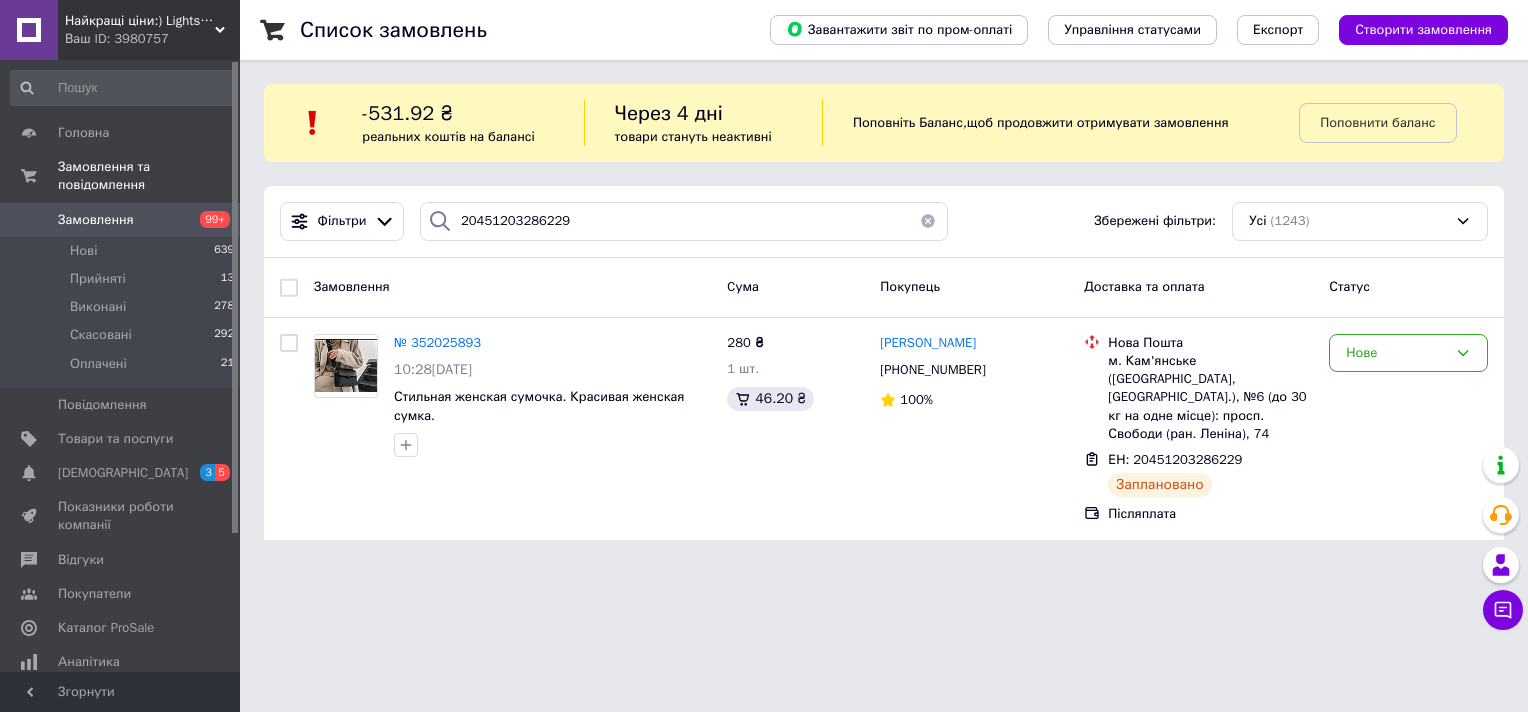 click on "Замовлення" at bounding box center (96, 220) 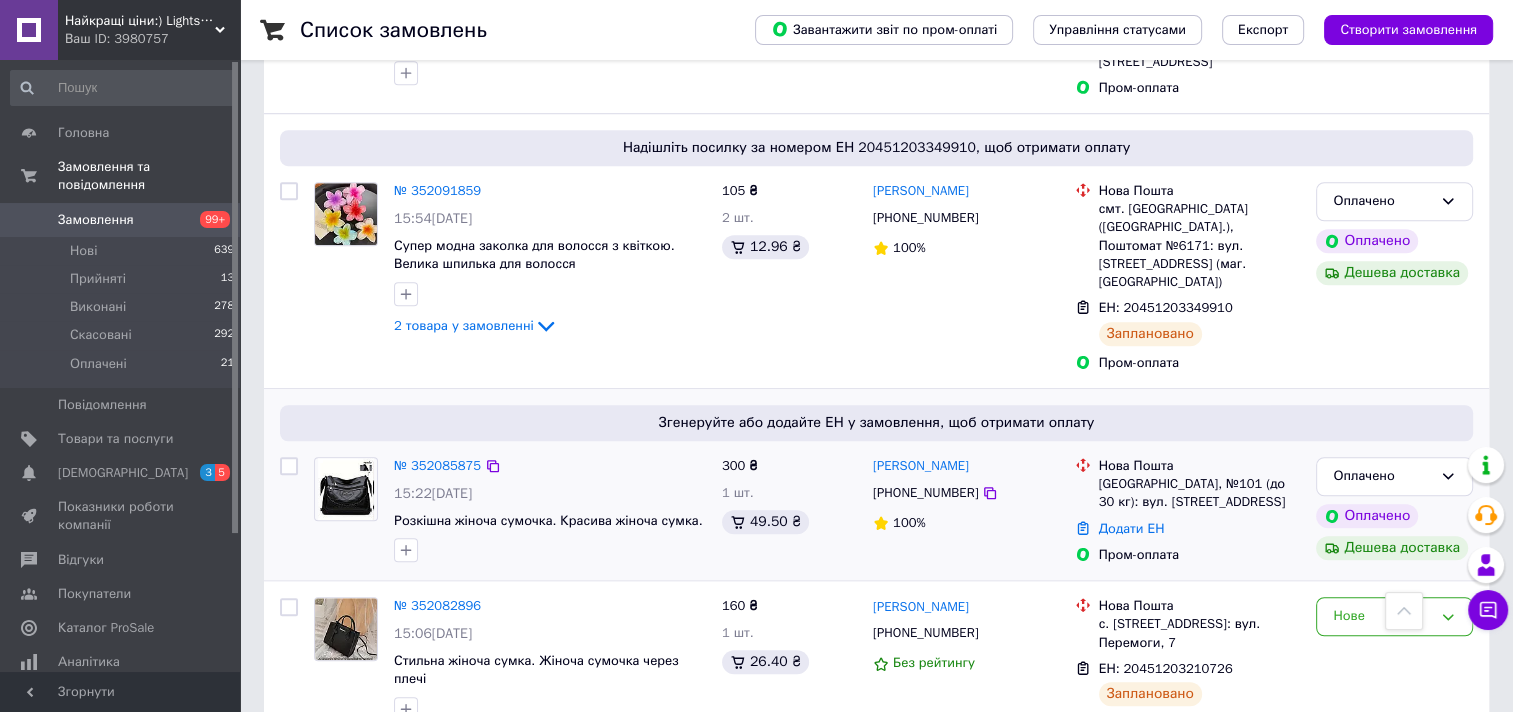 scroll, scrollTop: 1600, scrollLeft: 0, axis: vertical 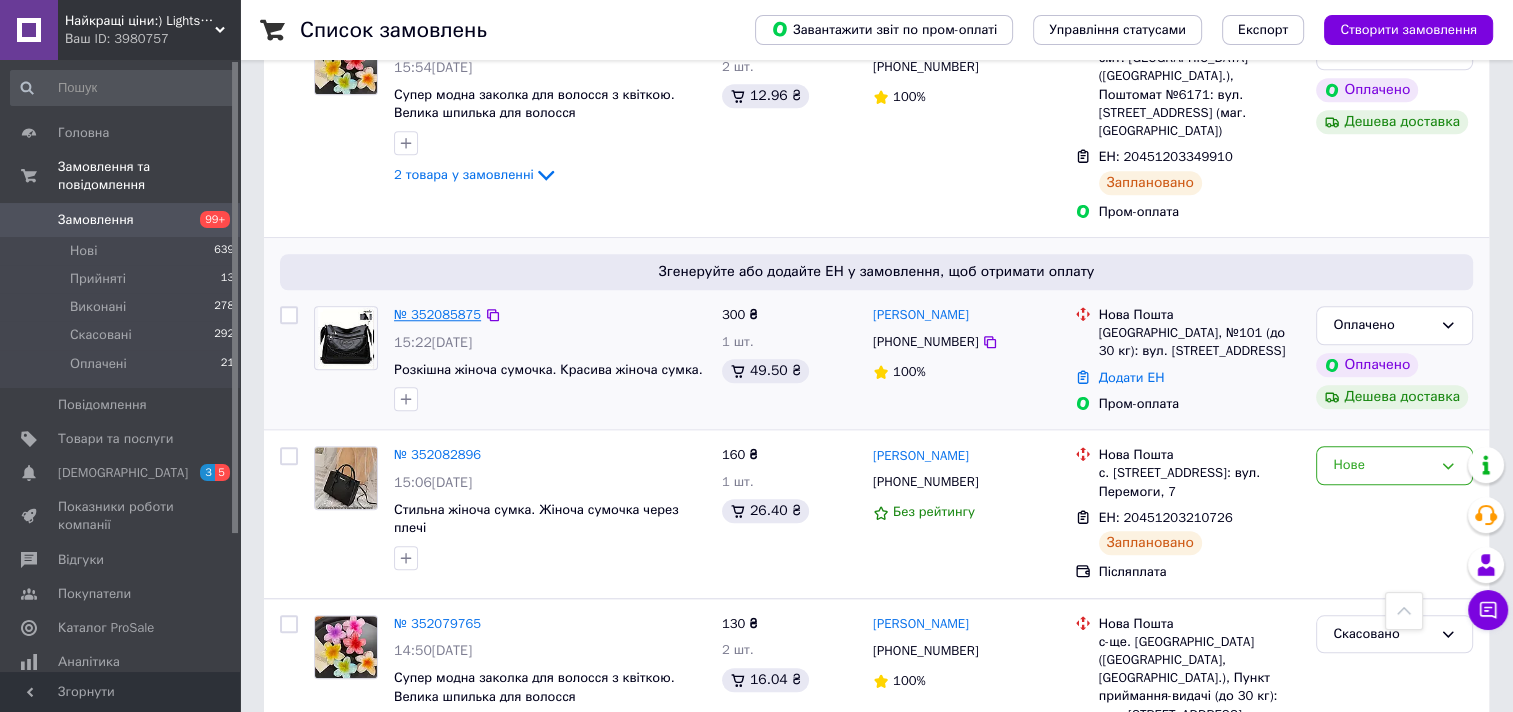 click on "№ 352085875" at bounding box center [437, 314] 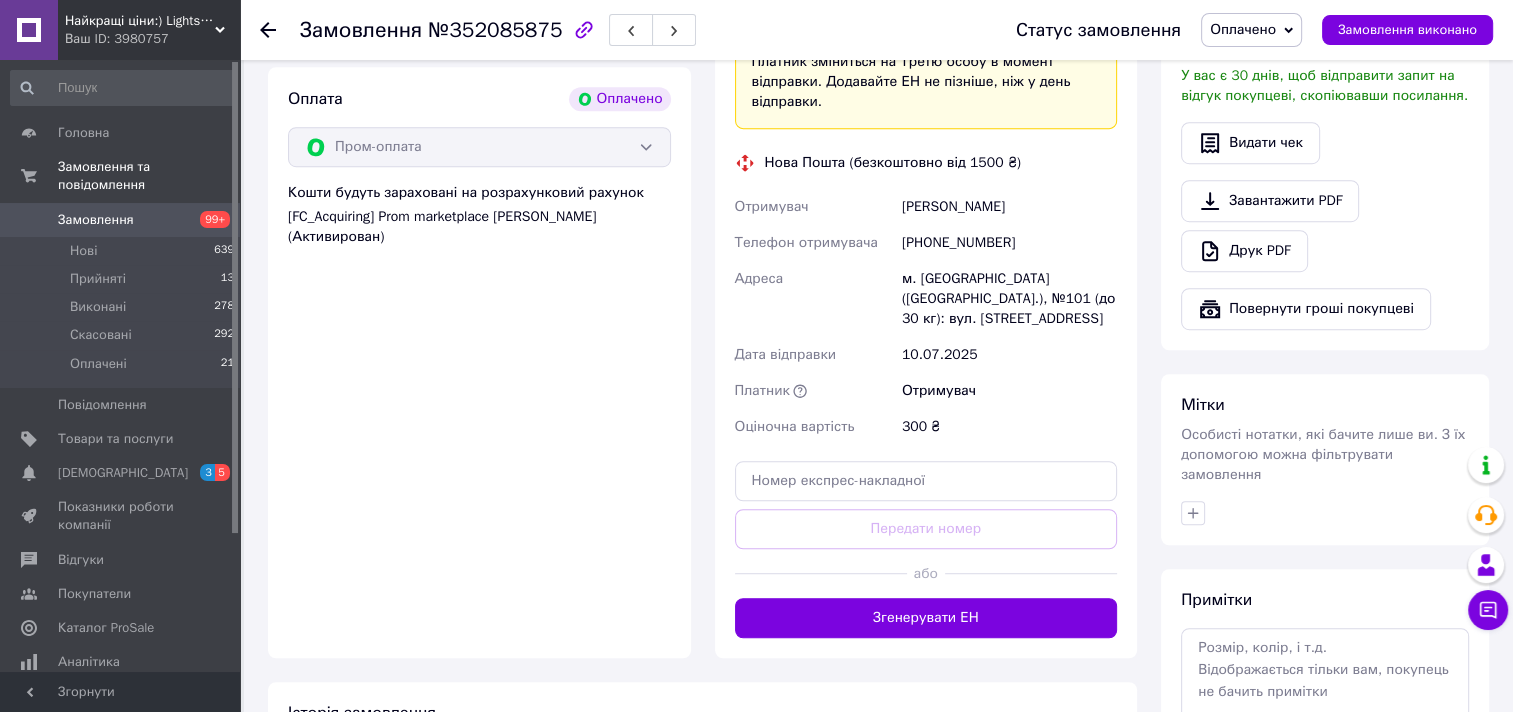scroll, scrollTop: 1263, scrollLeft: 0, axis: vertical 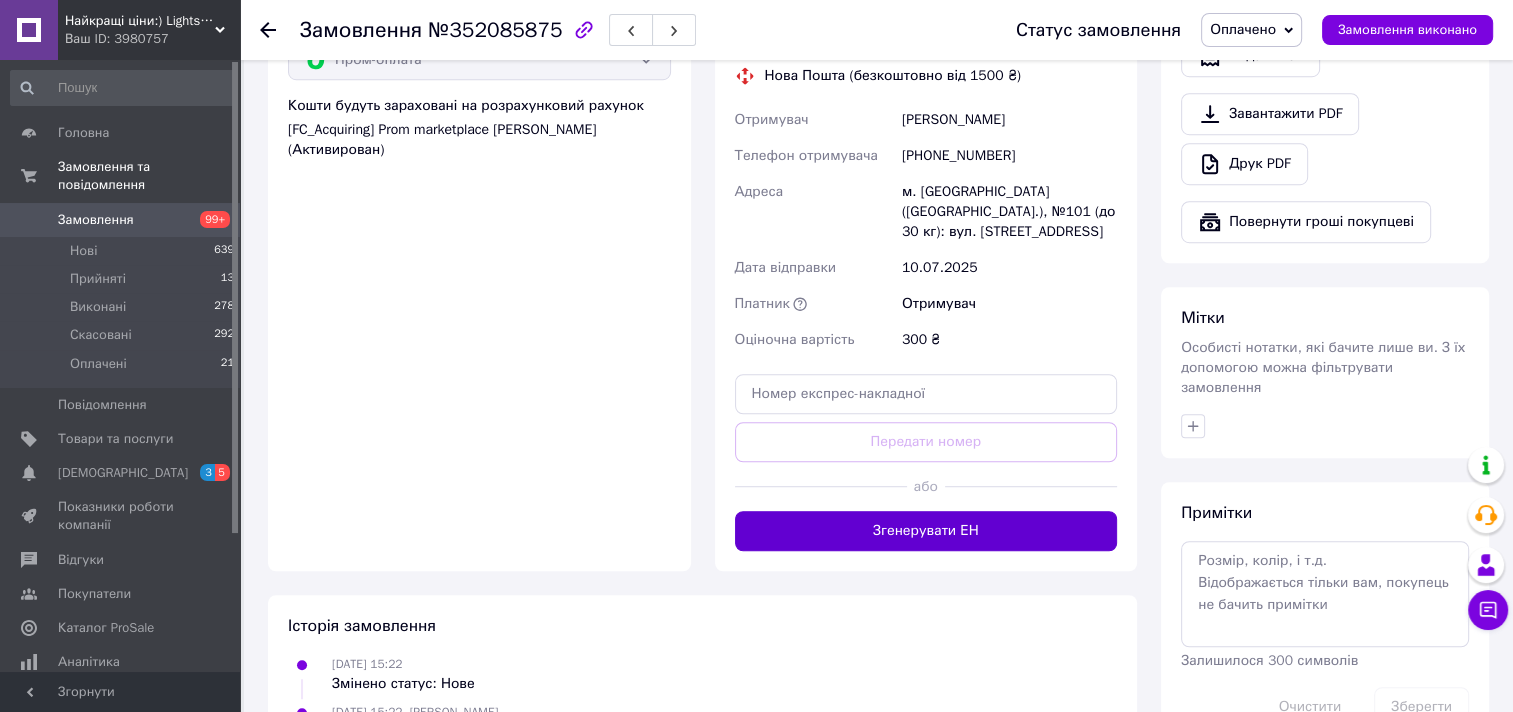 click on "Згенерувати ЕН" at bounding box center (926, 531) 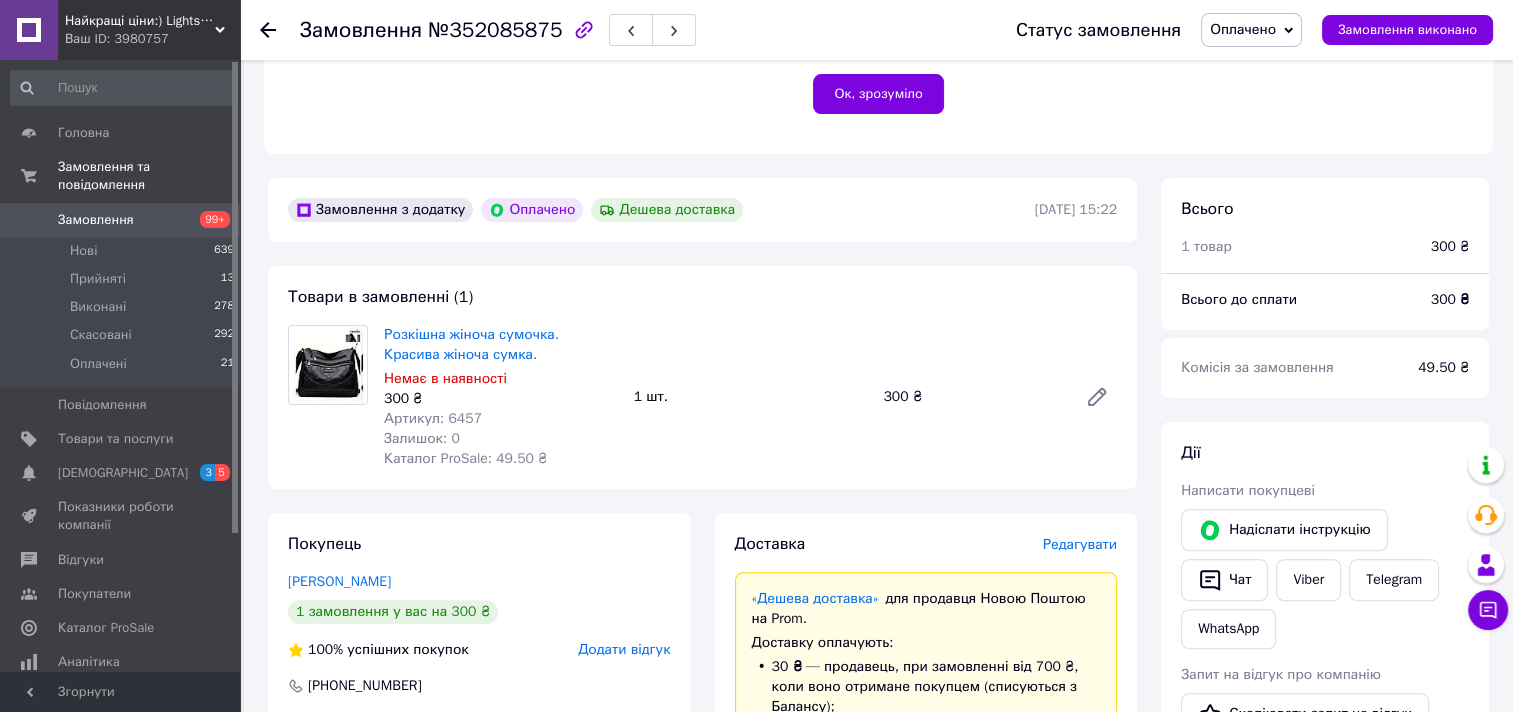scroll, scrollTop: 263, scrollLeft: 0, axis: vertical 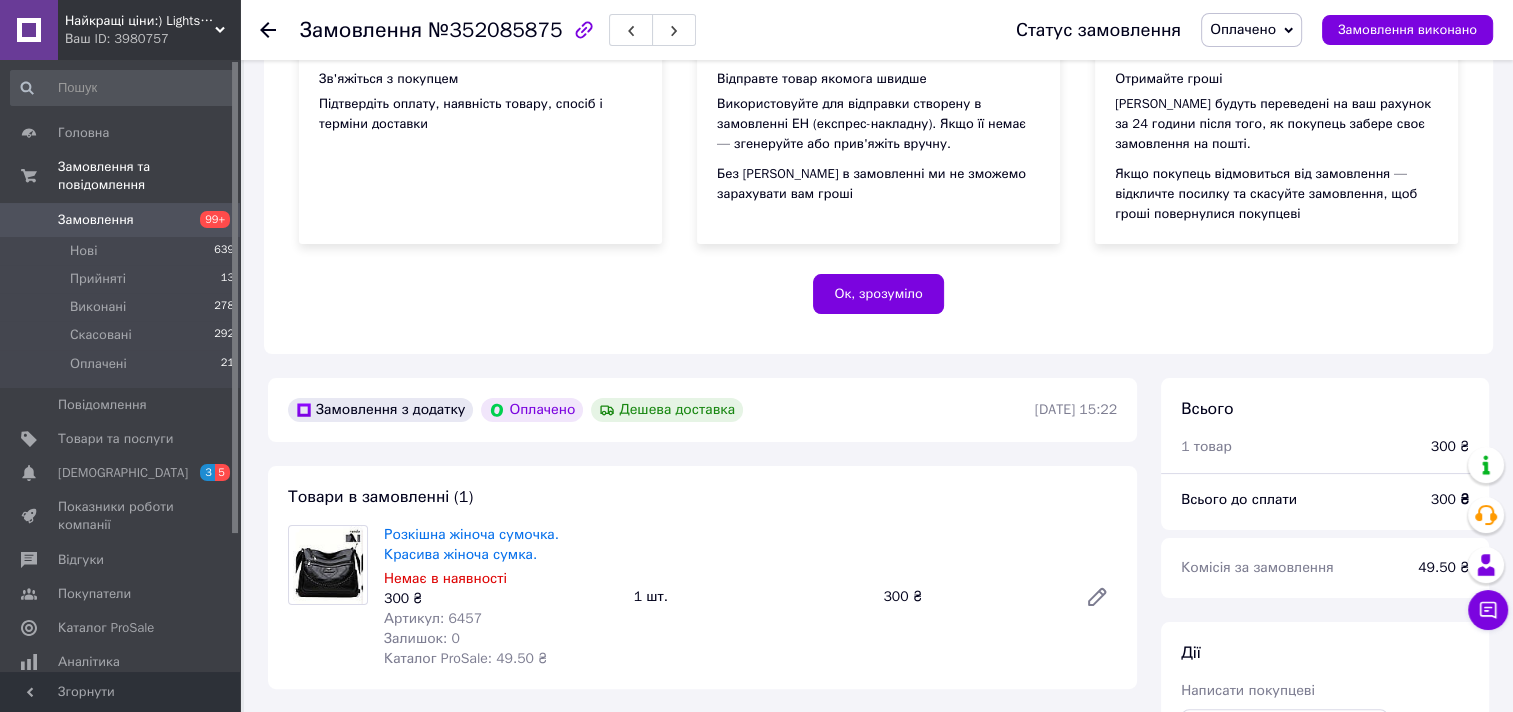 click on "Замовлення 99+" at bounding box center [123, 220] 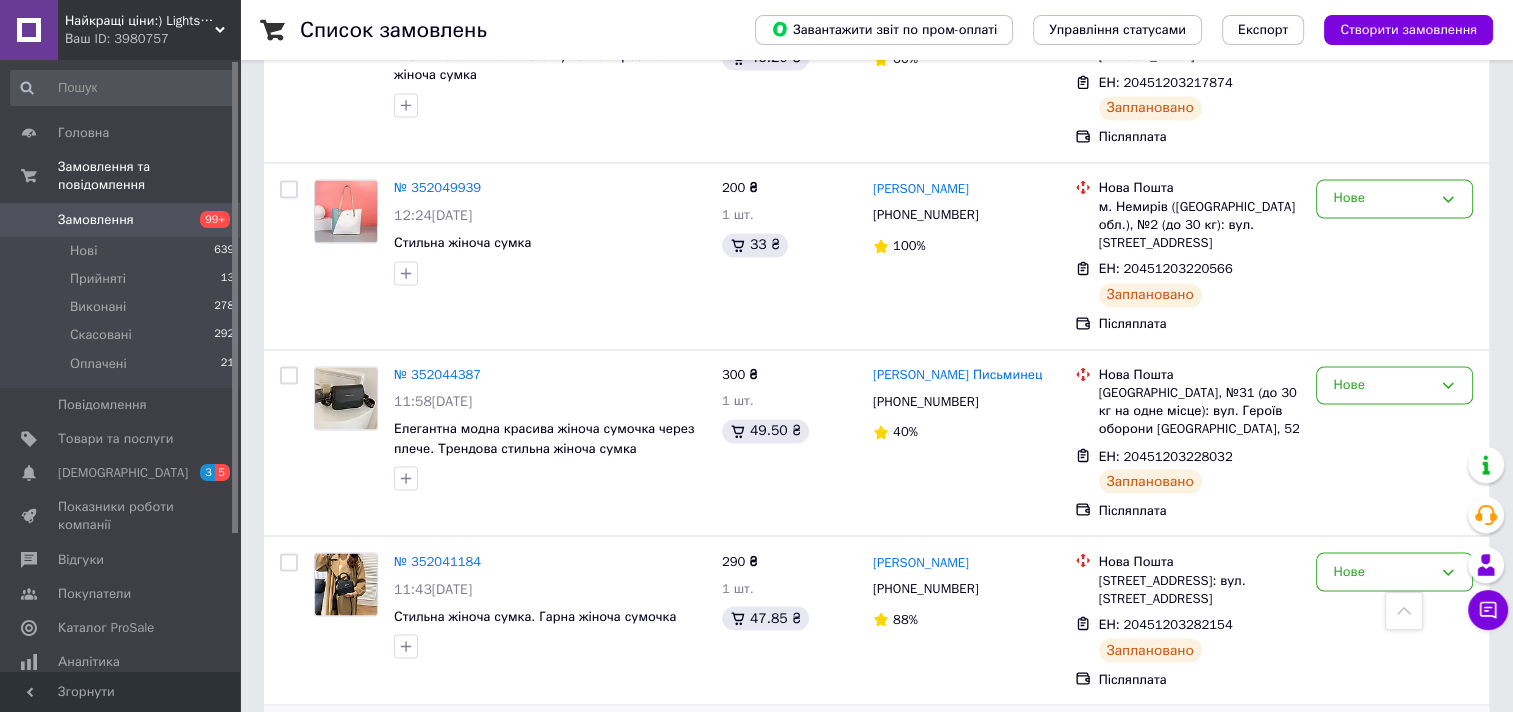 scroll, scrollTop: 3355, scrollLeft: 0, axis: vertical 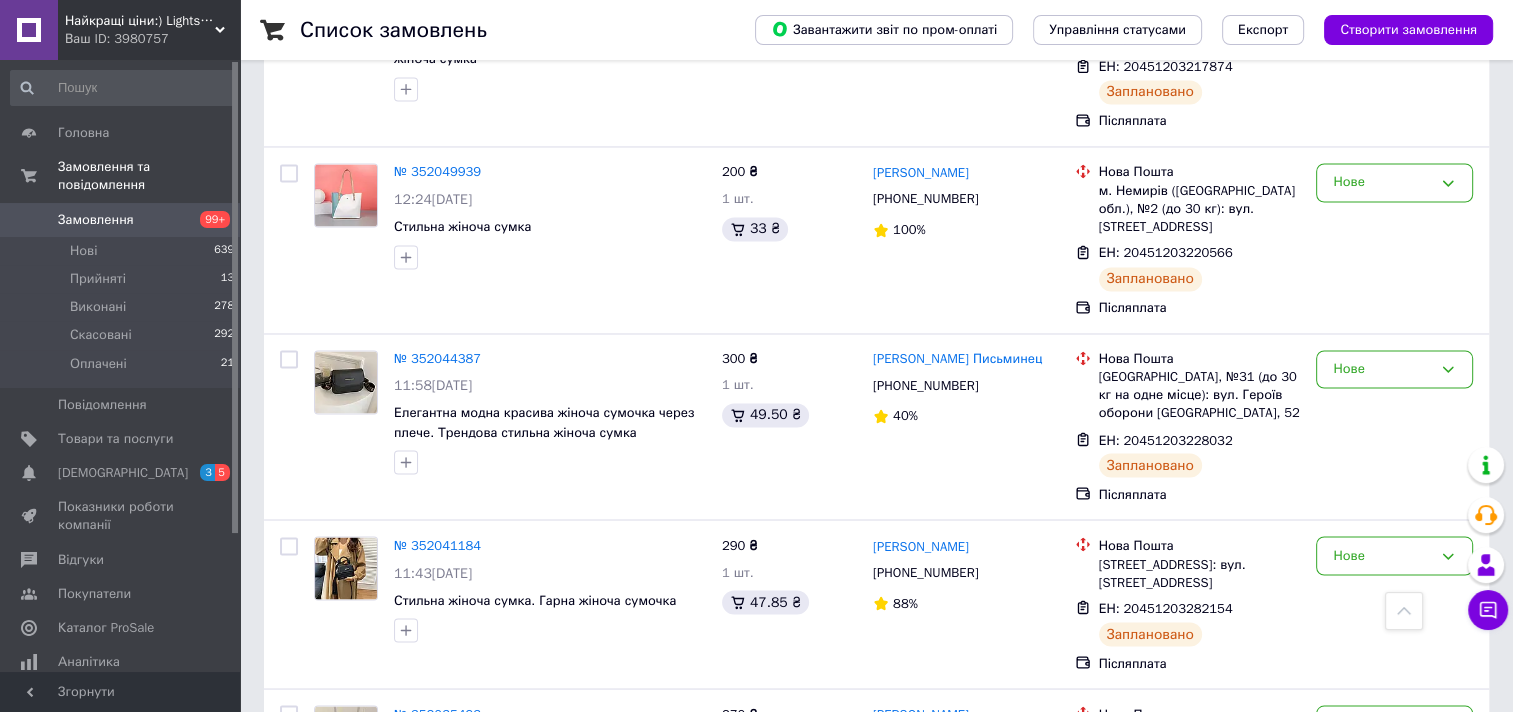 click on "2" at bounding box center (327, 974) 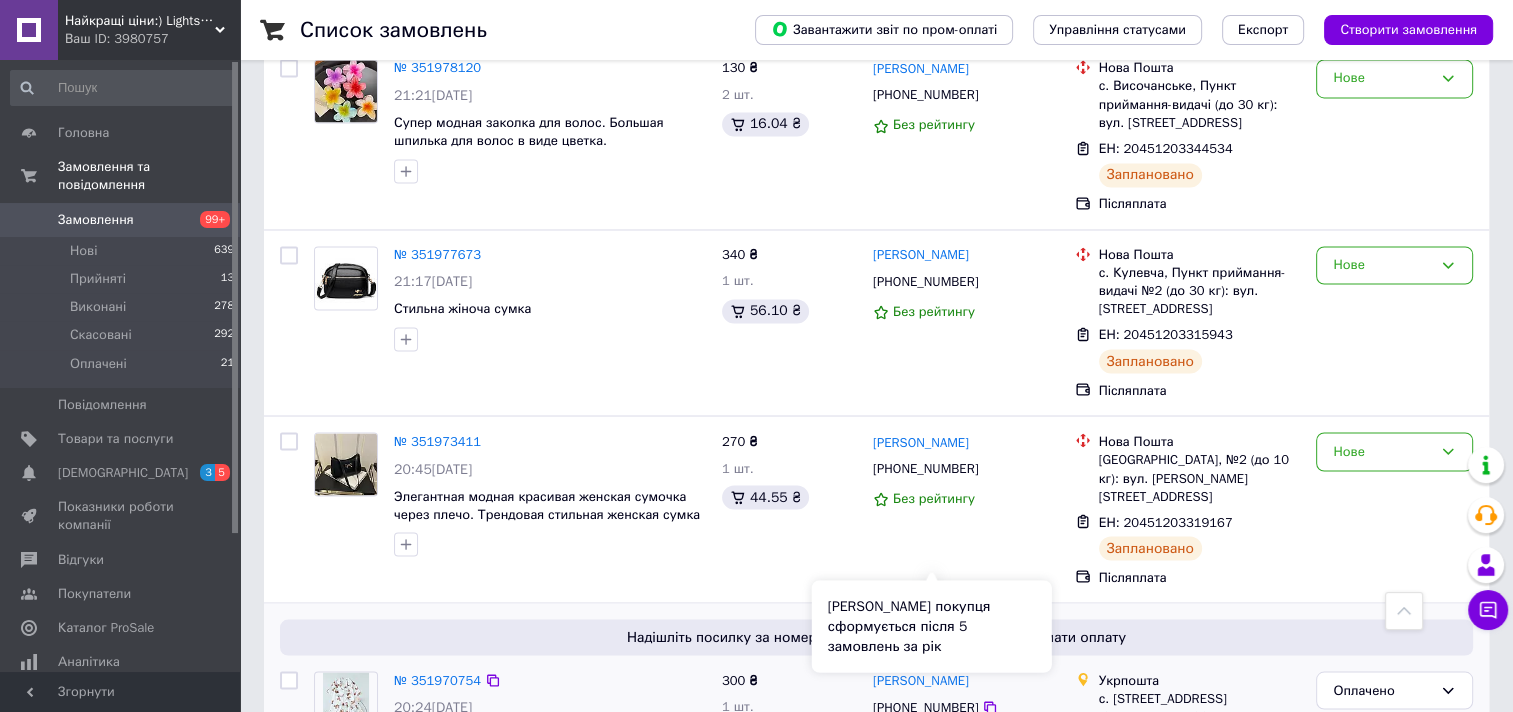 scroll, scrollTop: 3449, scrollLeft: 0, axis: vertical 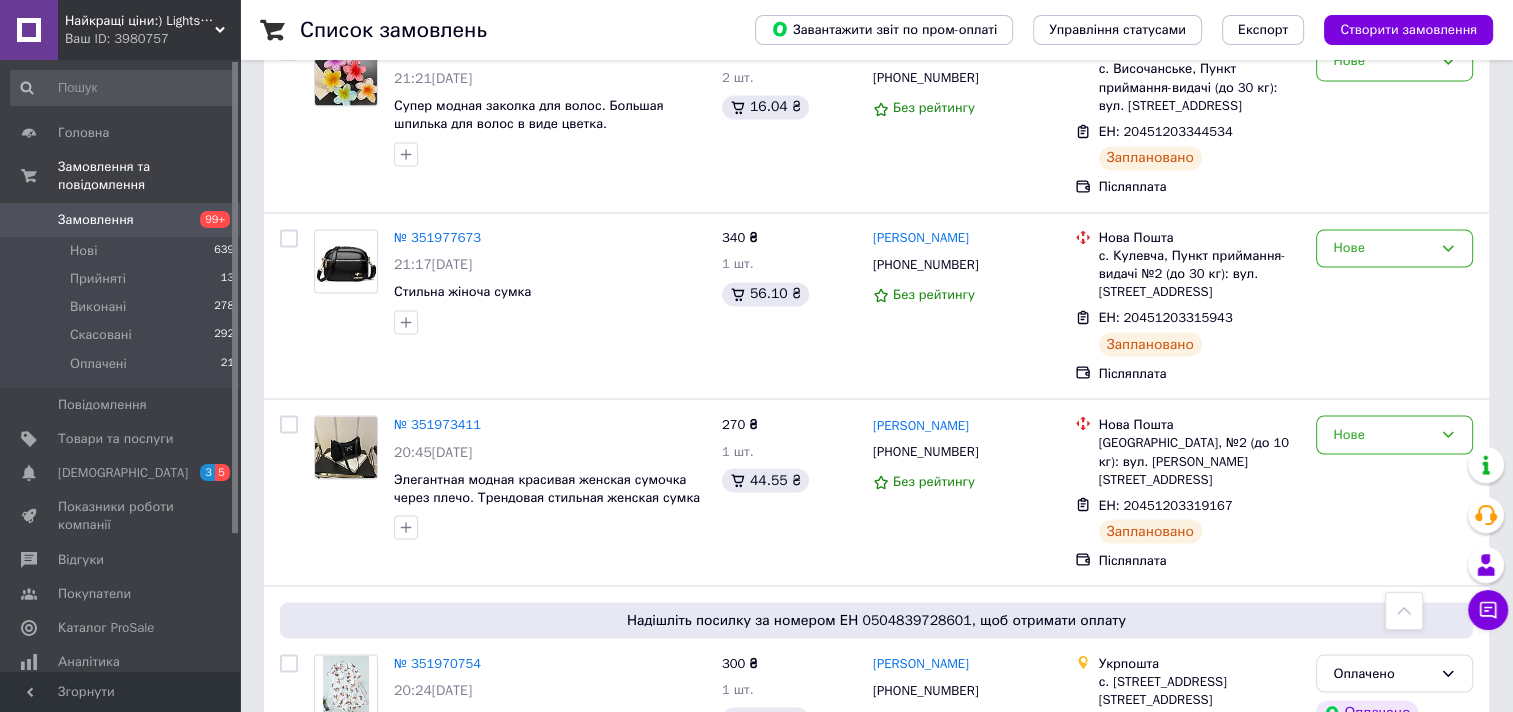click on "3" at bounding box center (494, 850) 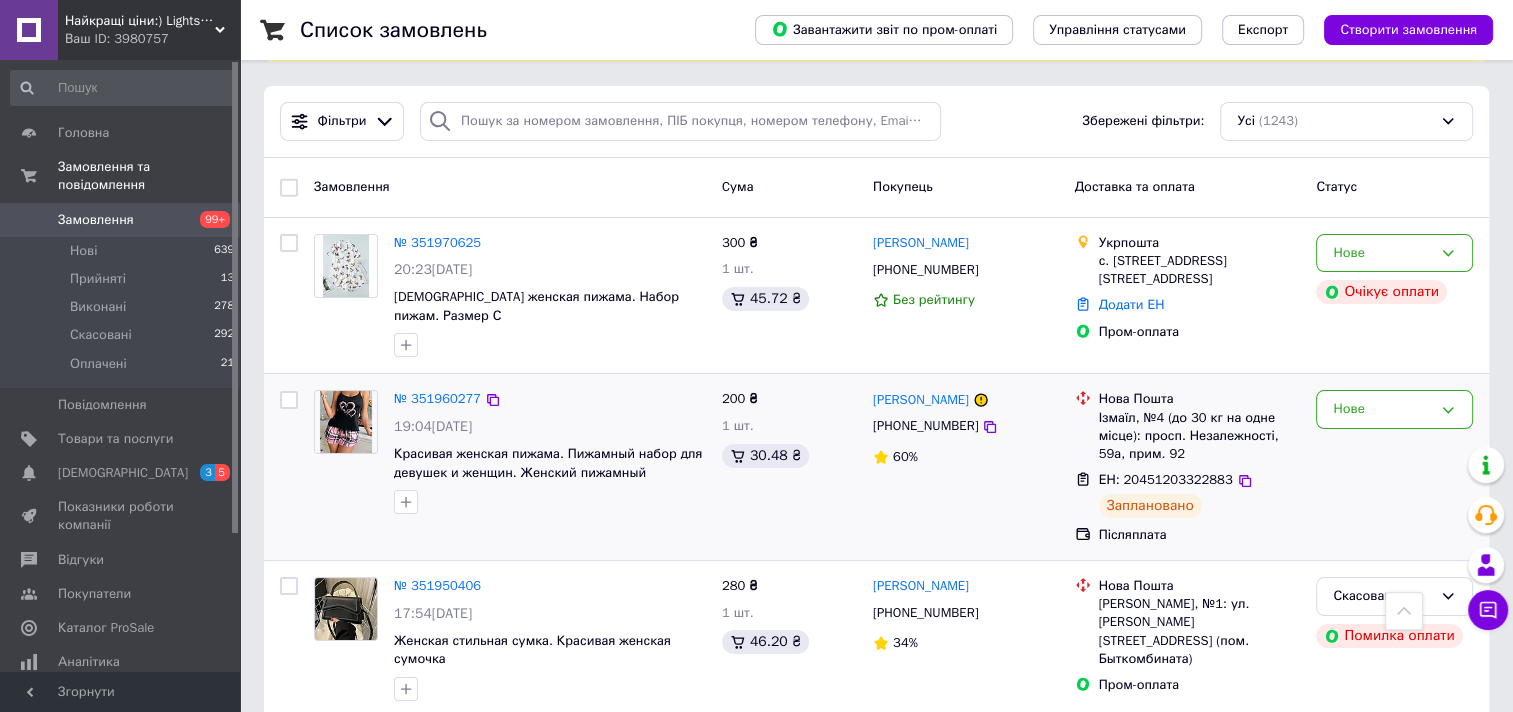 scroll, scrollTop: 0, scrollLeft: 0, axis: both 